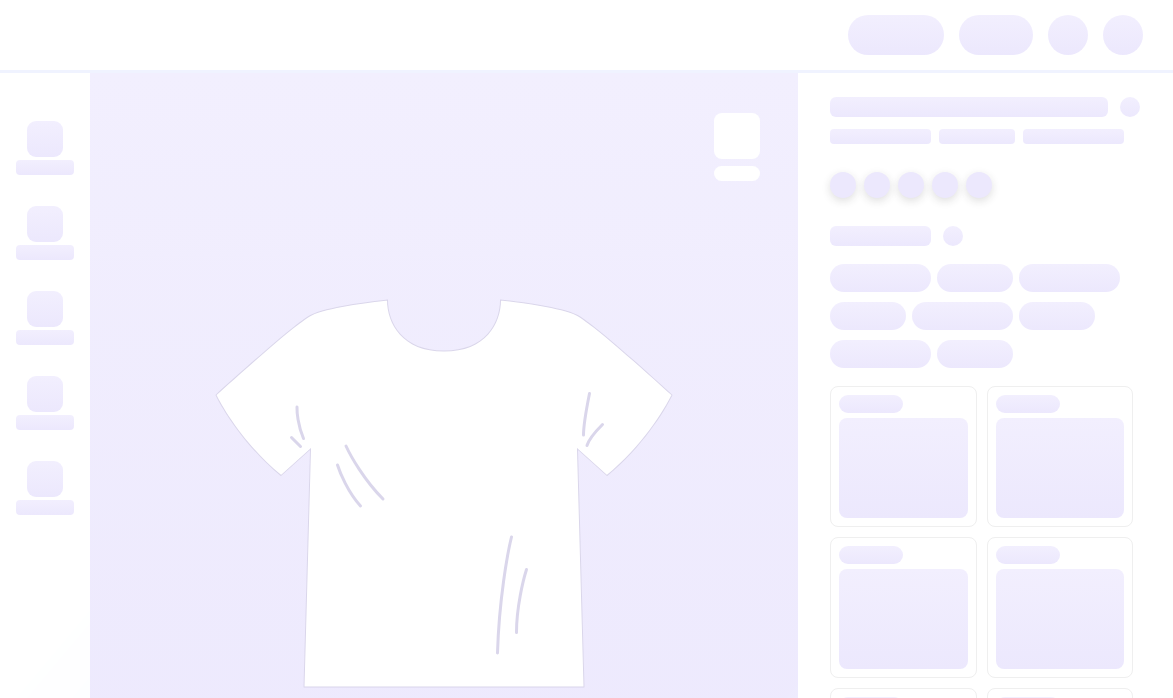 scroll, scrollTop: 0, scrollLeft: 0, axis: both 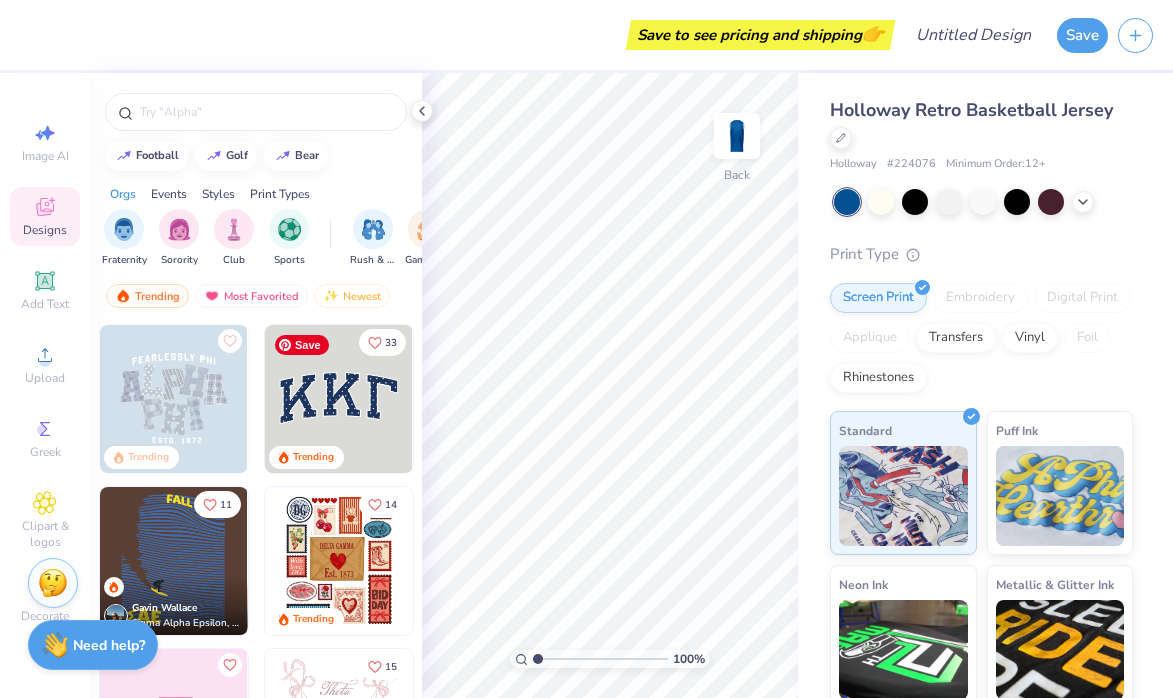 click at bounding box center [339, 399] 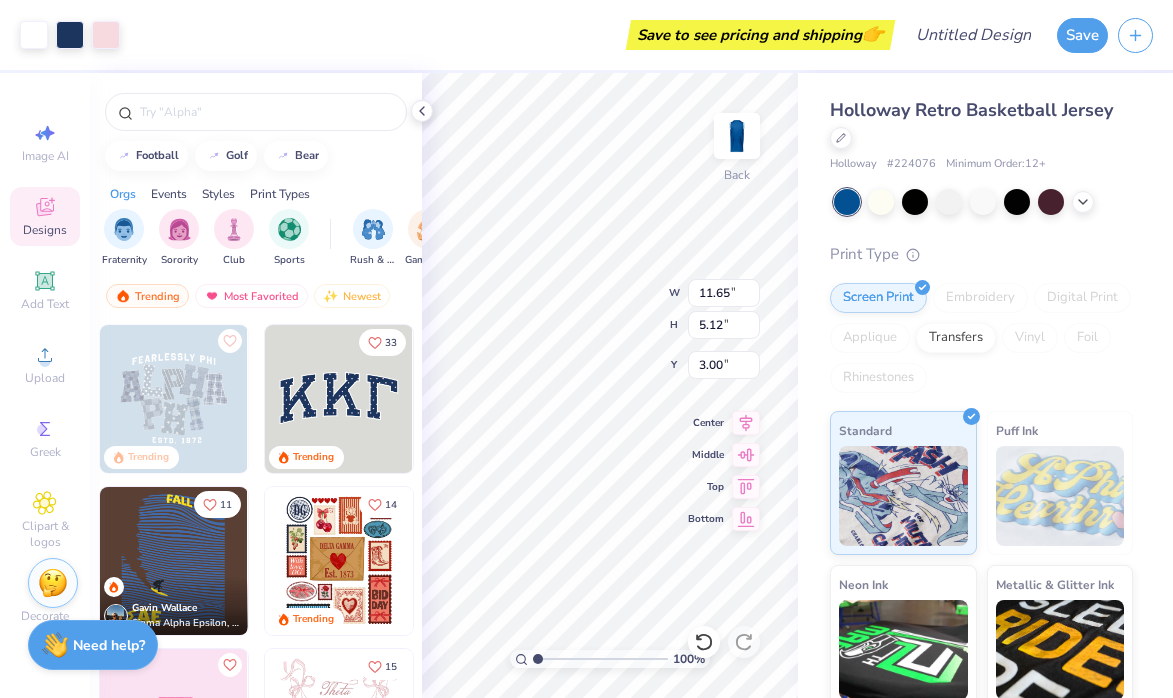 type on "5.91" 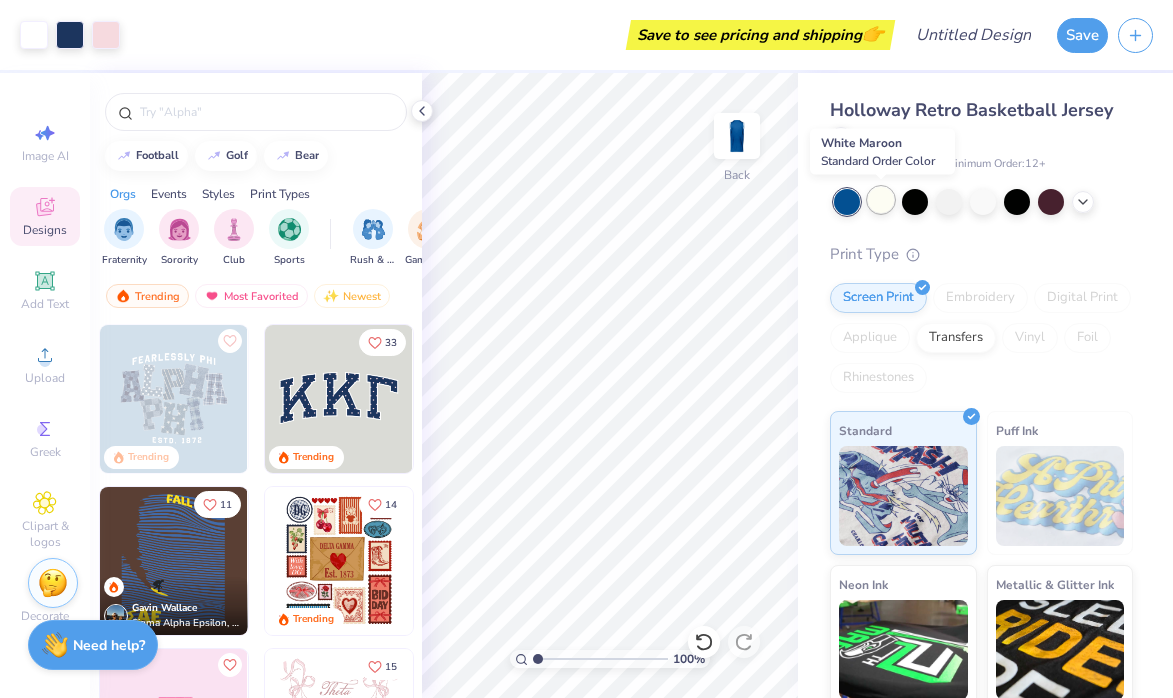 click at bounding box center [881, 200] 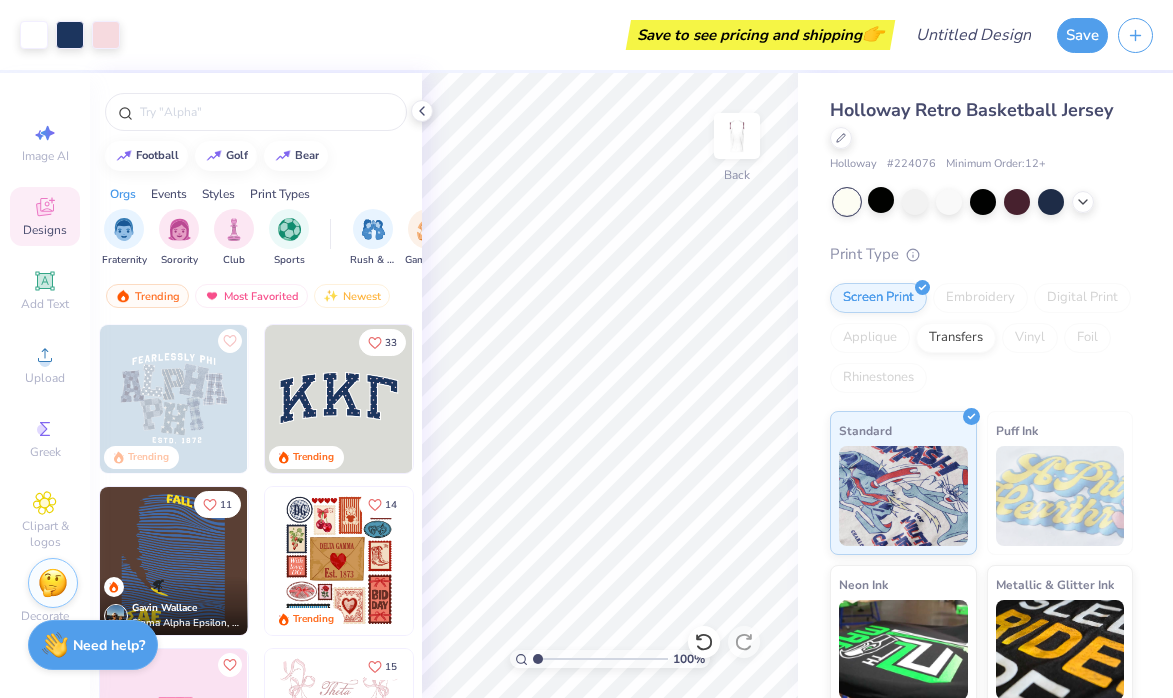 click at bounding box center [847, 202] 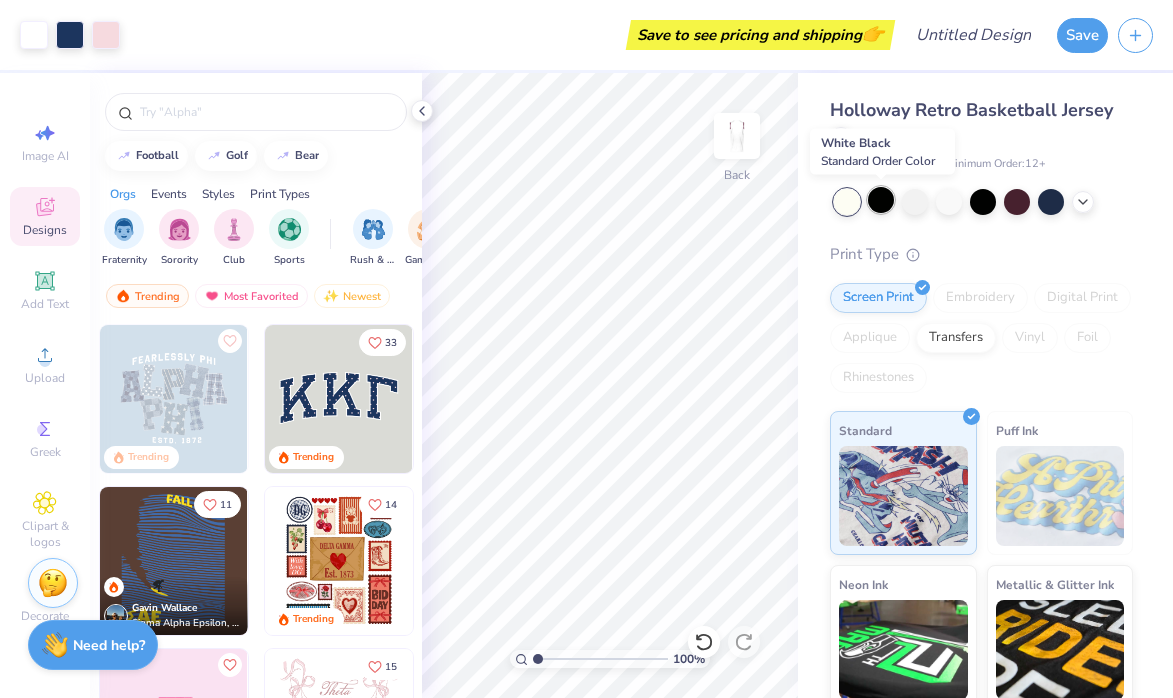 click at bounding box center (881, 200) 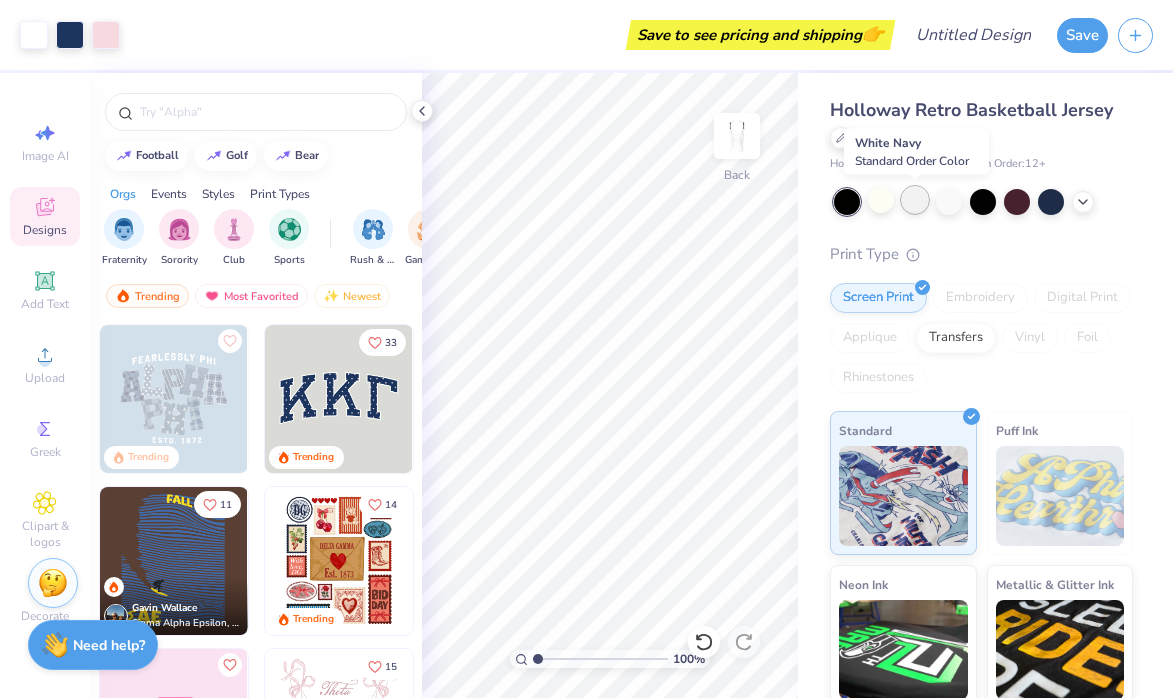 click at bounding box center (915, 200) 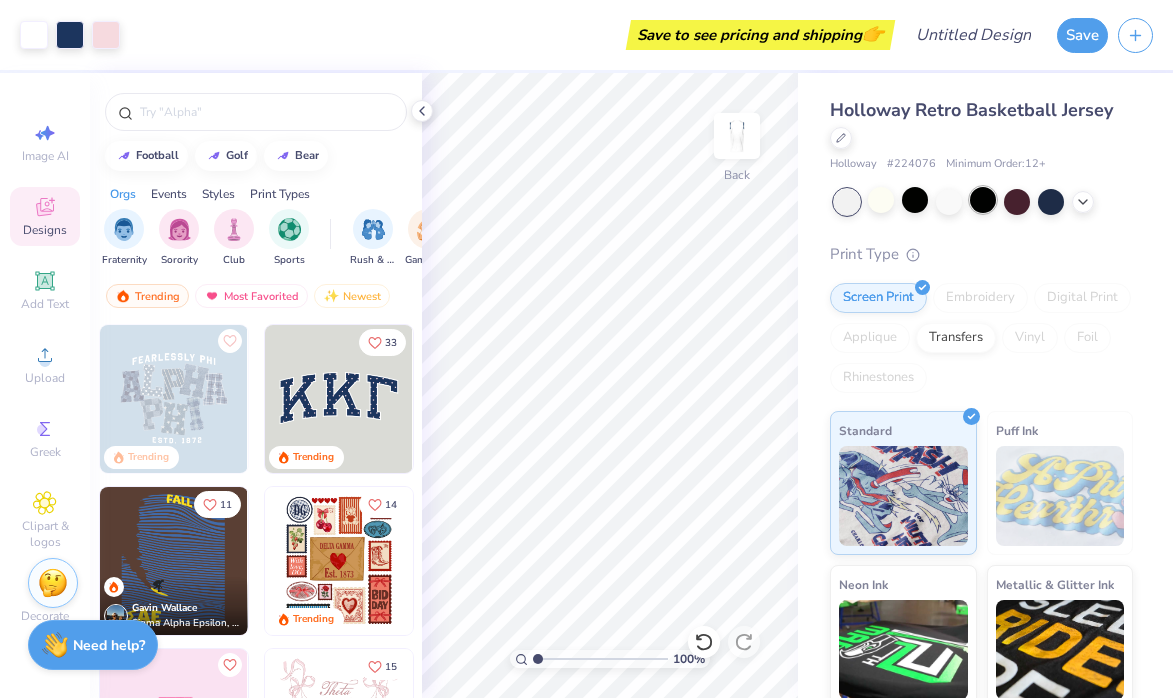 click at bounding box center [983, 200] 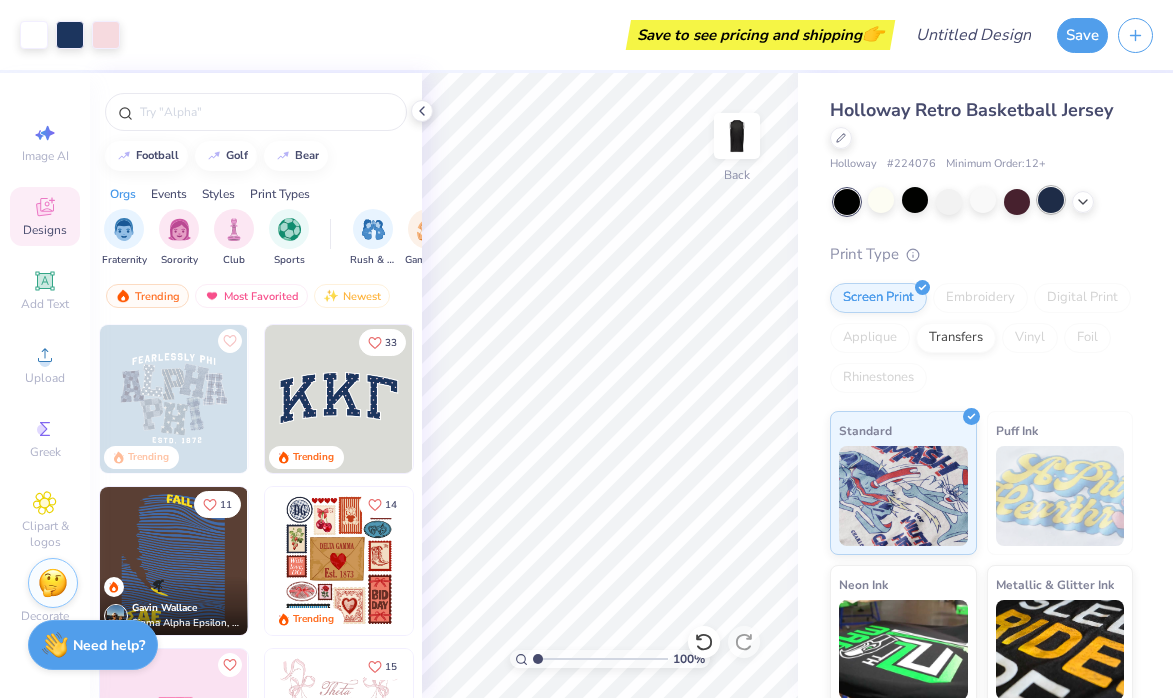 click at bounding box center [1051, 200] 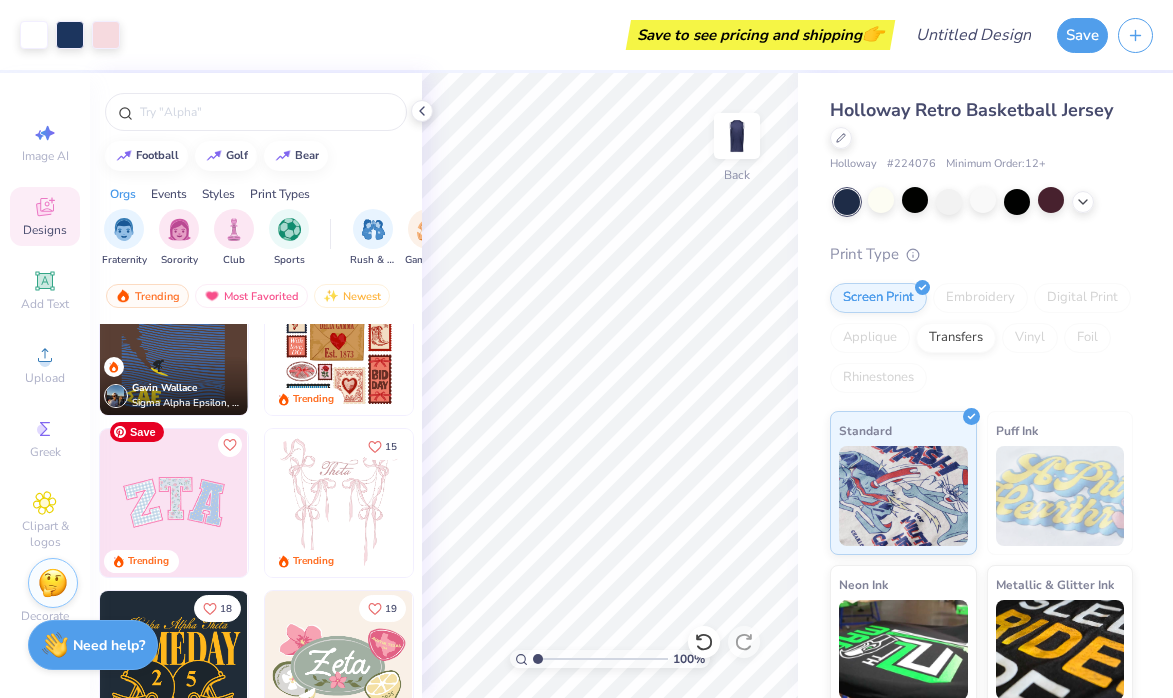 scroll, scrollTop: 397, scrollLeft: 0, axis: vertical 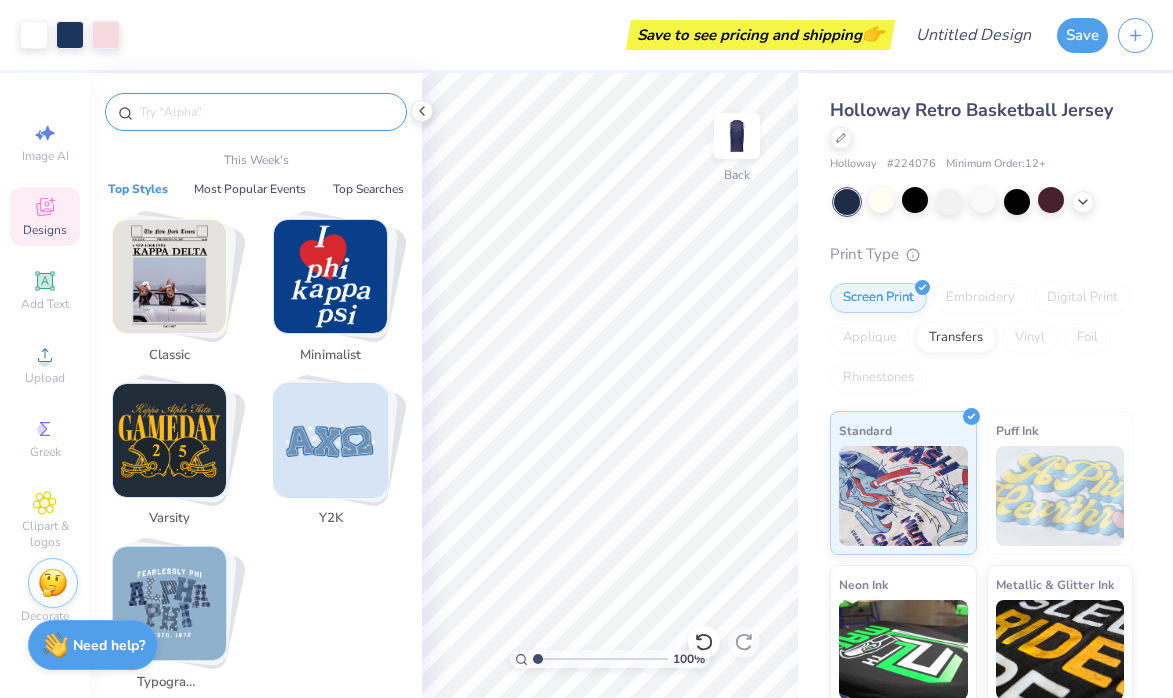 click at bounding box center [266, 112] 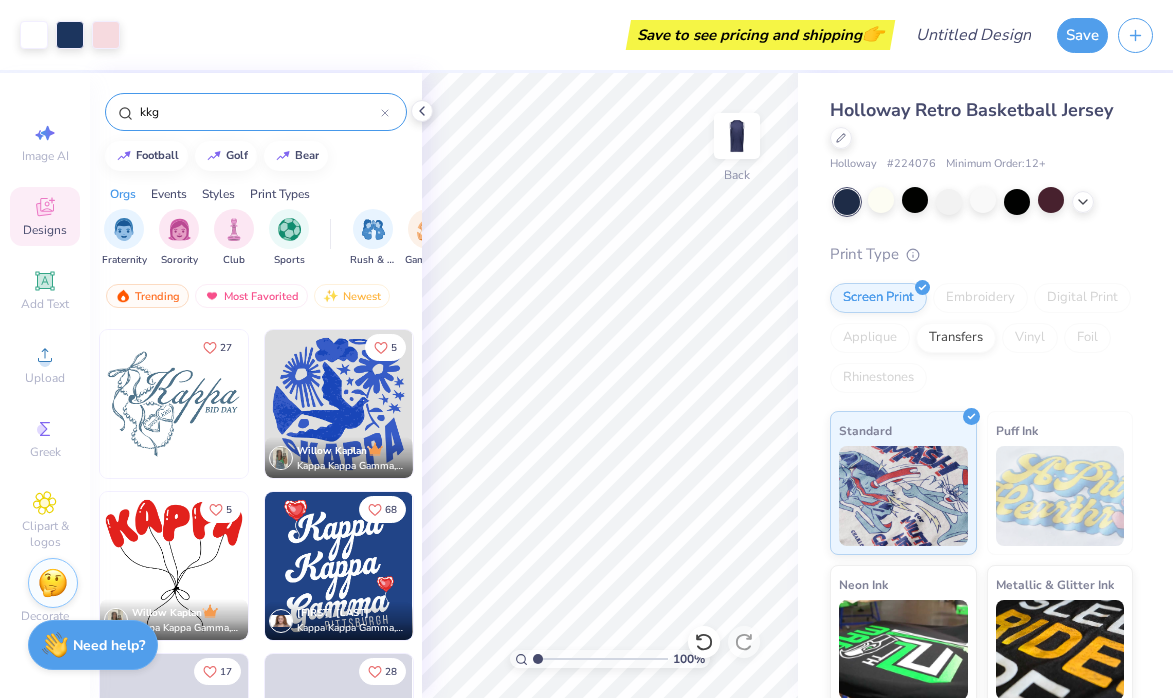 scroll, scrollTop: 1454, scrollLeft: 0, axis: vertical 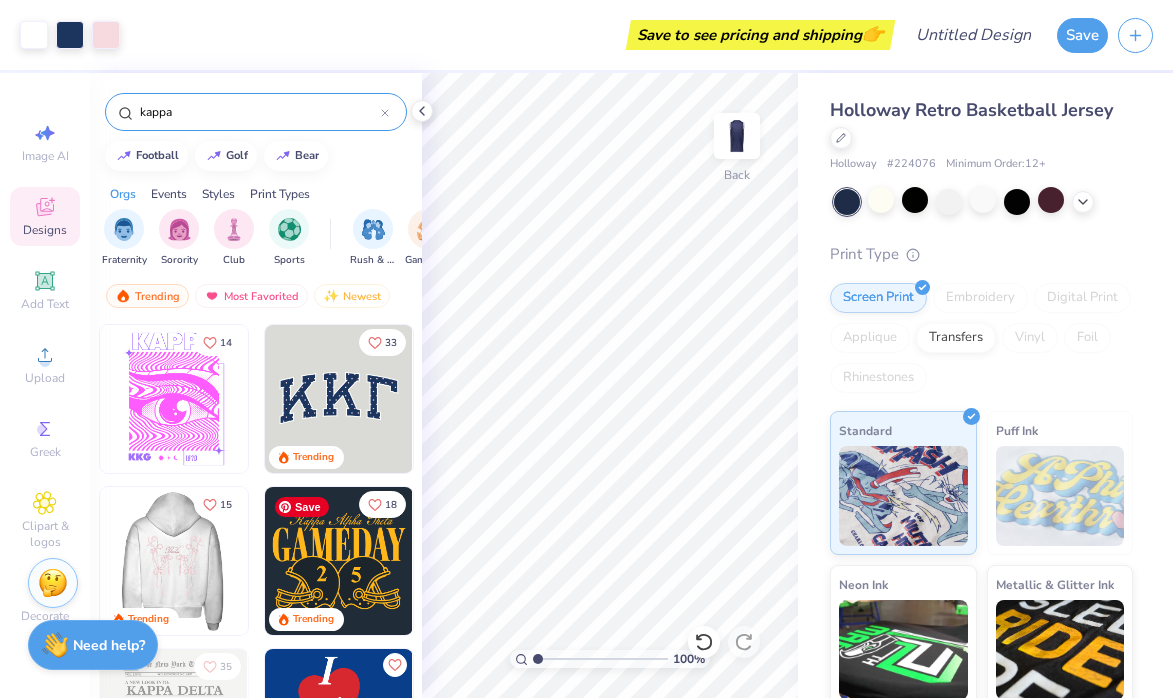 type on "kappa" 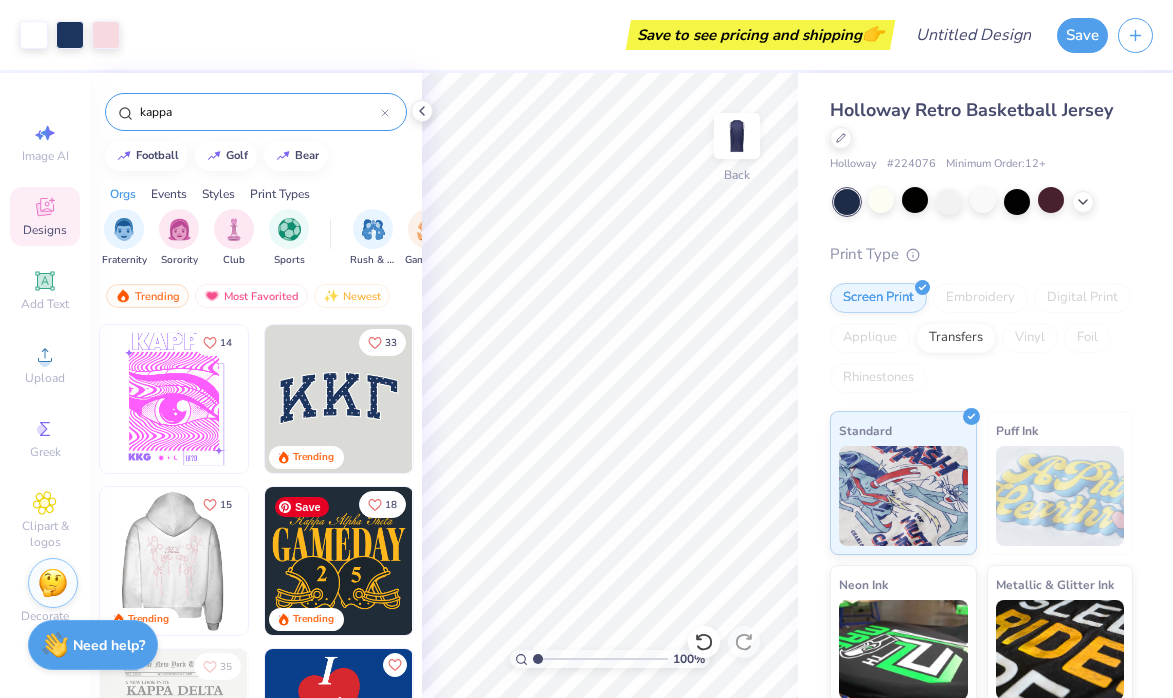 click at bounding box center (339, 561) 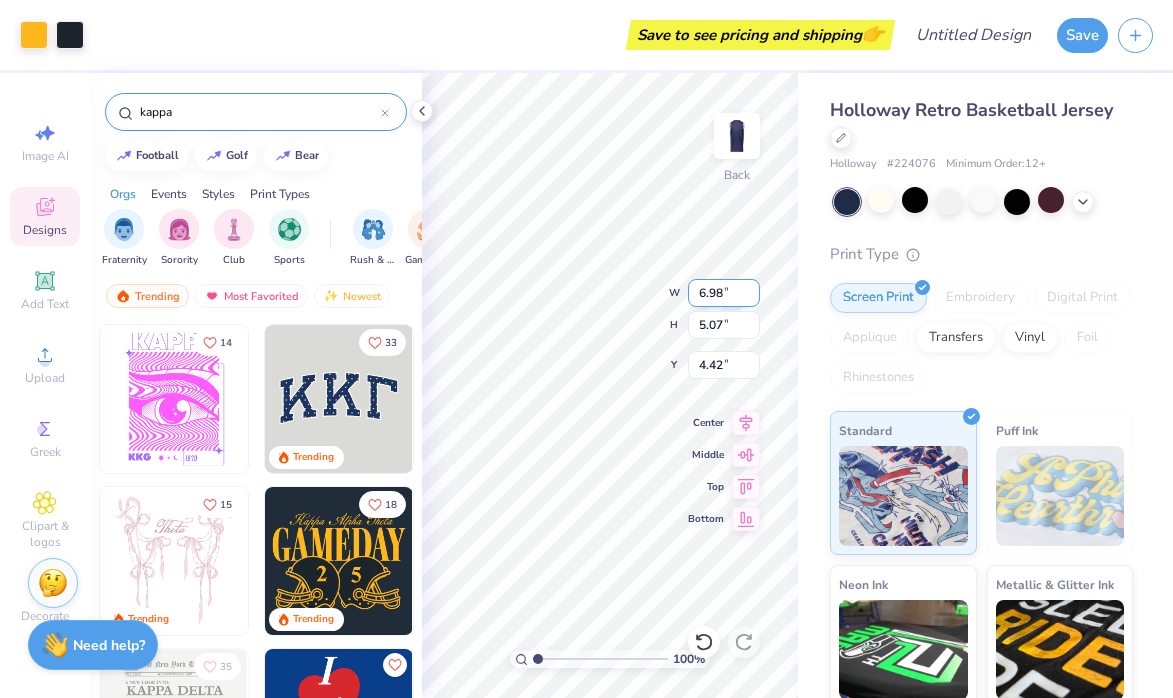 type on "4.42" 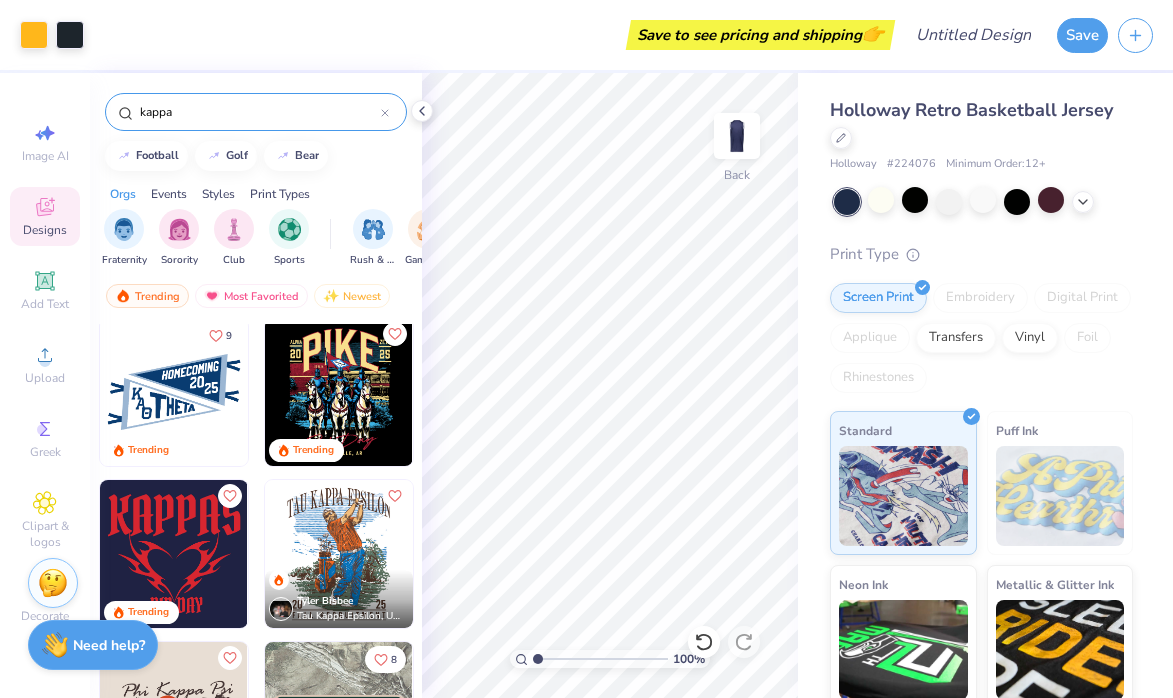 scroll, scrollTop: 1066, scrollLeft: 0, axis: vertical 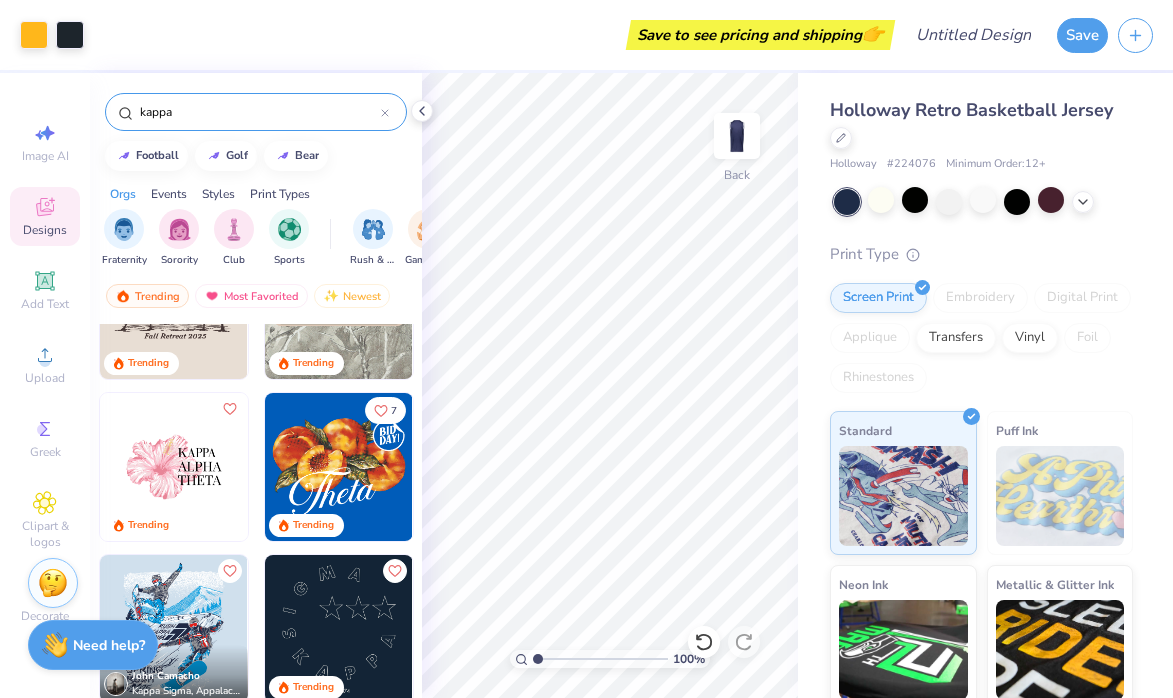 click on "kappa" at bounding box center (259, 112) 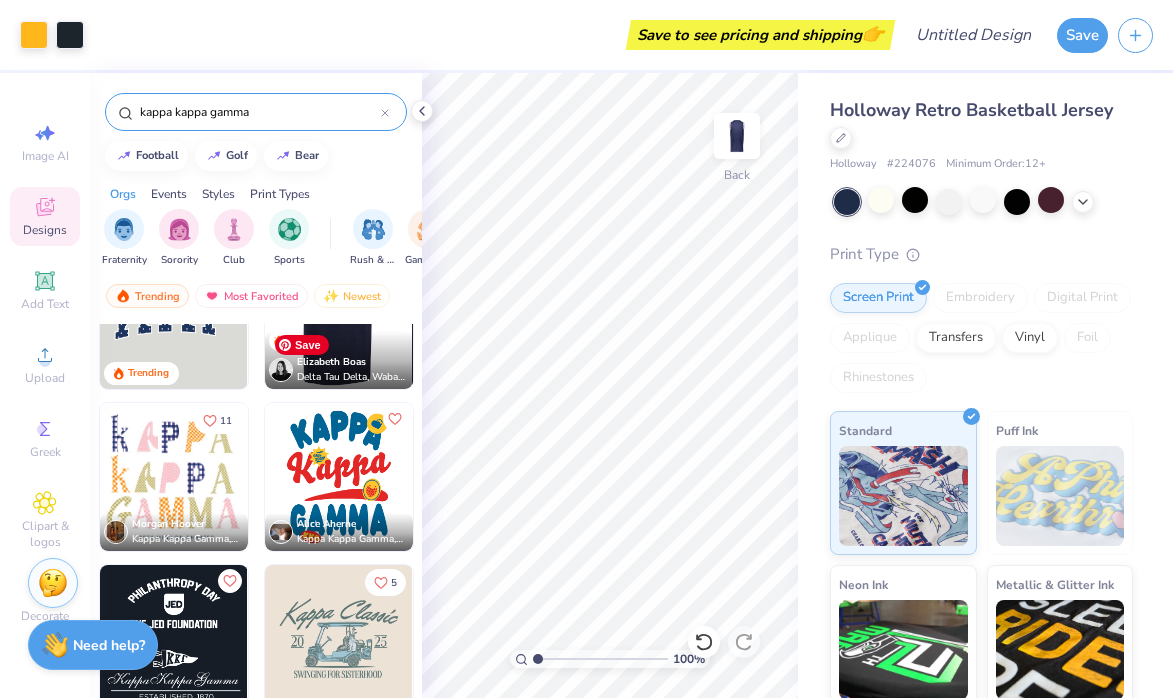 scroll, scrollTop: 87, scrollLeft: 0, axis: vertical 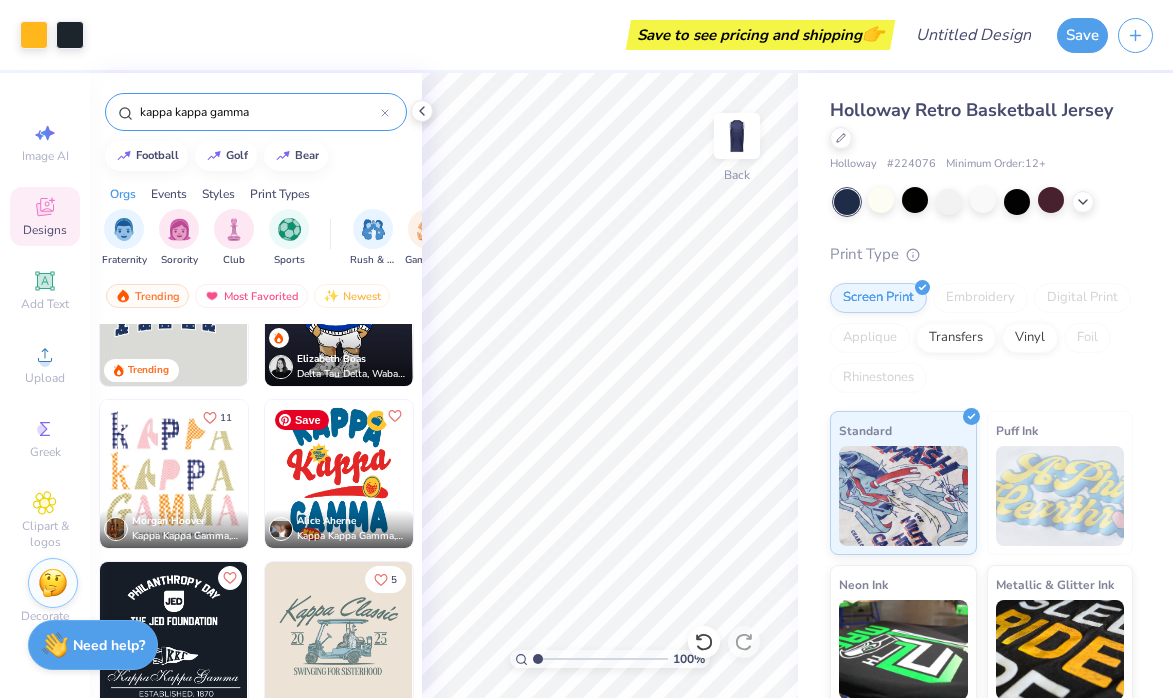 type on "kappa kappa gamma" 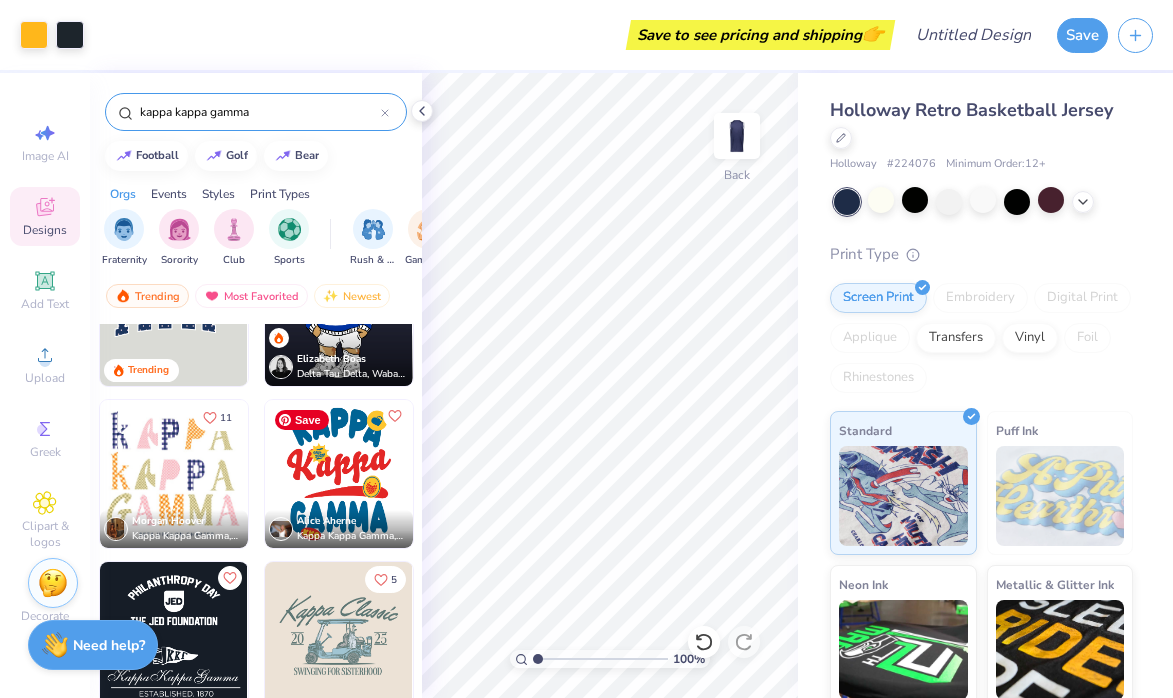 click at bounding box center (339, 474) 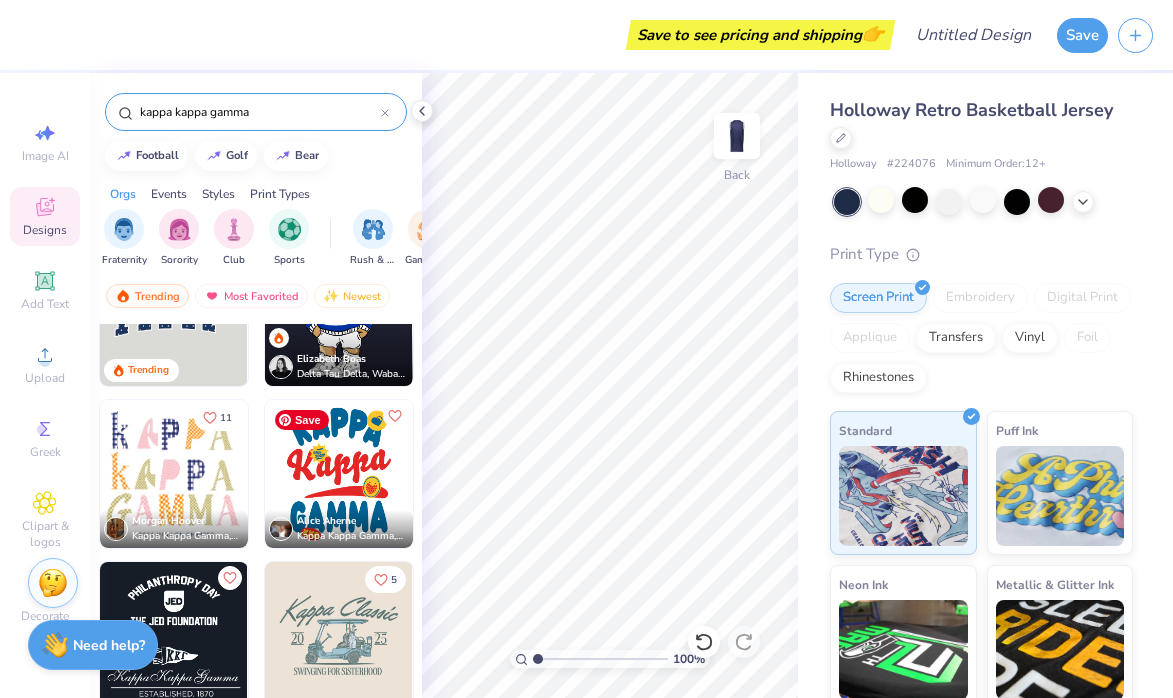 click at bounding box center (339, 474) 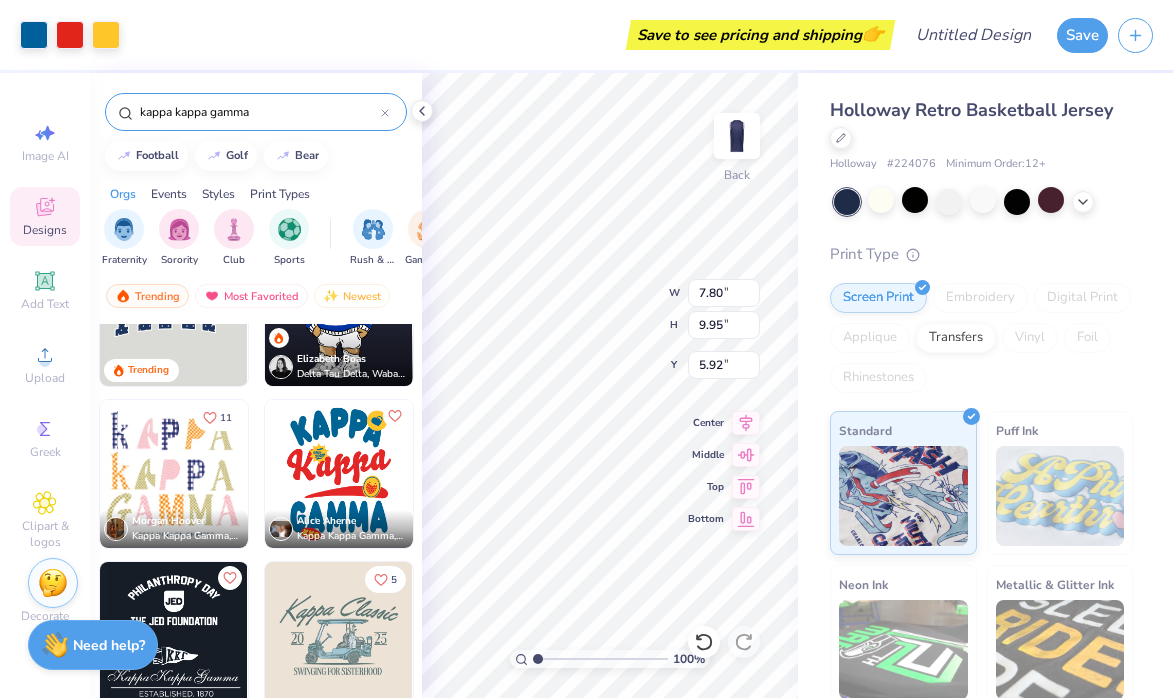 type on "7.80" 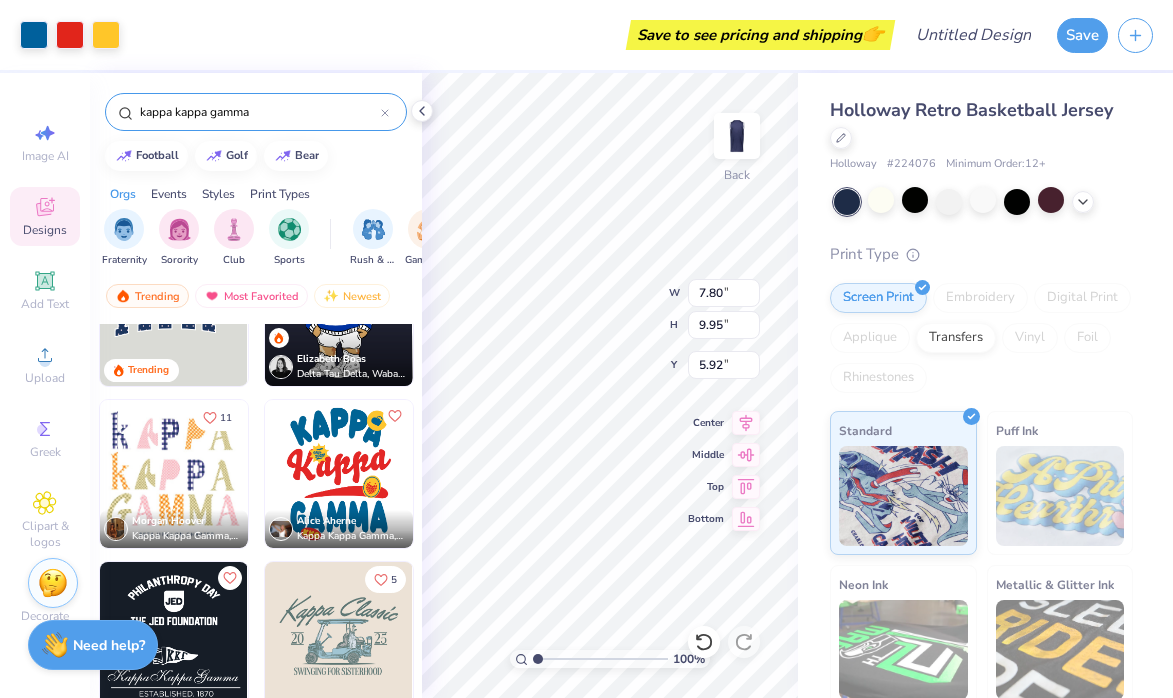 type on "9.95" 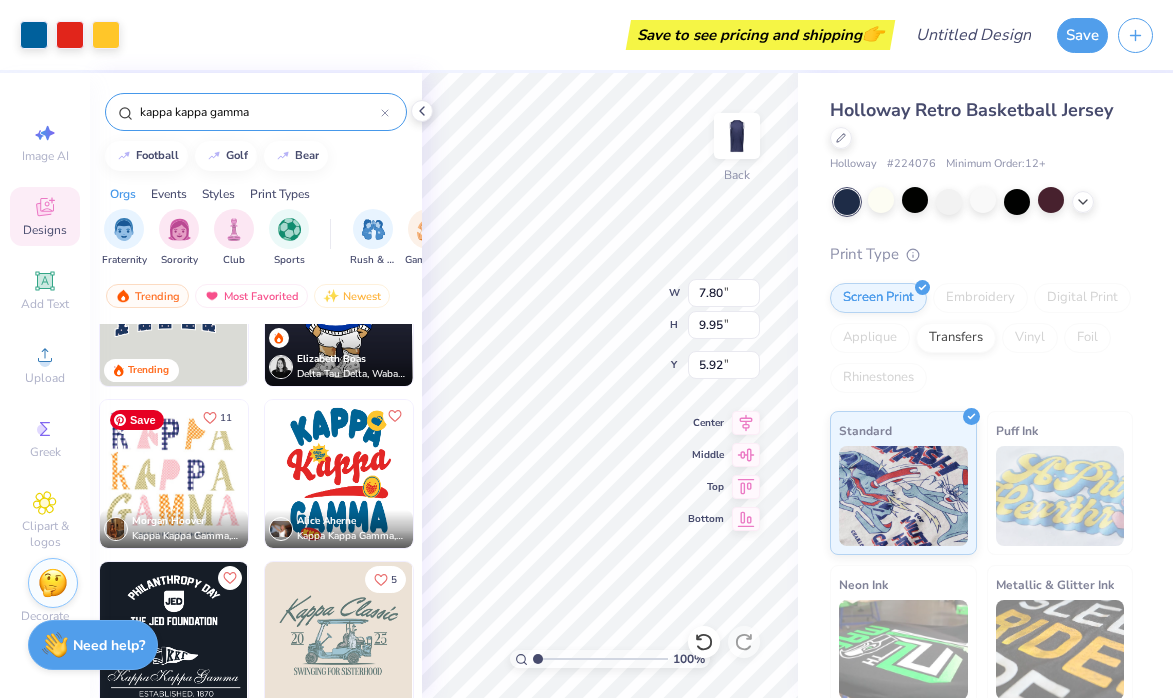 type on "3.00" 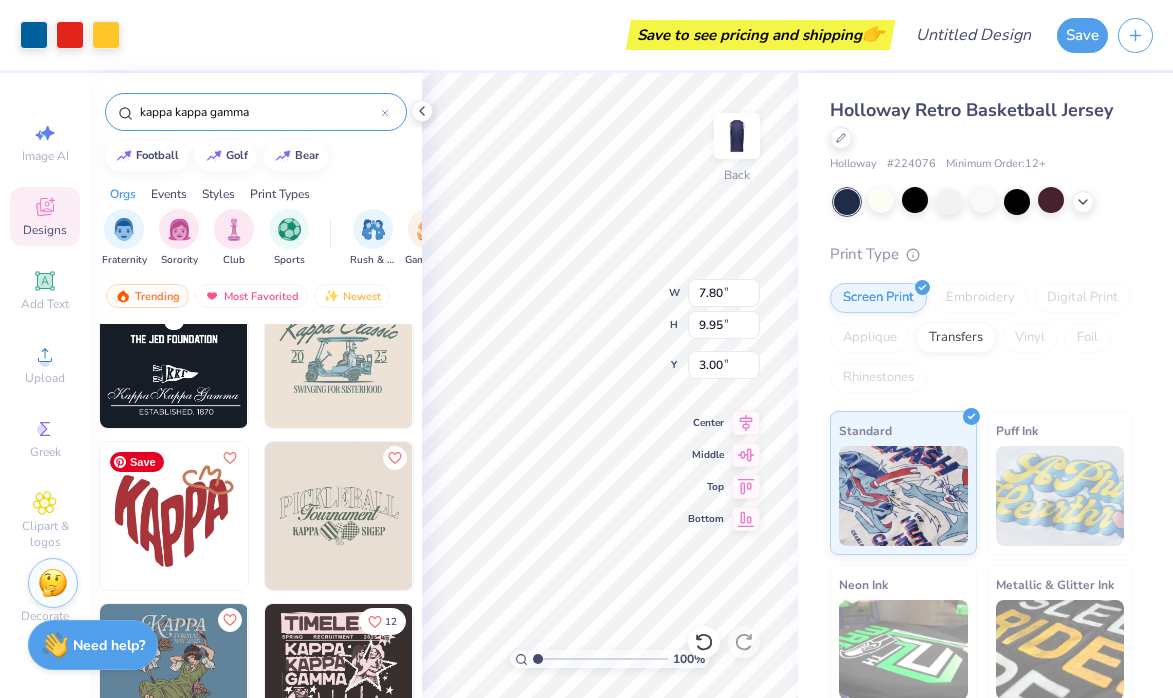 scroll, scrollTop: 552, scrollLeft: 0, axis: vertical 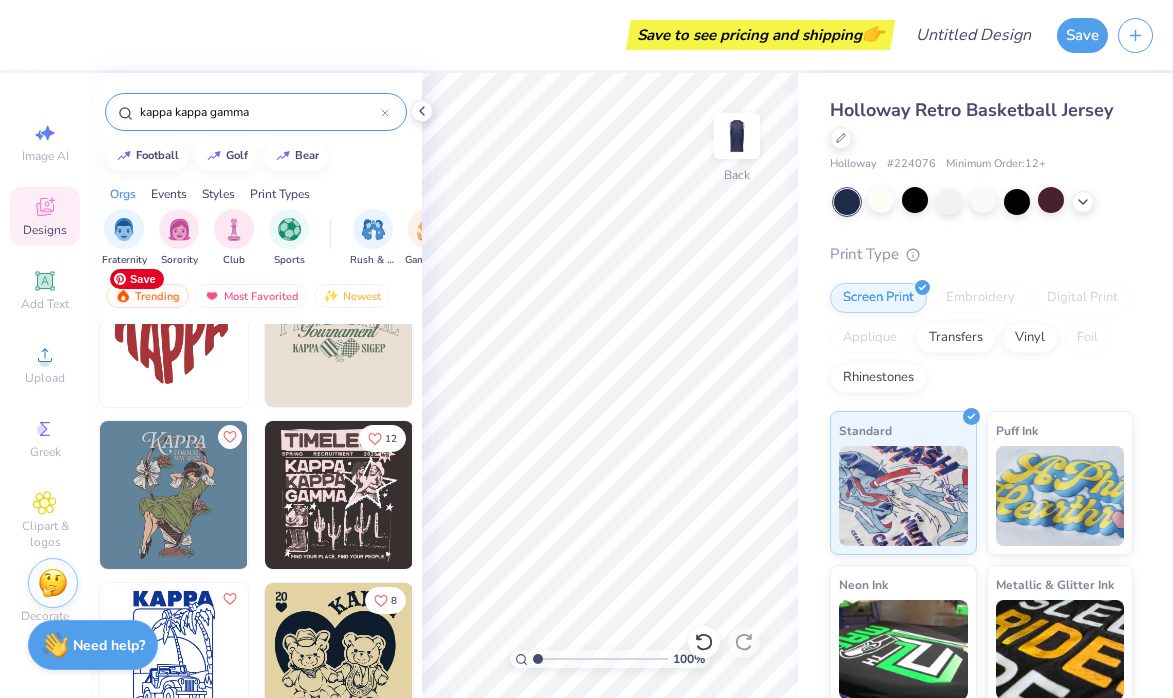 click at bounding box center (174, 333) 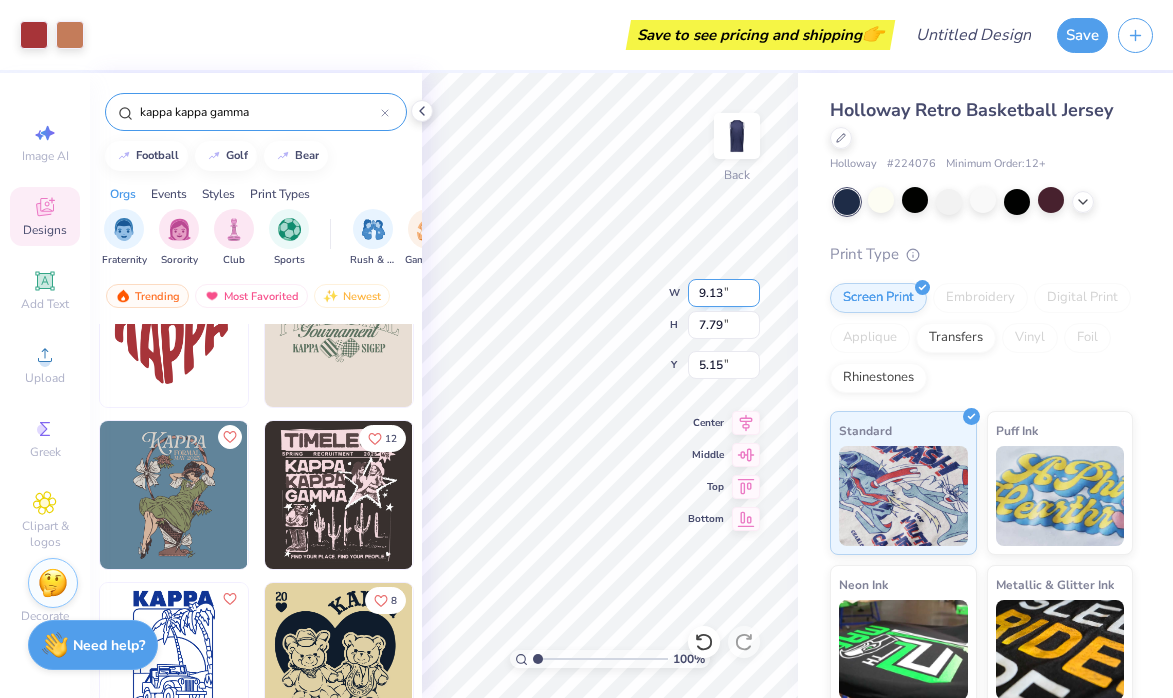 type on "9.13" 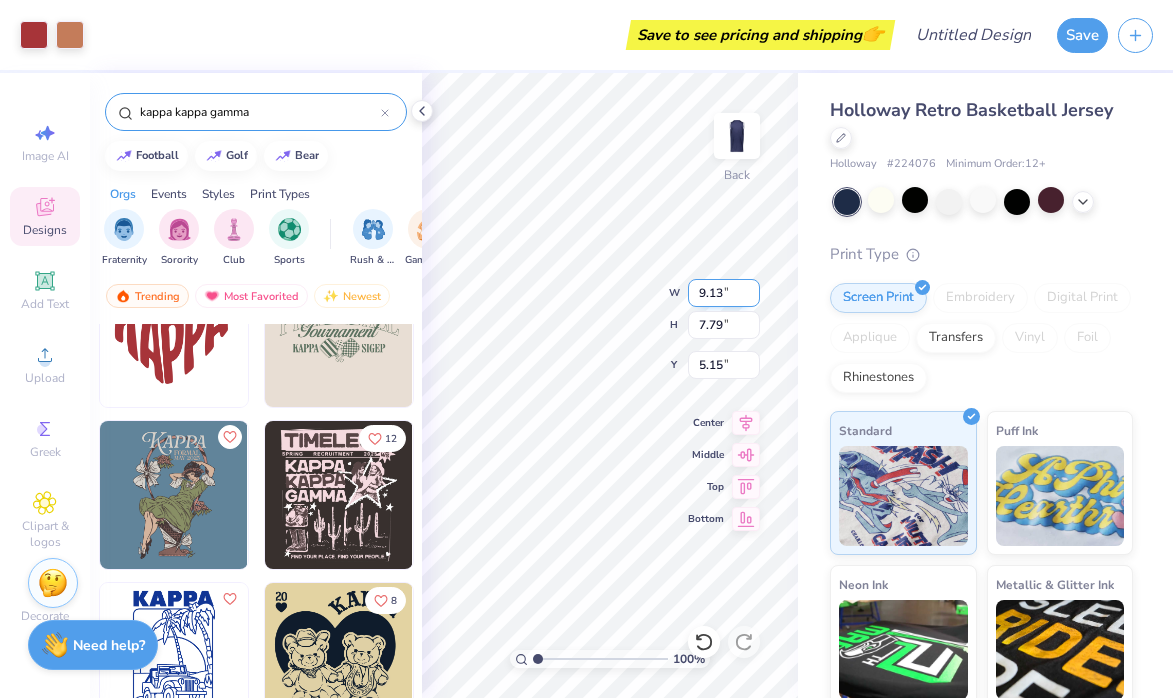type on "7.79" 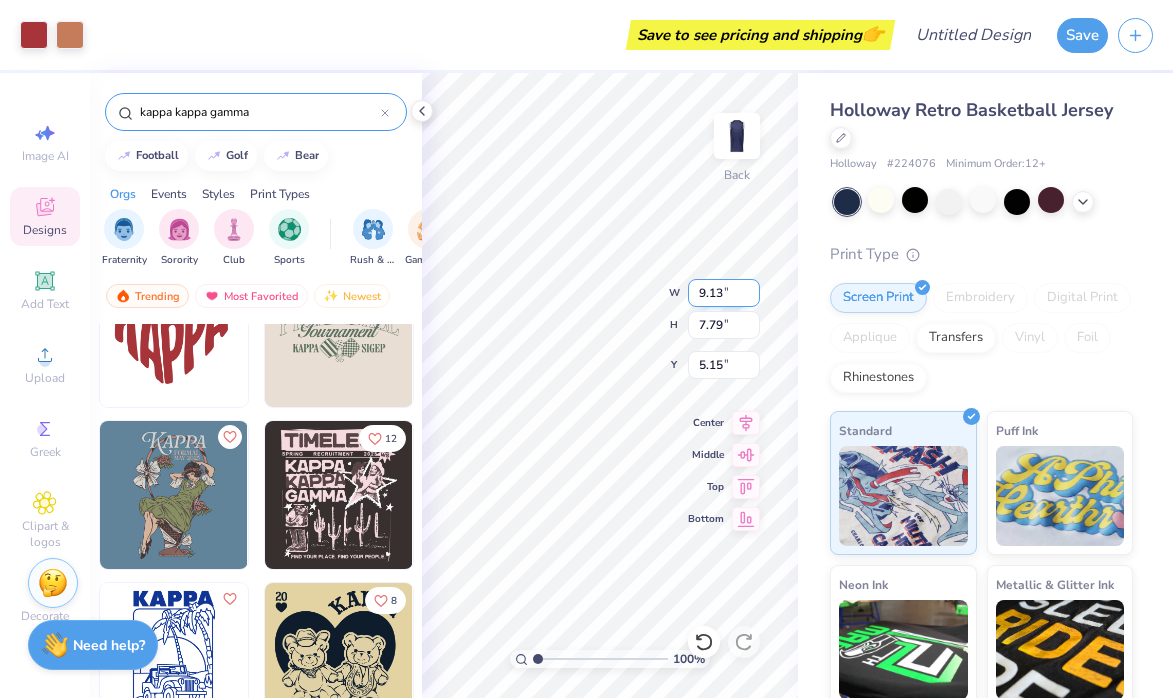type on "3.96" 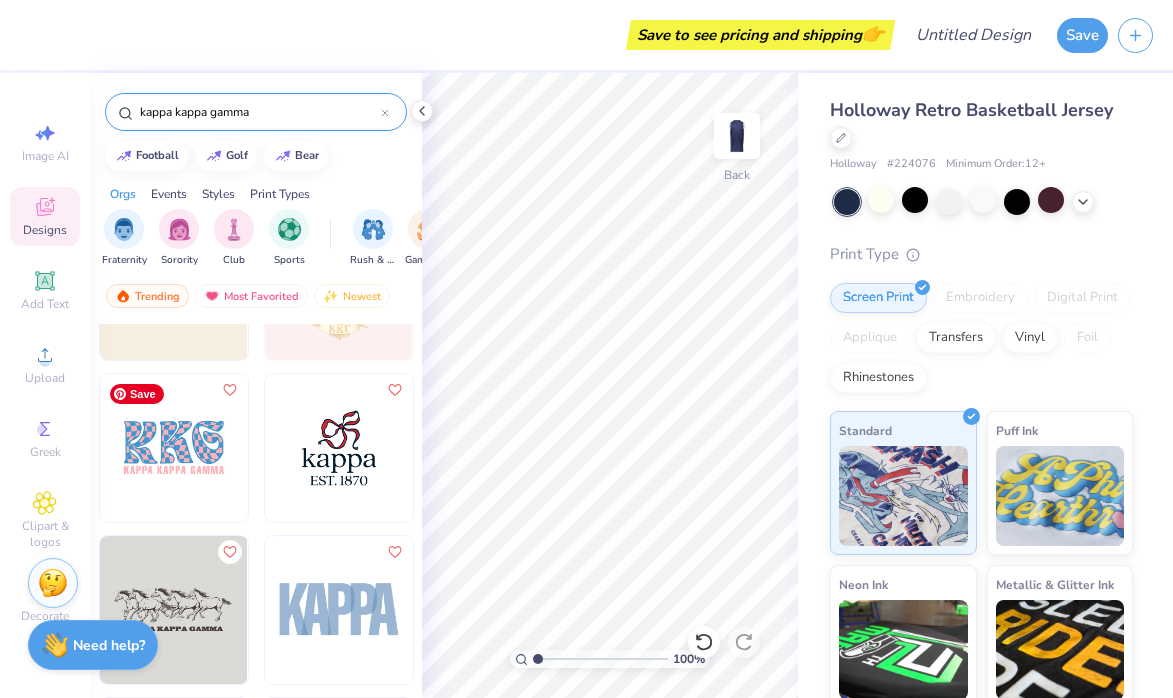 scroll, scrollTop: 1895, scrollLeft: 0, axis: vertical 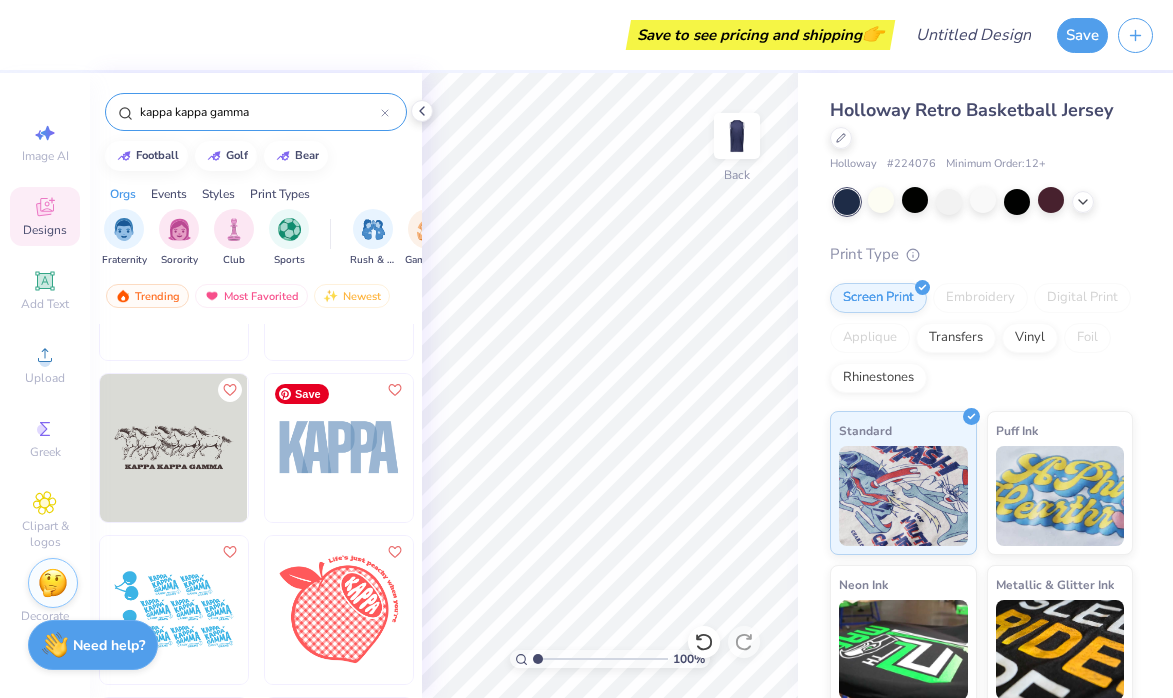 click at bounding box center [339, 448] 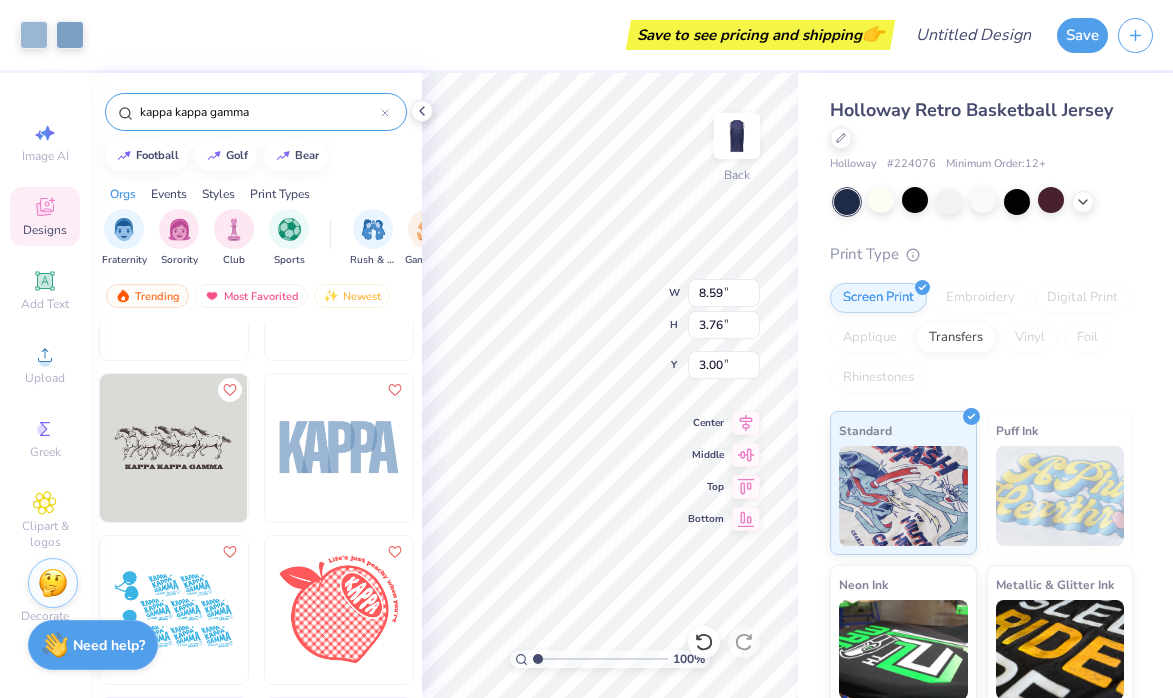 type on "8.59" 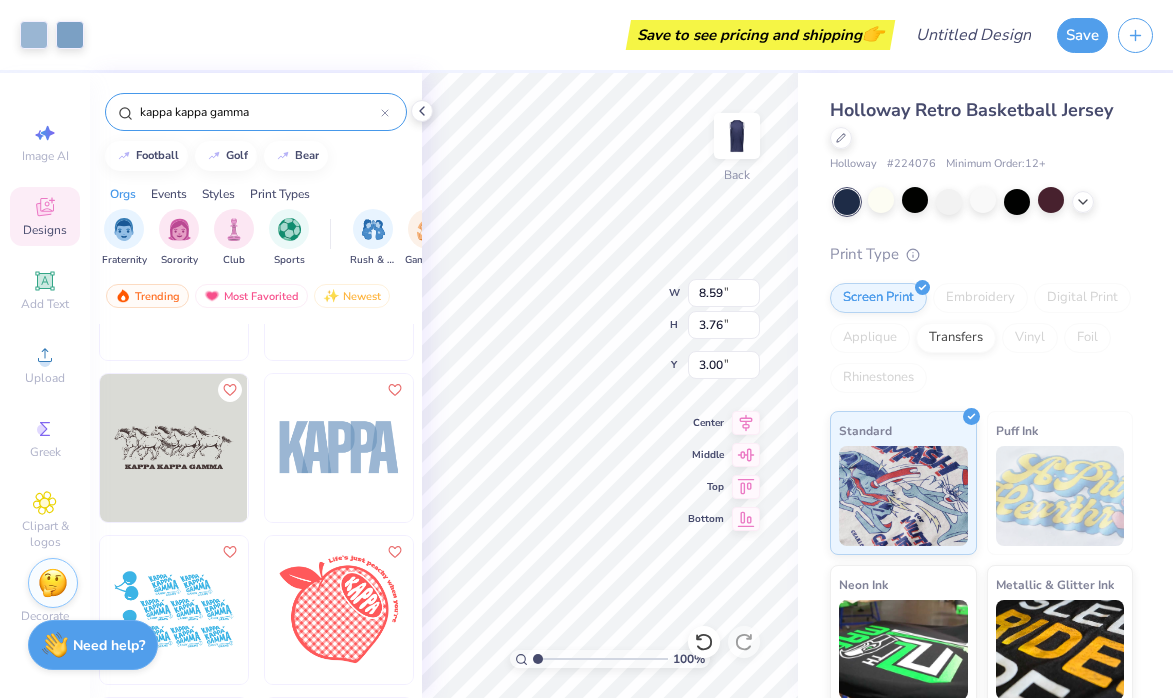 type on "3.76" 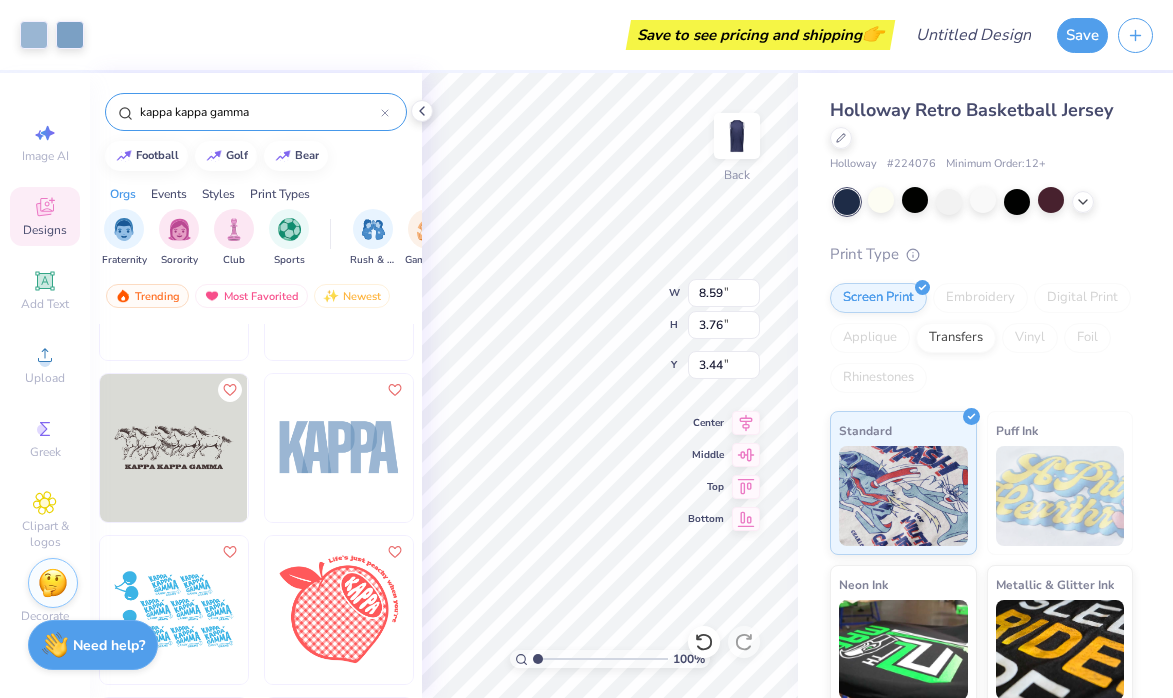 type on "3.44" 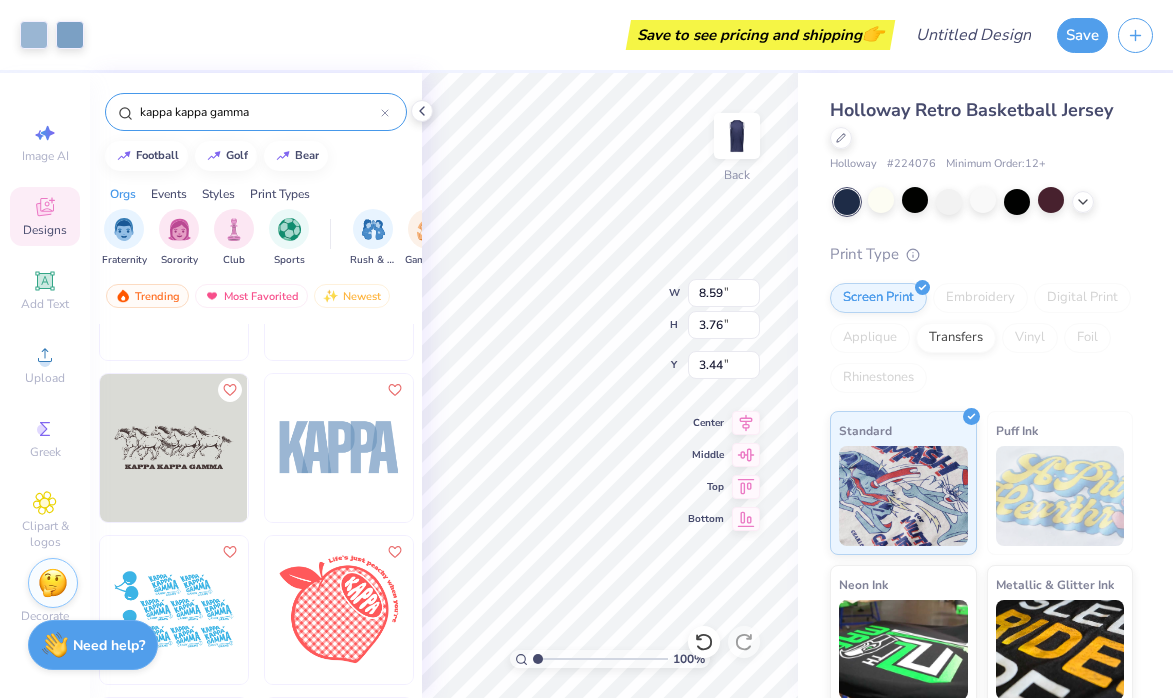 type on "9.94" 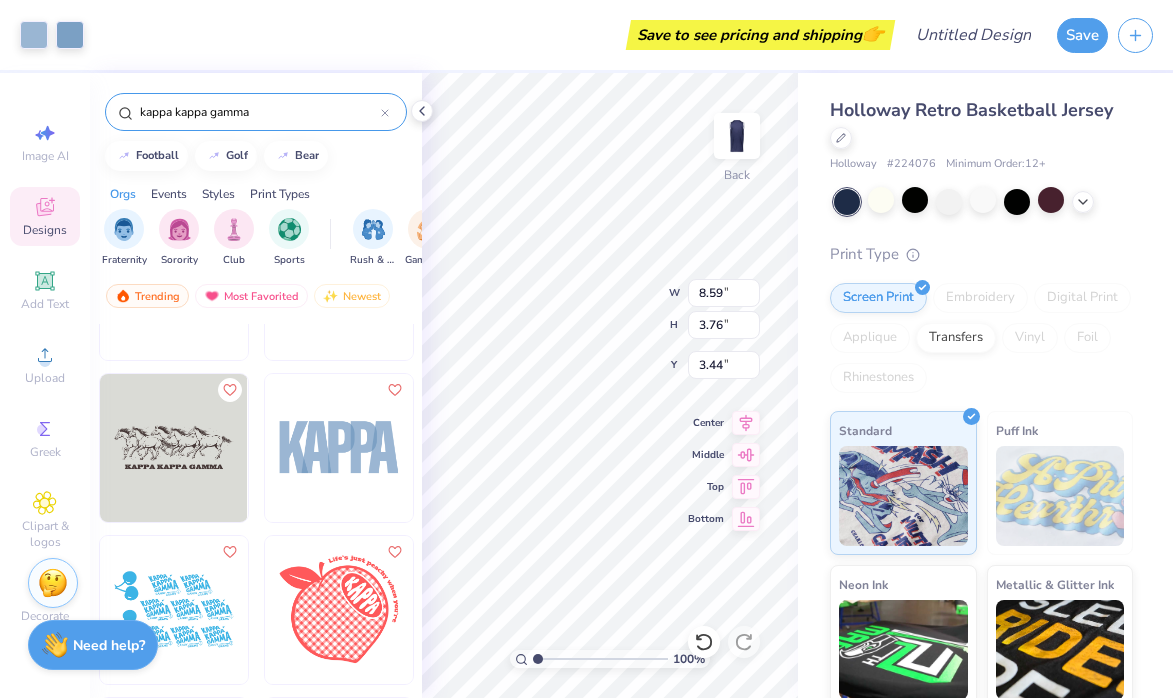 type on "4.35" 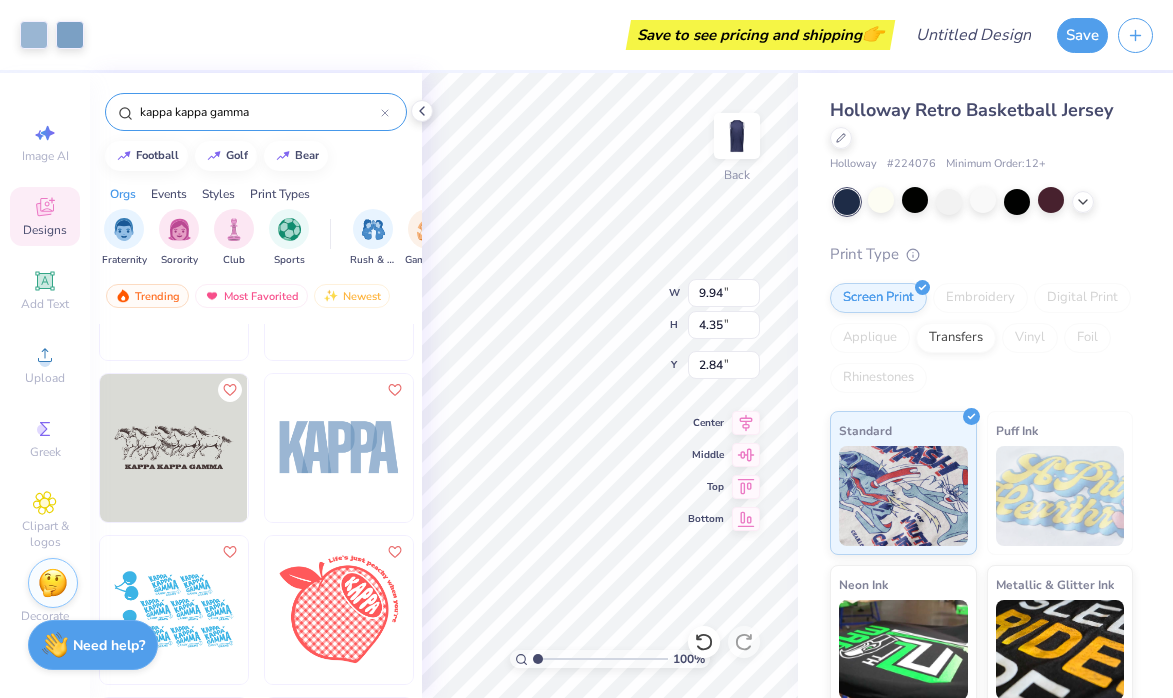 type on "4.48" 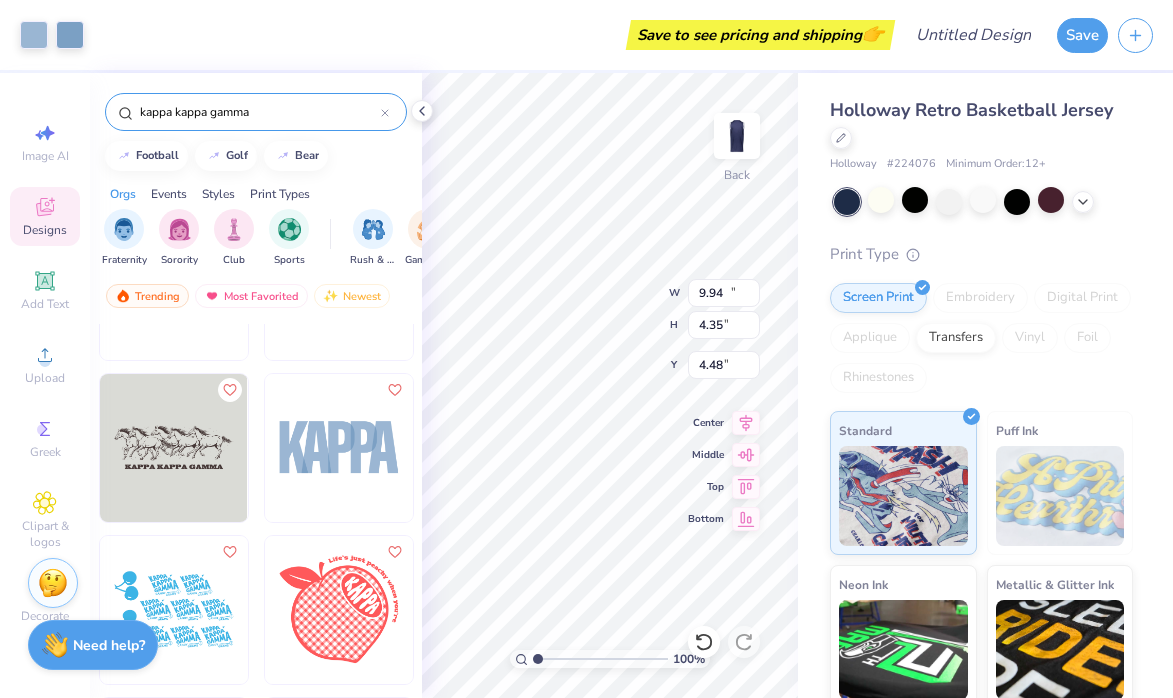 type on "10.66" 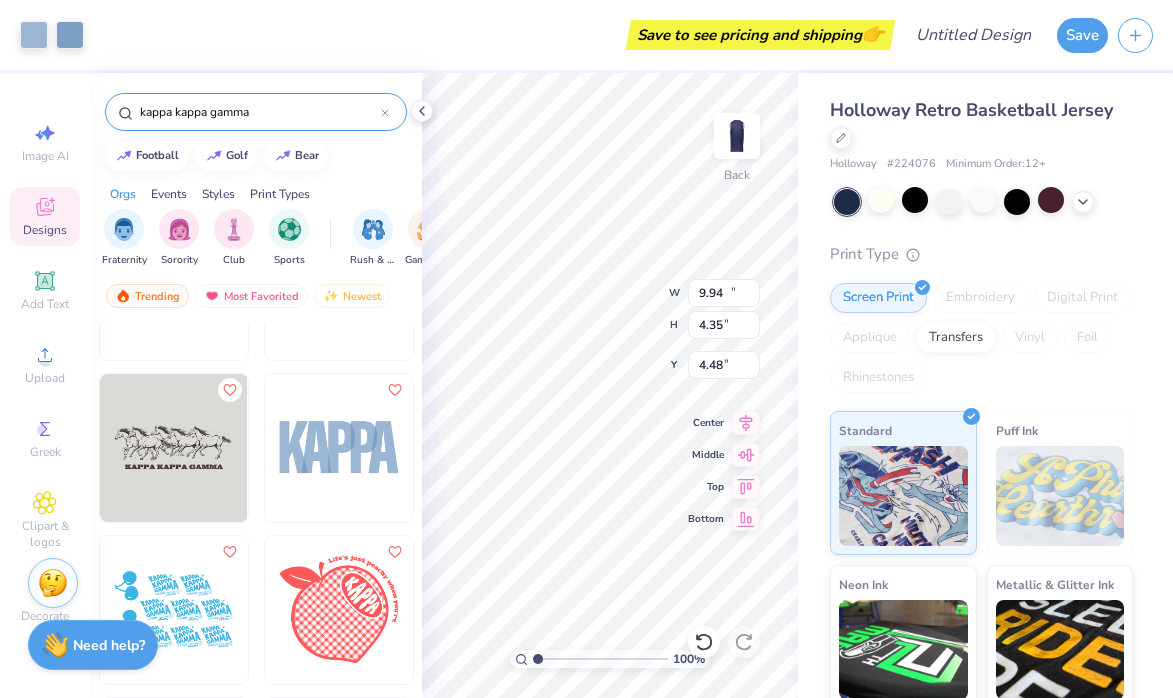 type on "4.66" 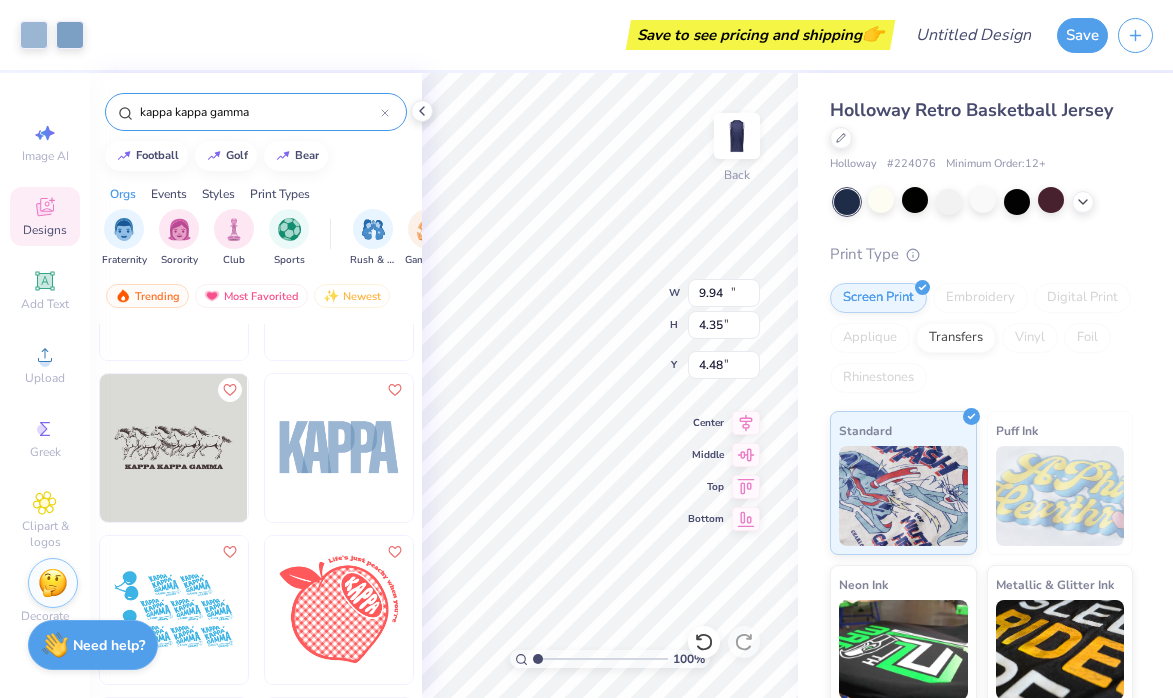 type on "4.17" 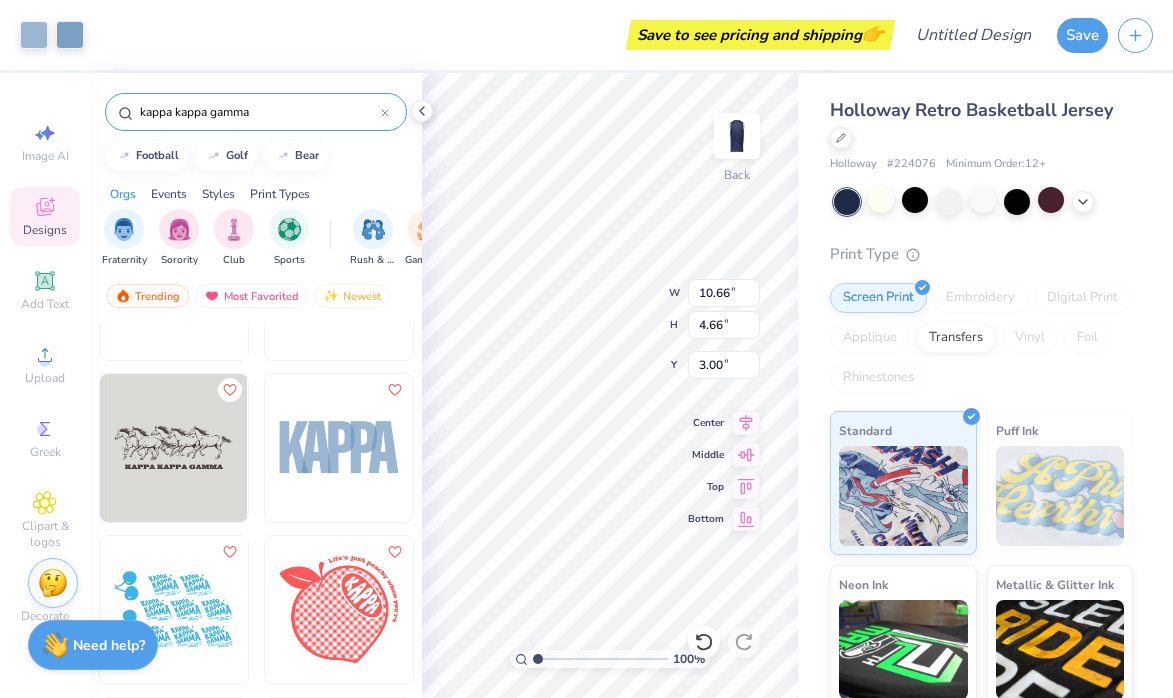 type on "3.00" 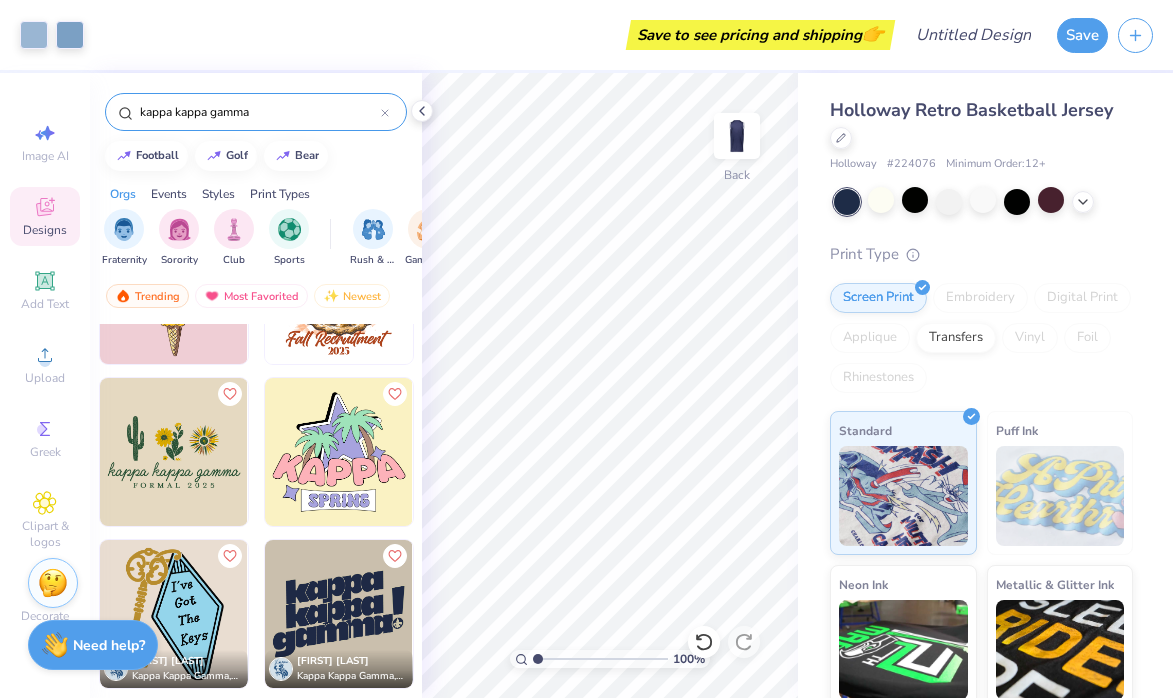 scroll, scrollTop: 3427, scrollLeft: 0, axis: vertical 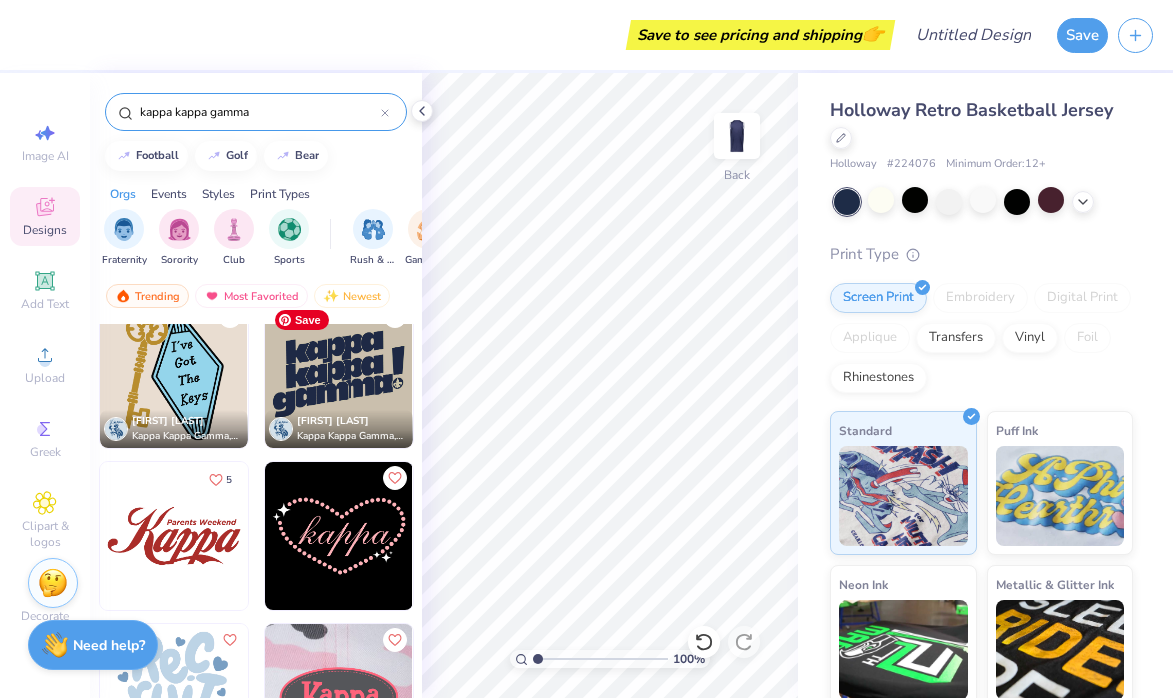 click at bounding box center [339, 374] 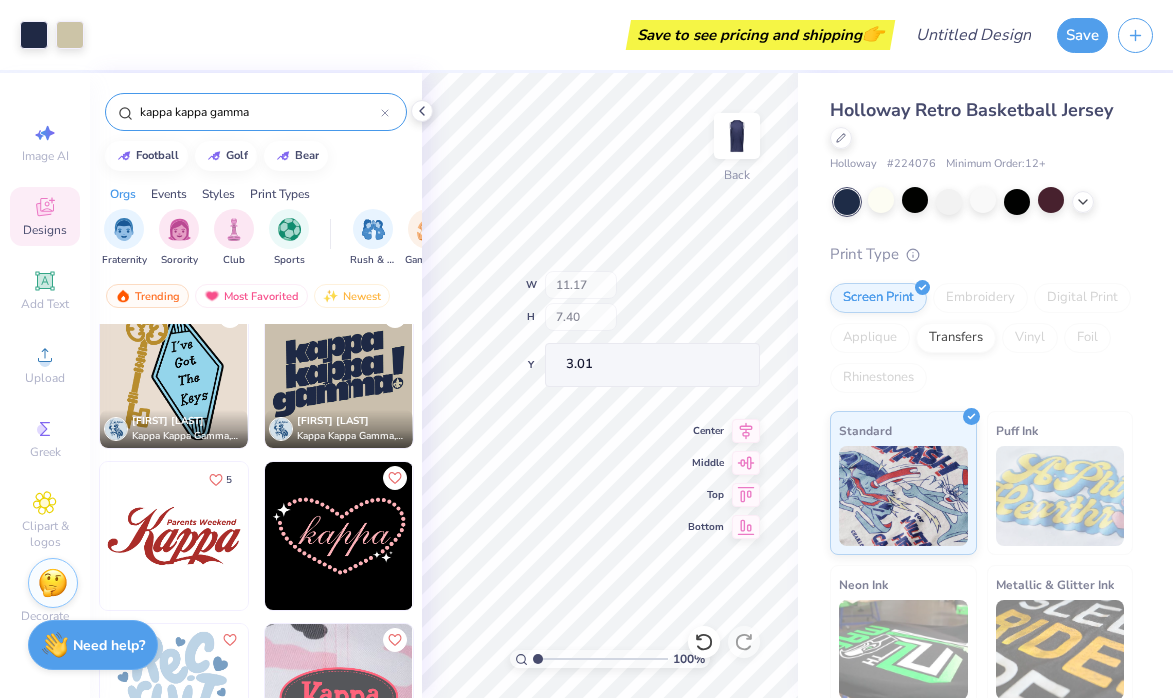 type on "11.17" 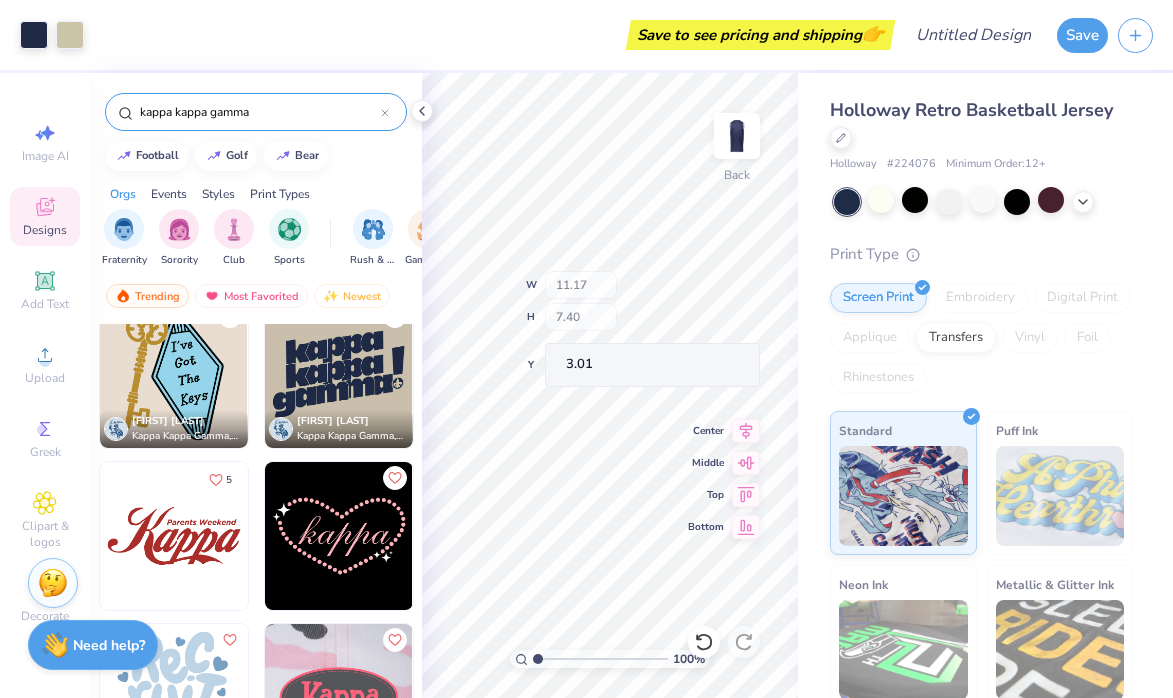 type on "7.40" 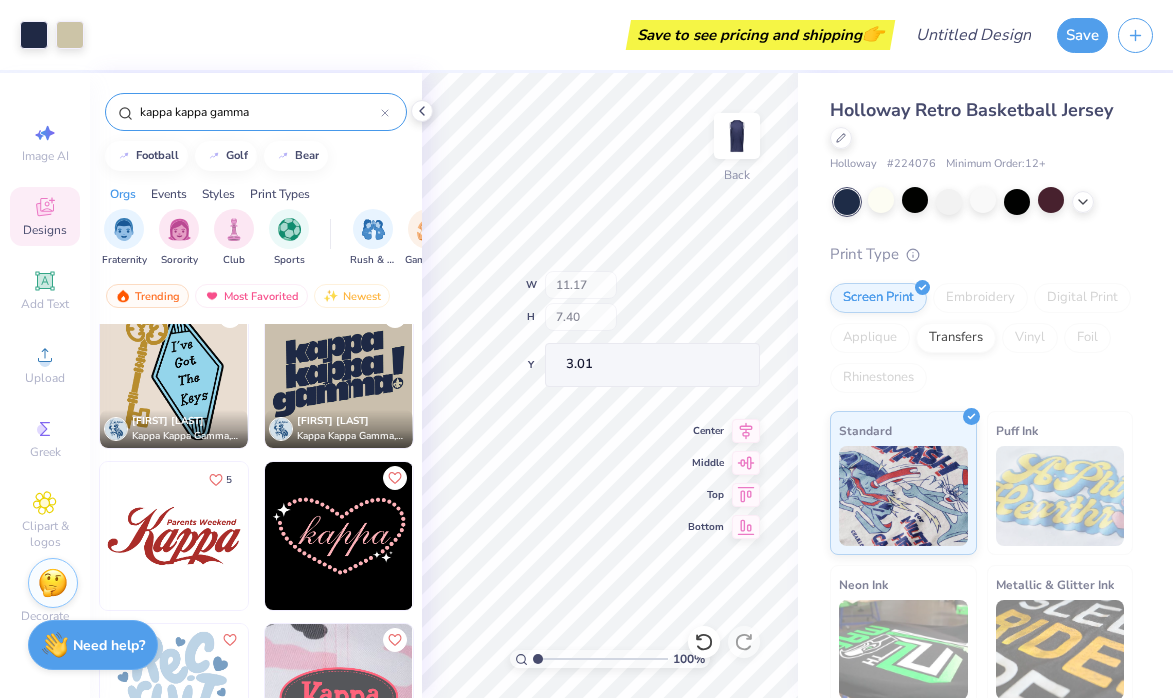 type on "3.01" 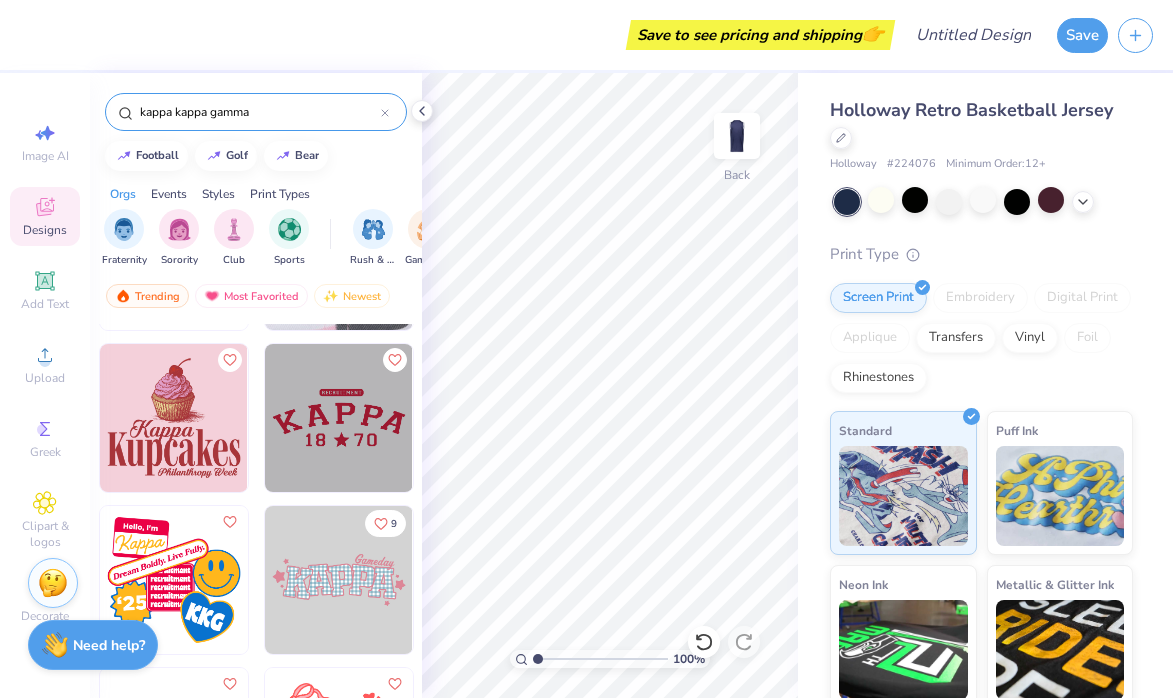 scroll, scrollTop: 3870, scrollLeft: 0, axis: vertical 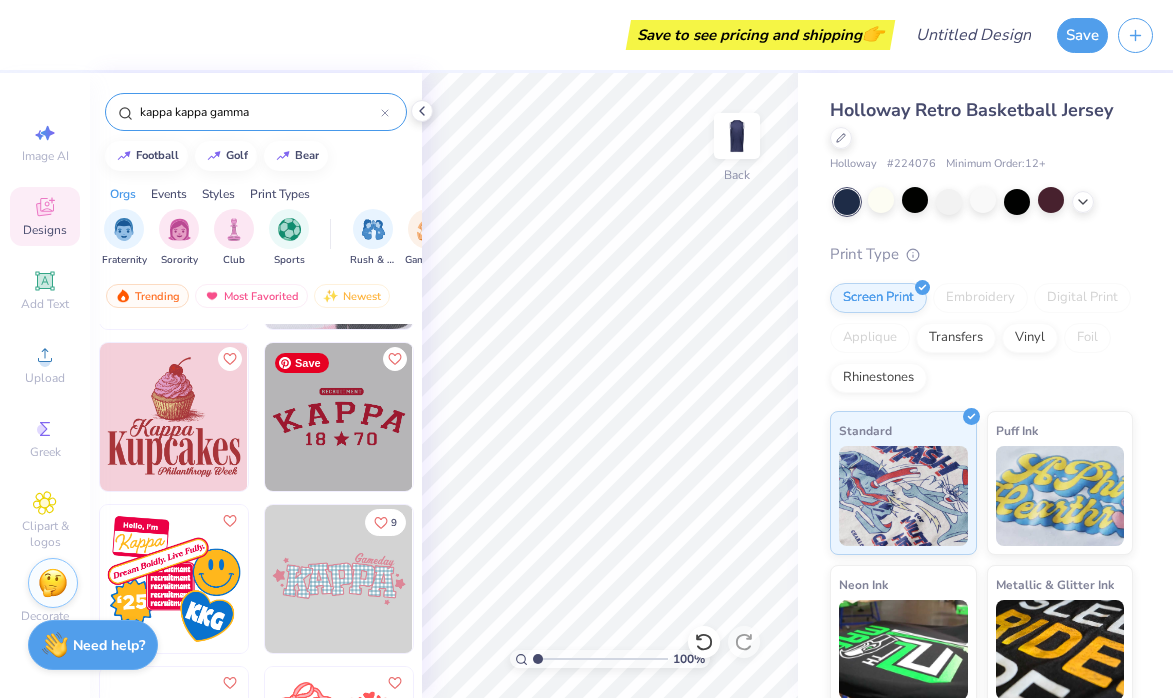 click at bounding box center [339, 417] 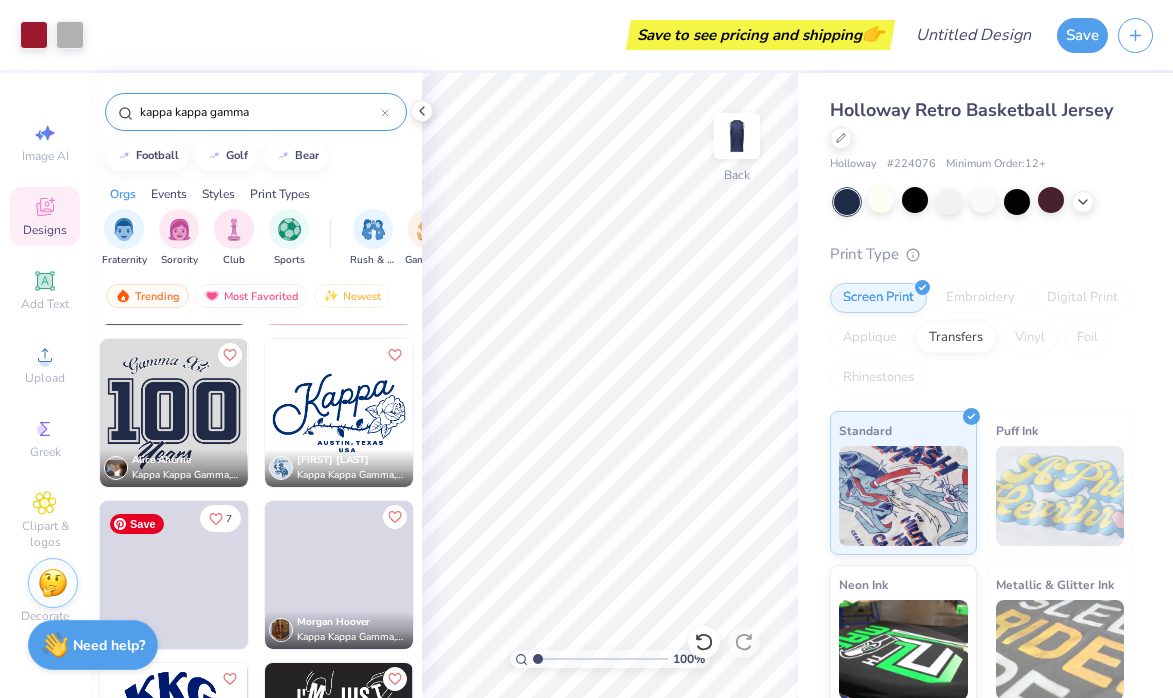scroll, scrollTop: 6180, scrollLeft: 0, axis: vertical 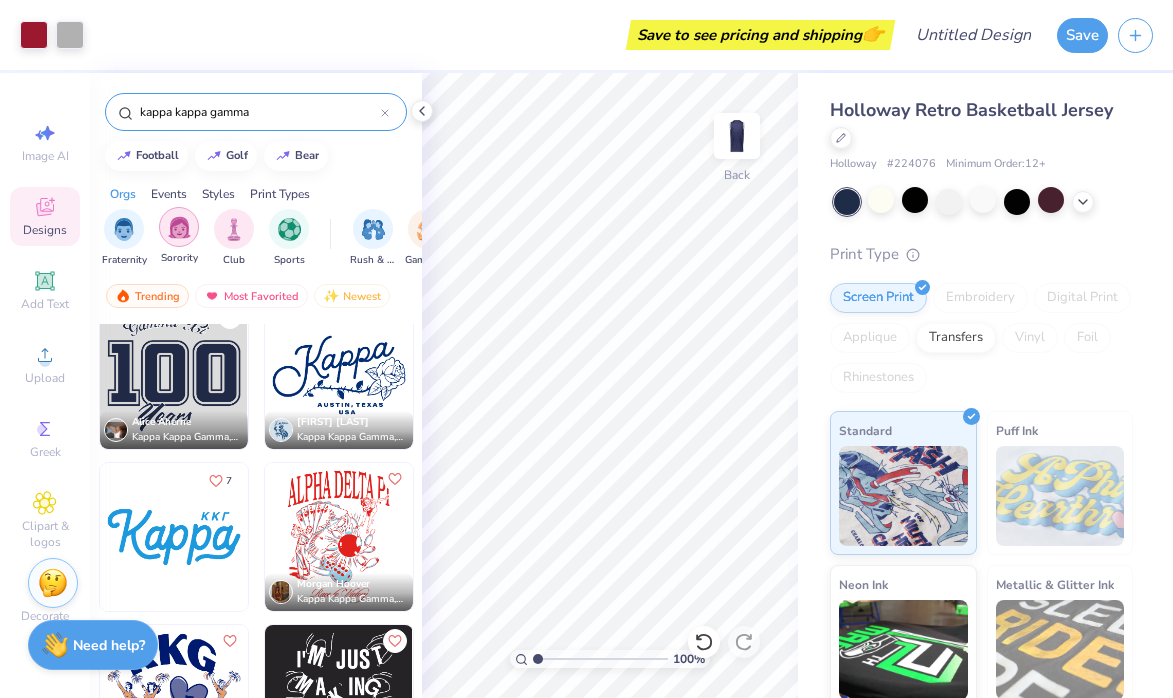 click at bounding box center [179, 227] 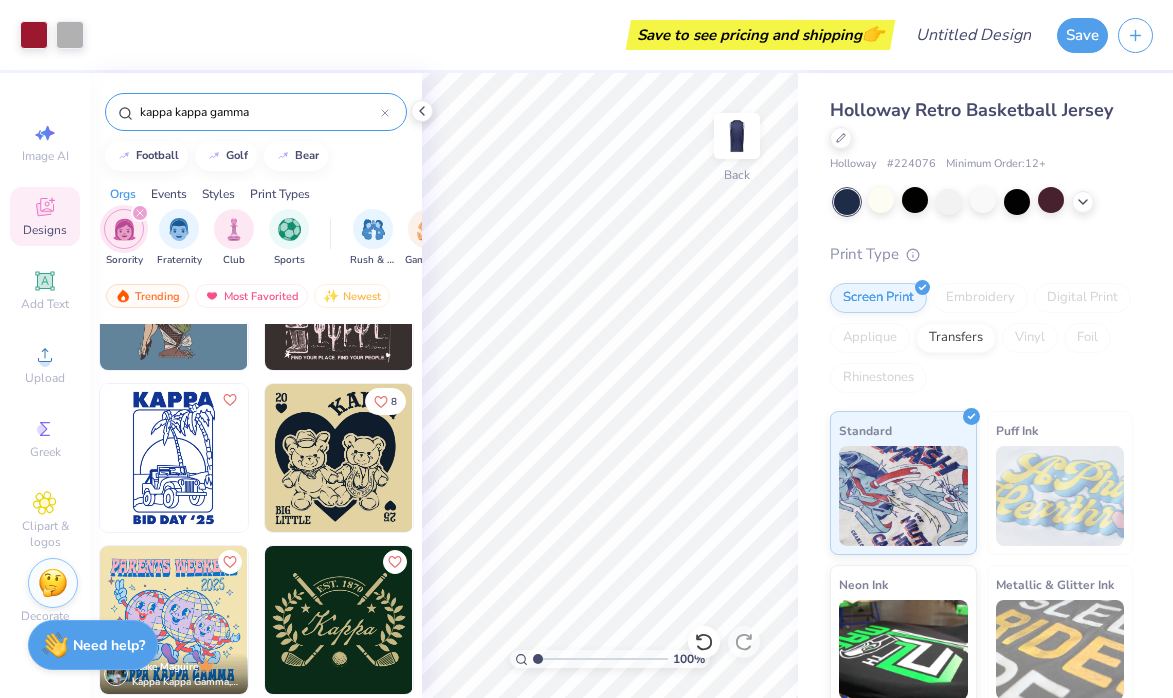 scroll, scrollTop: 0, scrollLeft: 0, axis: both 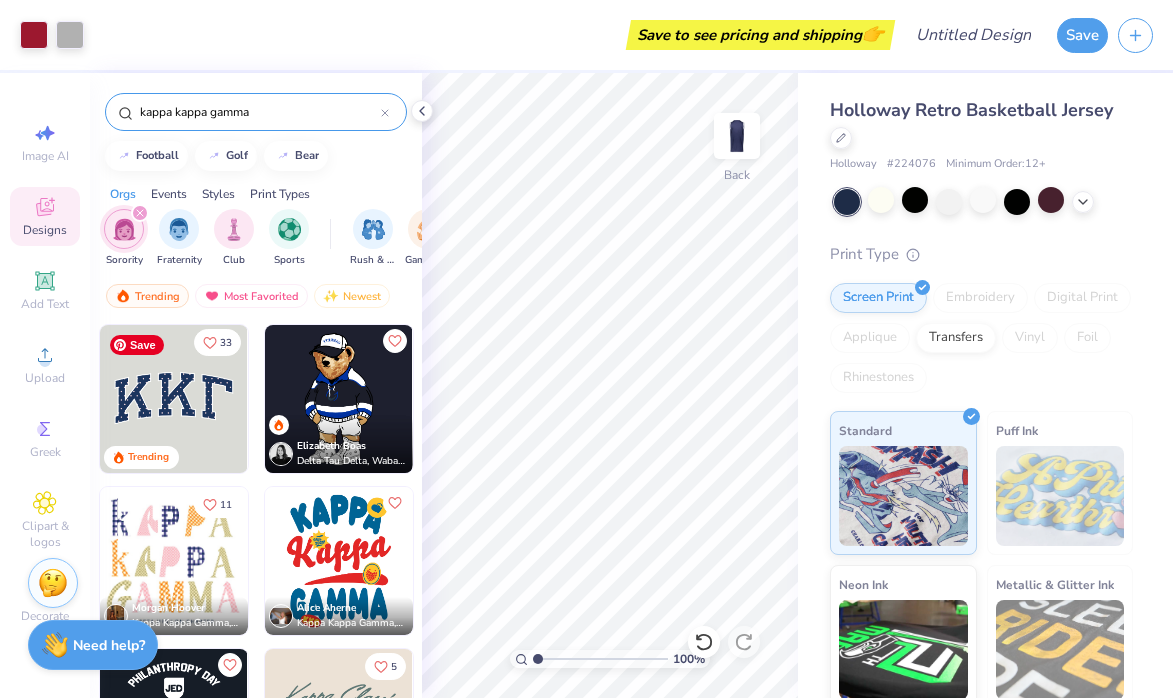 click on "Image AI Designs Add Text Upload Greek Clipart & logos Decorate" at bounding box center [45, 385] 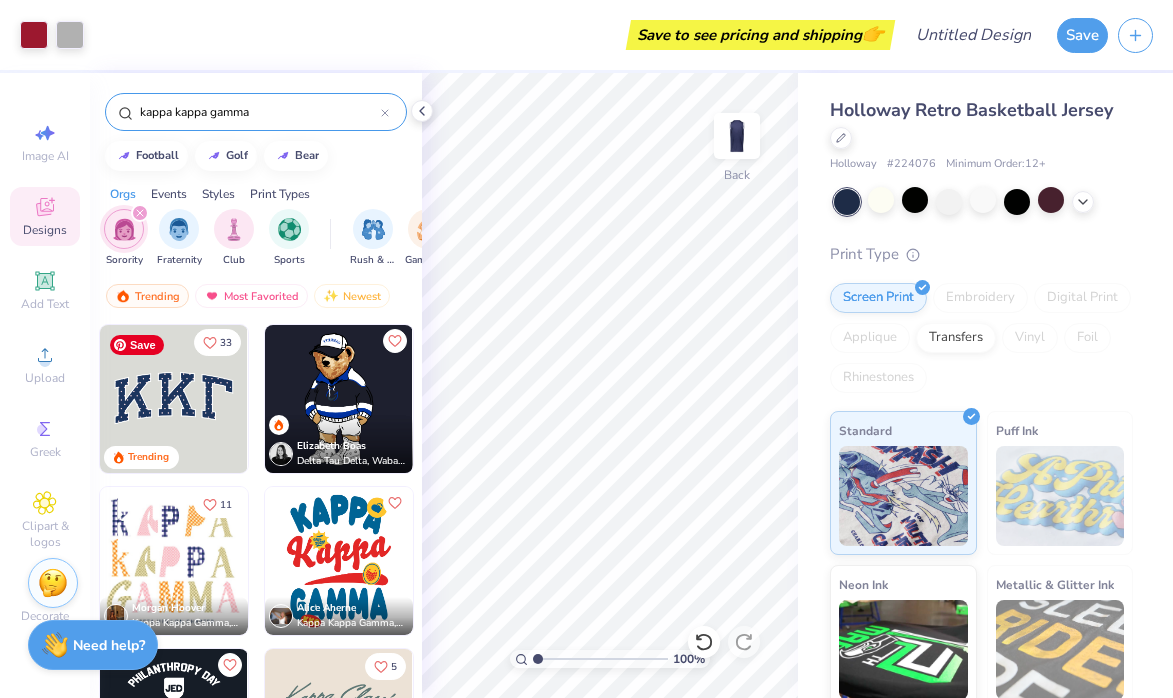 click at bounding box center [174, 399] 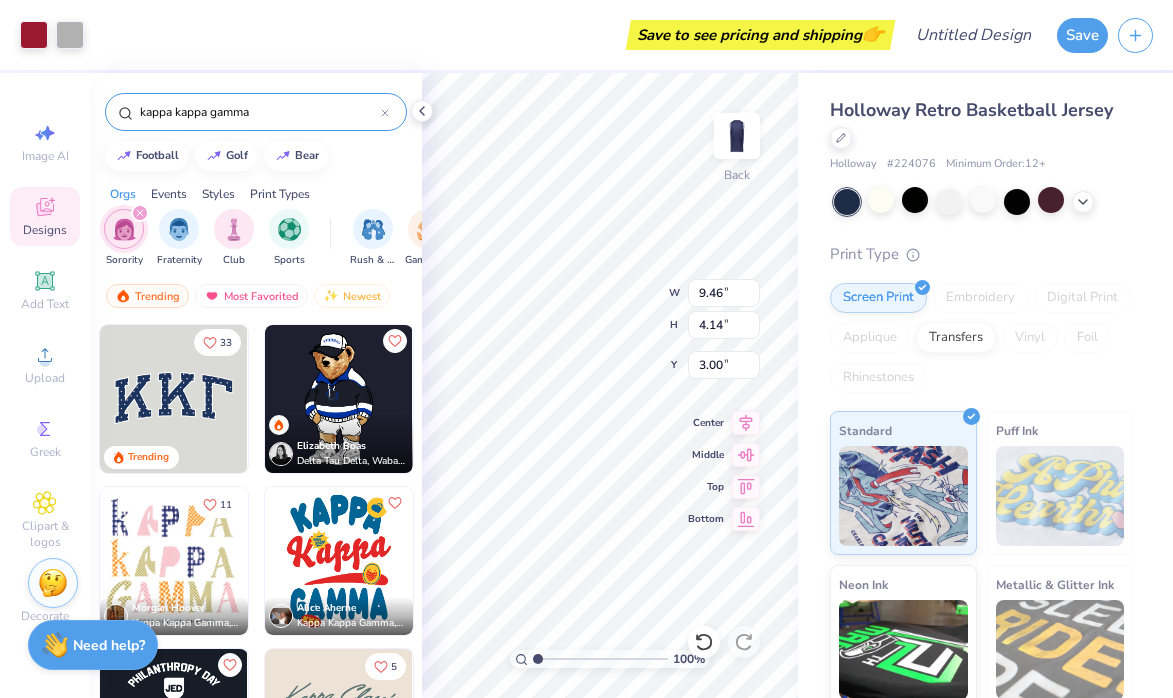 type on "9.46" 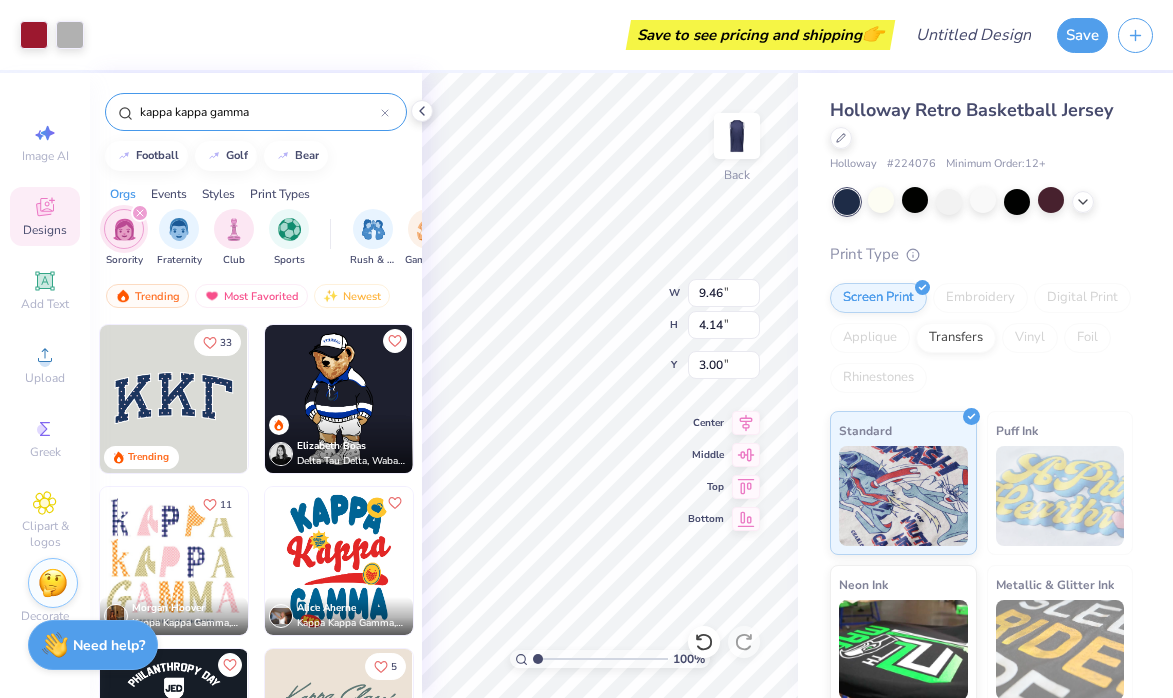 type on "4.14" 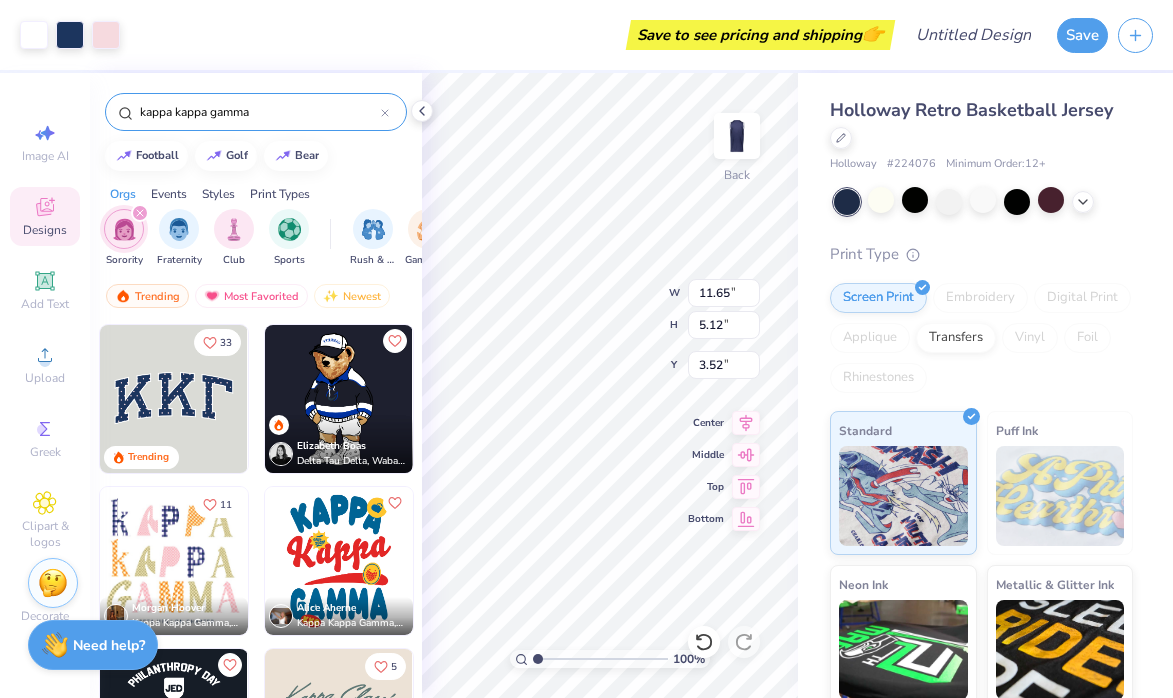 type on "3.52" 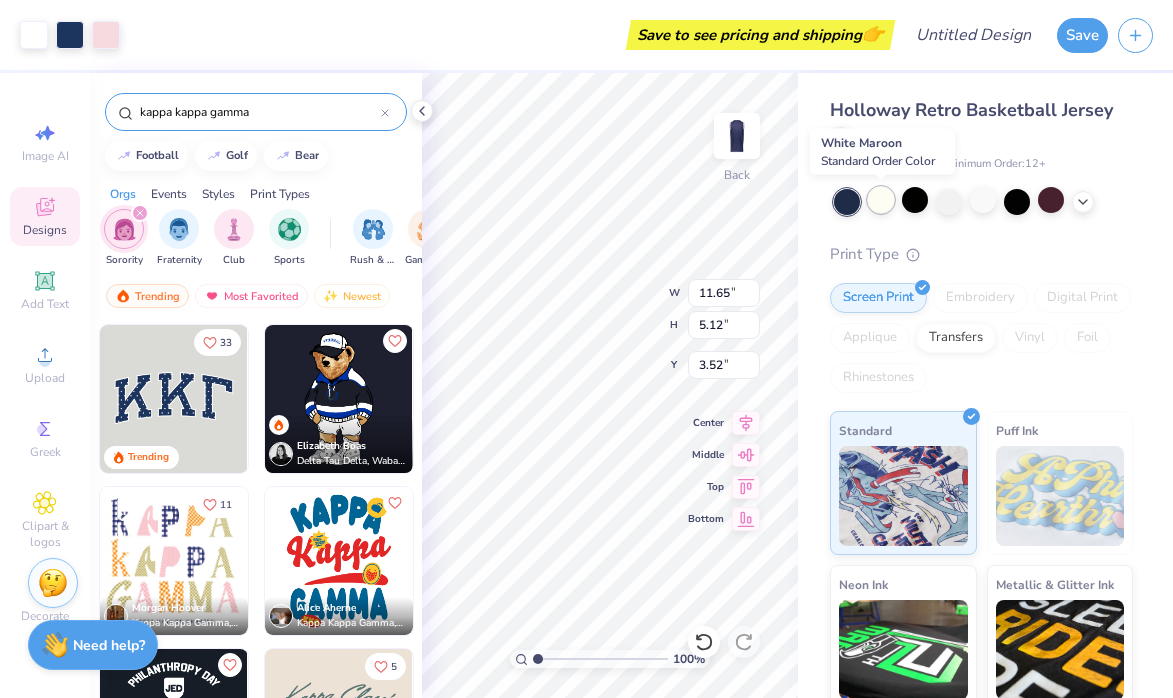 click at bounding box center (881, 200) 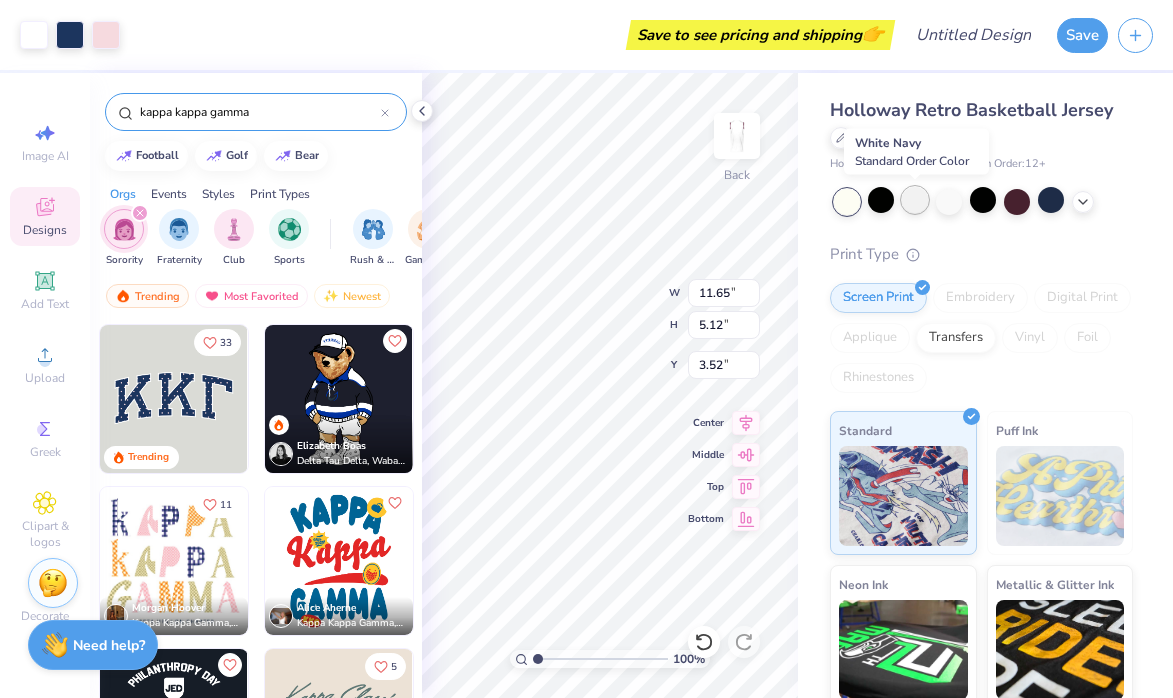 click at bounding box center [915, 200] 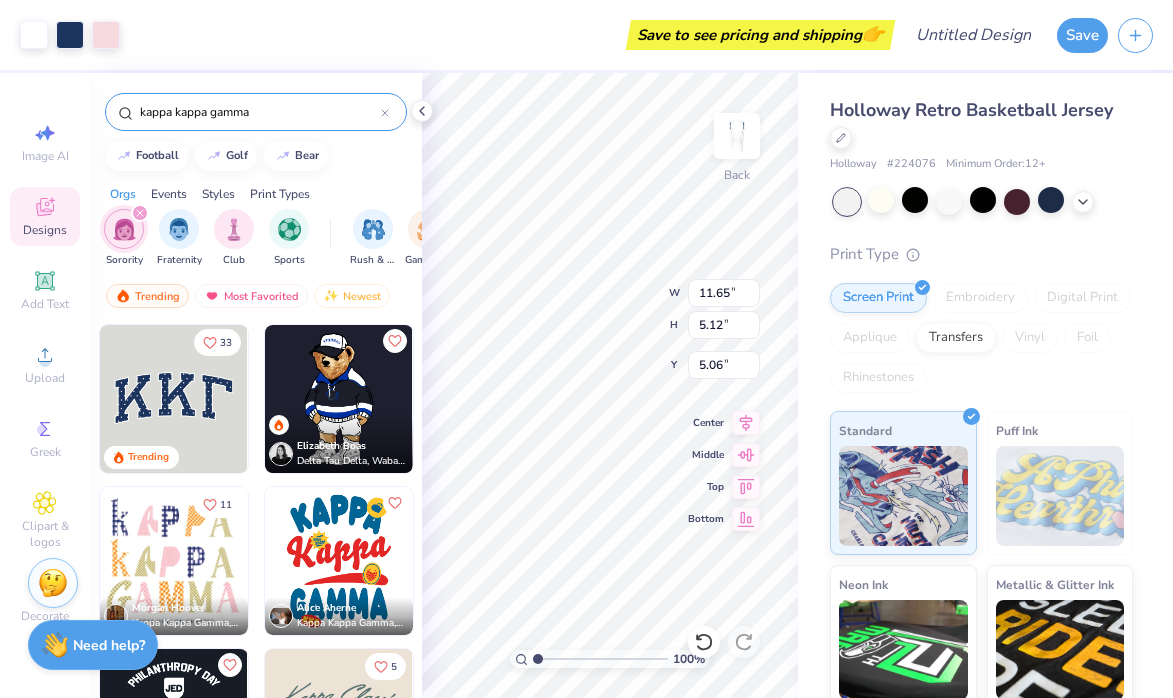 type on "5.06" 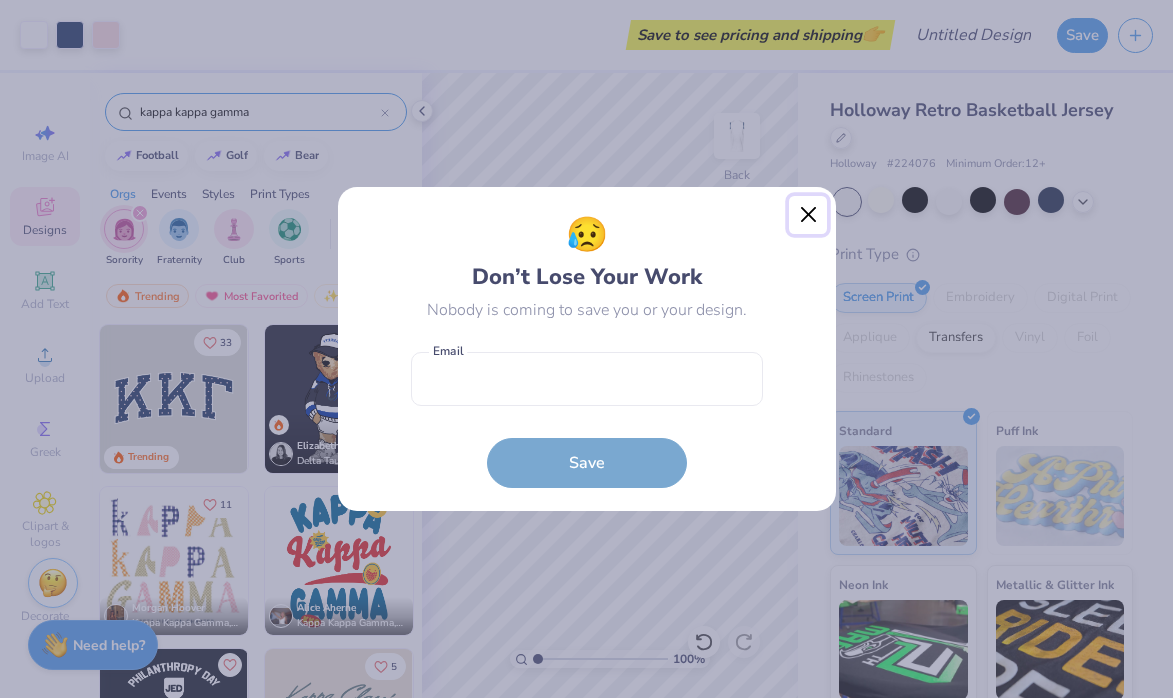 click at bounding box center (808, 215) 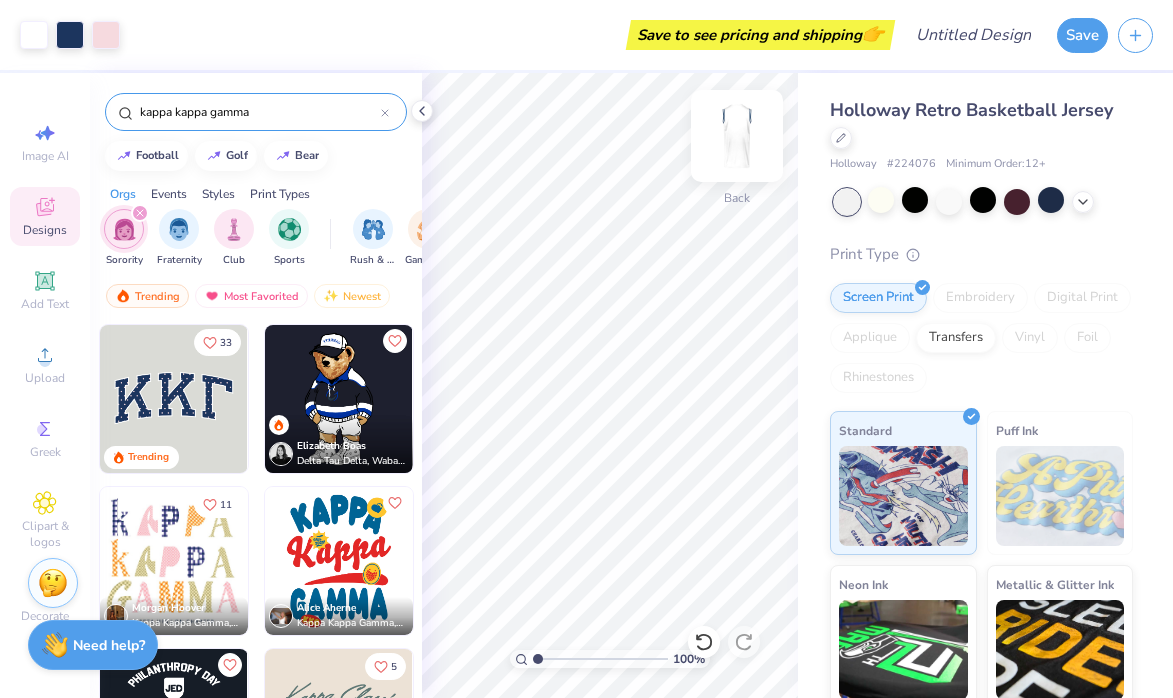 click at bounding box center [737, 136] 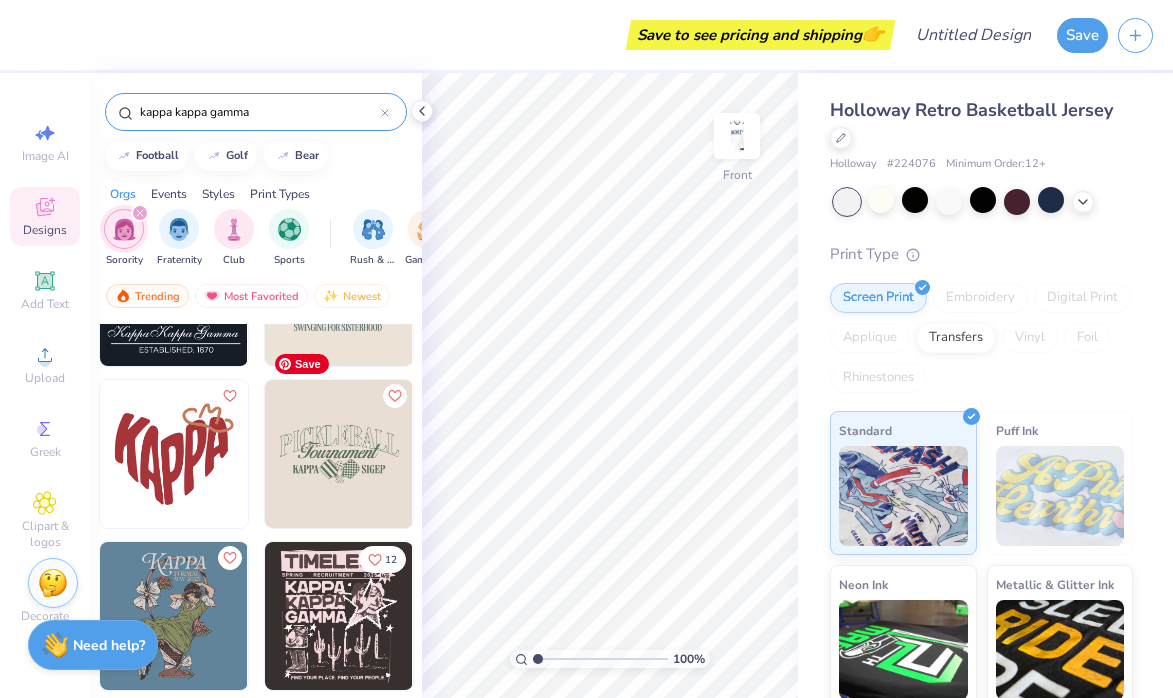 scroll, scrollTop: 477, scrollLeft: 0, axis: vertical 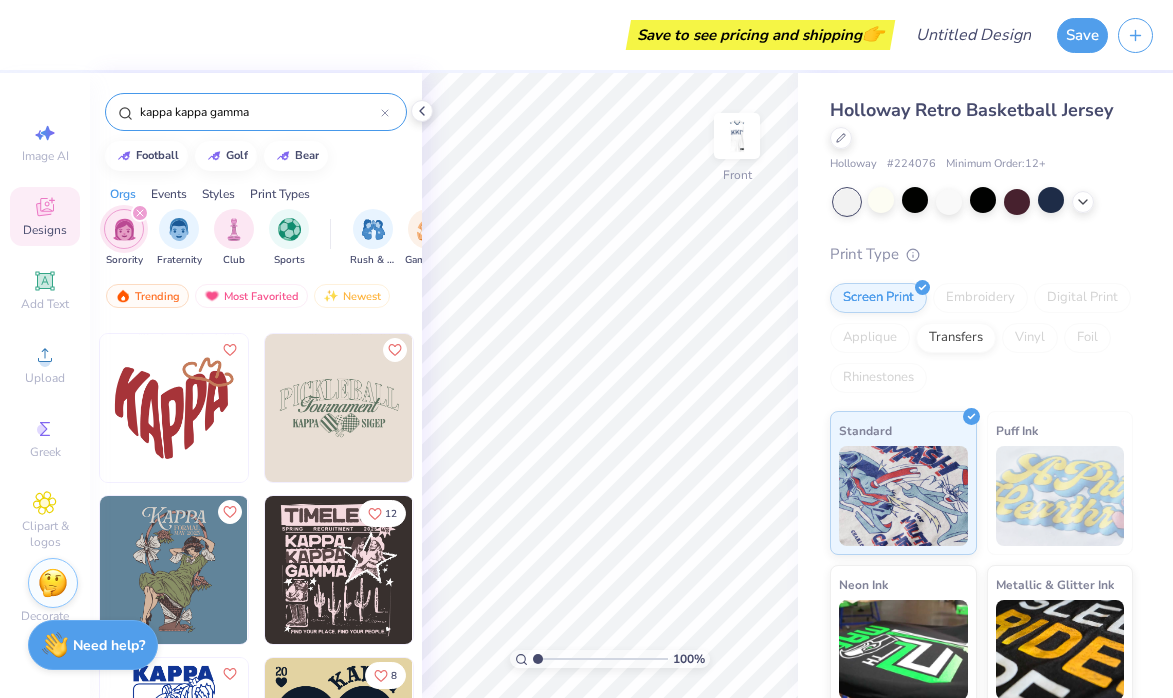 drag, startPoint x: 262, startPoint y: 118, endPoint x: 128, endPoint y: 117, distance: 134.00374 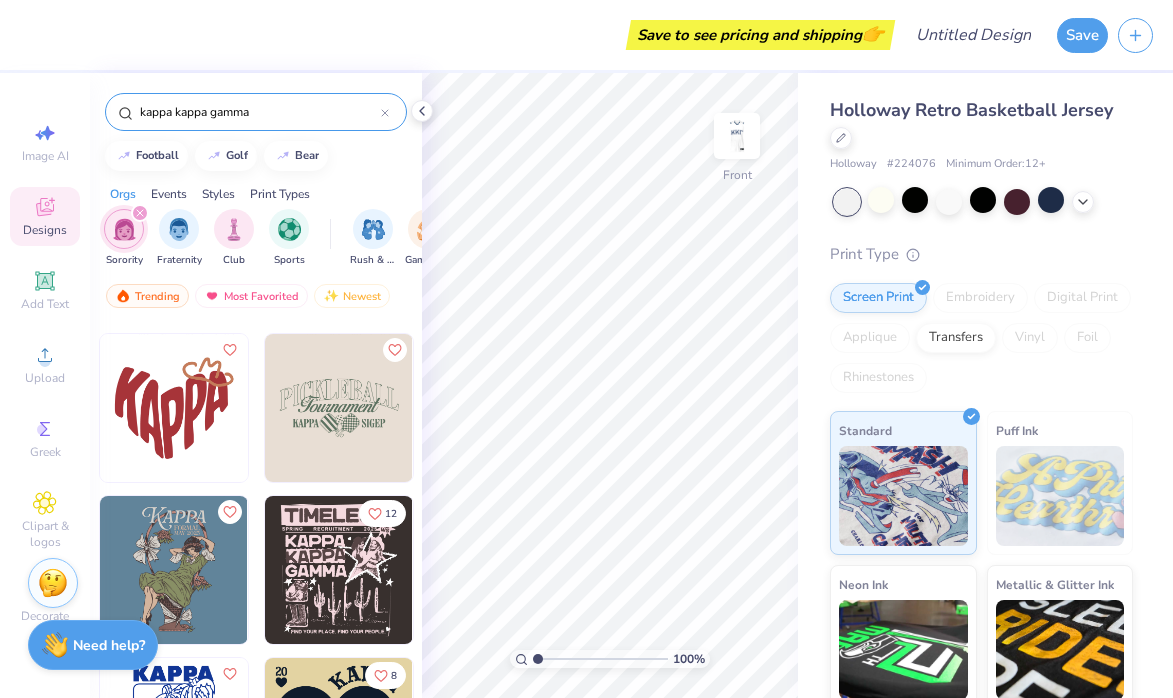 click on "kappa kappa gamma" at bounding box center (256, 112) 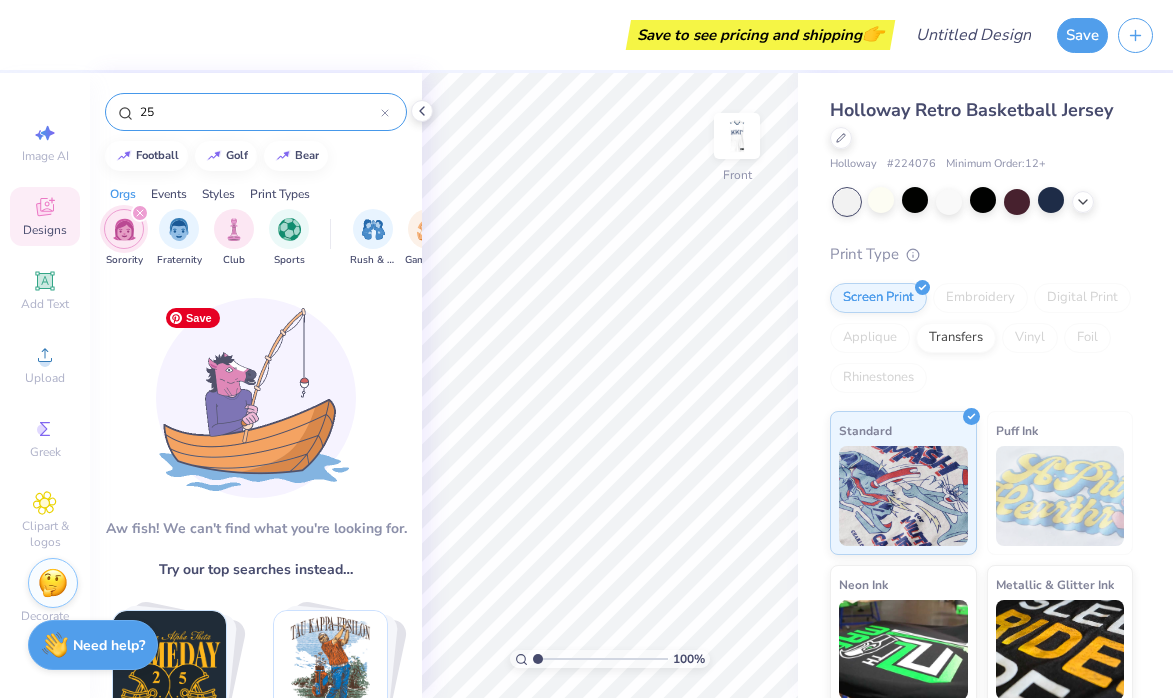 type on "25" 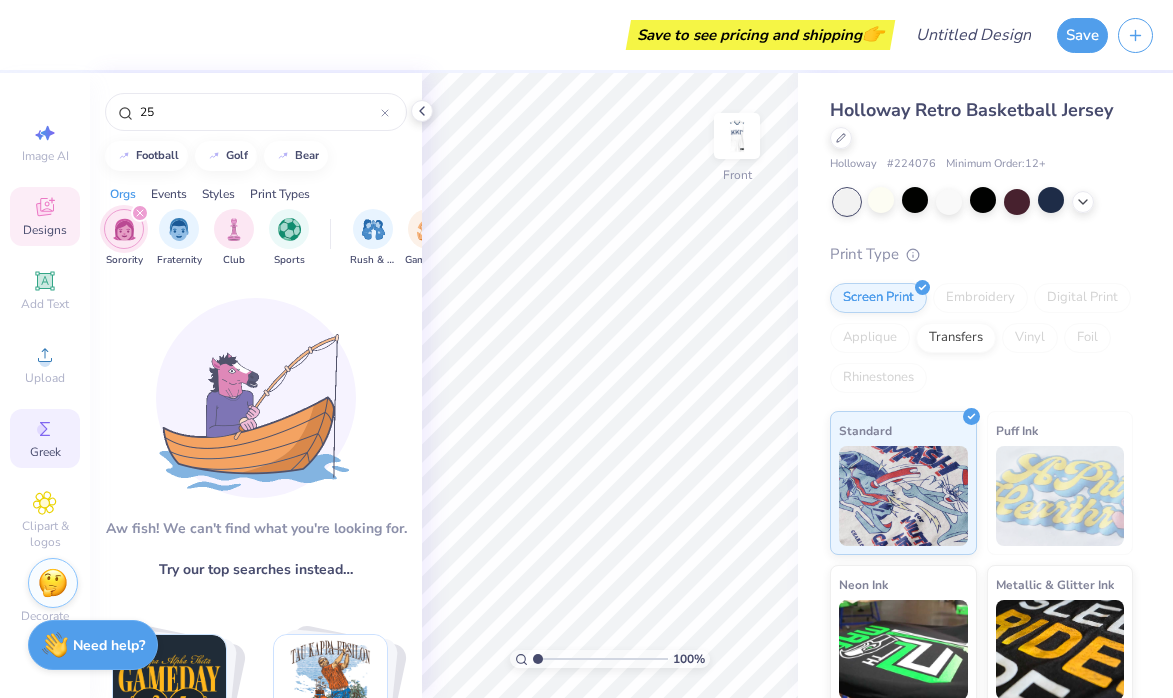 click 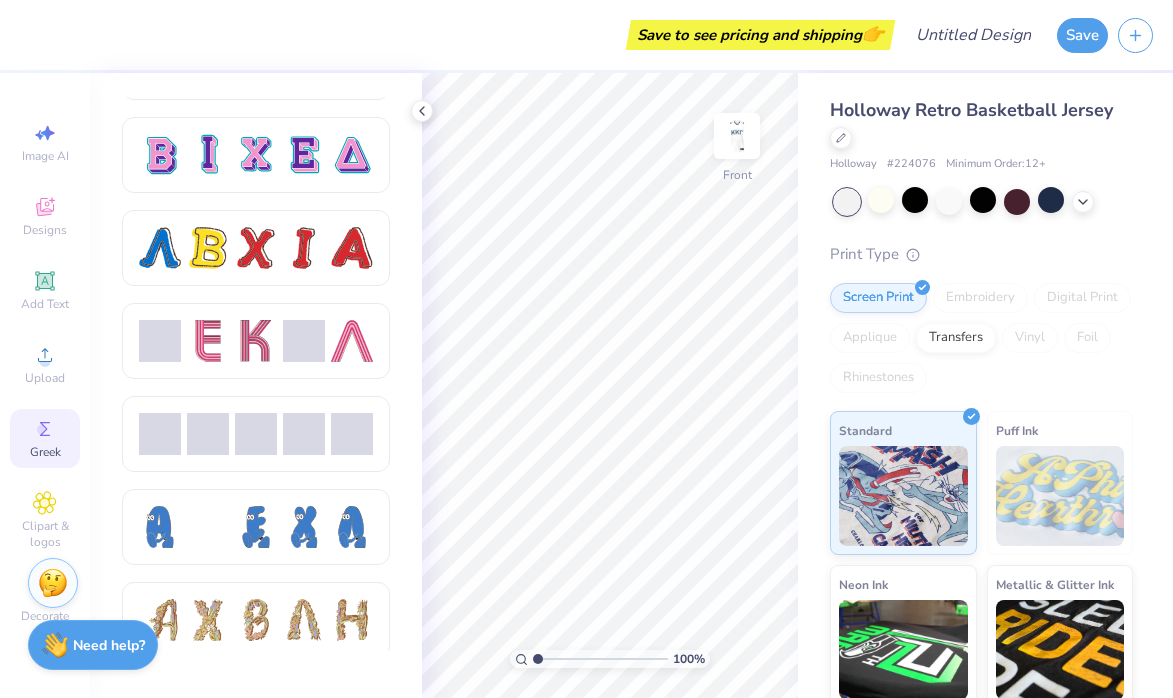 scroll, scrollTop: 1670, scrollLeft: 0, axis: vertical 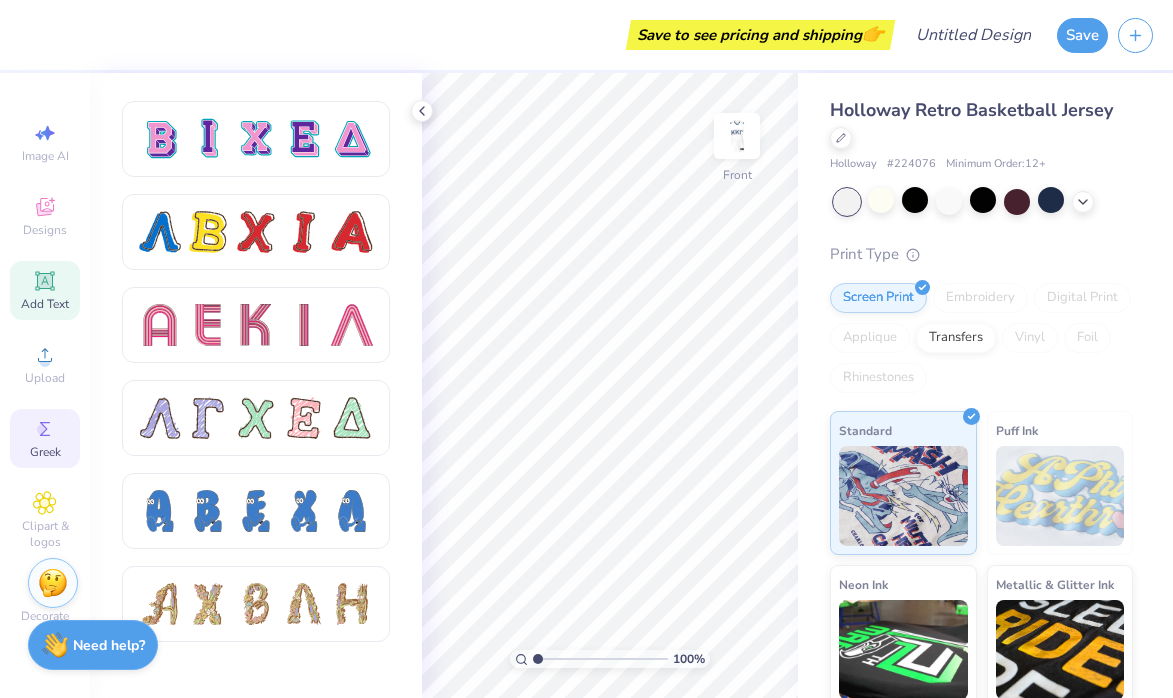 click 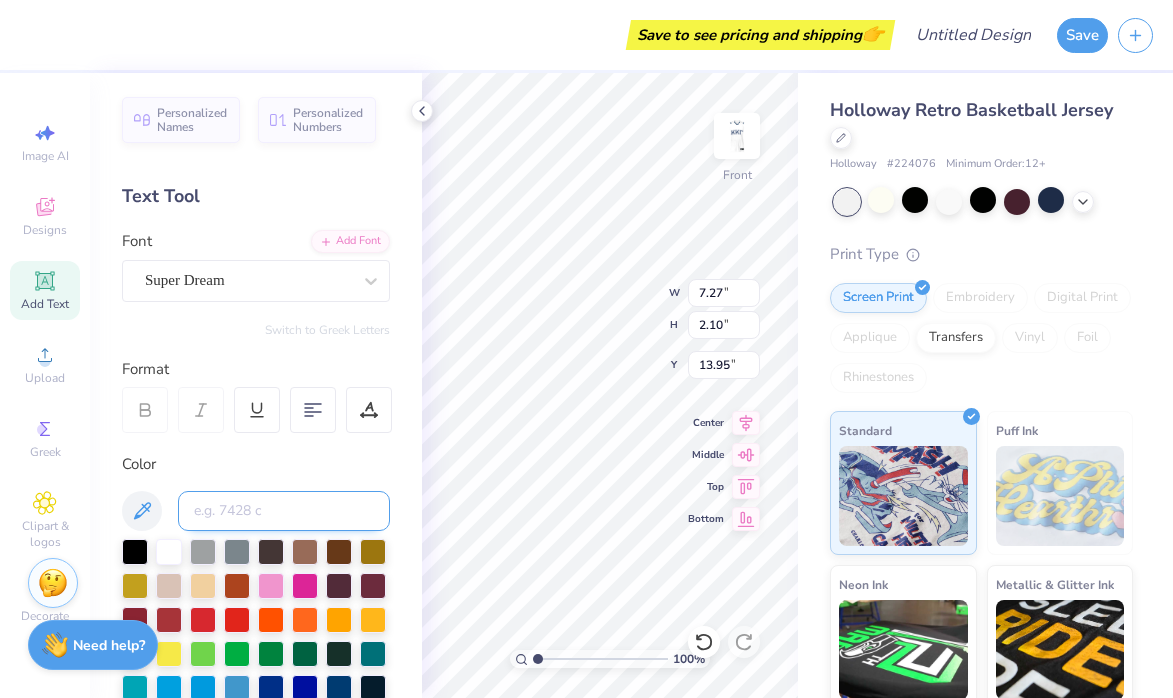 click at bounding box center (284, 511) 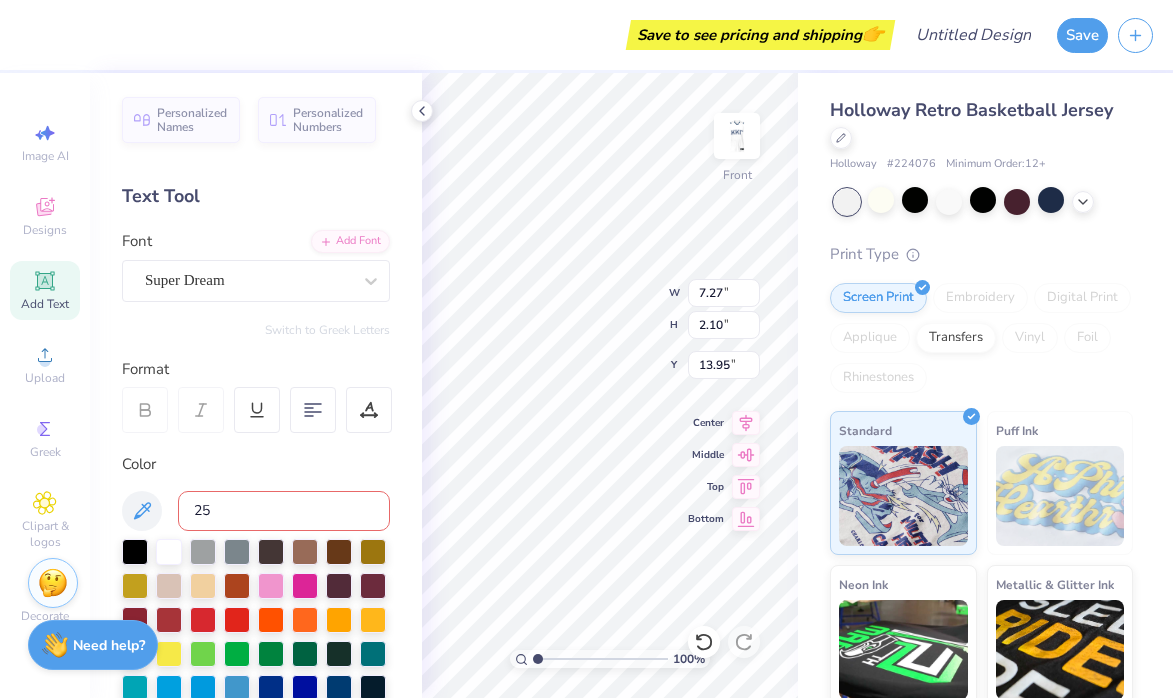 type on "2" 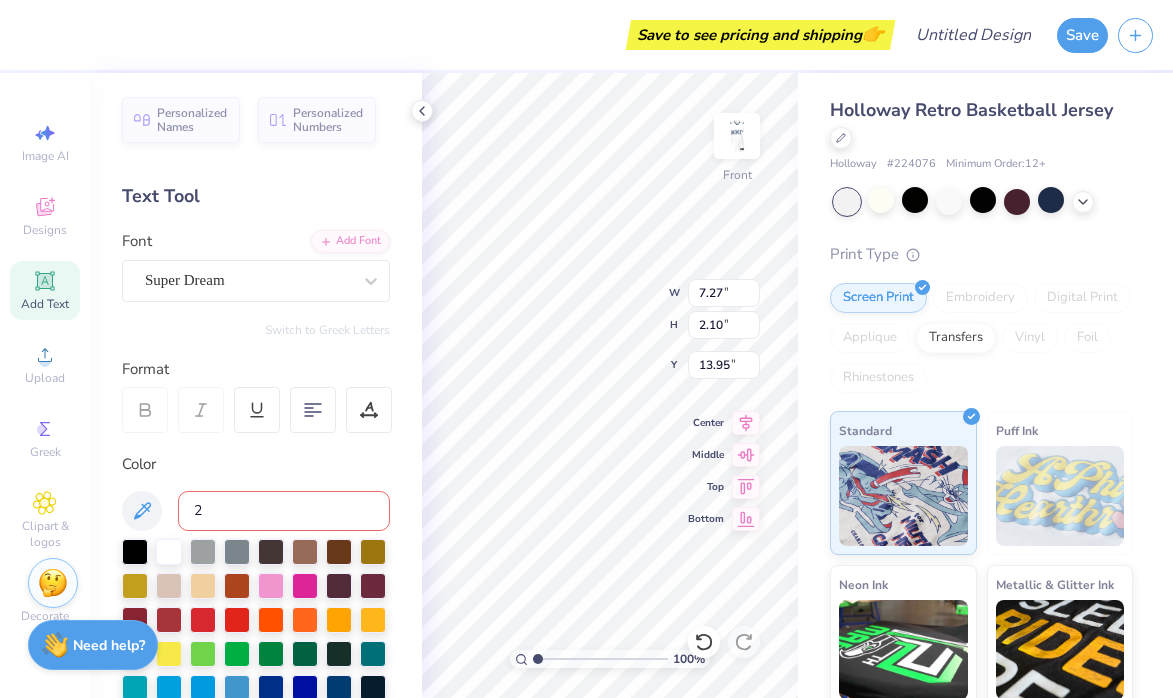 type 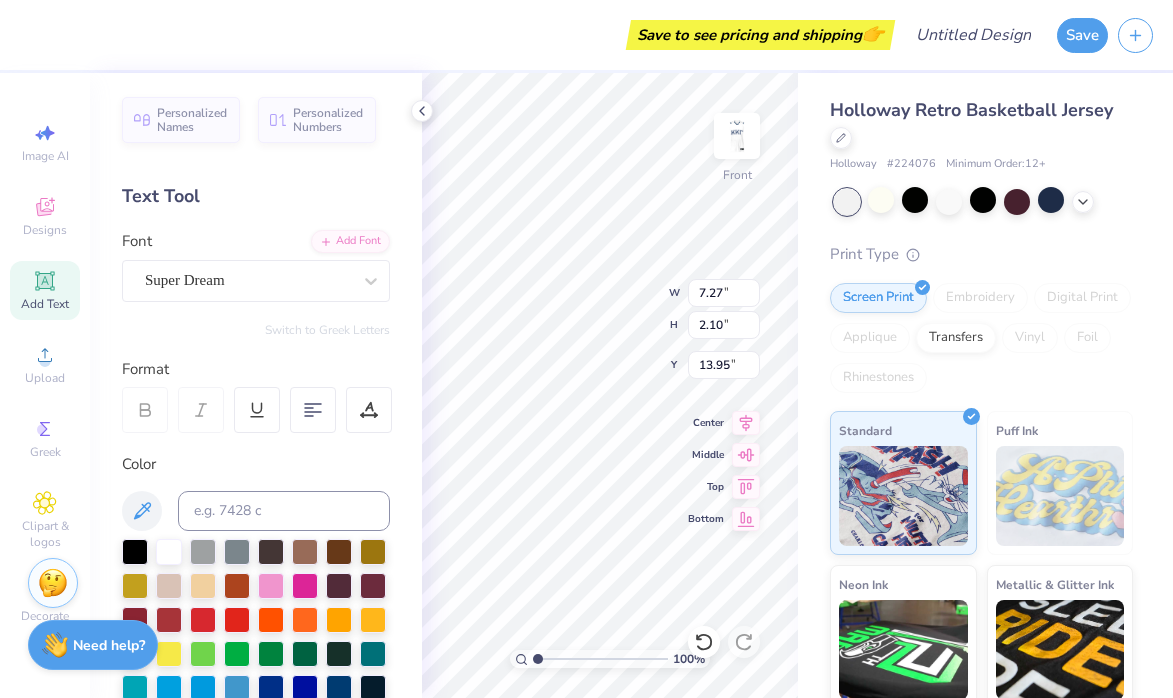 click on "Text Tool" at bounding box center [256, 196] 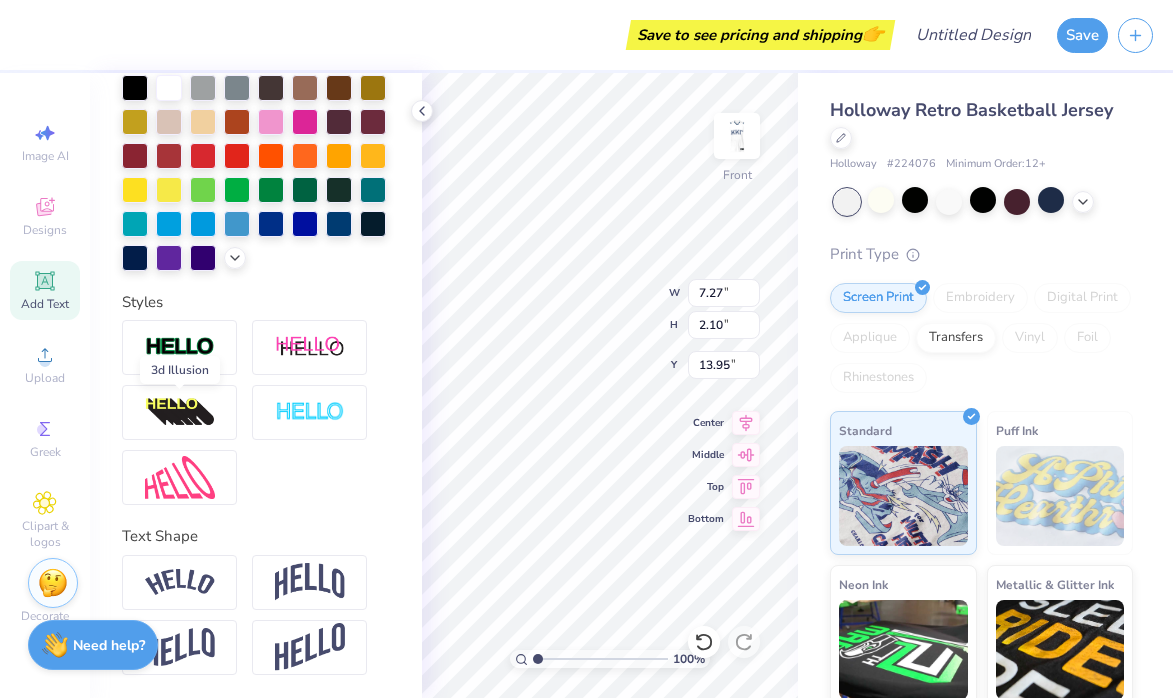 scroll, scrollTop: 0, scrollLeft: 0, axis: both 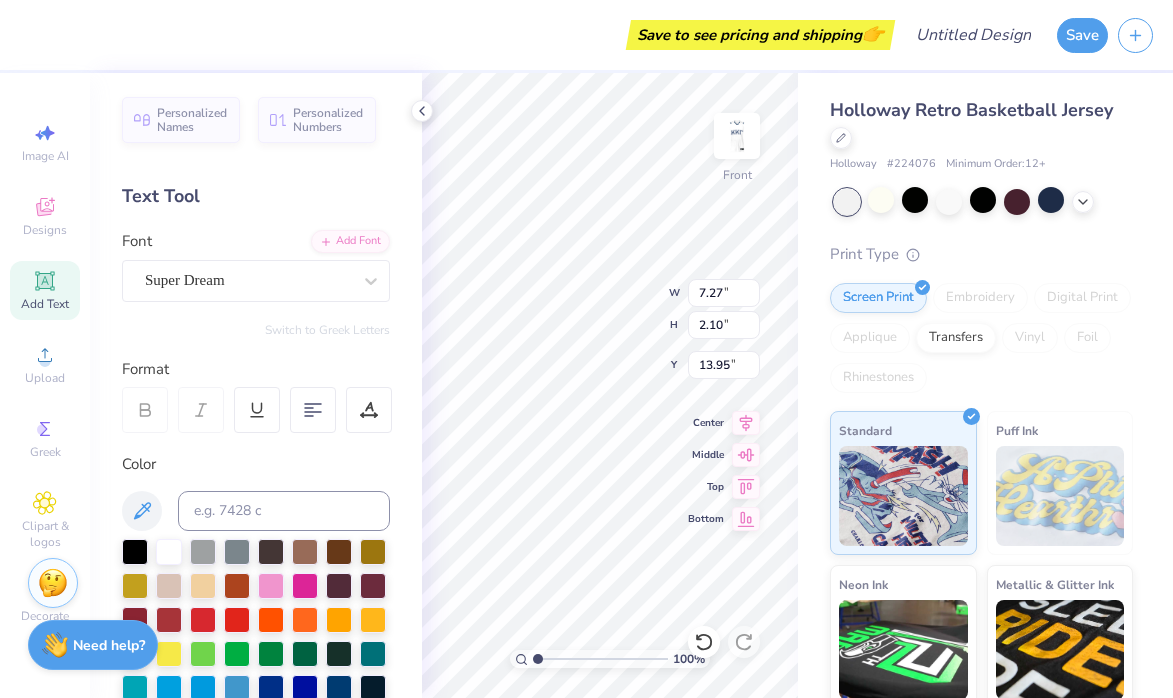 click on "Text Tool" at bounding box center (256, 196) 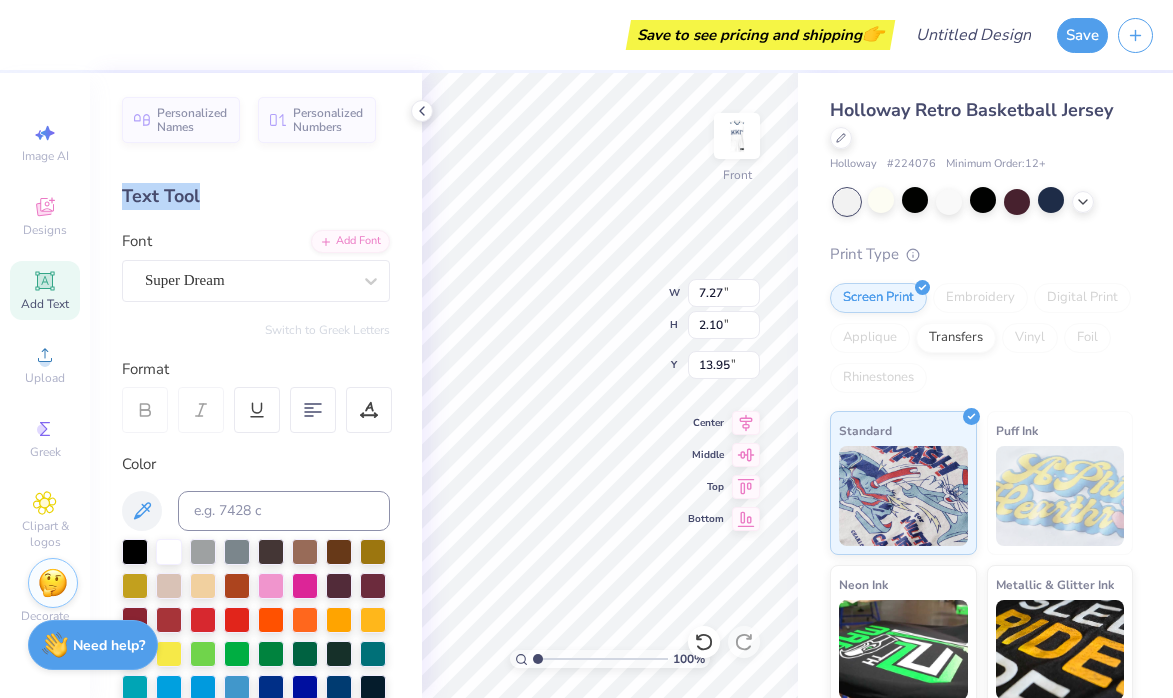 drag, startPoint x: 199, startPoint y: 193, endPoint x: 108, endPoint y: 193, distance: 91 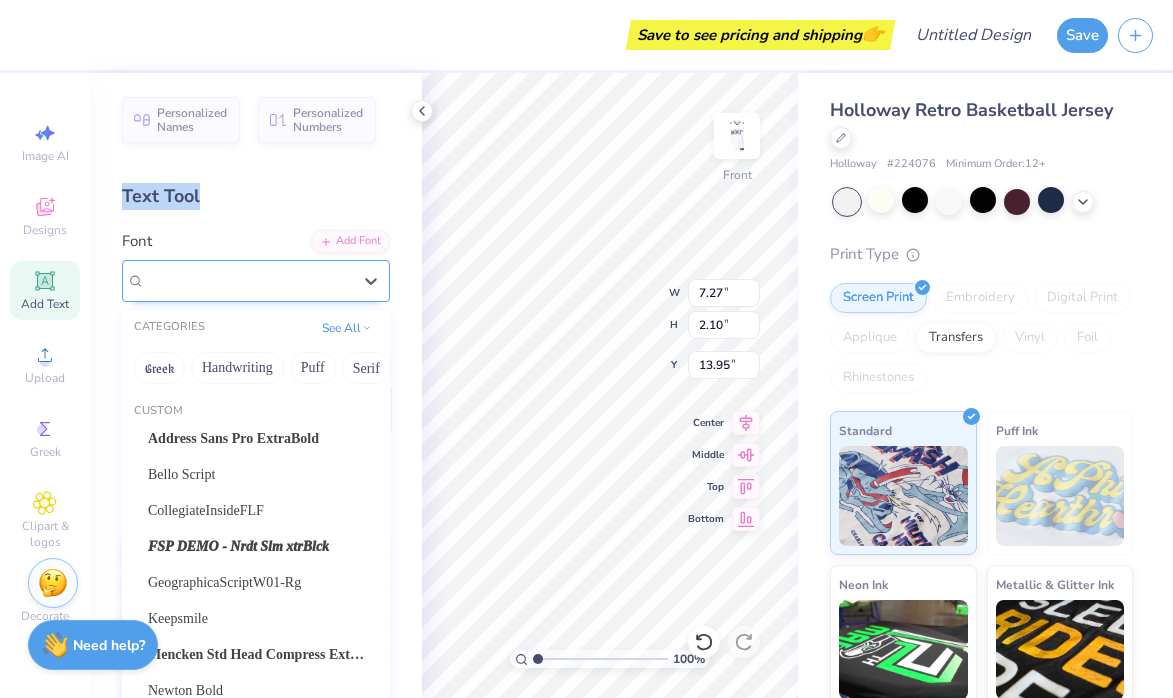 click on "Super Dream" at bounding box center (248, 280) 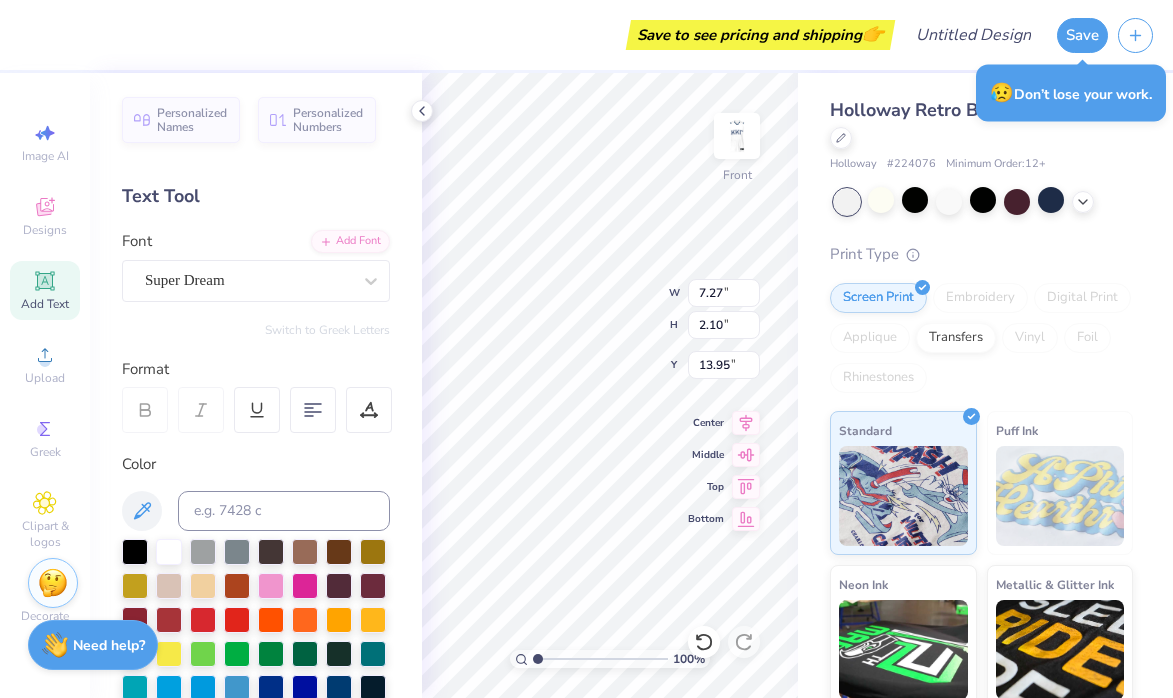 scroll, scrollTop: 0, scrollLeft: 1, axis: horizontal 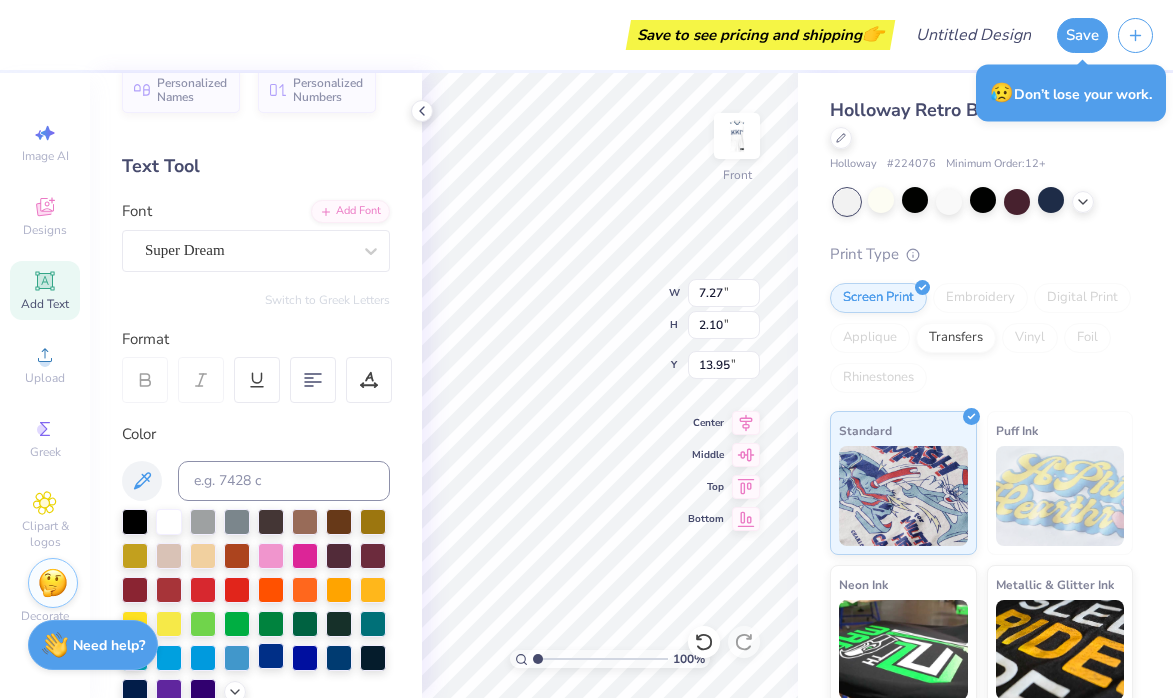 type on "25" 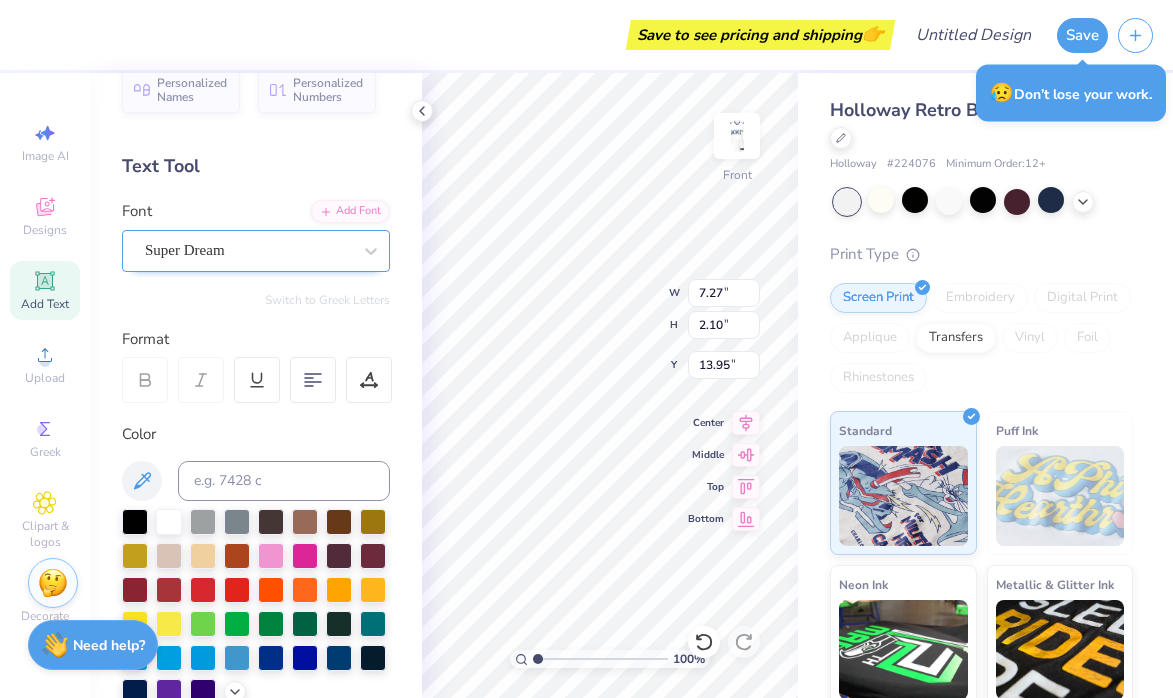 click on "Super Dream" at bounding box center (248, 250) 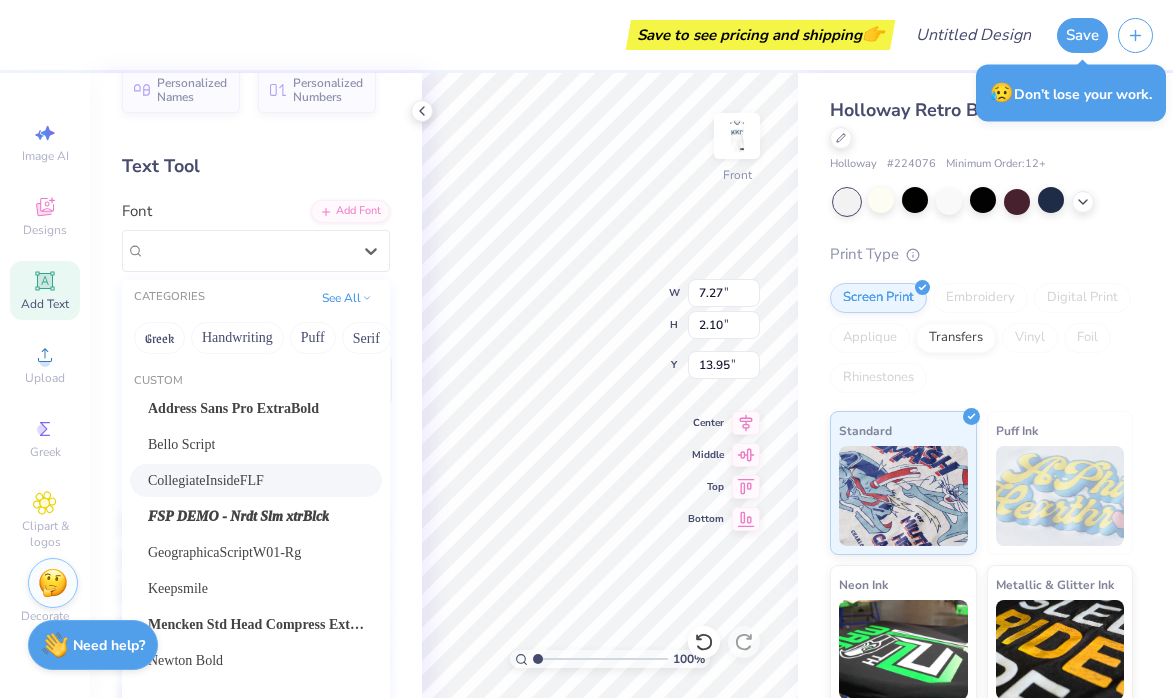 click on "CollegiateInsideFLF" at bounding box center [206, 480] 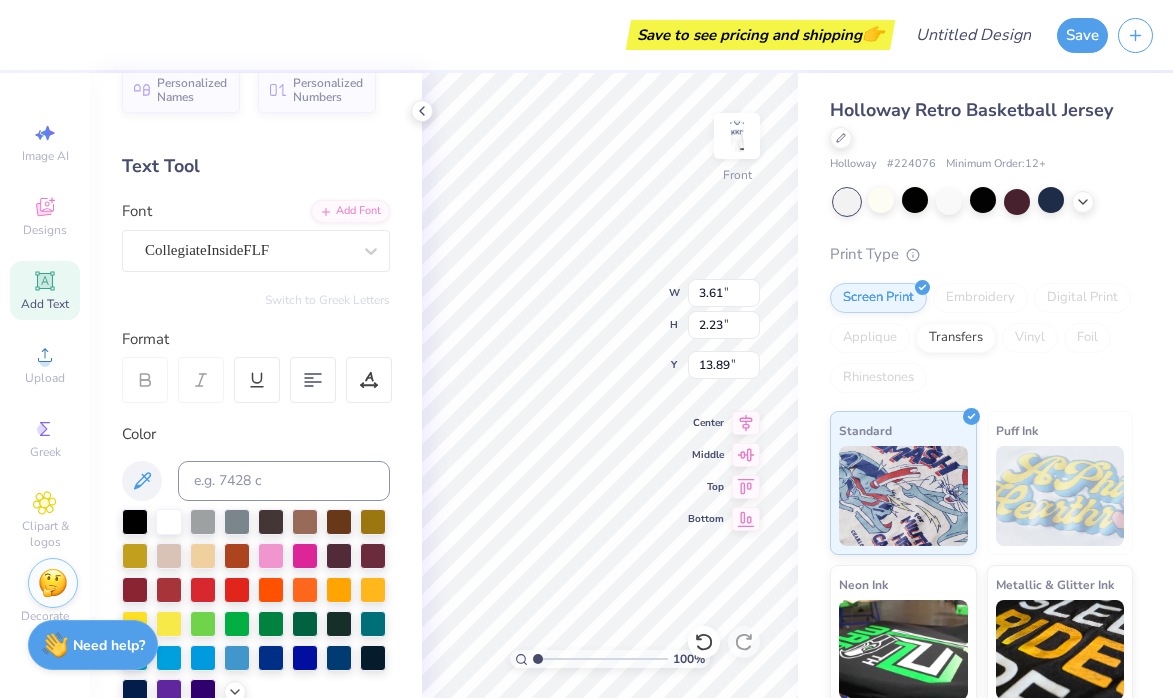 type on "7.00" 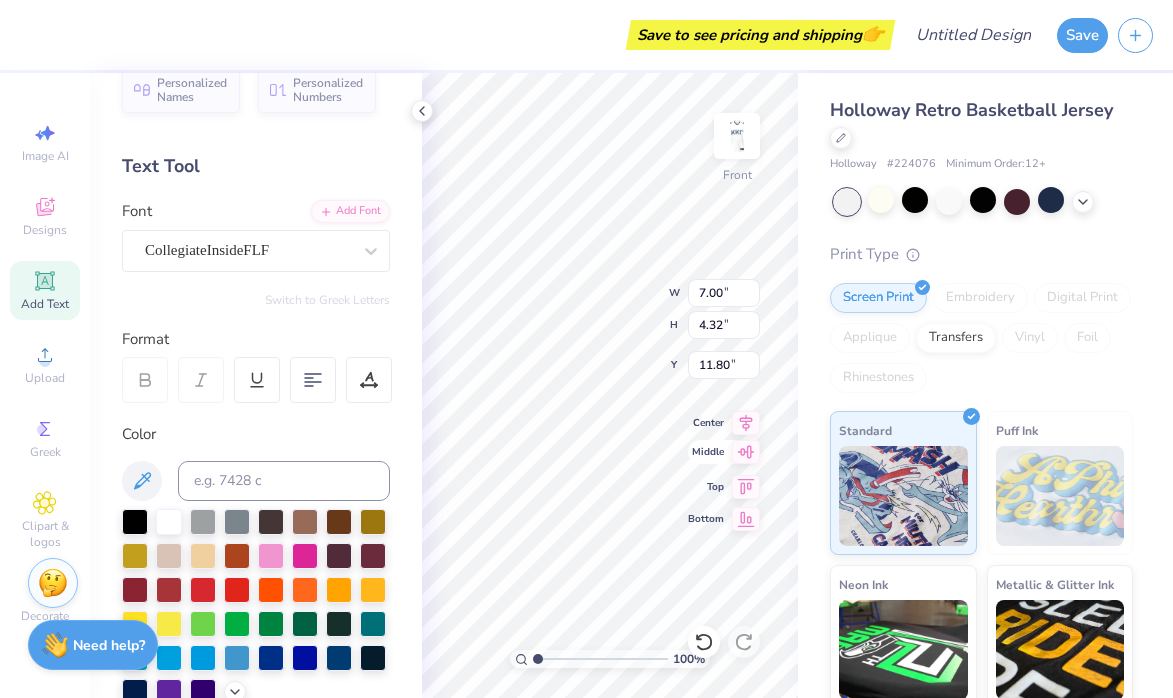 type on "10.30" 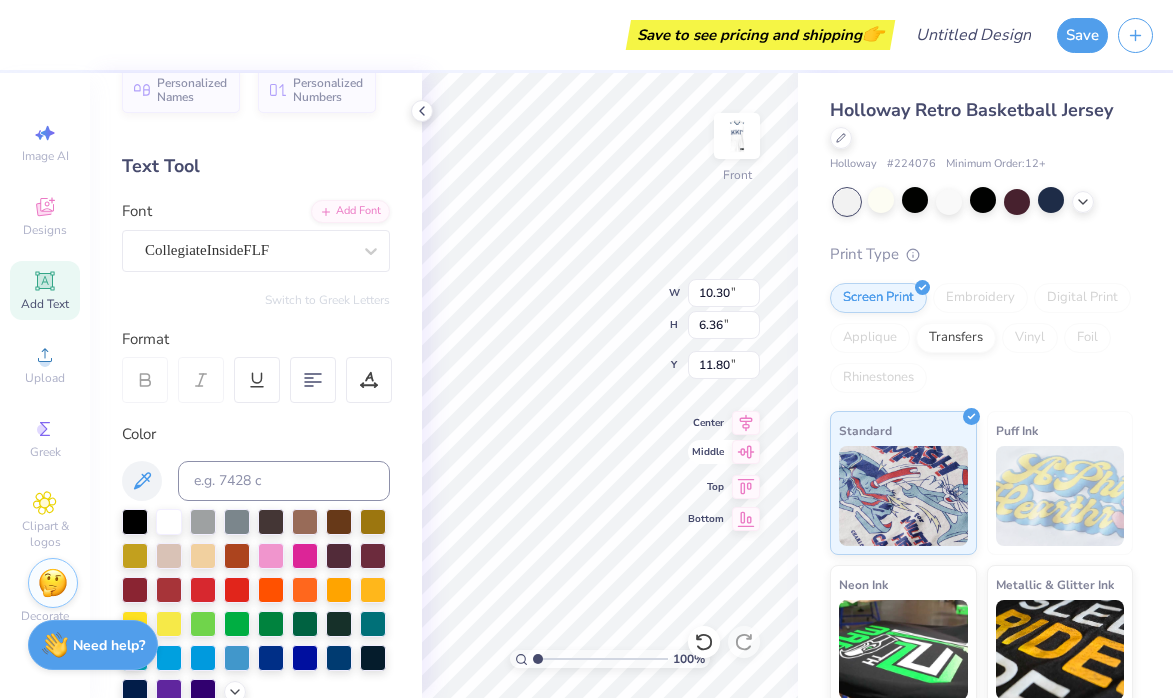 type on "8.64" 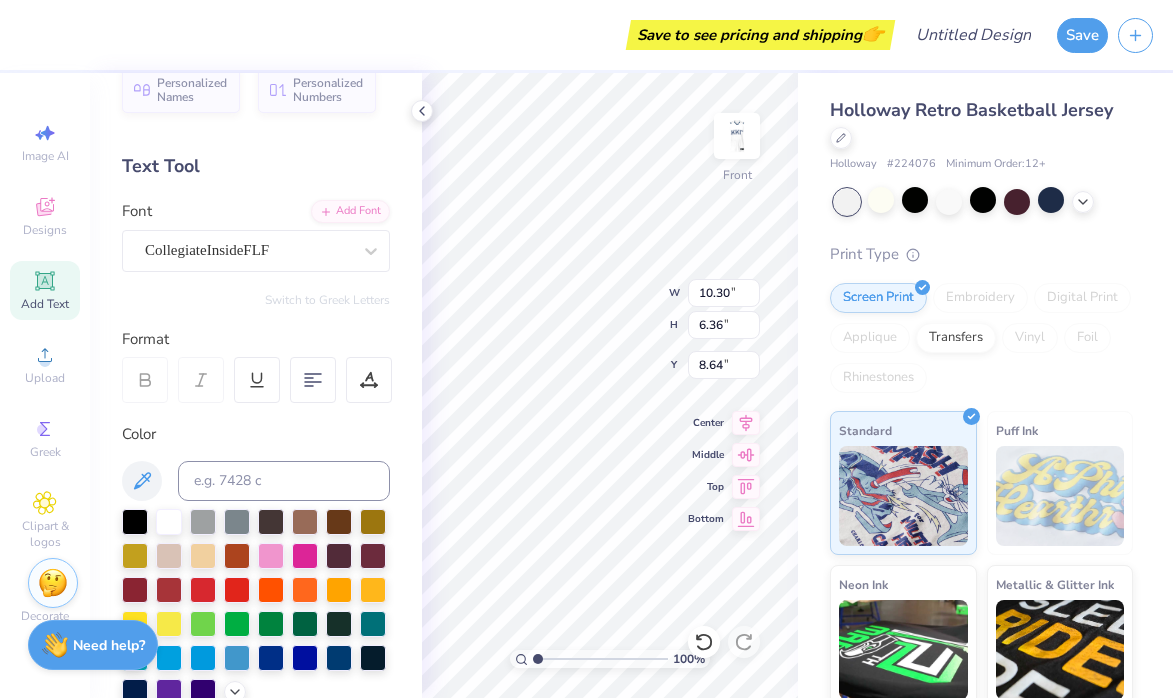 type on "10.61" 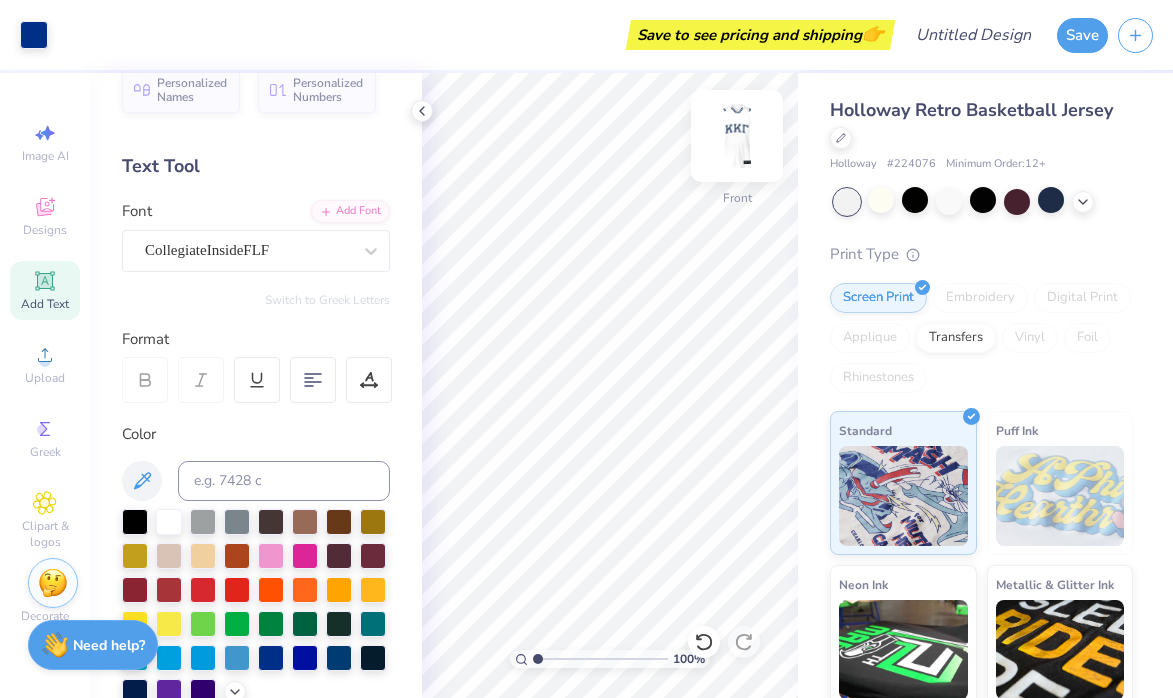 click at bounding box center (737, 136) 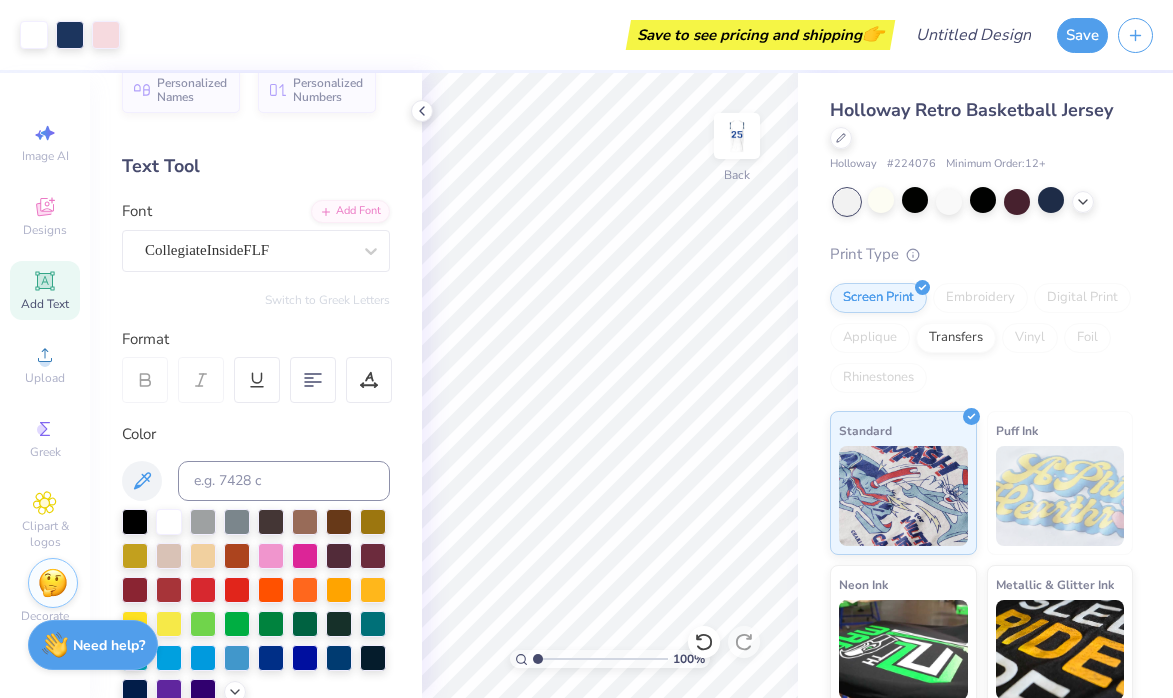 click at bounding box center (737, 136) 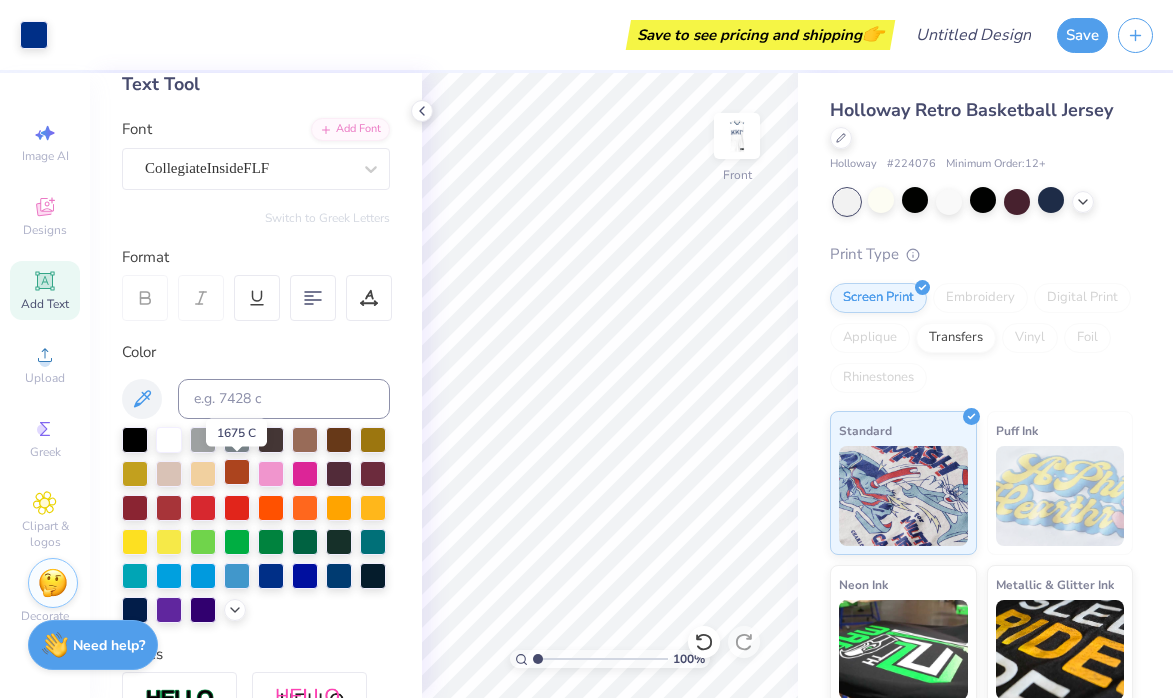 scroll, scrollTop: 118, scrollLeft: 0, axis: vertical 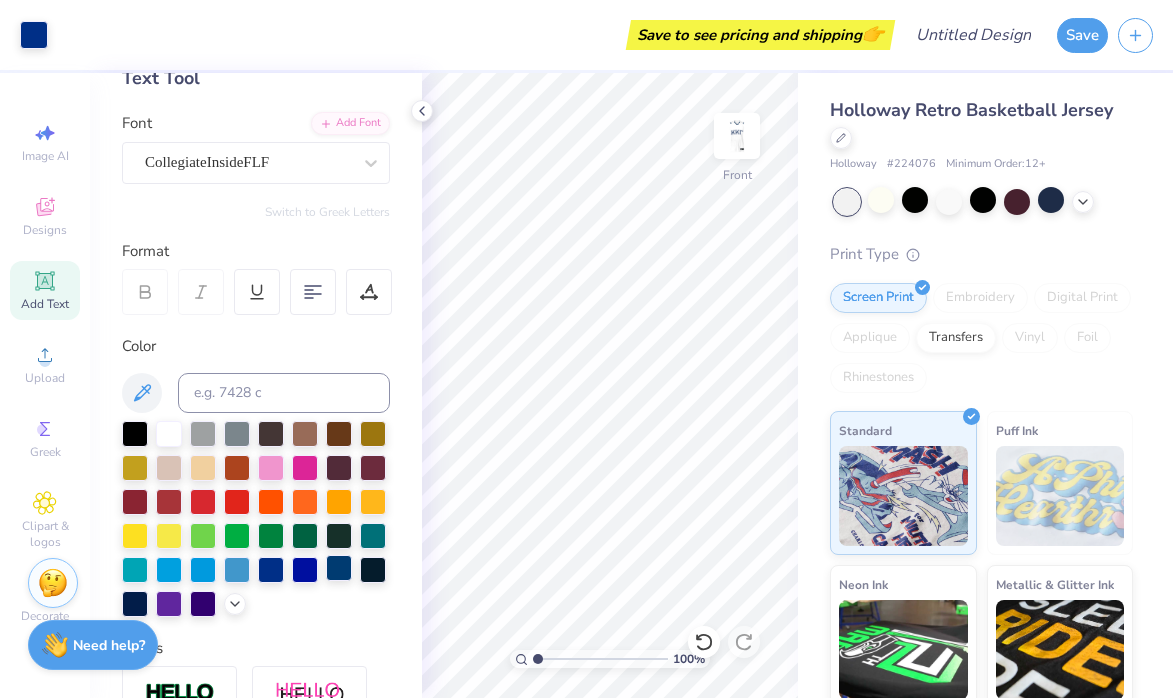 click at bounding box center [339, 568] 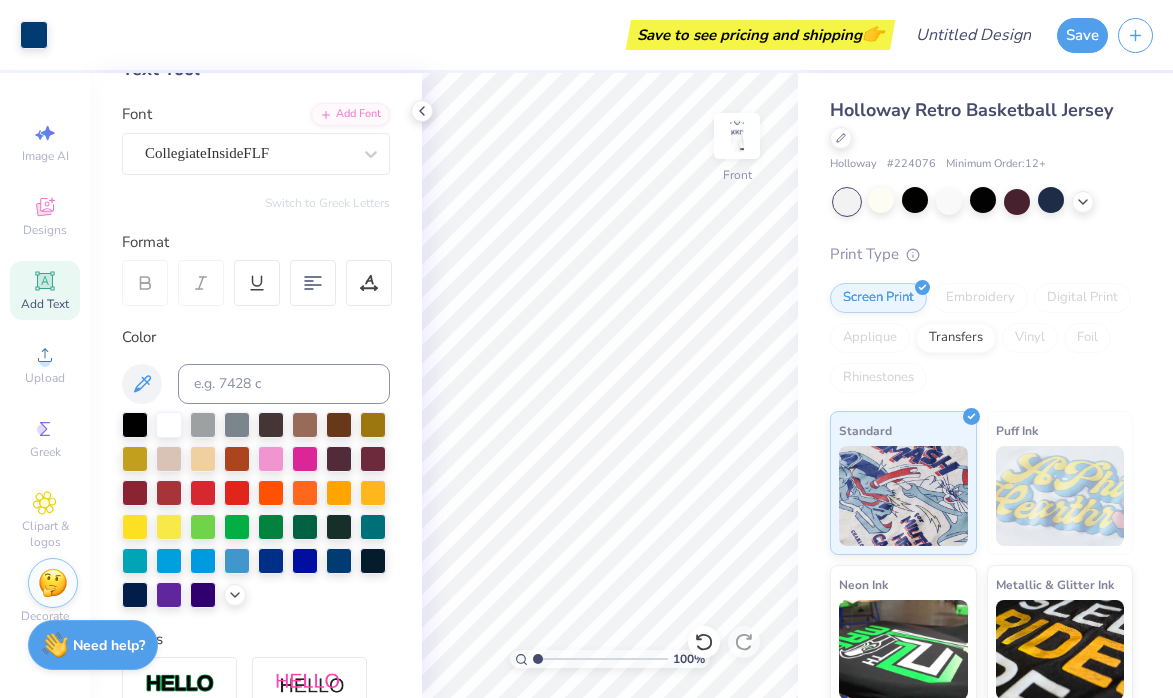 scroll, scrollTop: 114, scrollLeft: 0, axis: vertical 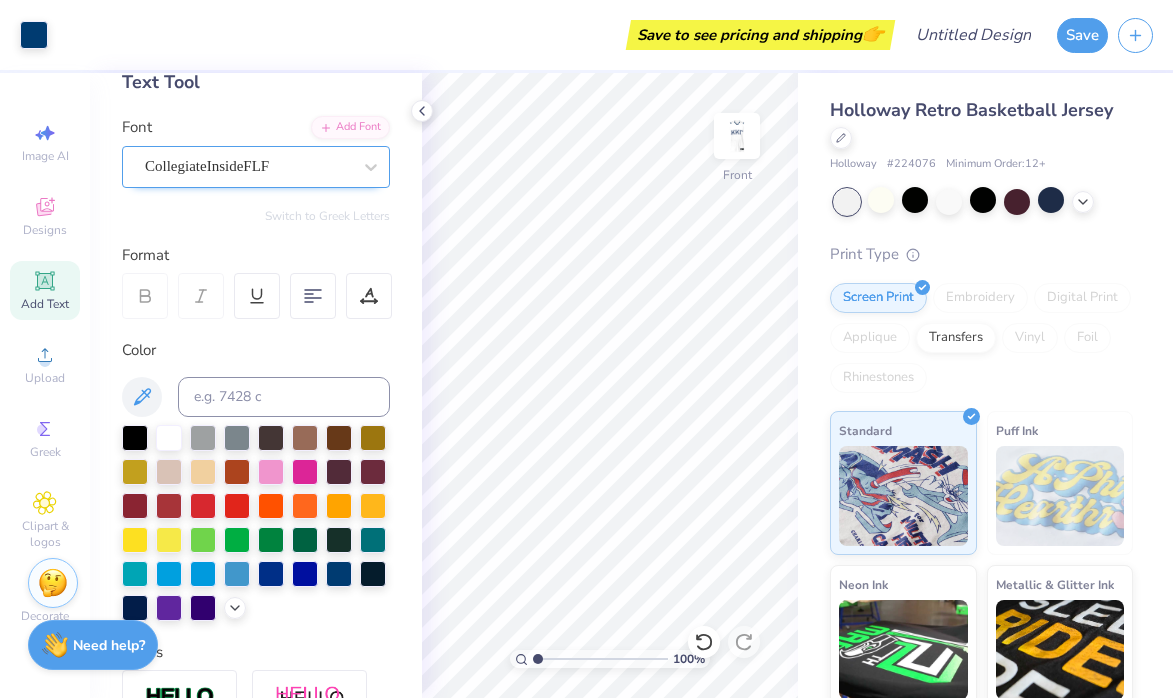 click on "CollegiateInsideFLF" at bounding box center (248, 166) 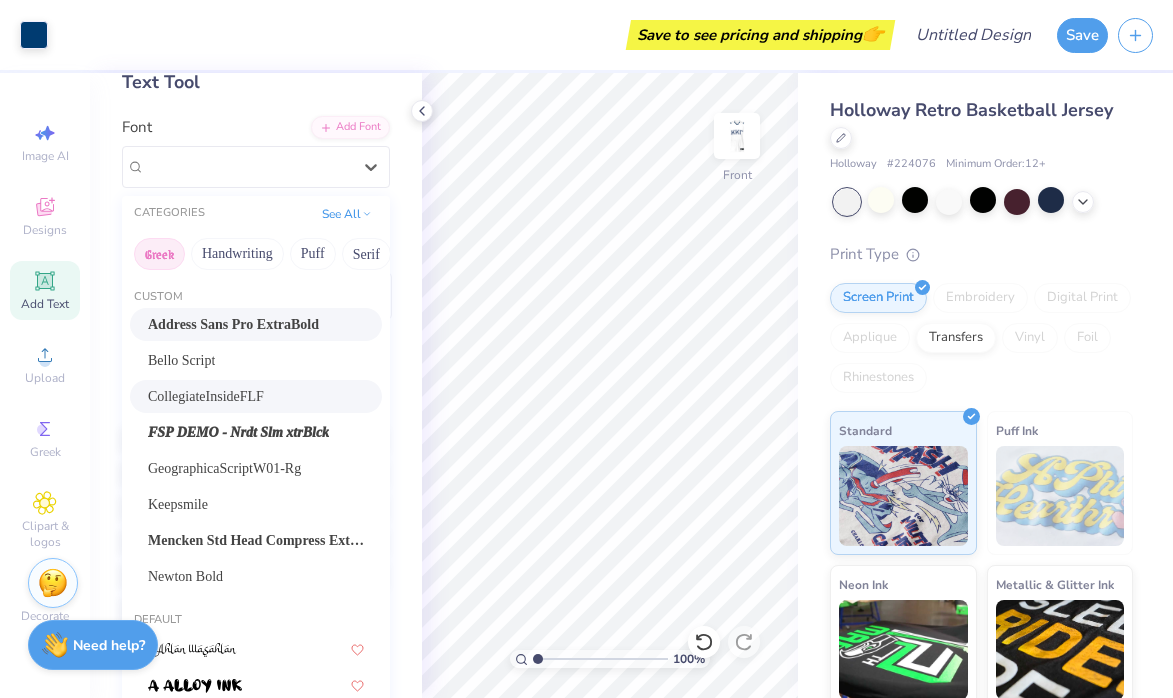 click on "Greek" at bounding box center [159, 254] 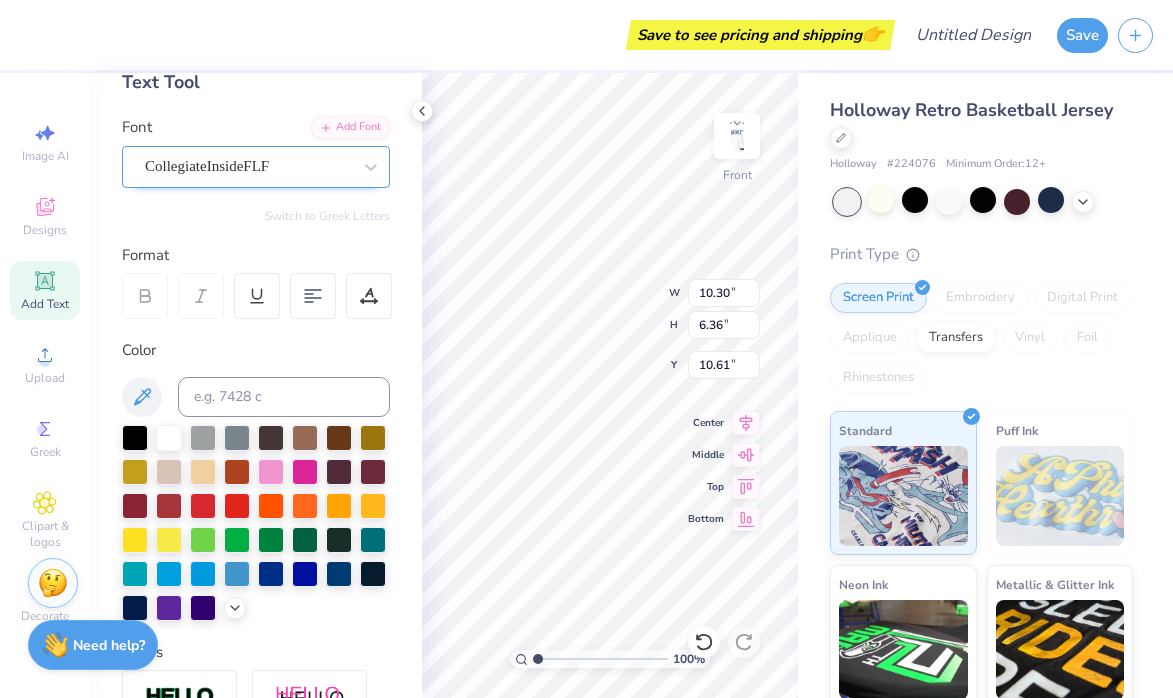 click on "CollegiateInsideFLF" at bounding box center [248, 166] 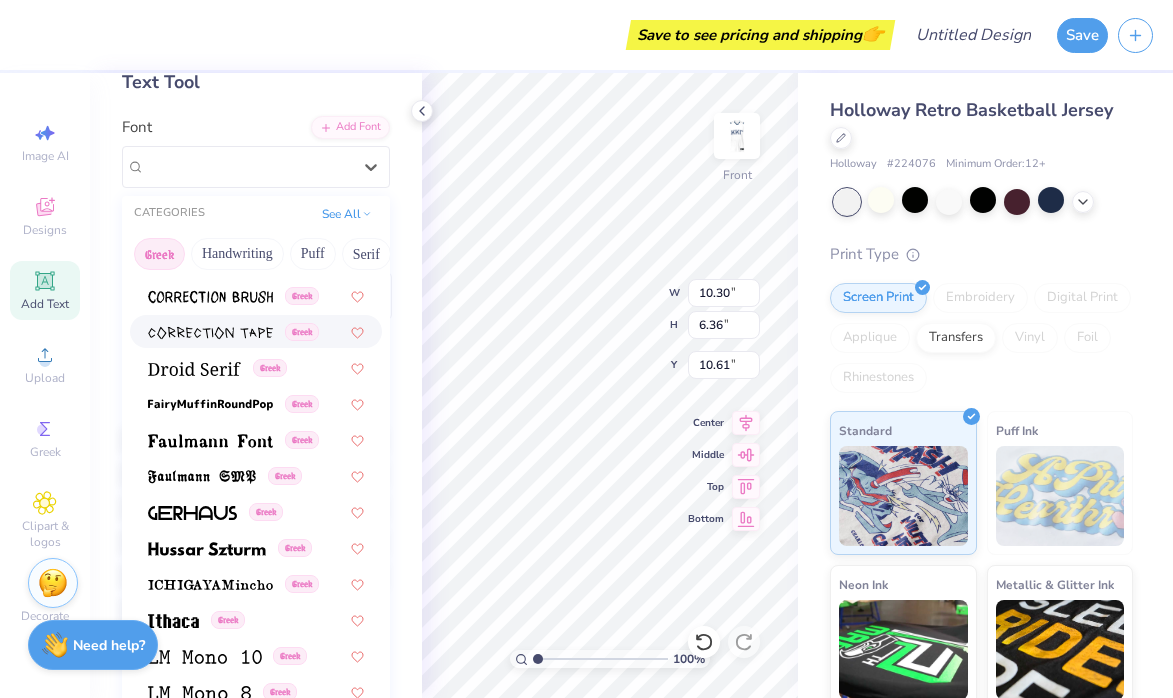 scroll, scrollTop: 535, scrollLeft: 0, axis: vertical 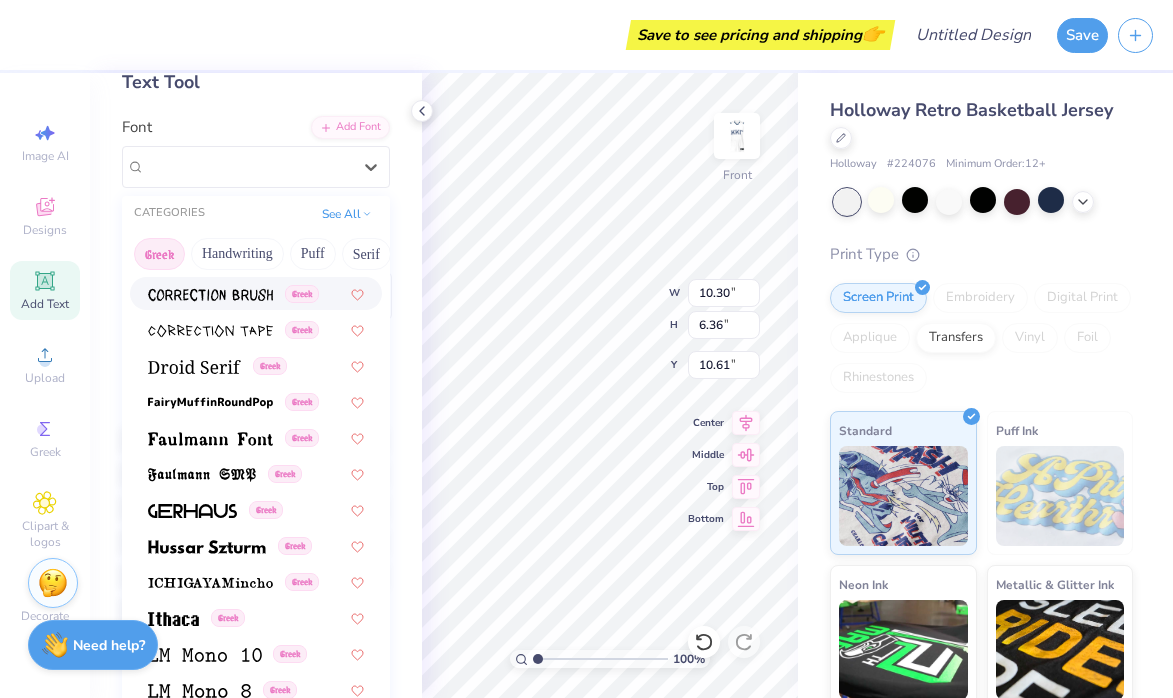 click on "Personalized Names Personalized Numbers Text Tool  Add Font Font option Correction Brush focused, 15 of 49. 49 results available. Use Up and Down to choose options, press Enter to select the currently focused option, press Escape to exit the menu, press Tab to select the option and exit the menu. CollegiateInsideFLF CATEGORIES See All Greek Handwriting Puff Serif Bold Calligraphy Retro Sans Serif Minimal Fantasy Techno Others Default Greek Greek Greek Greek Greek Greek Greek Greek Greek Greek Greek Greek Greek Greek Greek Greek Greek Greek Greek Greek Greek Greek Greek Greek Greek Greek Greek Greek Greek Greek Greek Greek Greek Greek Greek Greek Greek Greek Greek Greek Greek Greek Greek Greek Greek Greek Greek Greek Greek Switch to Greek Letters Format Color Styles Text Shape" at bounding box center (256, 385) 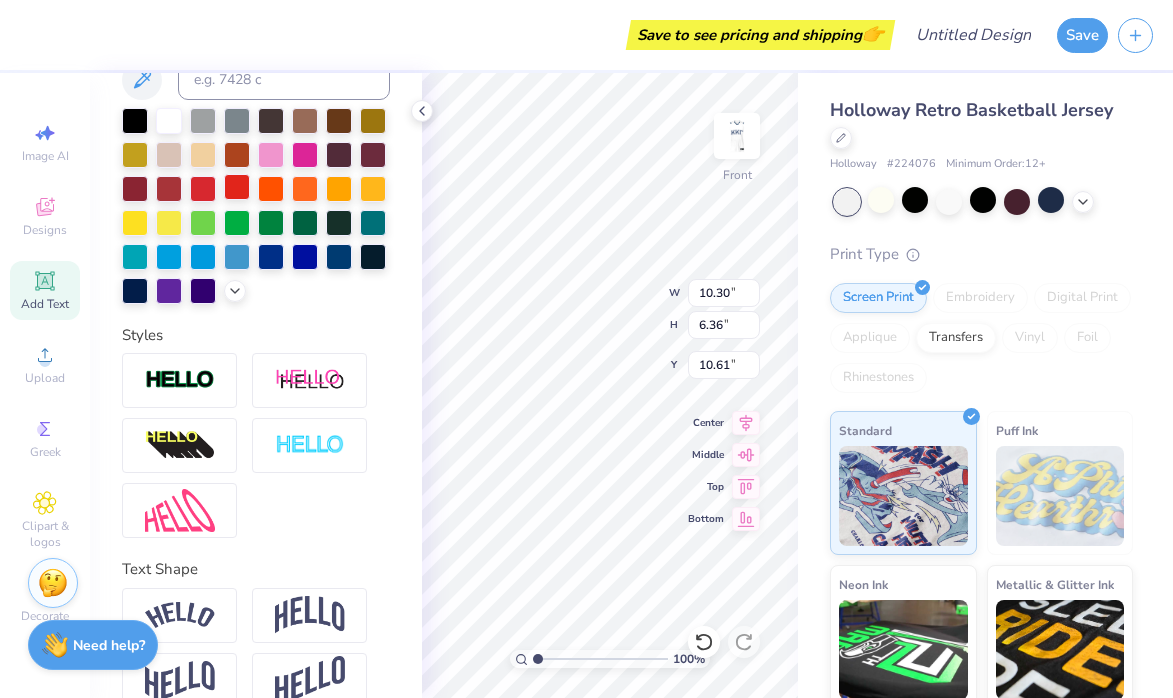 scroll, scrollTop: 464, scrollLeft: 0, axis: vertical 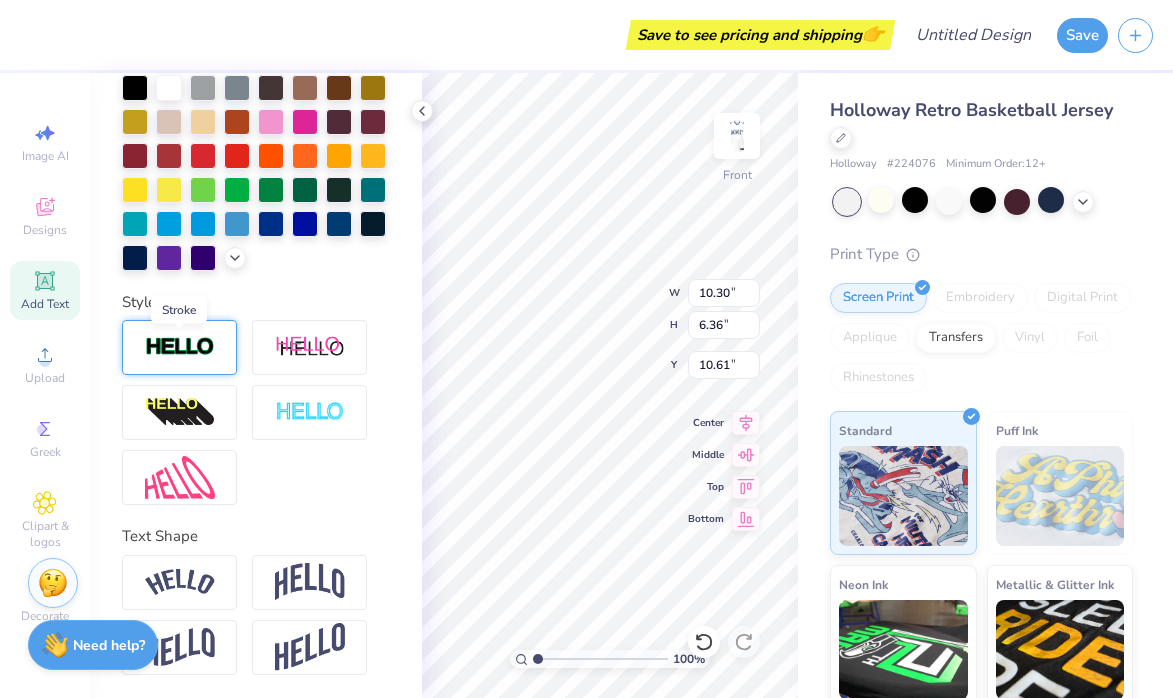 click at bounding box center (180, 347) 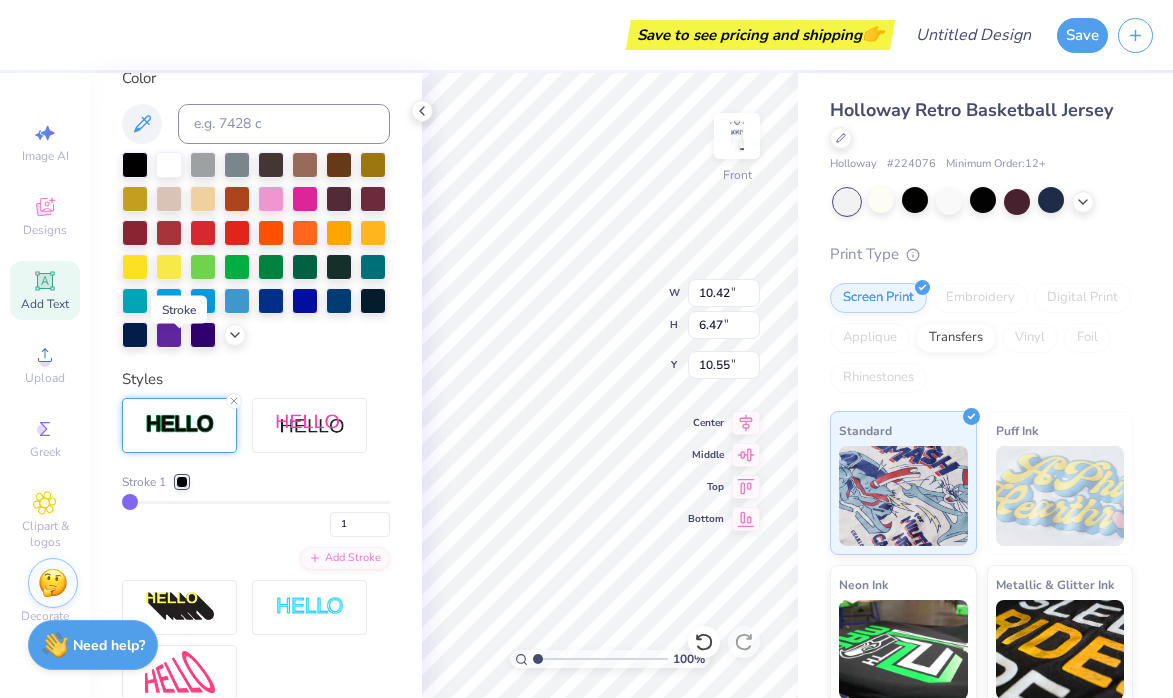 type on "10.42" 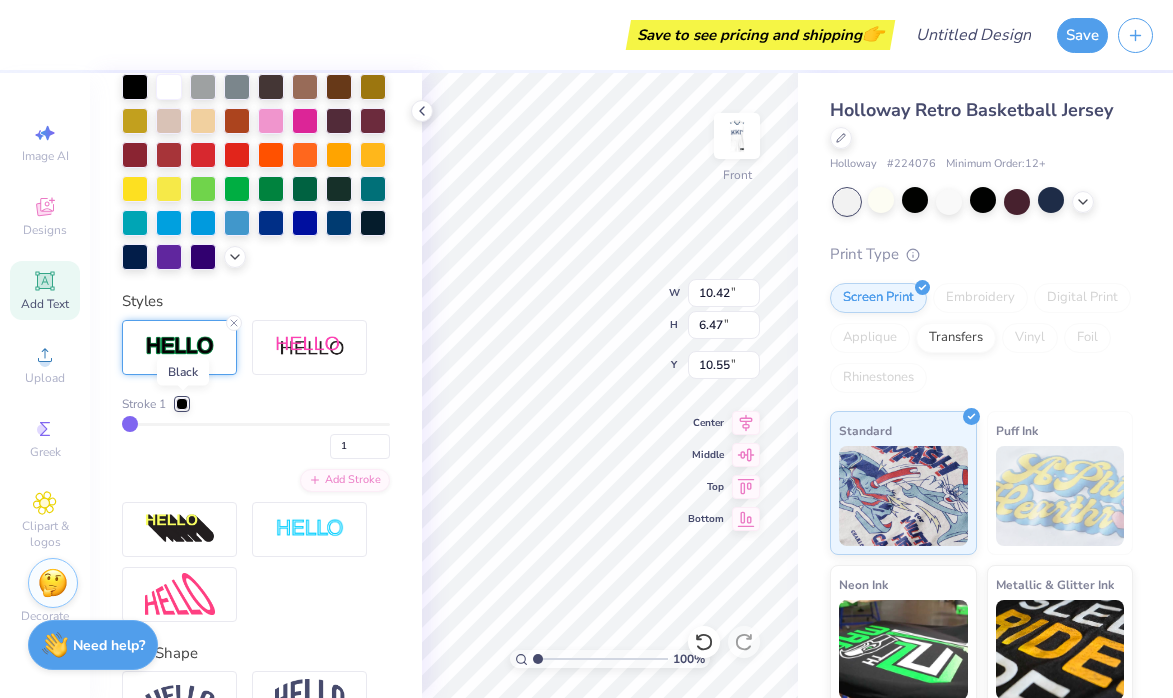 click at bounding box center (182, 404) 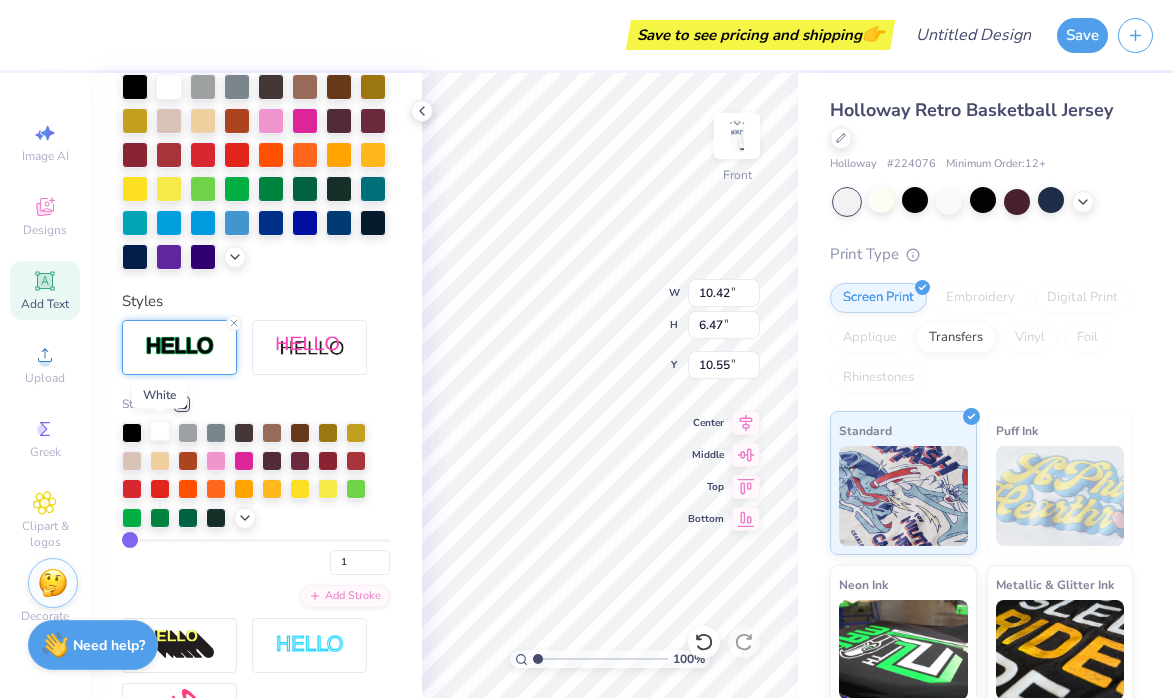 click at bounding box center (160, 431) 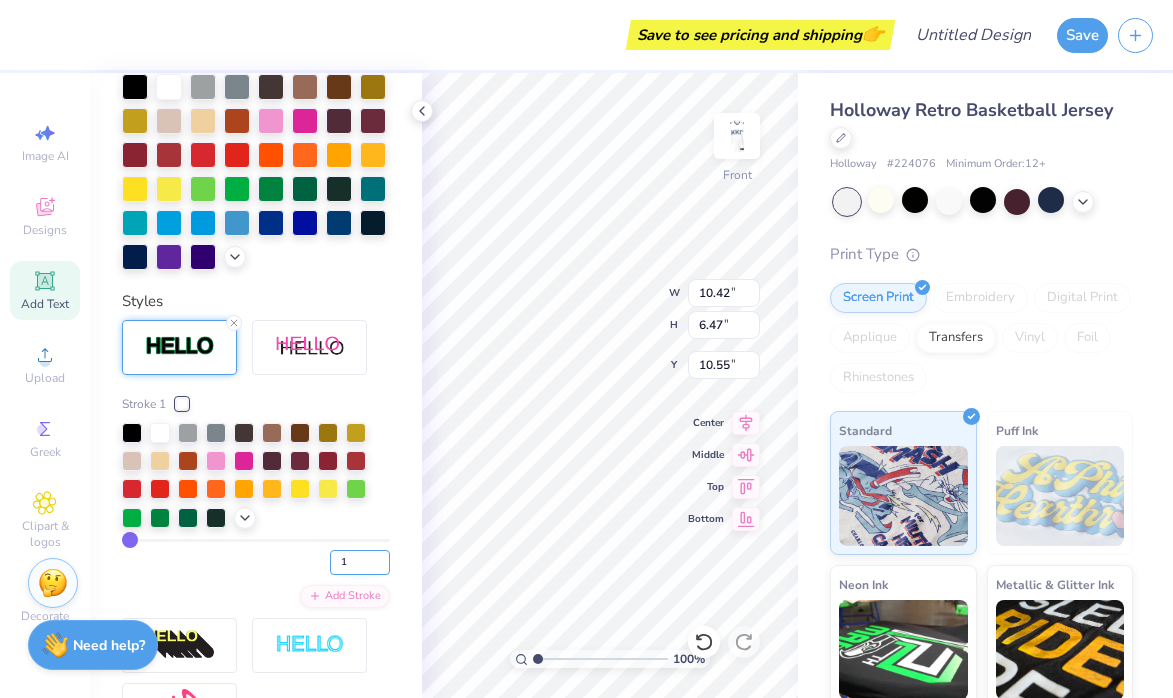 click on "1" at bounding box center (360, 562) 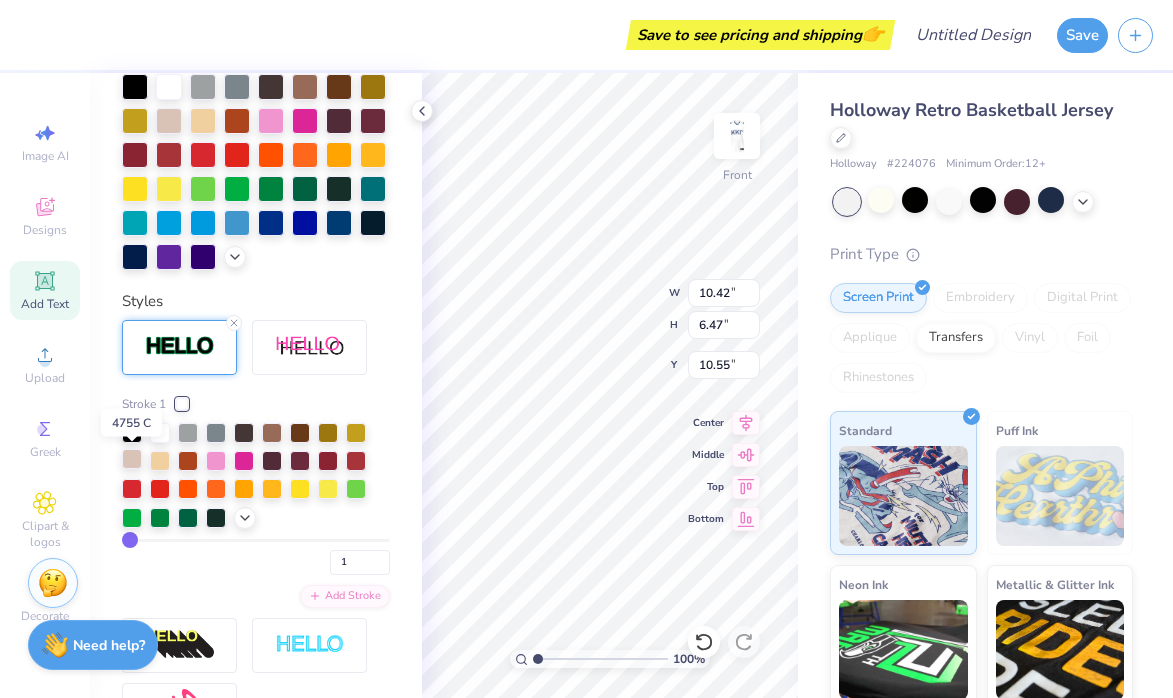 click at bounding box center (132, 459) 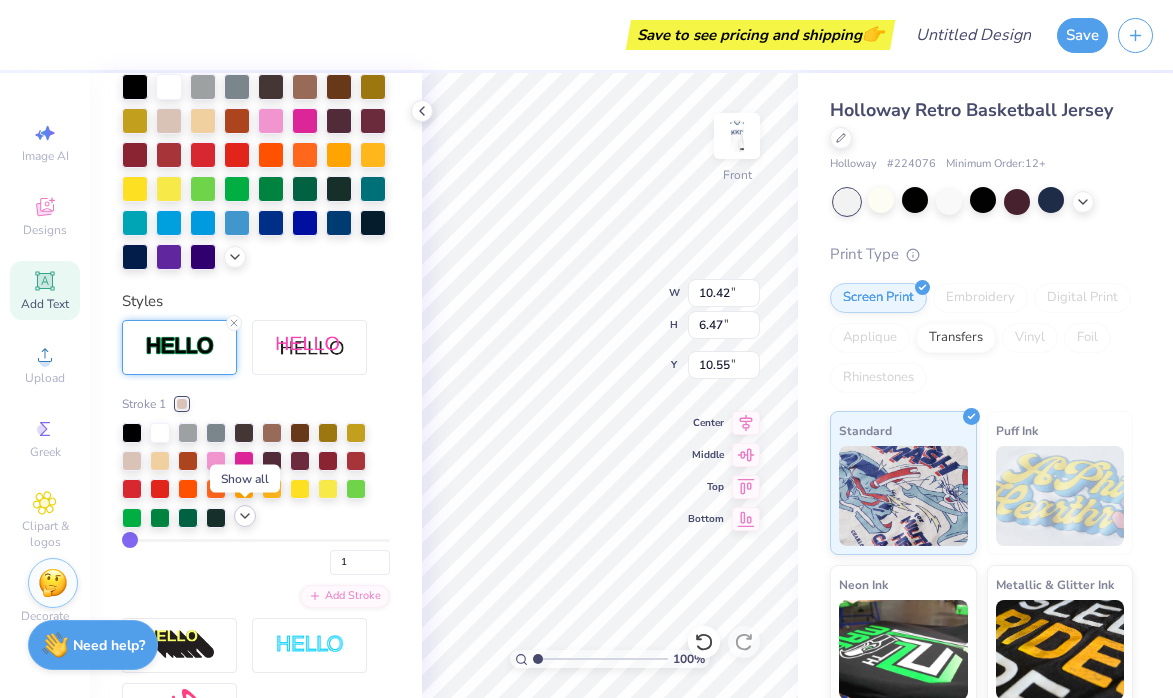 click 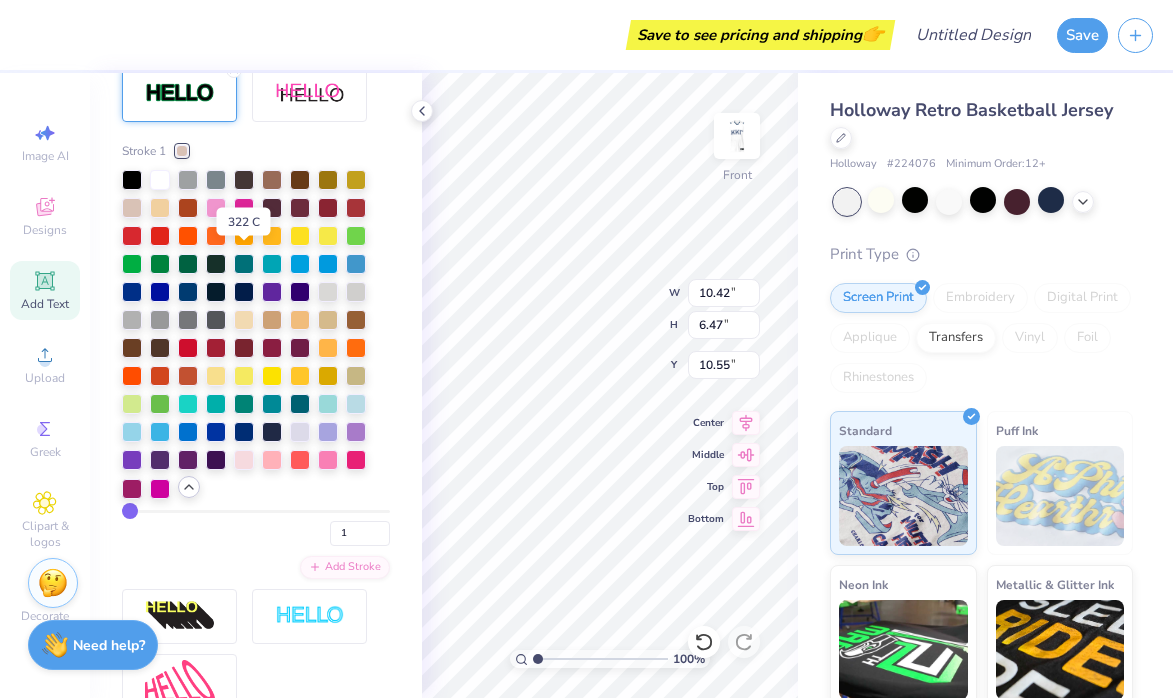 scroll, scrollTop: 799, scrollLeft: 0, axis: vertical 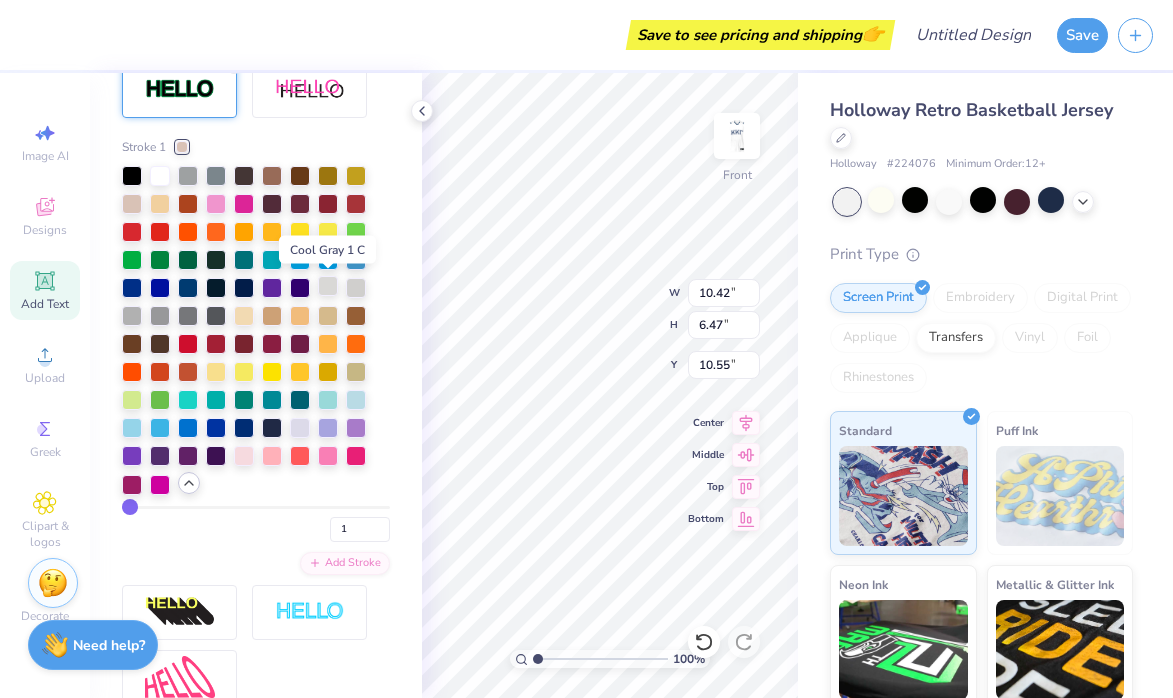 click at bounding box center (328, 286) 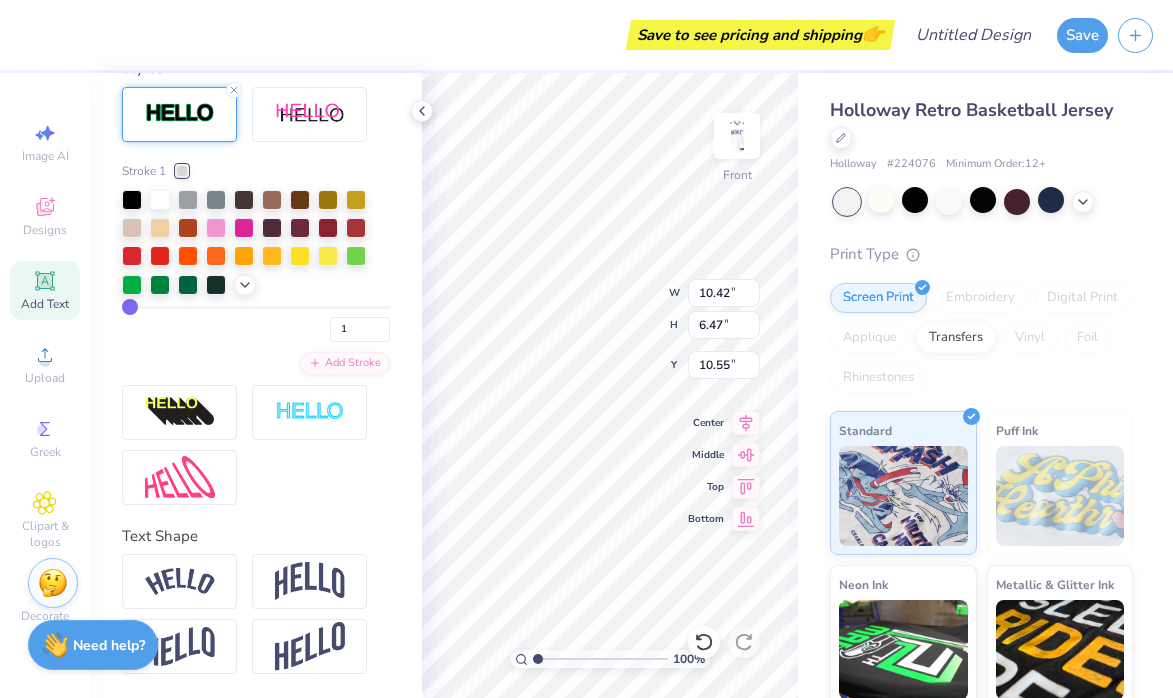 scroll, scrollTop: 775, scrollLeft: 0, axis: vertical 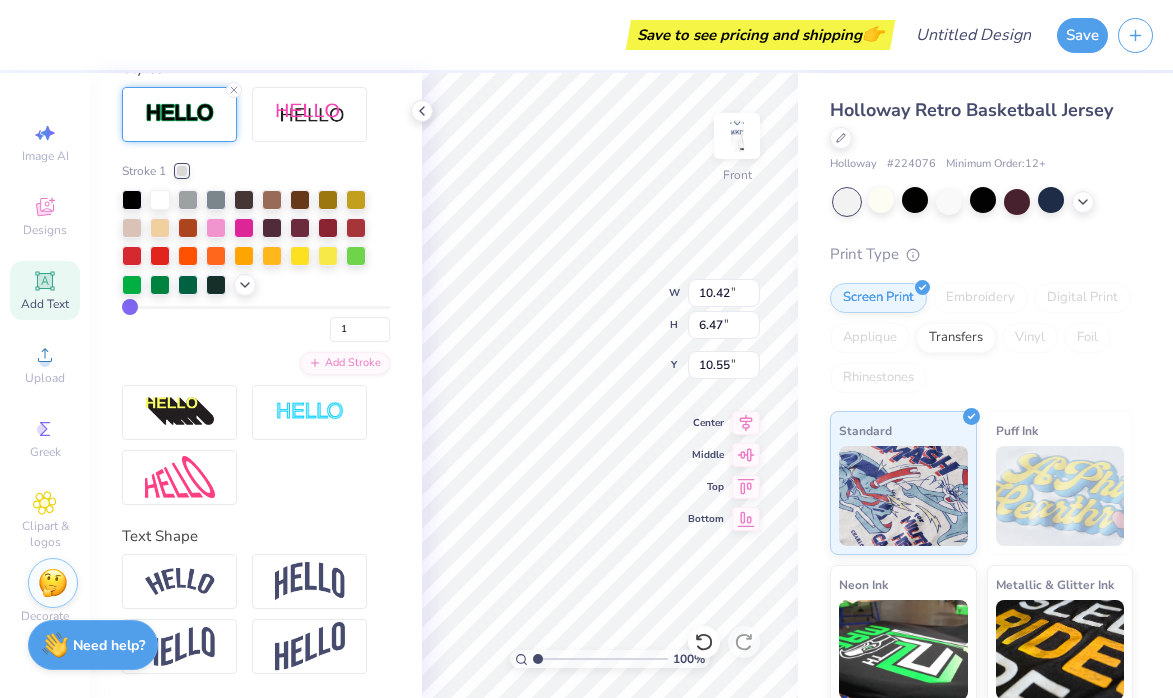 type on "2" 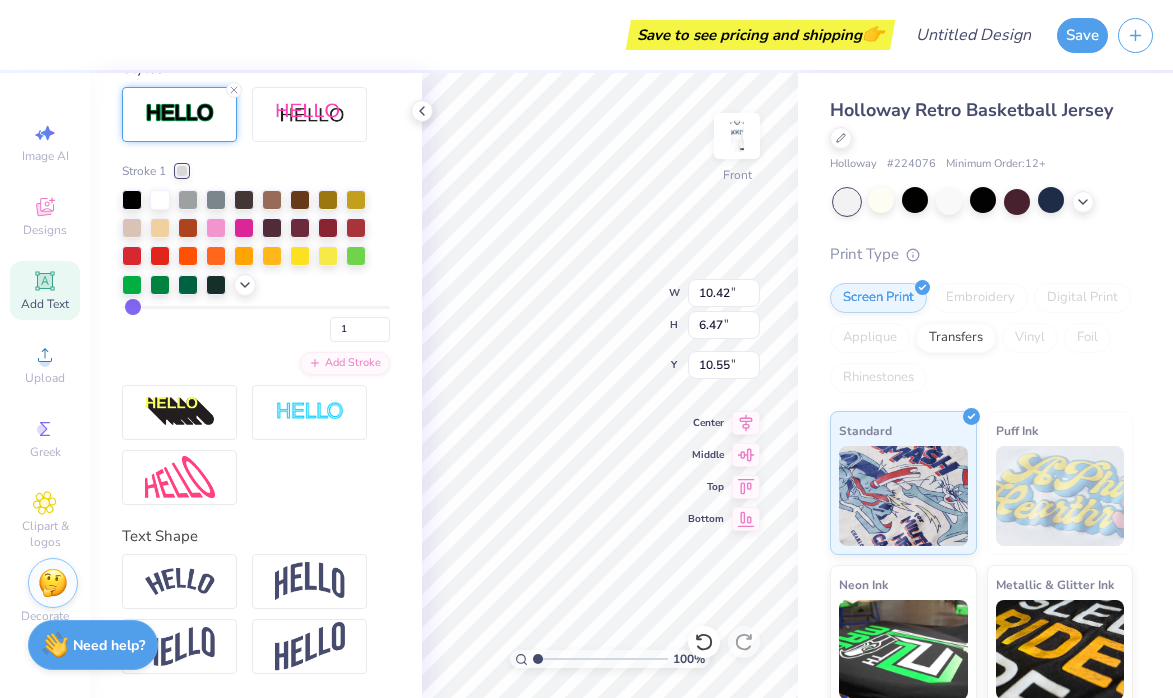 type on "2" 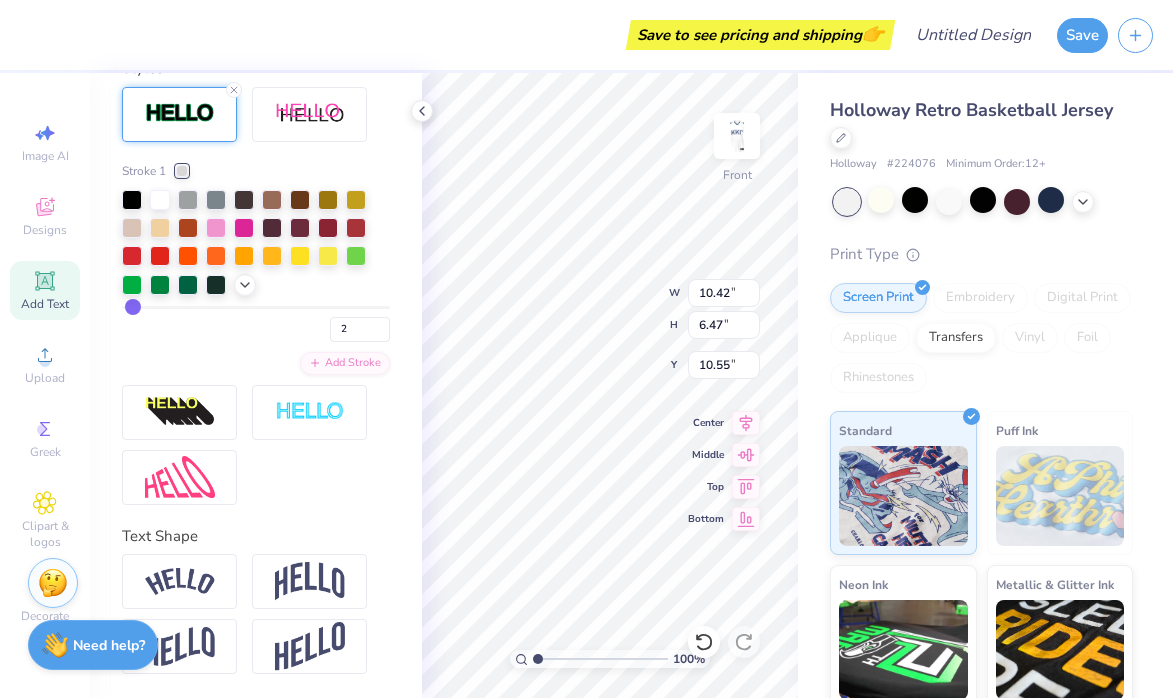 type on "7" 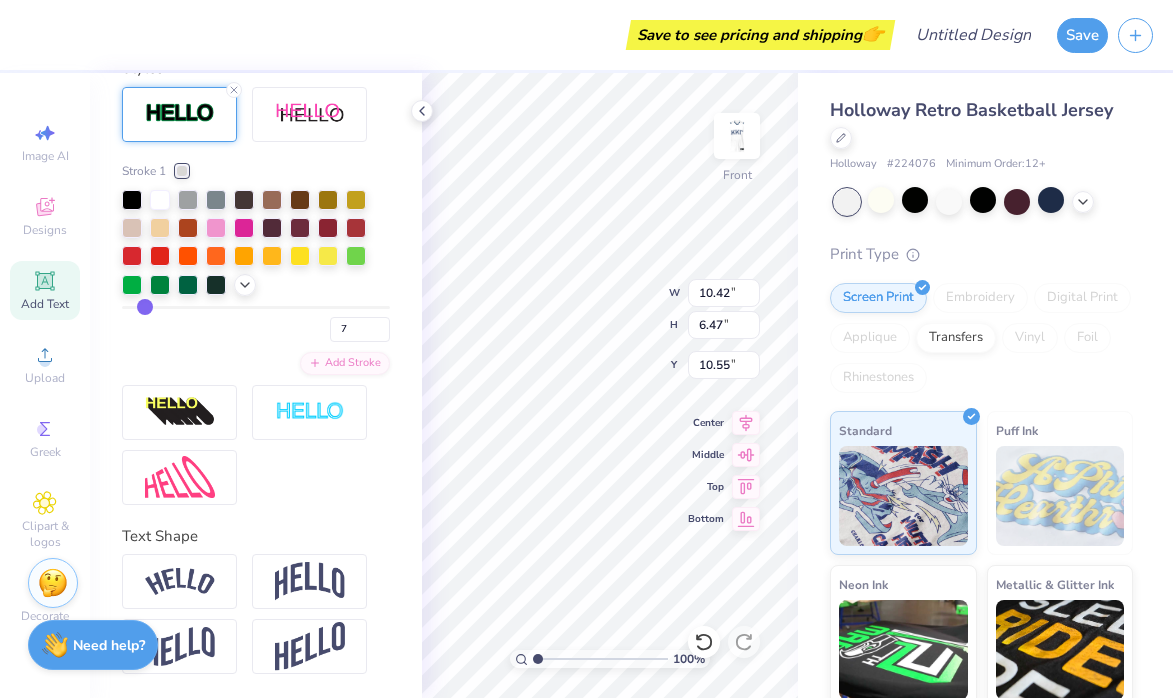 type on "12" 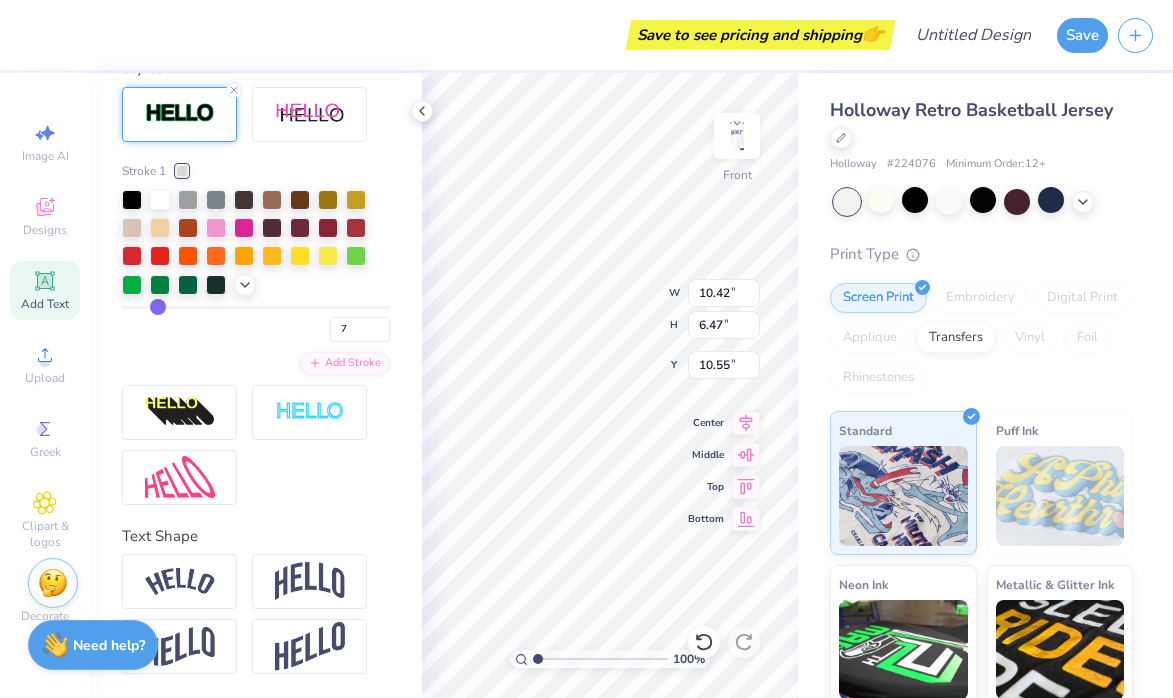 type on "12" 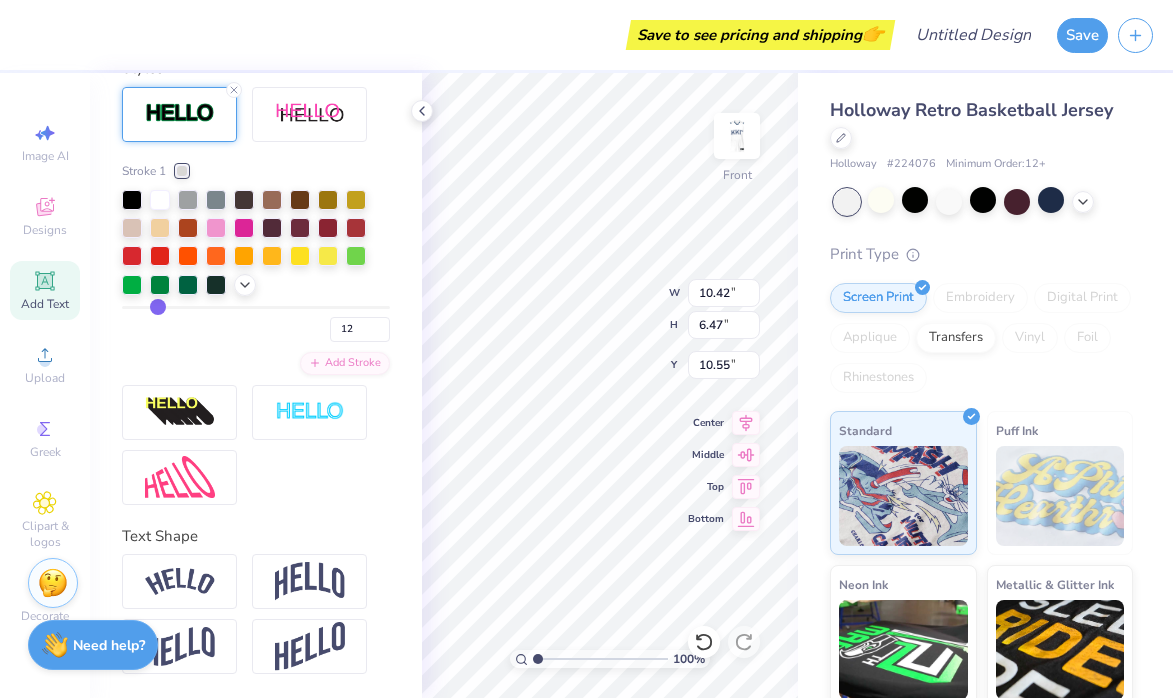 type on "16" 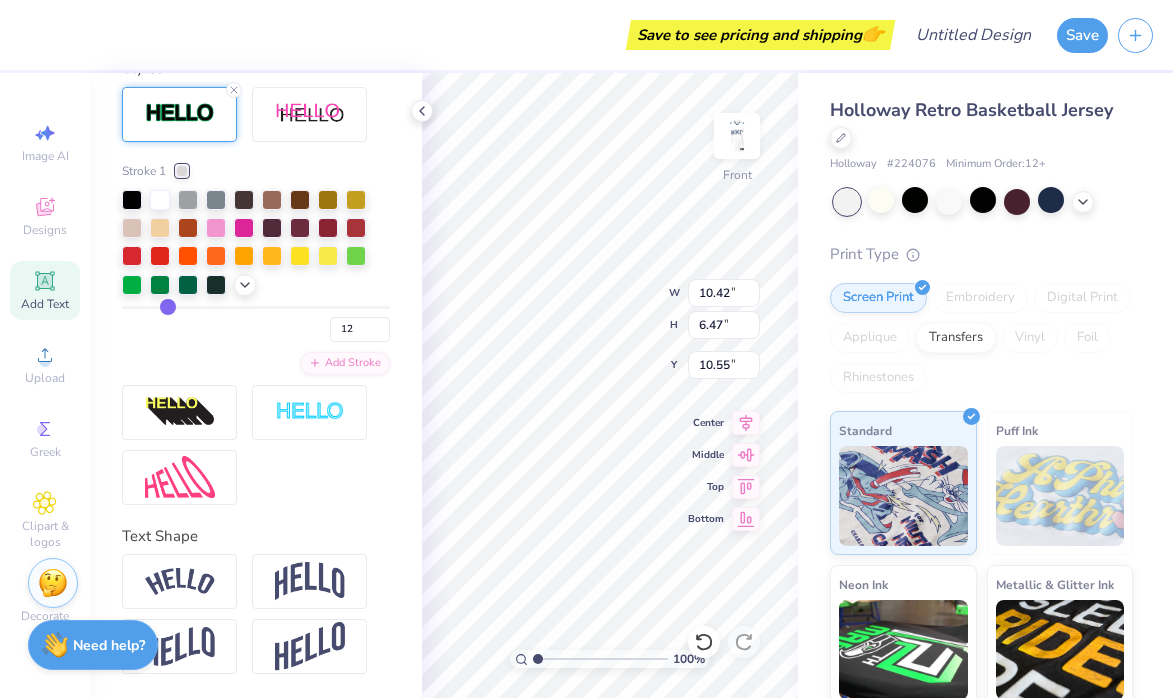 type on "16" 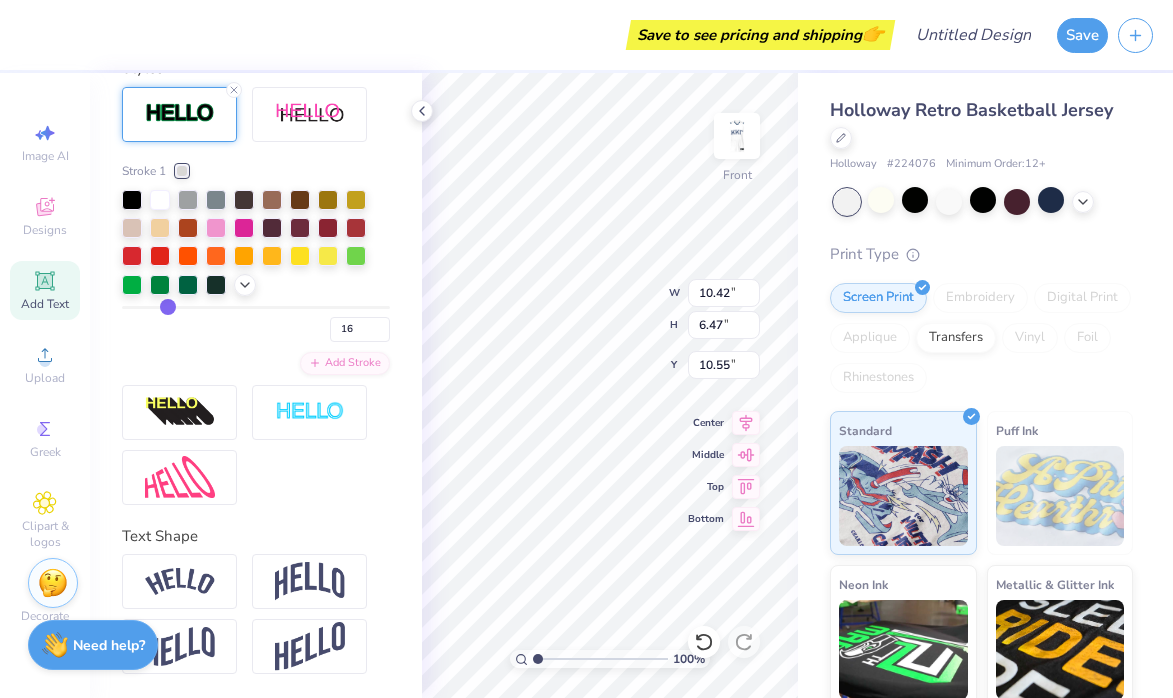 type on "20" 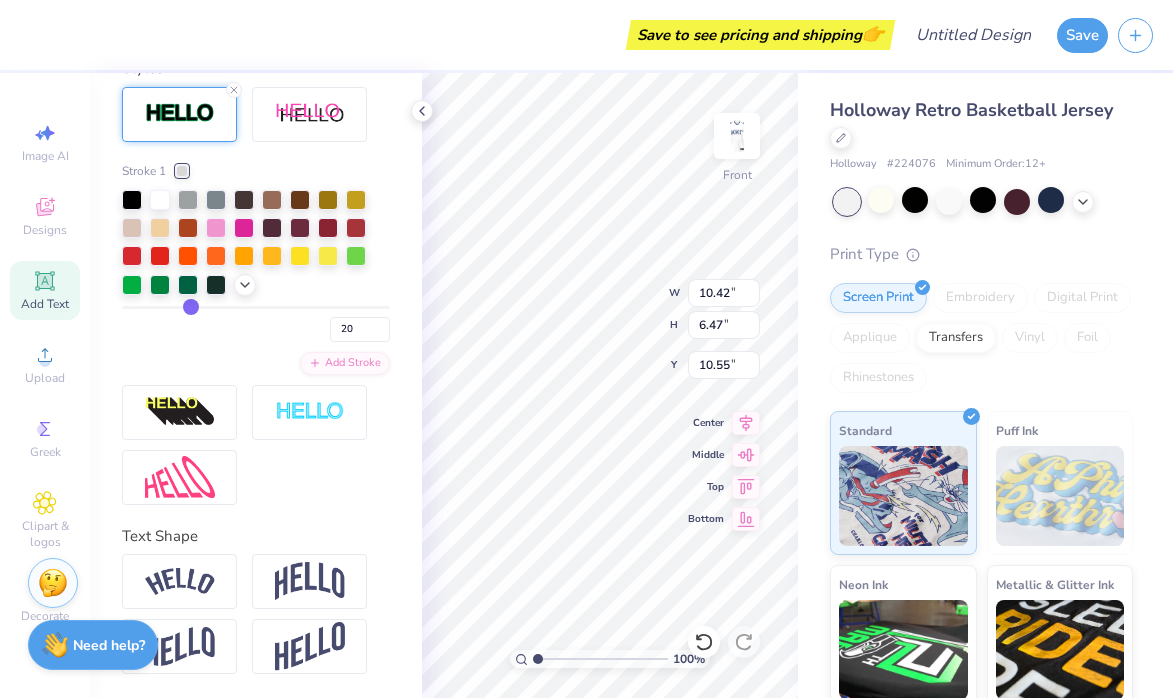 type on "28" 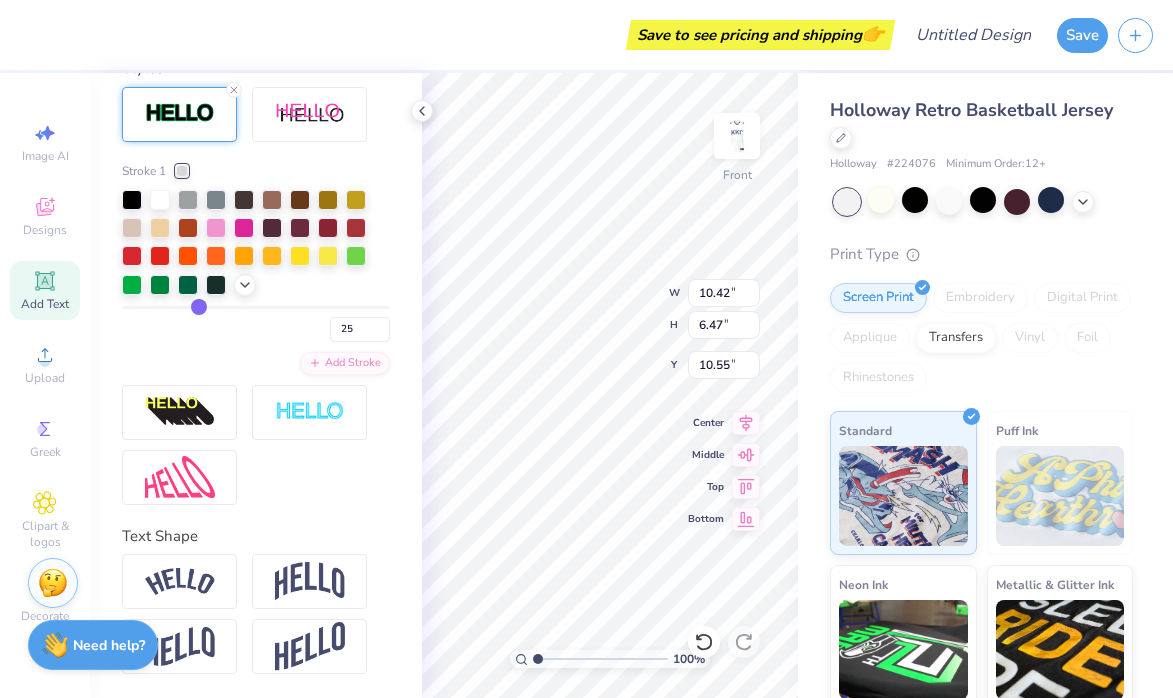 type on "28" 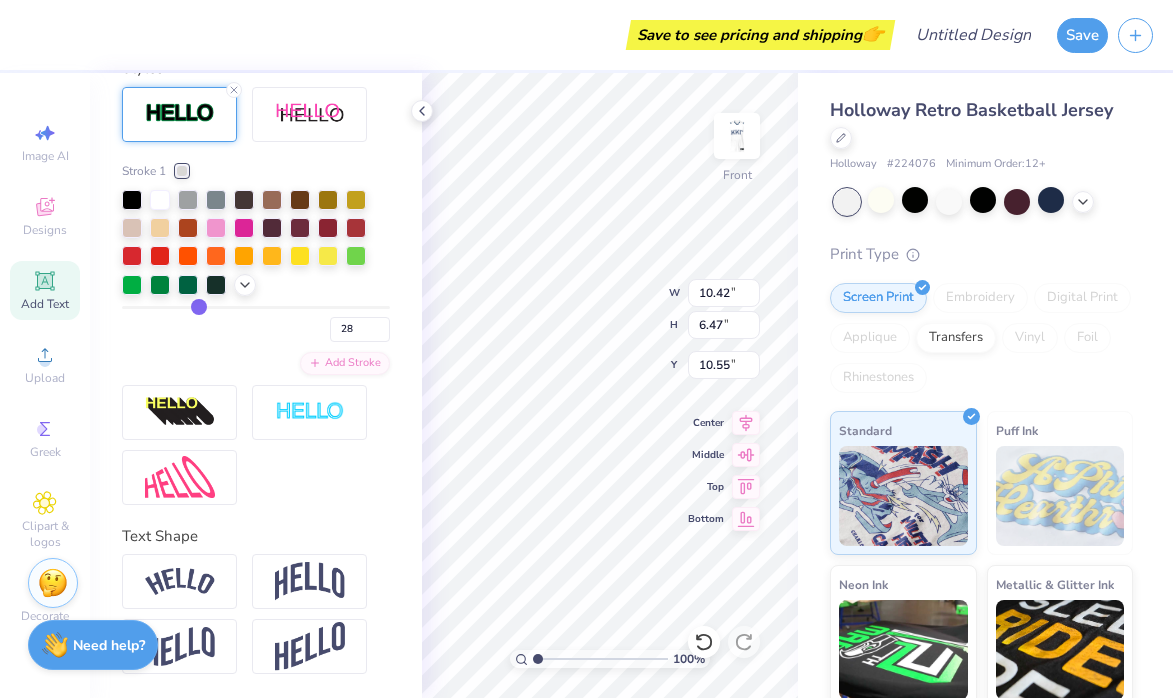 type on "29" 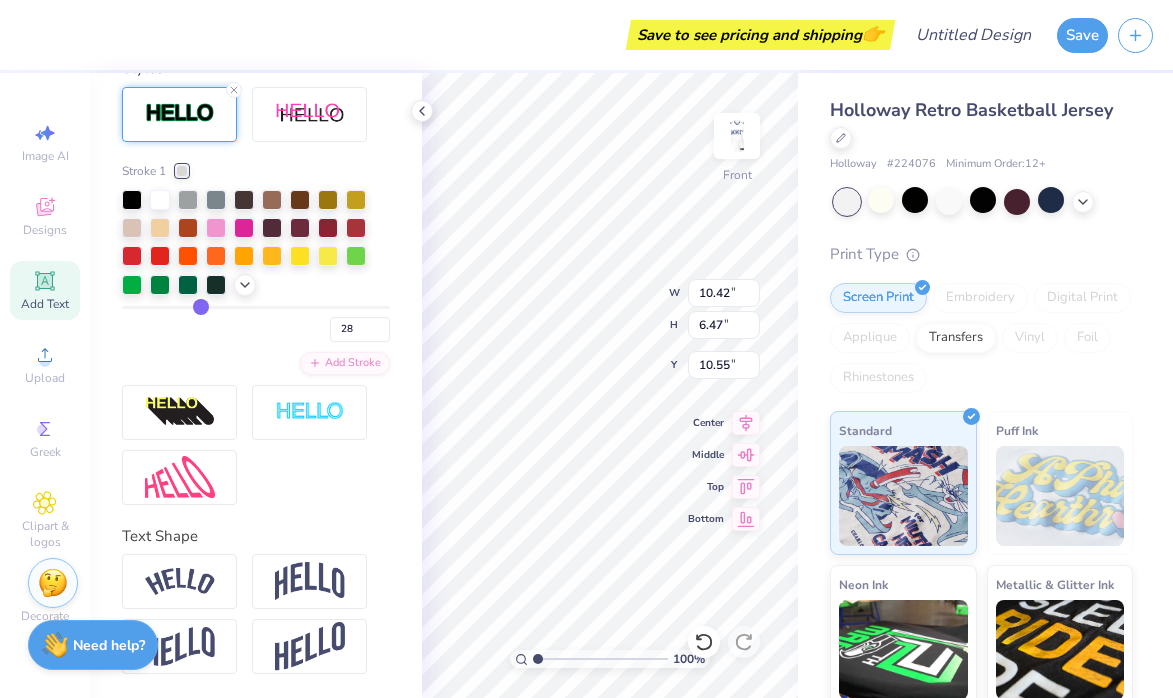 type on "29" 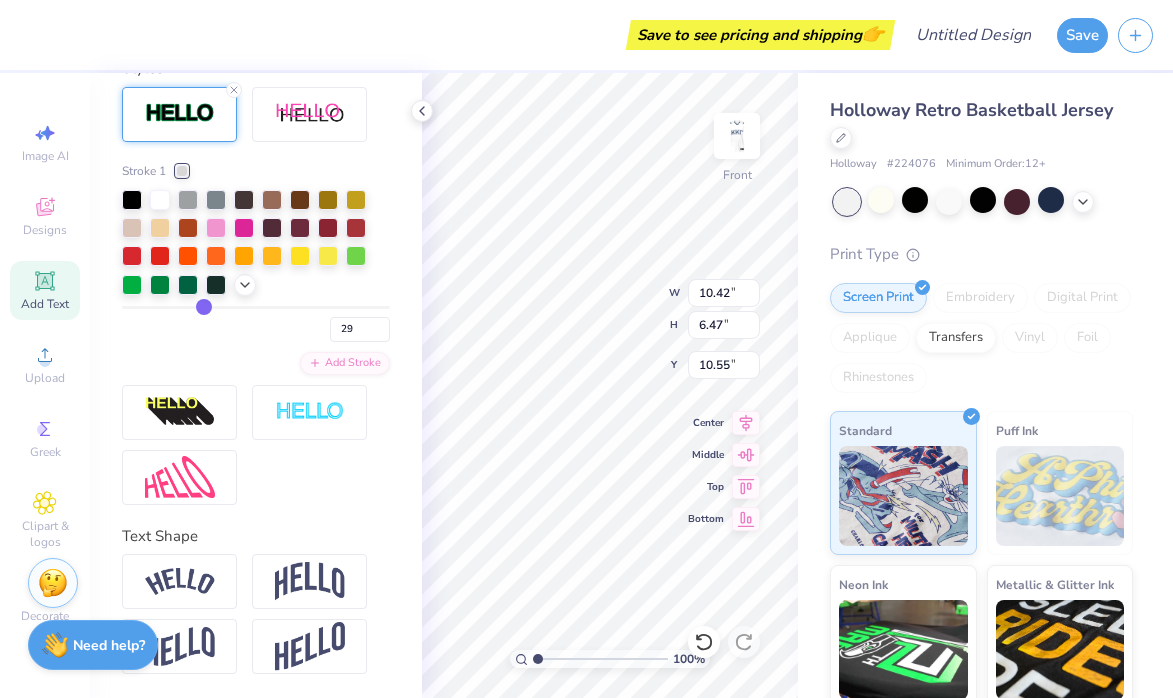 type on "32" 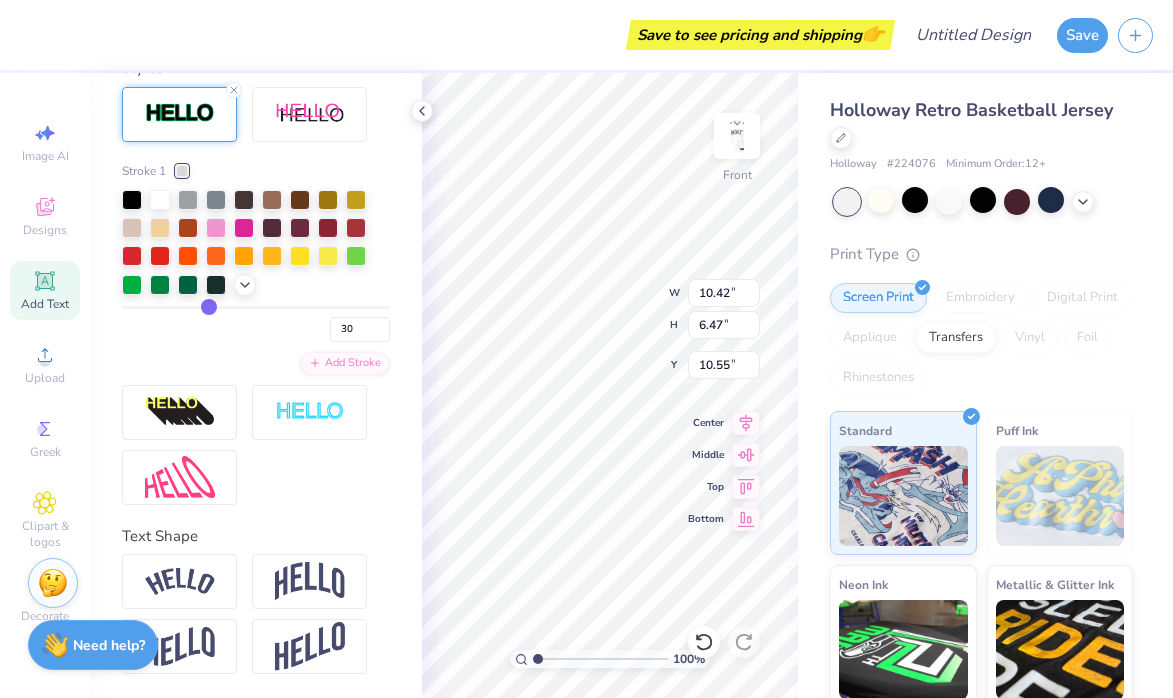 type on "32" 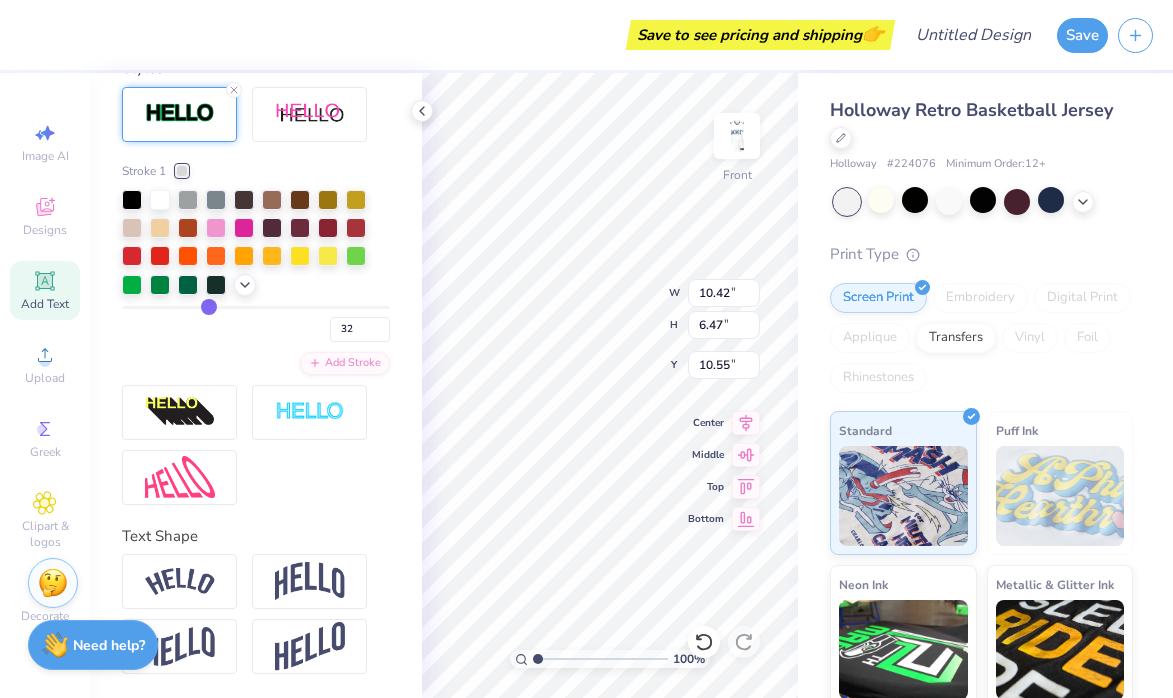 type on "33" 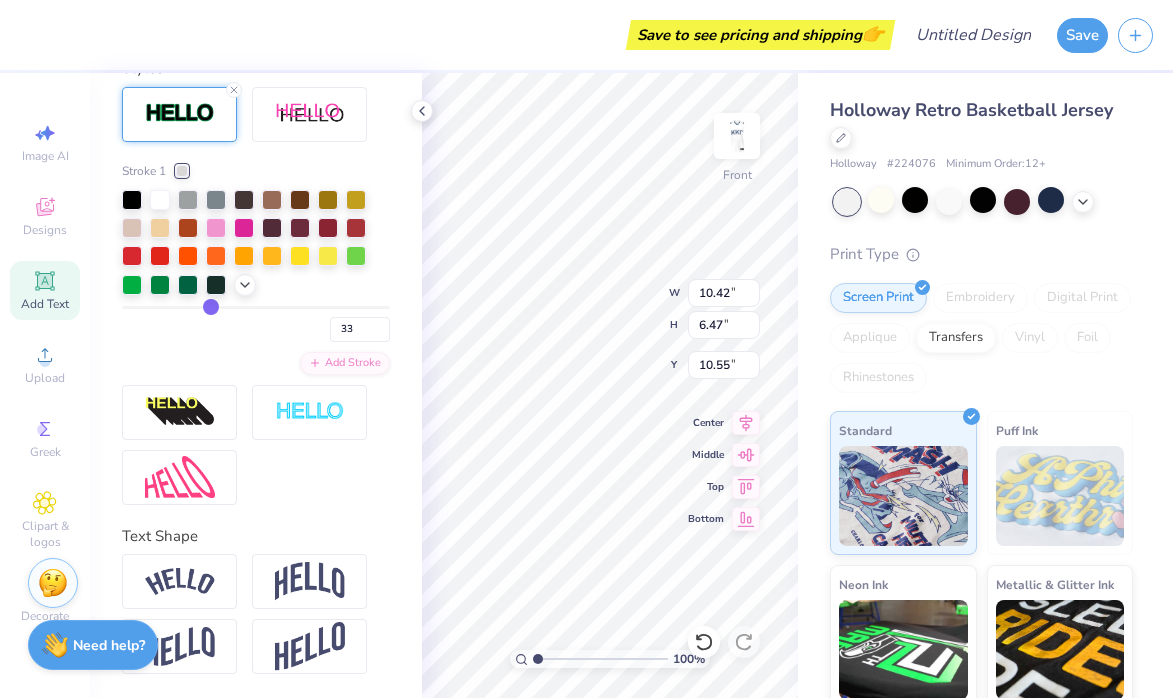 type on "34" 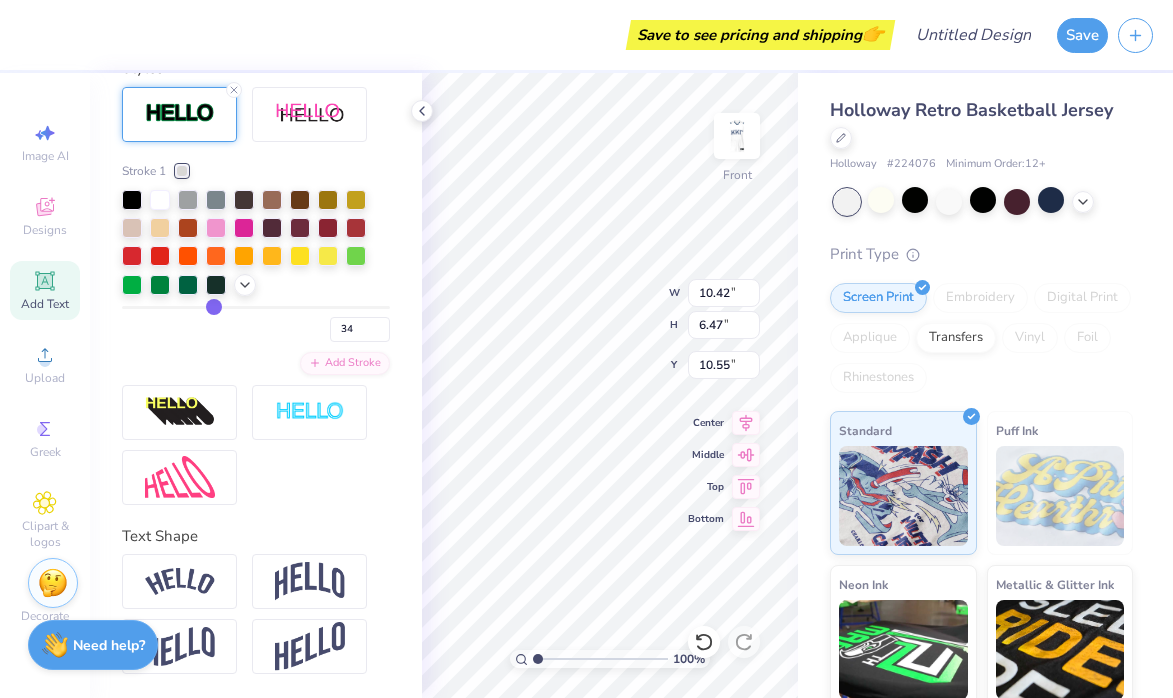 type on "35" 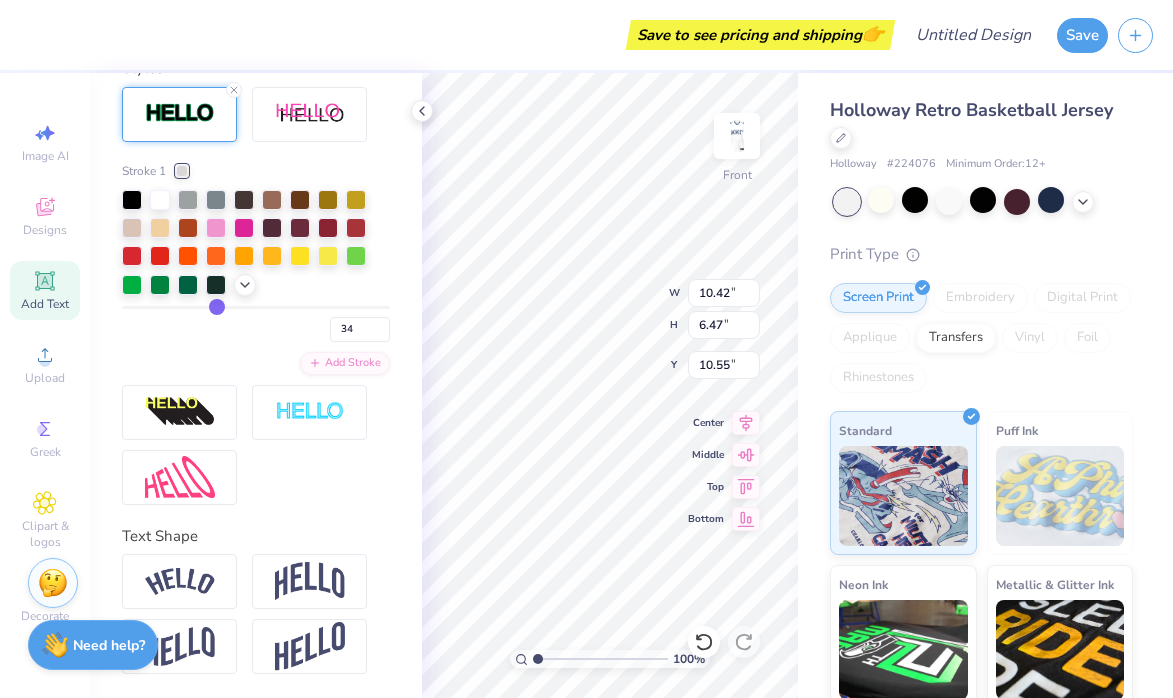 type on "35" 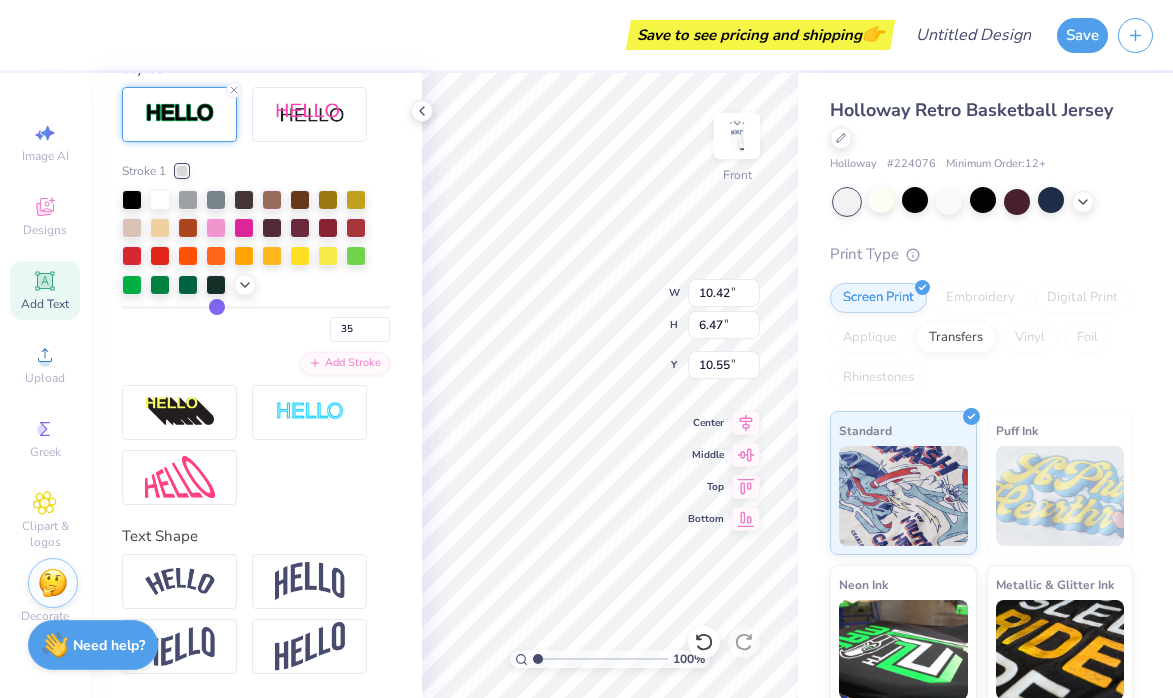 type on "36" 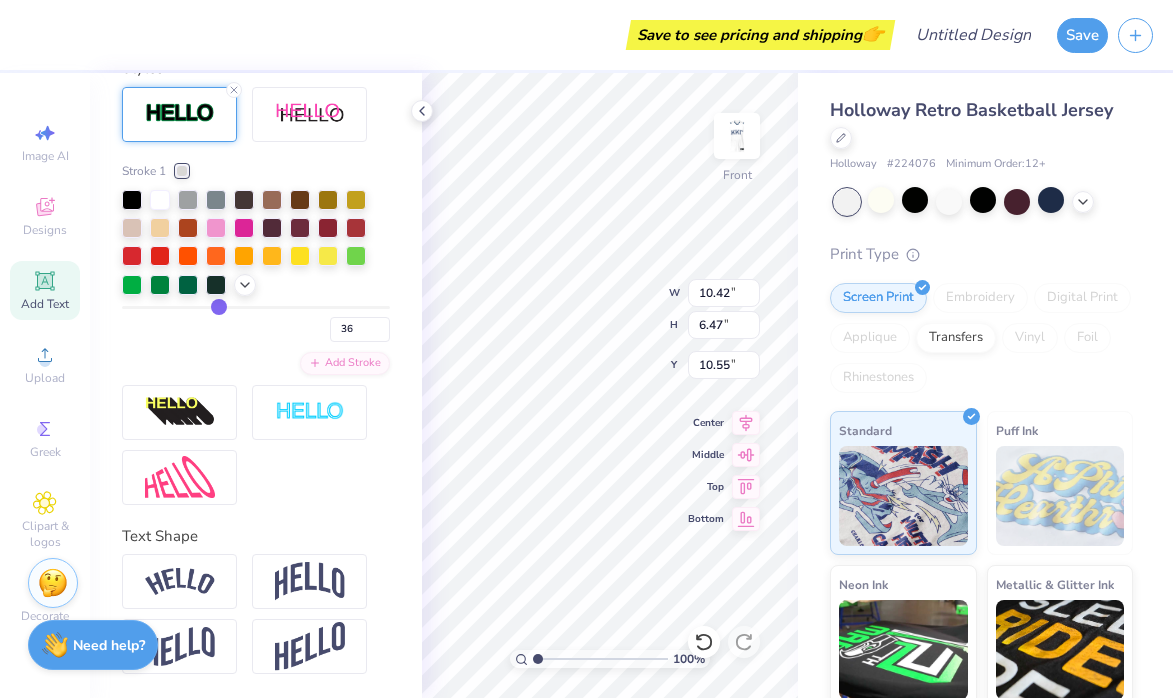 type on "38" 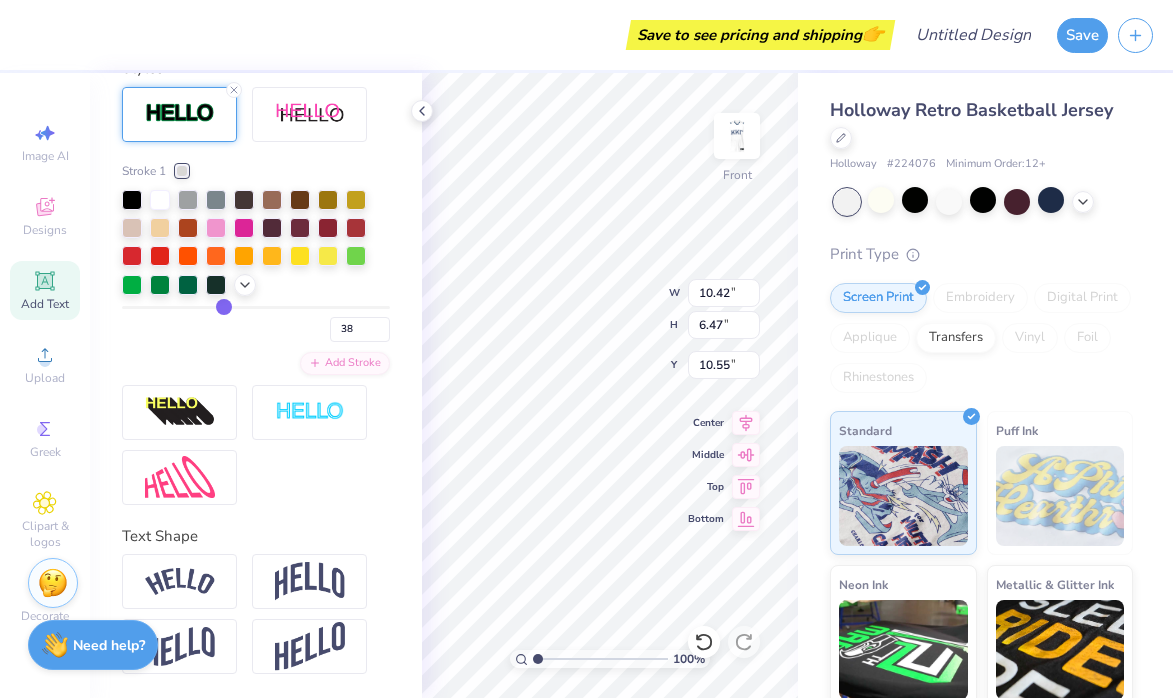 type on "40" 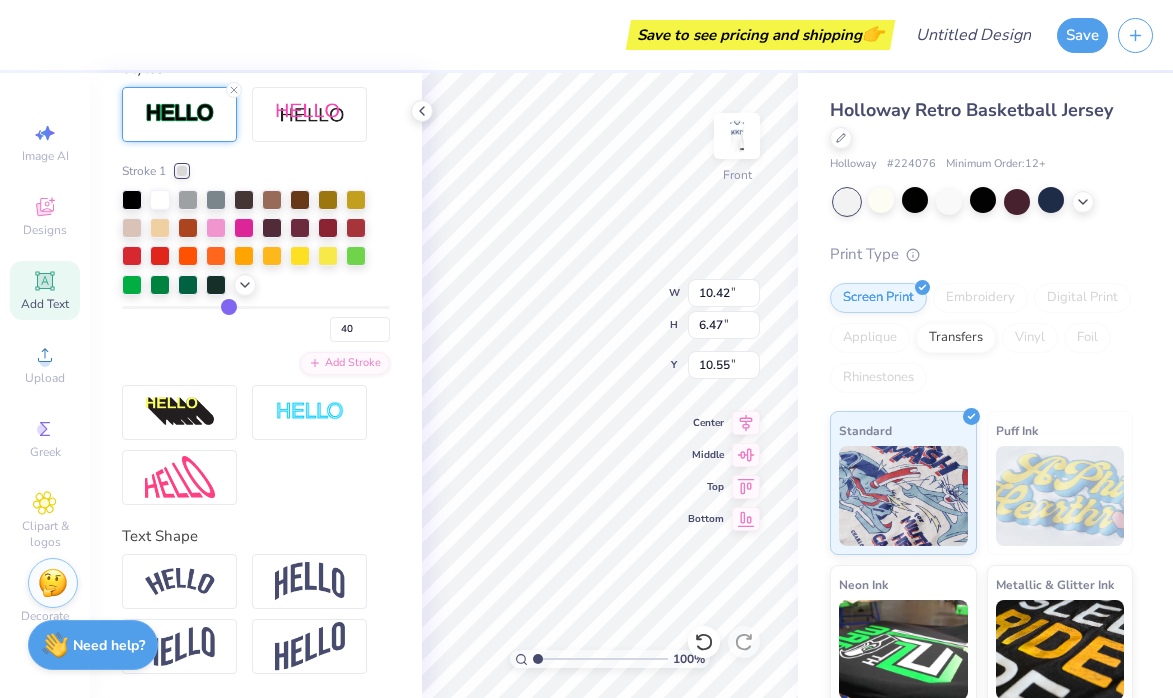 type on "42" 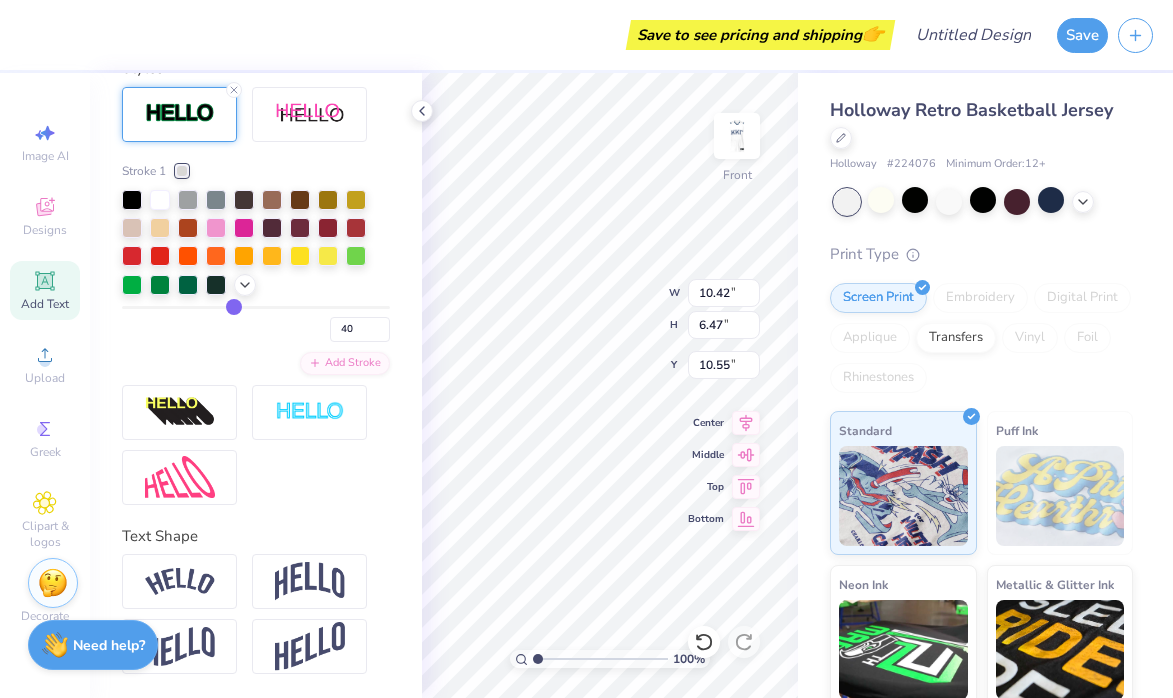 type on "42" 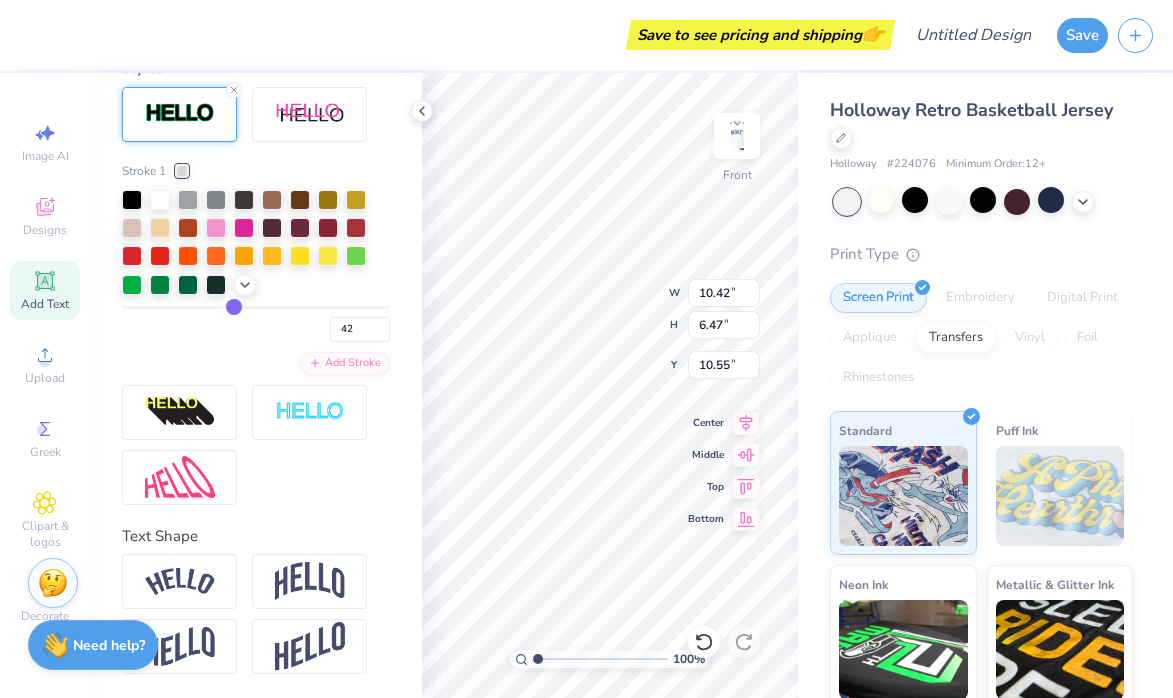 type on "45" 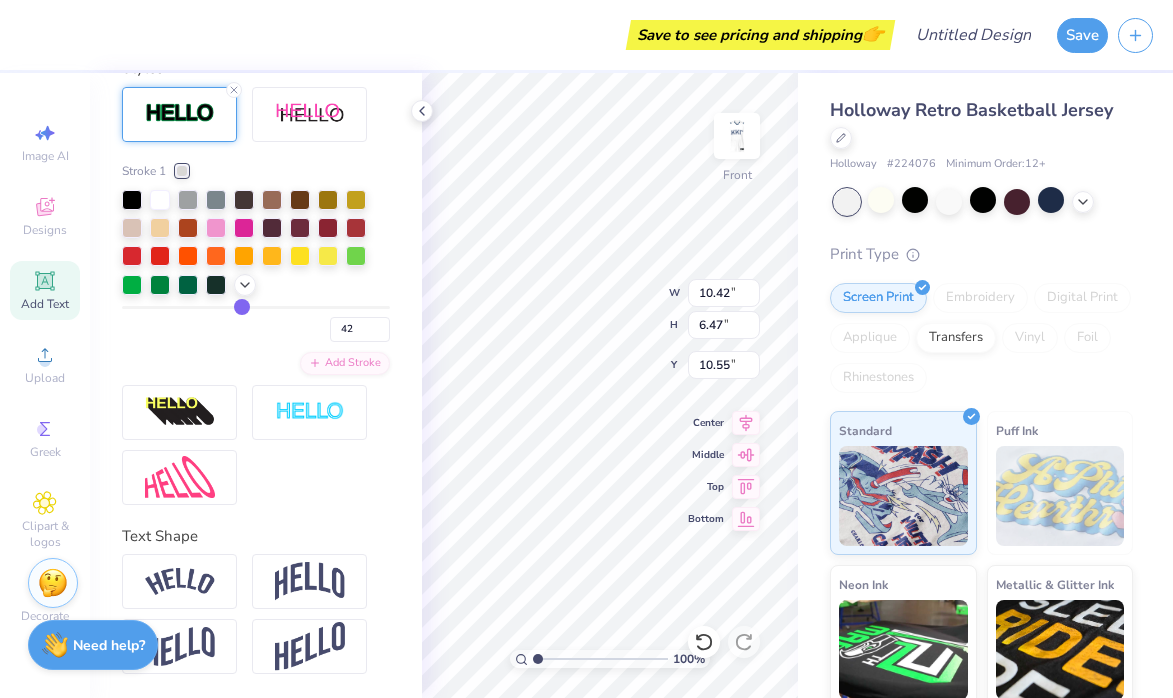 type on "45" 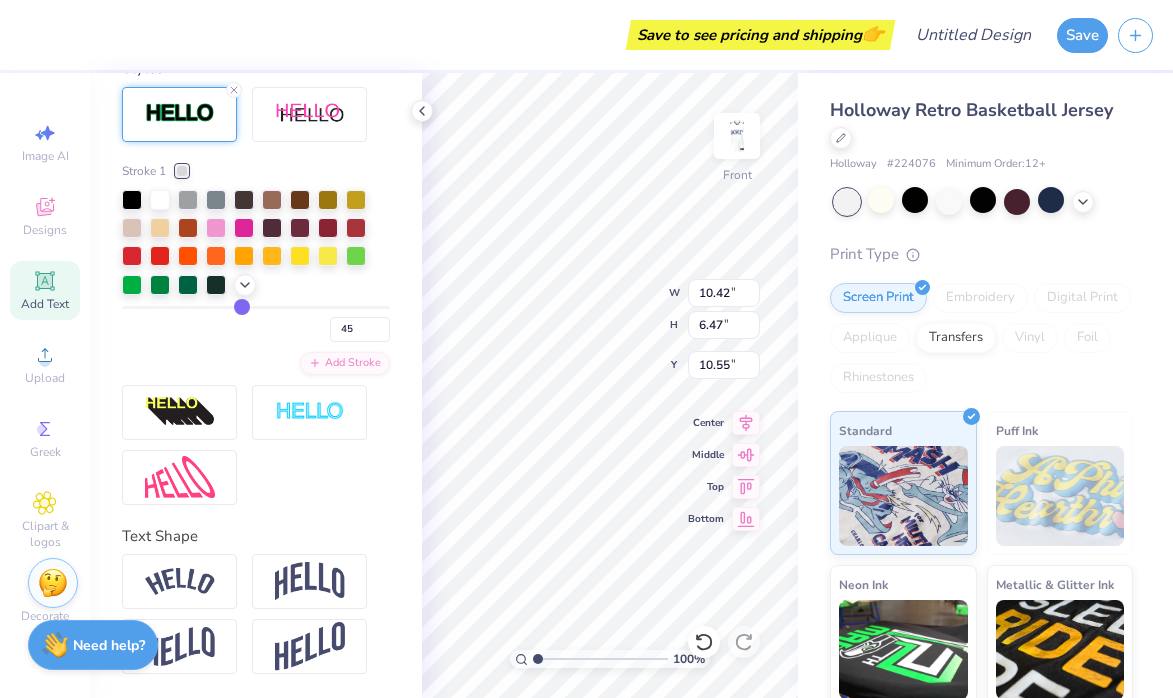 type on "49" 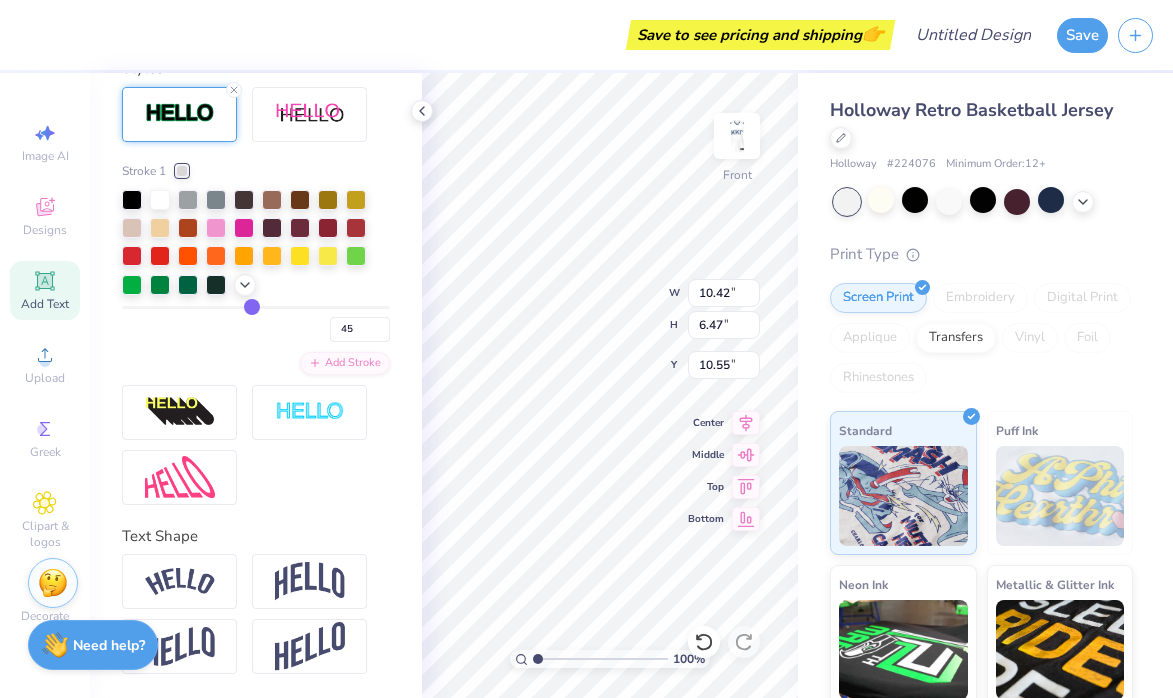 type on "49" 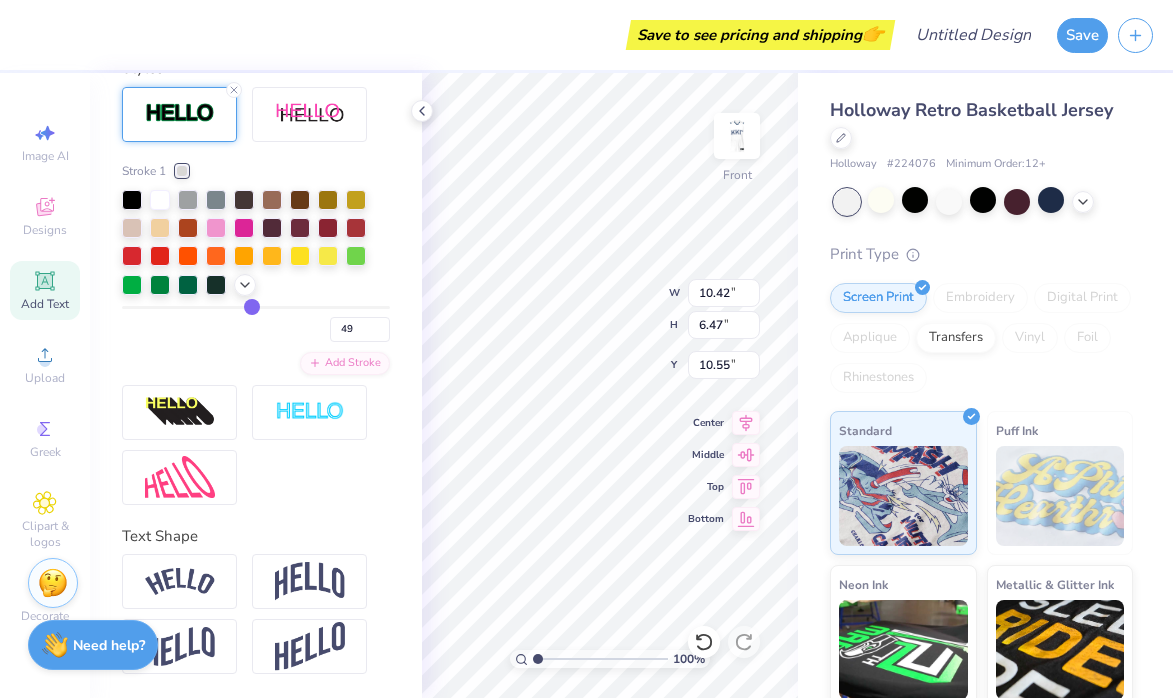 type on "53" 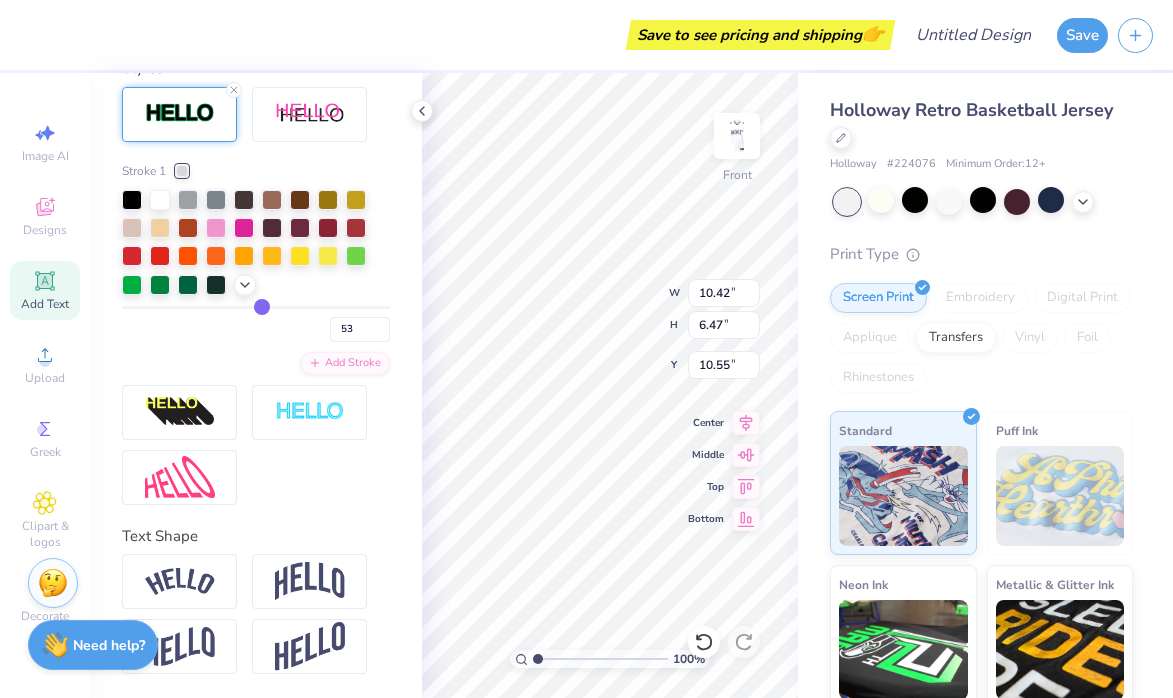 type on "56" 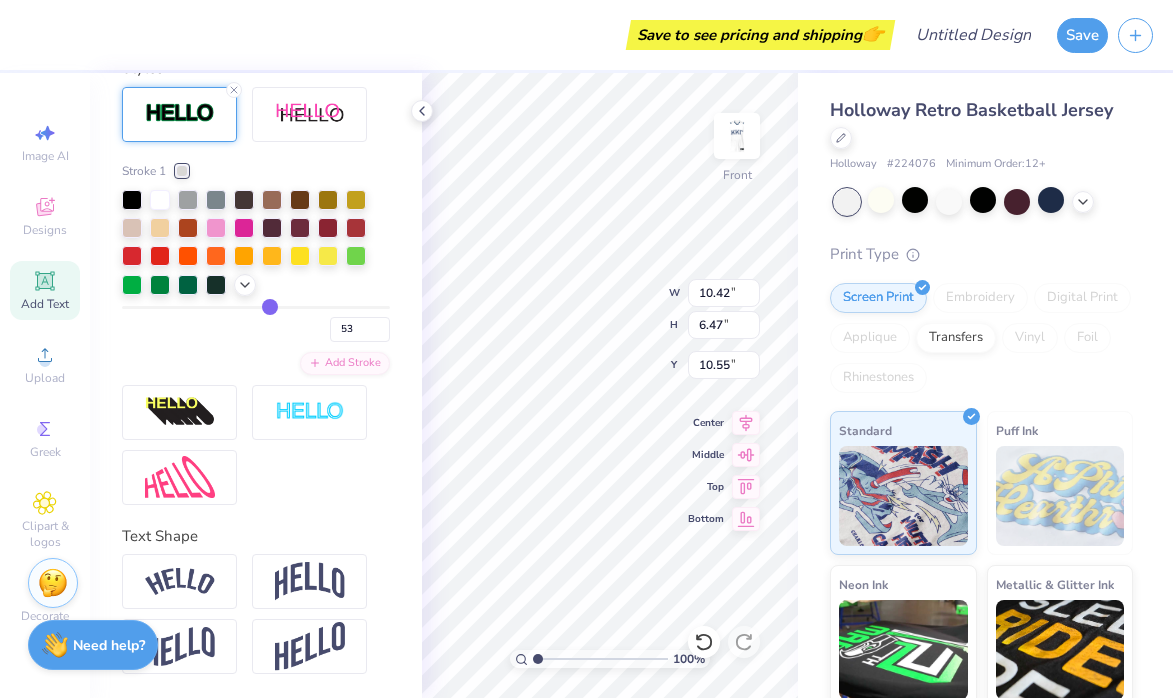 type on "56" 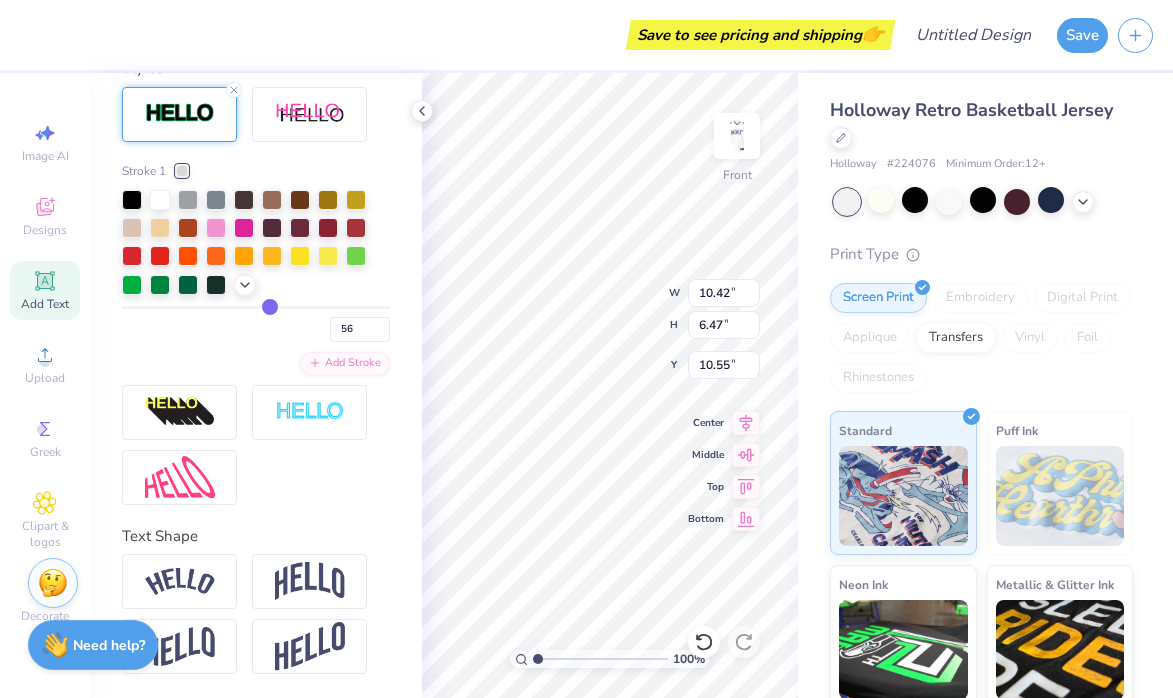 type on "60" 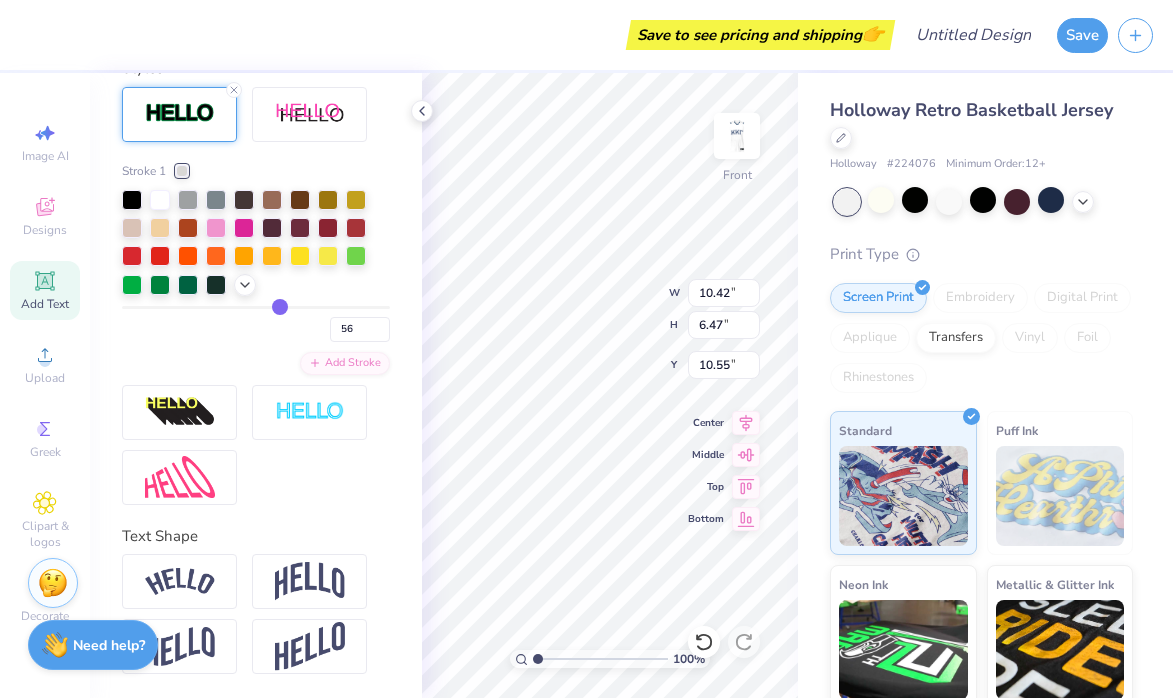 type on "60" 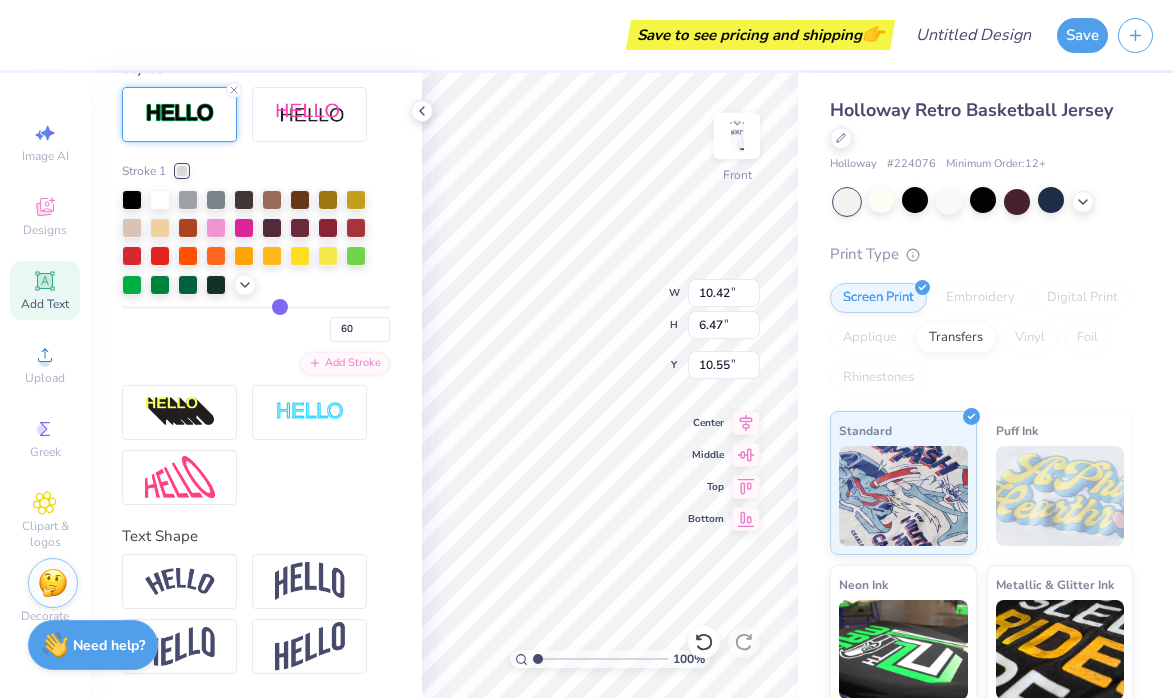 type on "63" 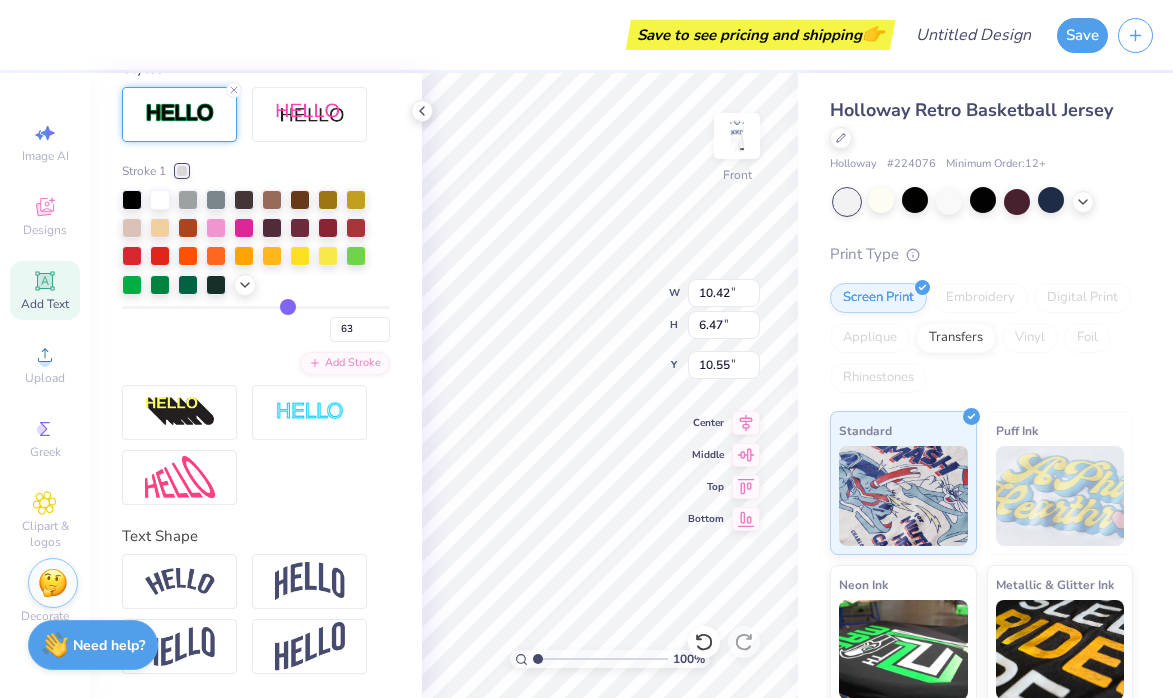 type on "66" 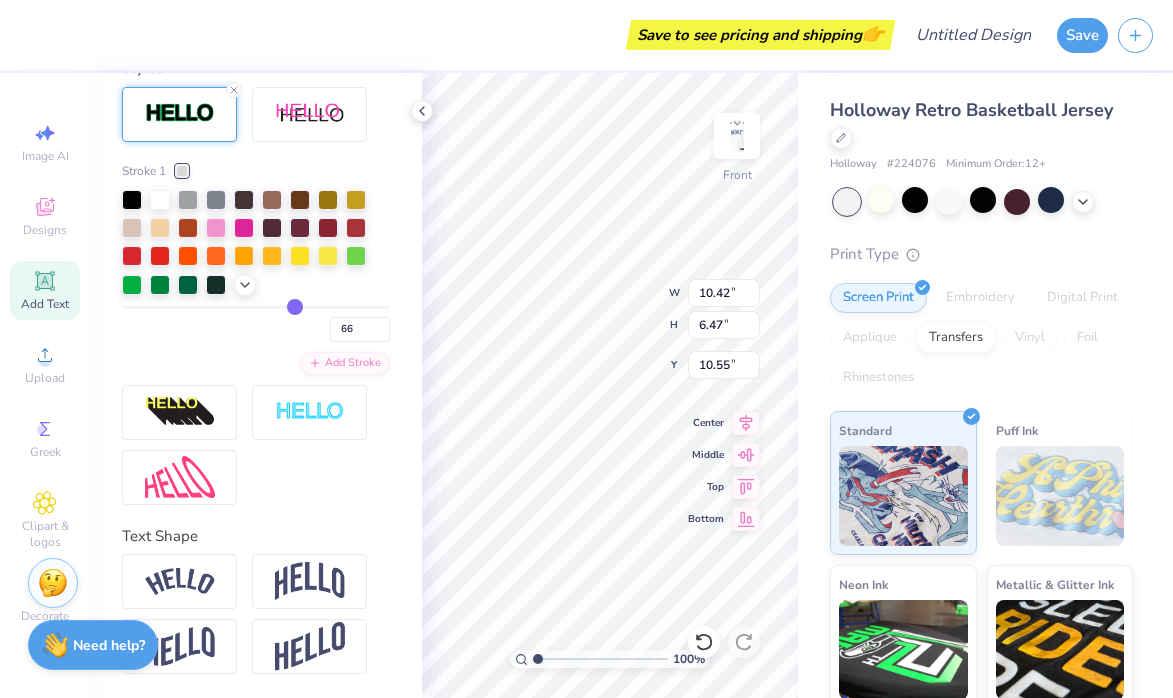 type on "69" 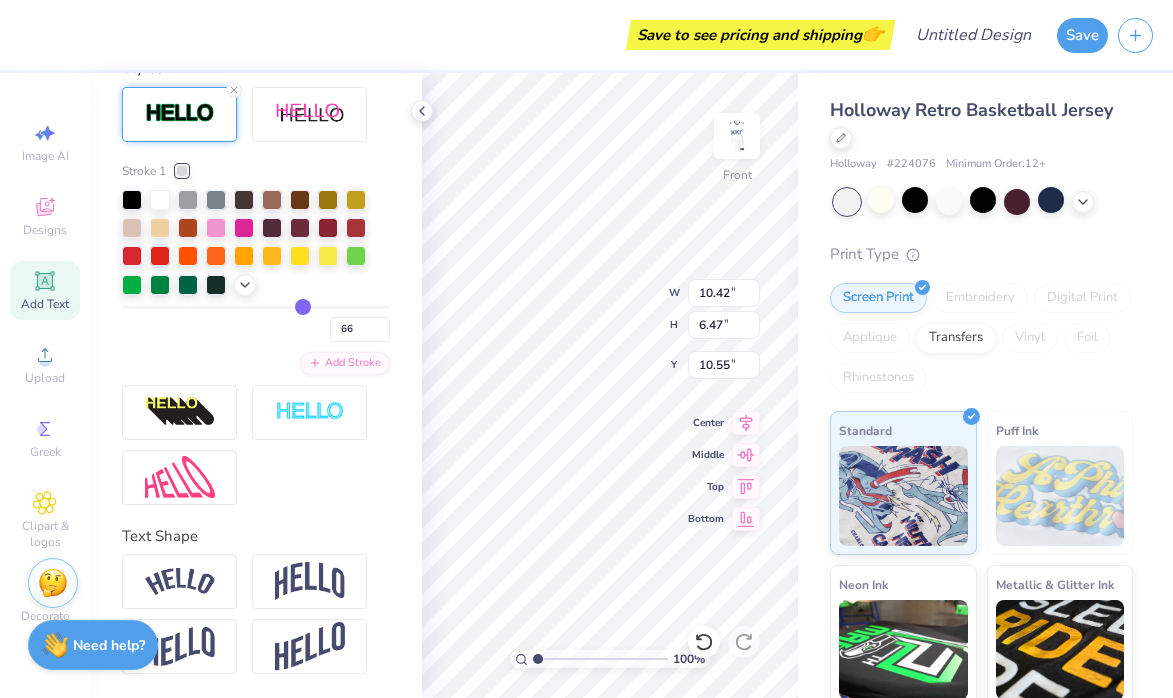 type on "69" 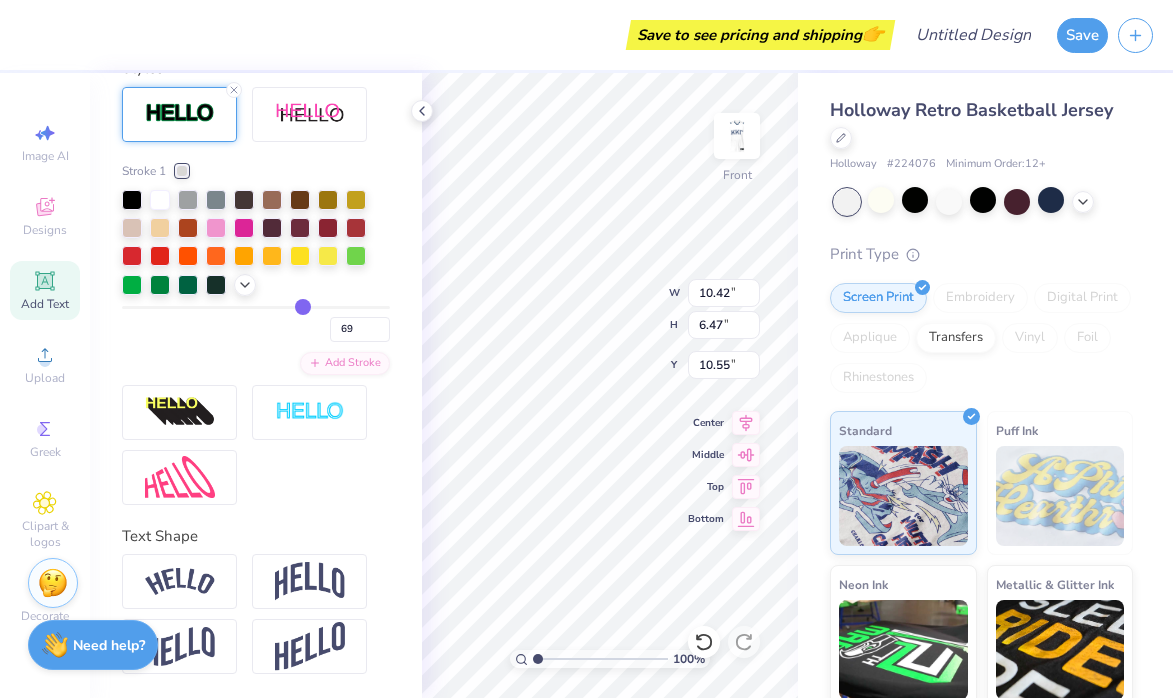 type on "72" 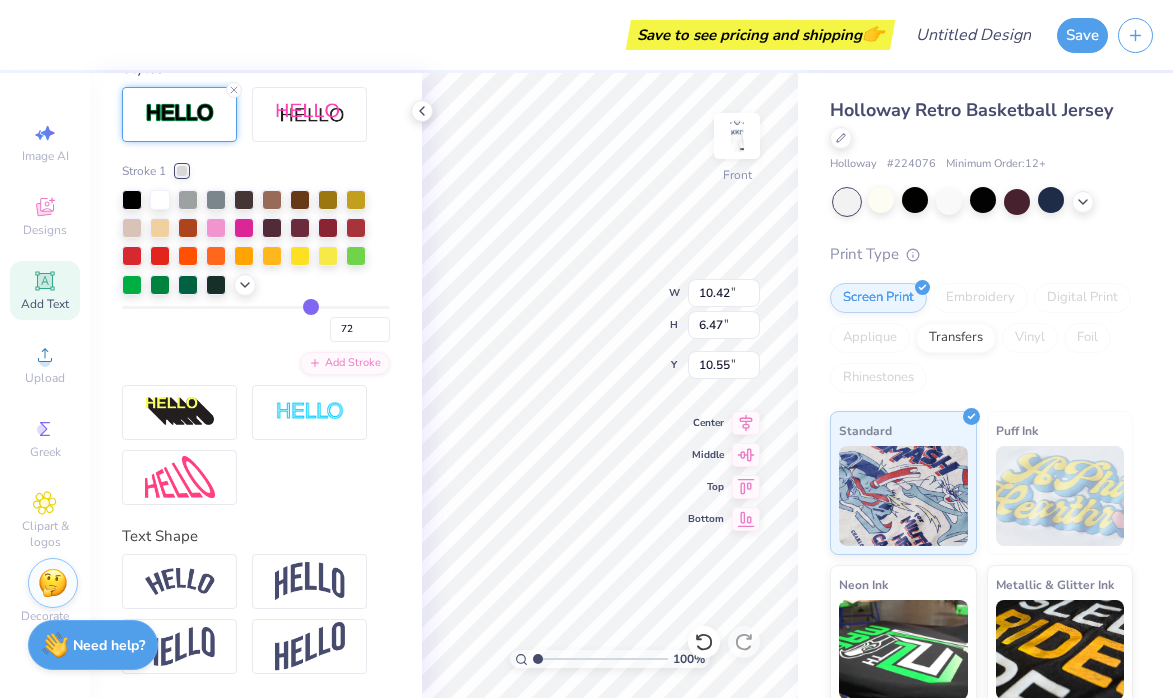 type on "74" 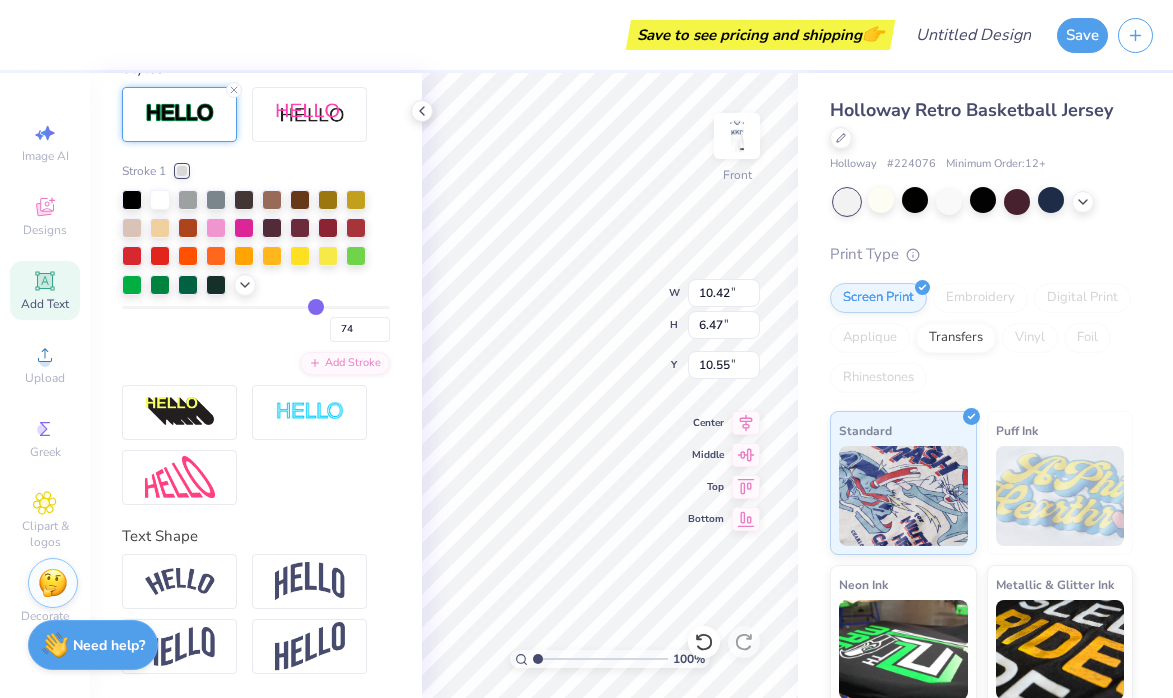type on "76" 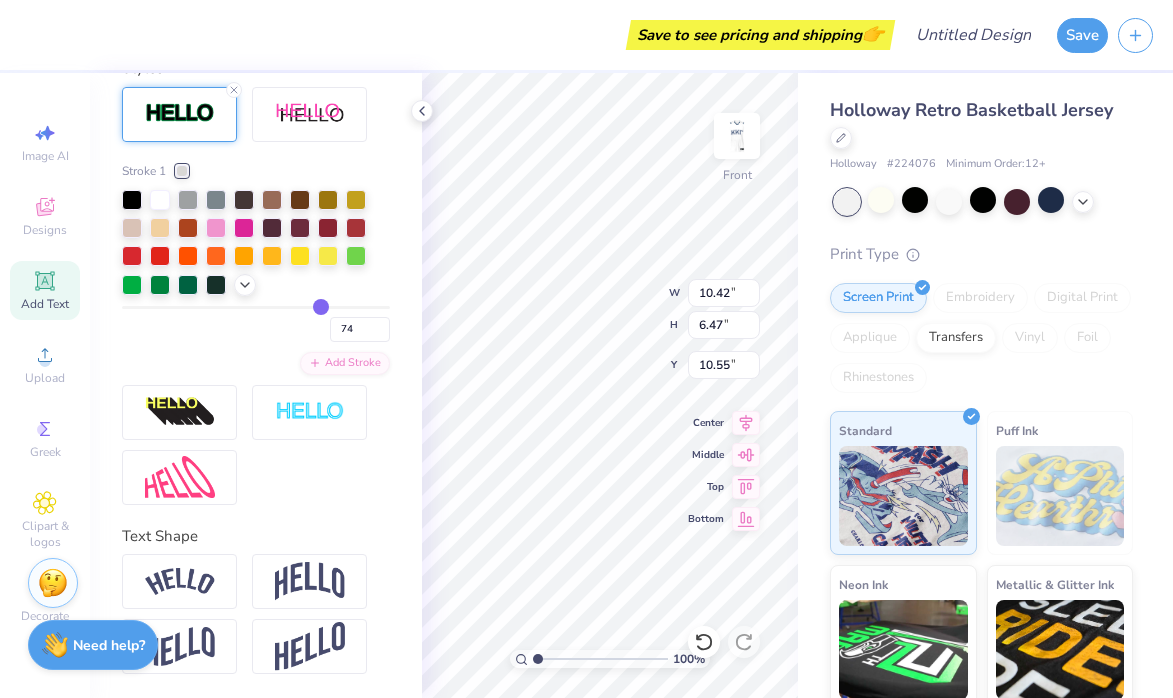 type on "76" 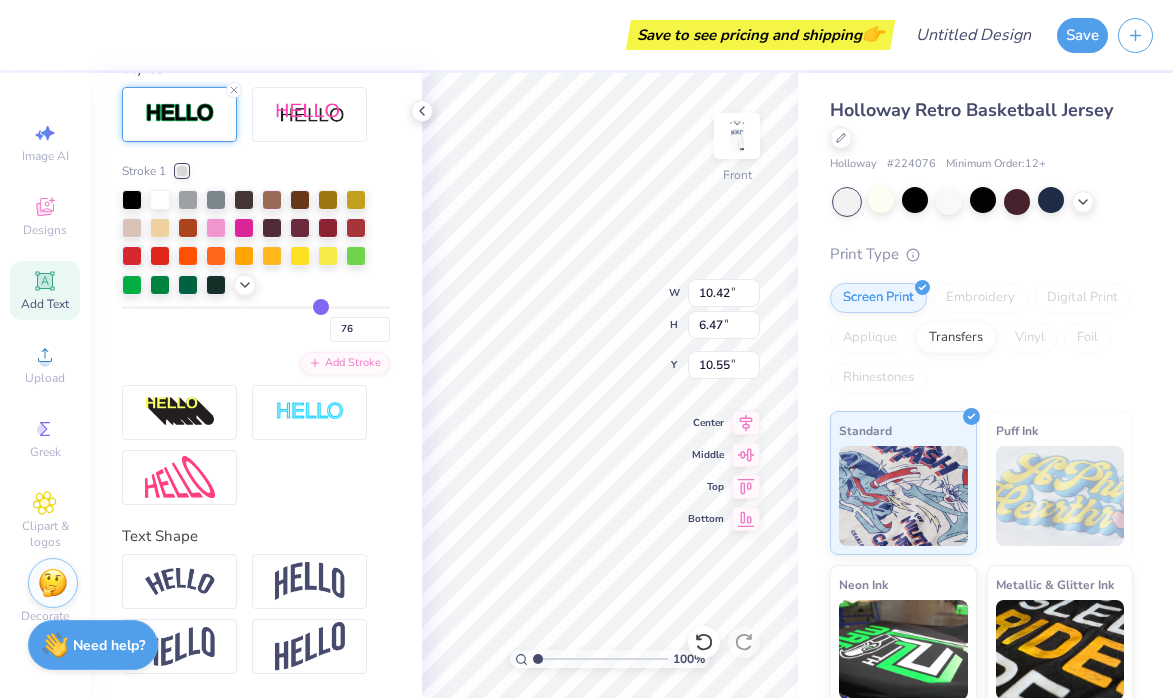 type on "79" 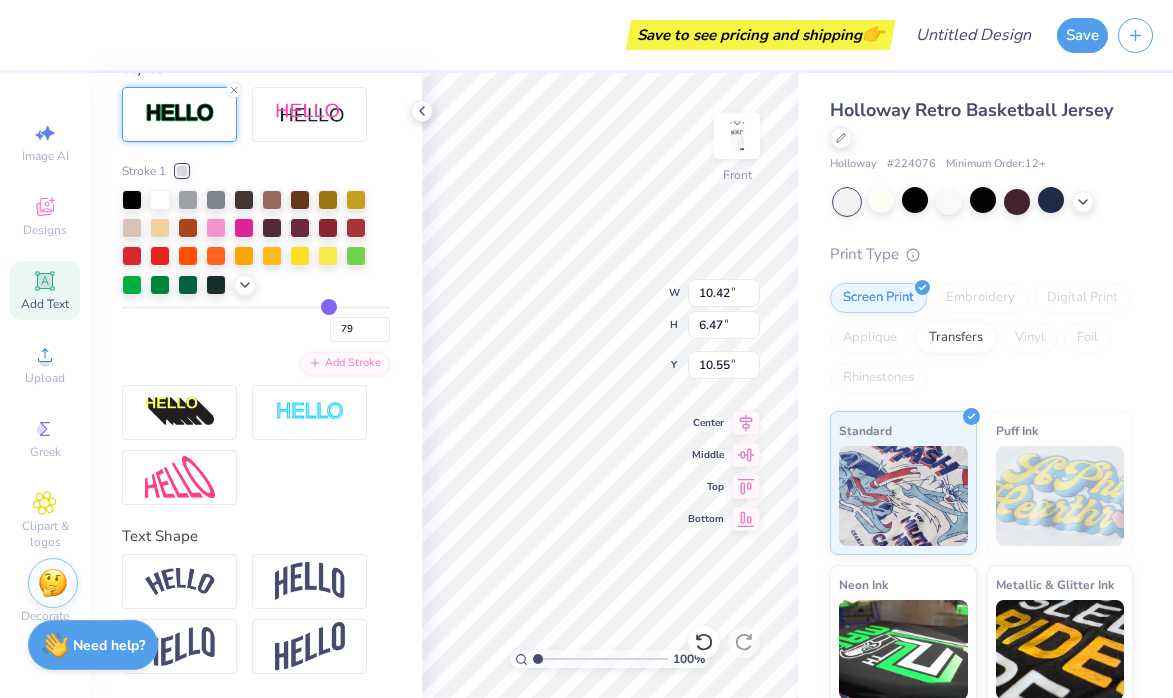 type on "81" 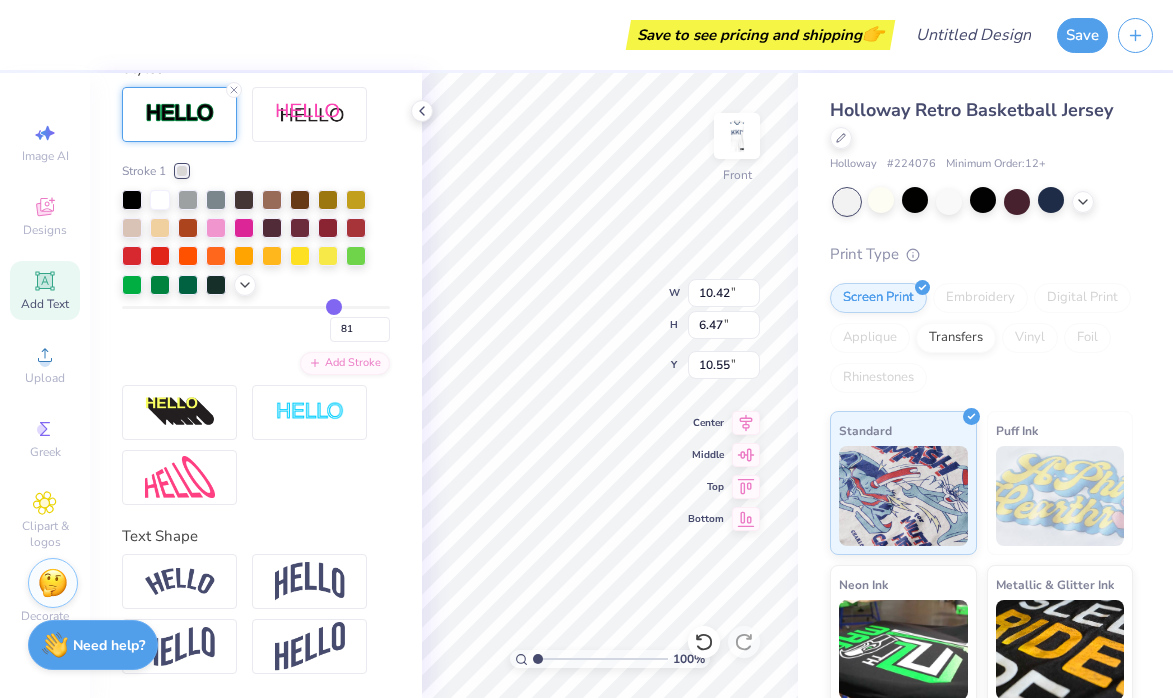 type on "83" 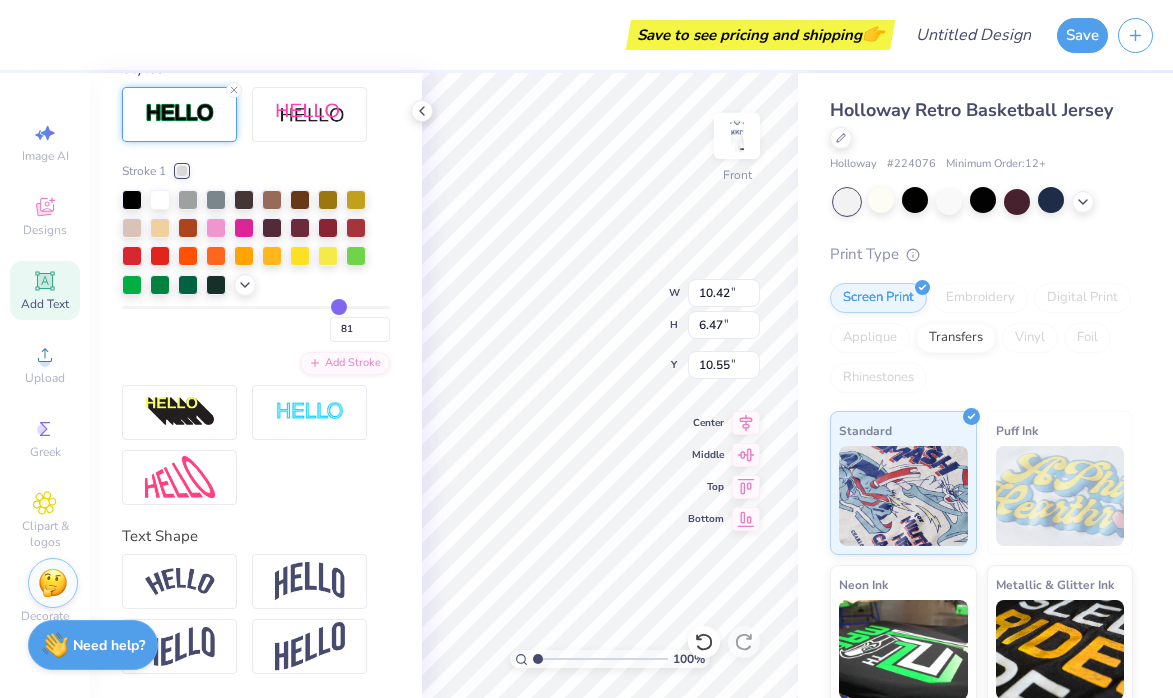type on "83" 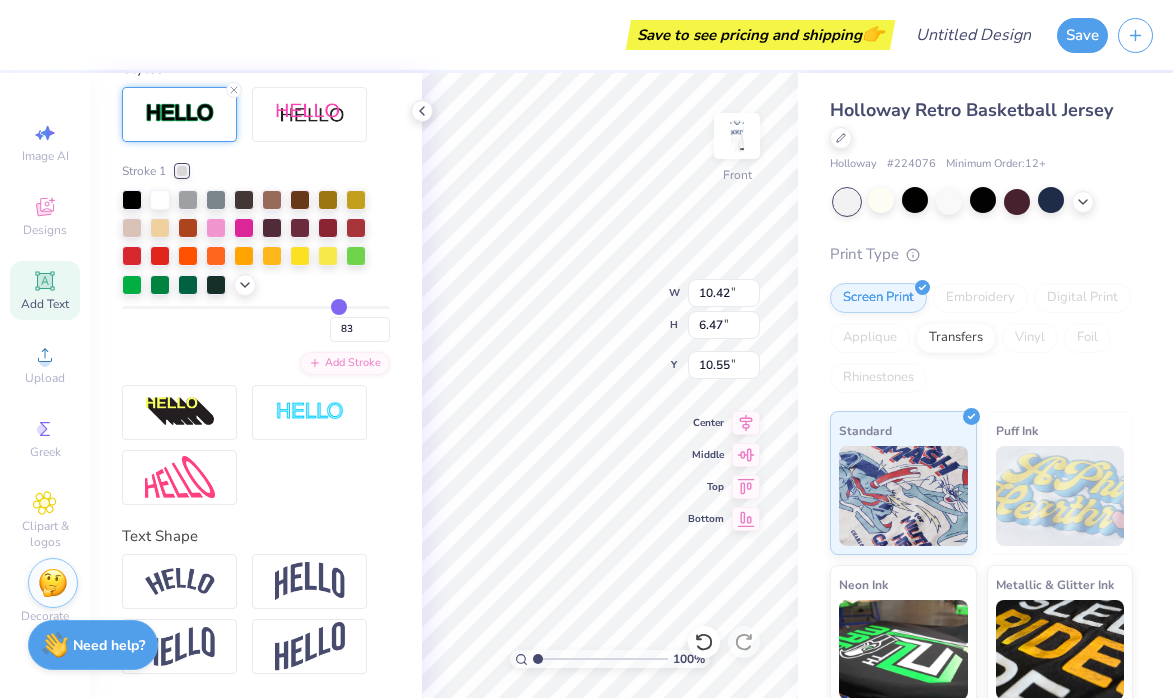 type on "84" 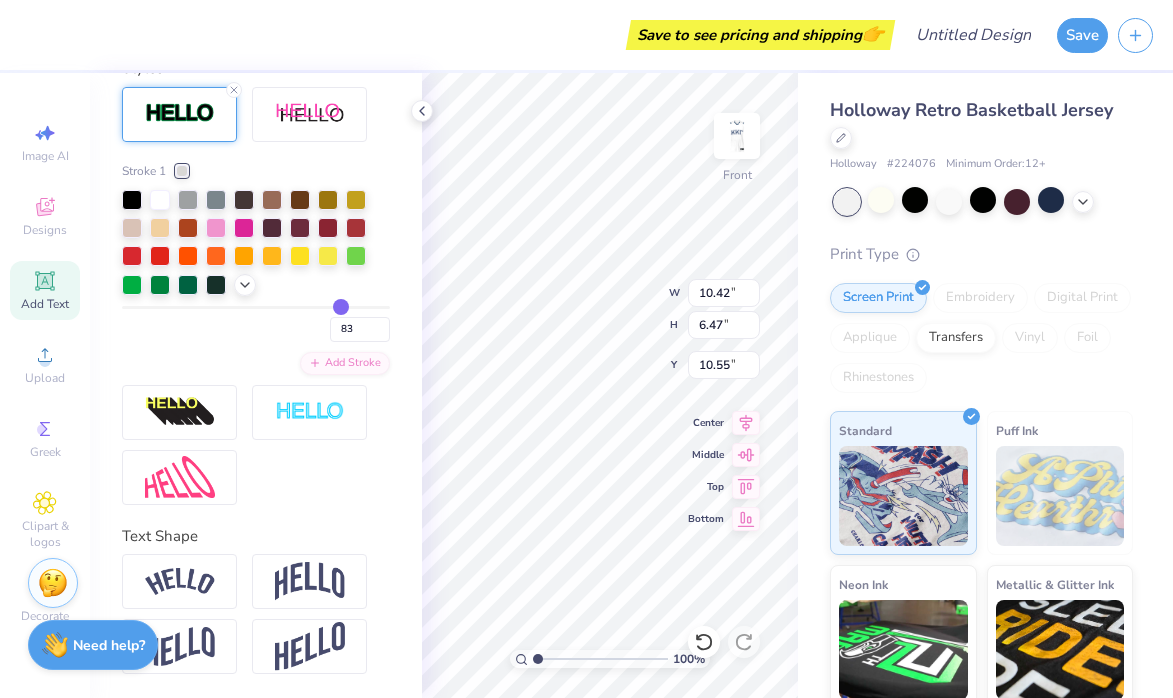 type on "84" 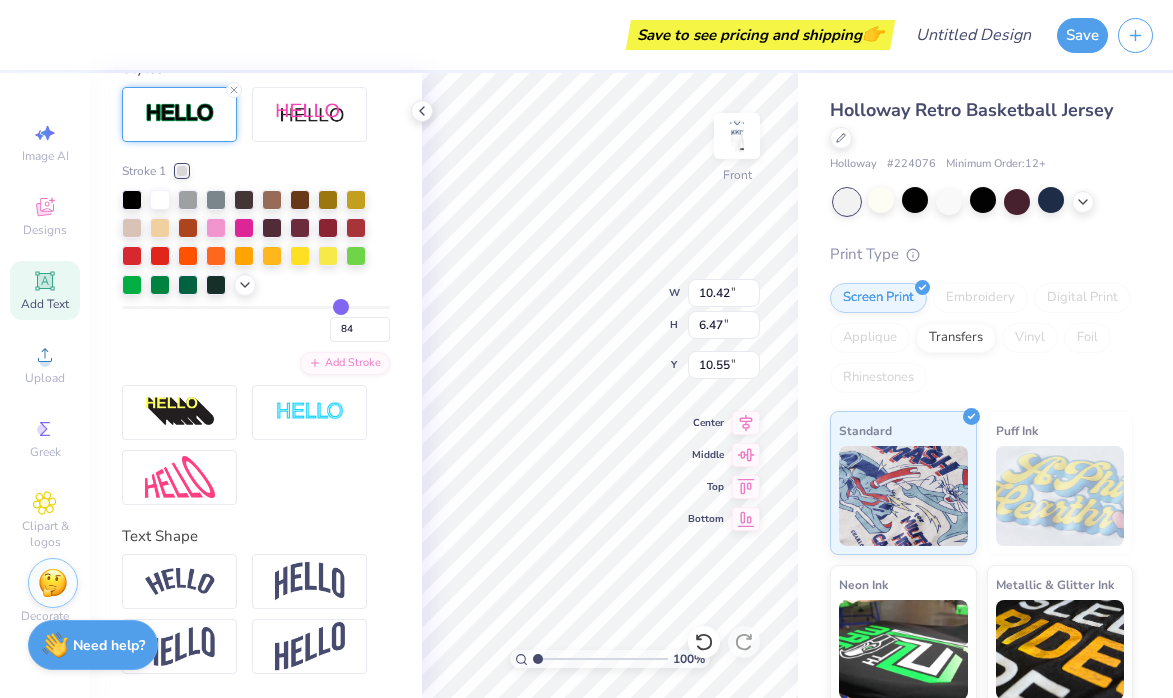 type on "86" 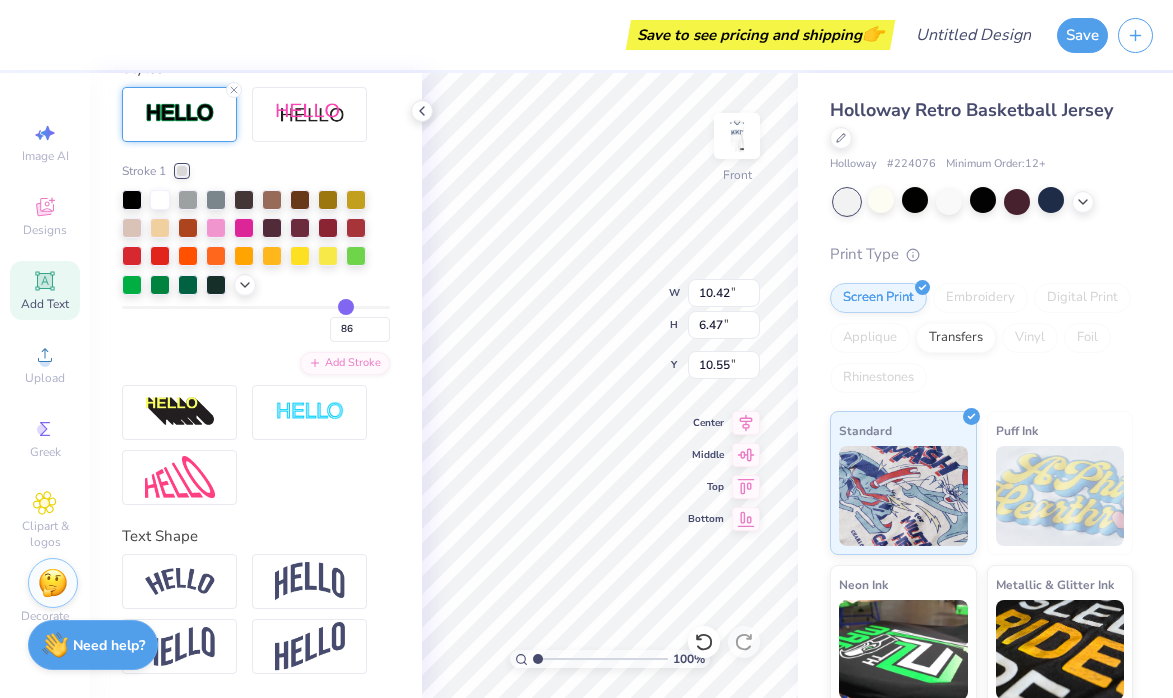 type on "87" 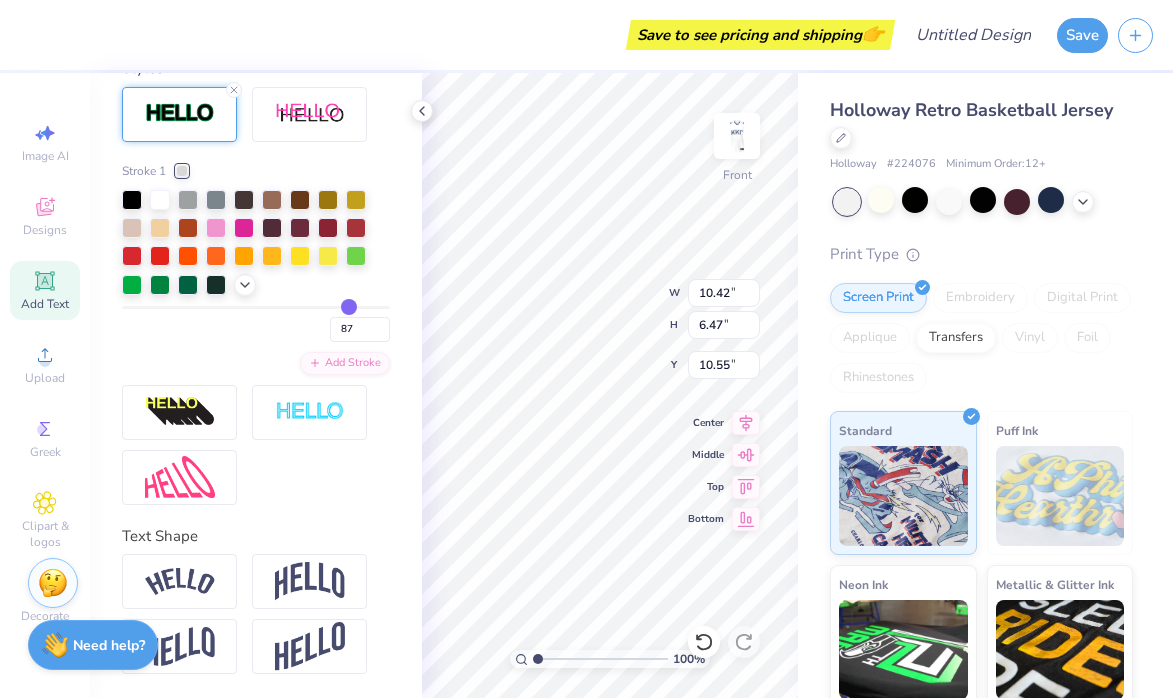 type on "89" 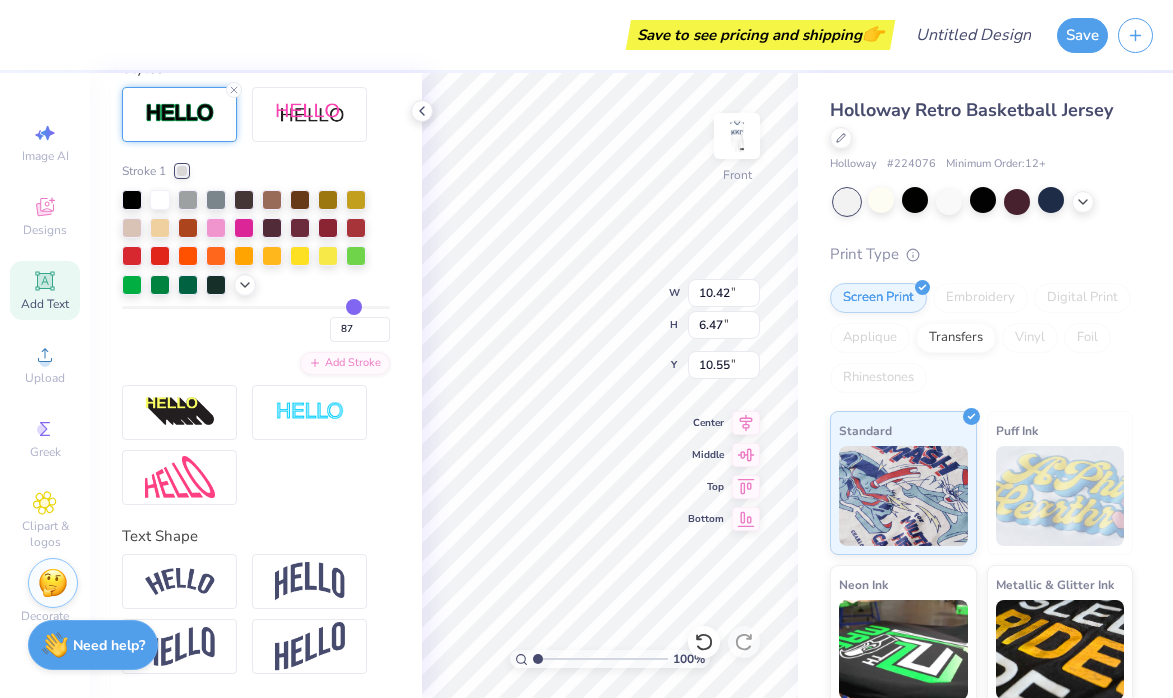 type on "89" 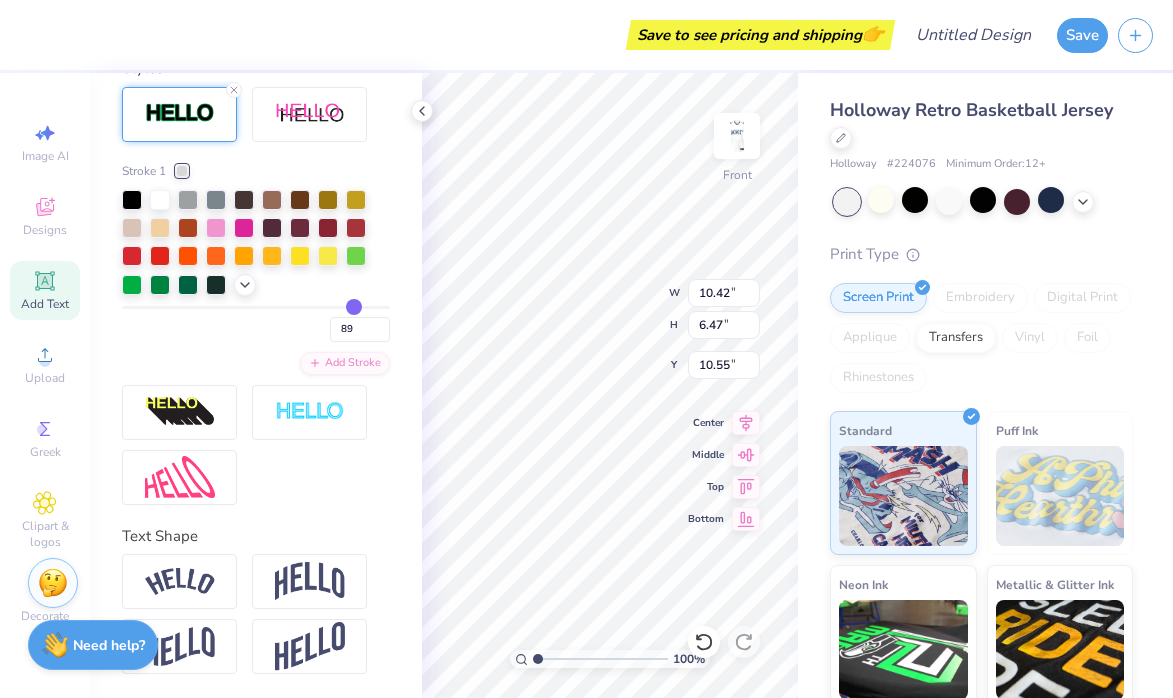 type on "90" 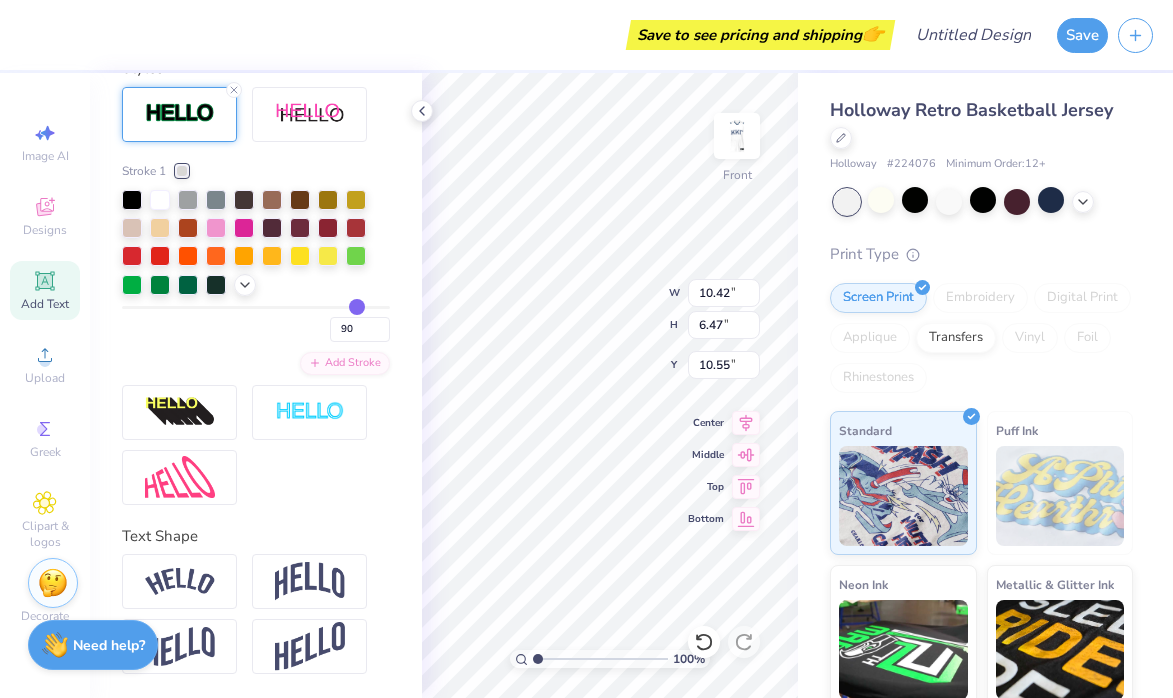 type on "91" 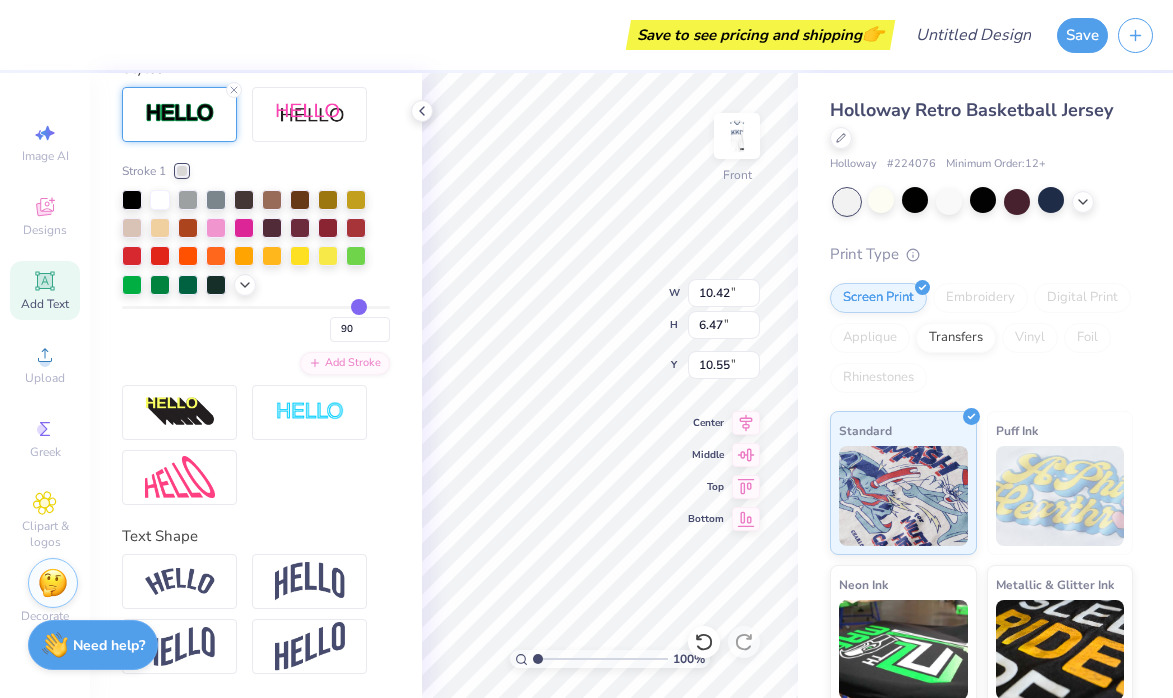 type on "91" 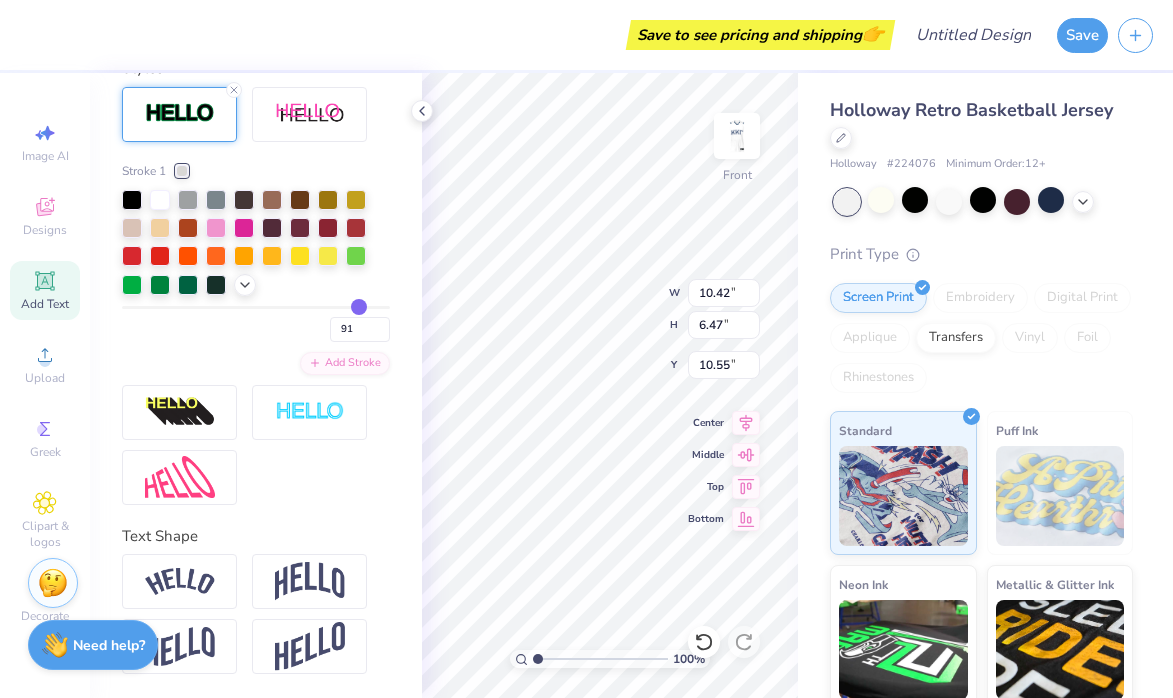 type on "92" 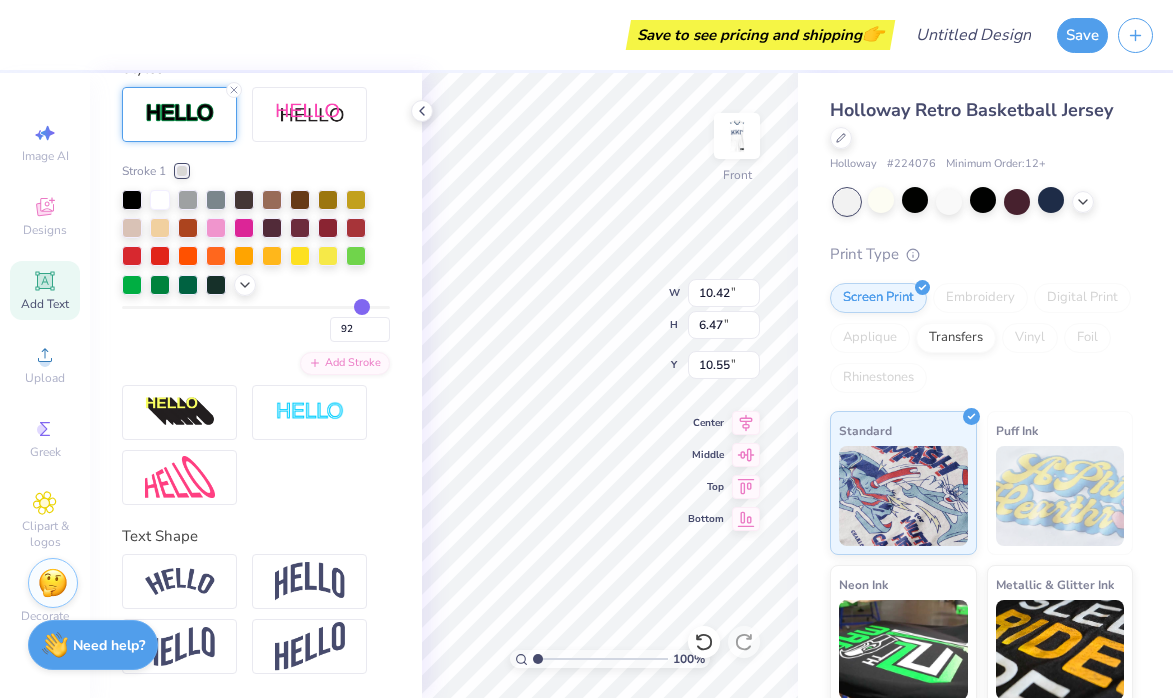 type on "93" 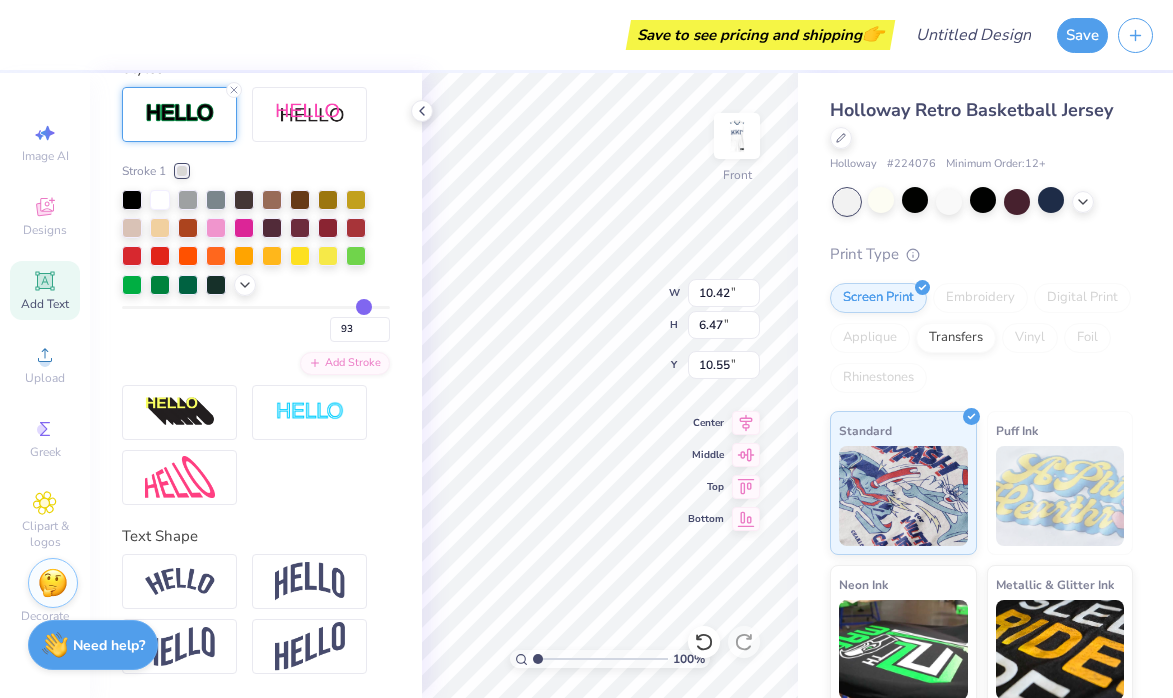 type on "94" 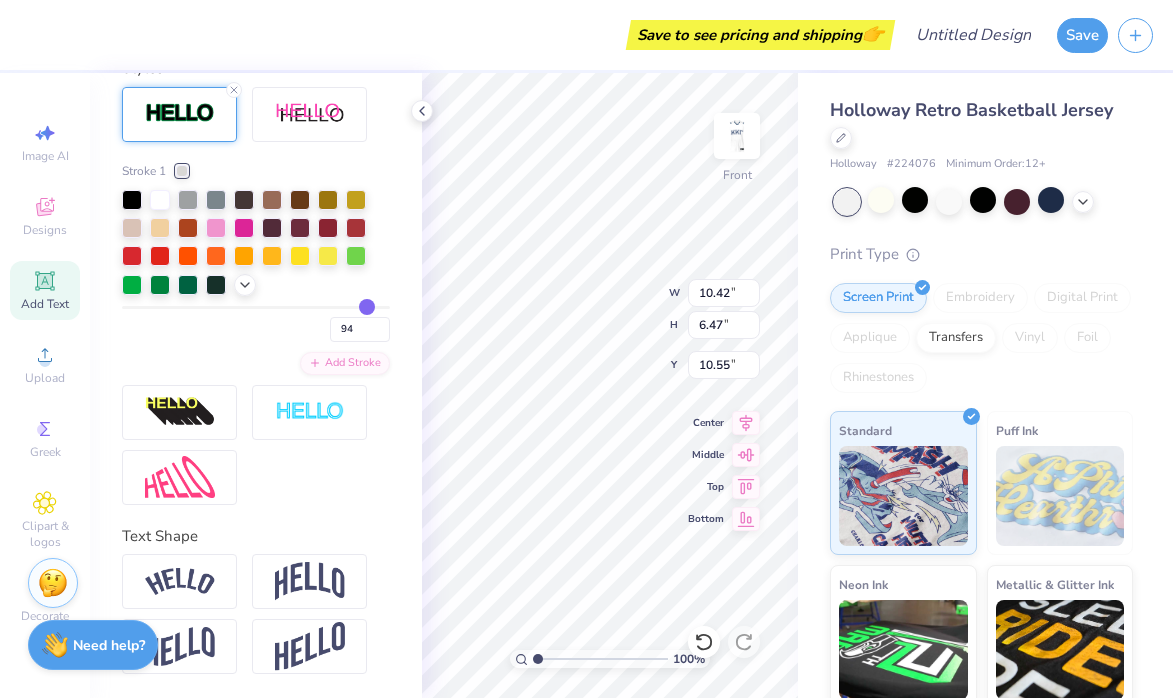 type on "95" 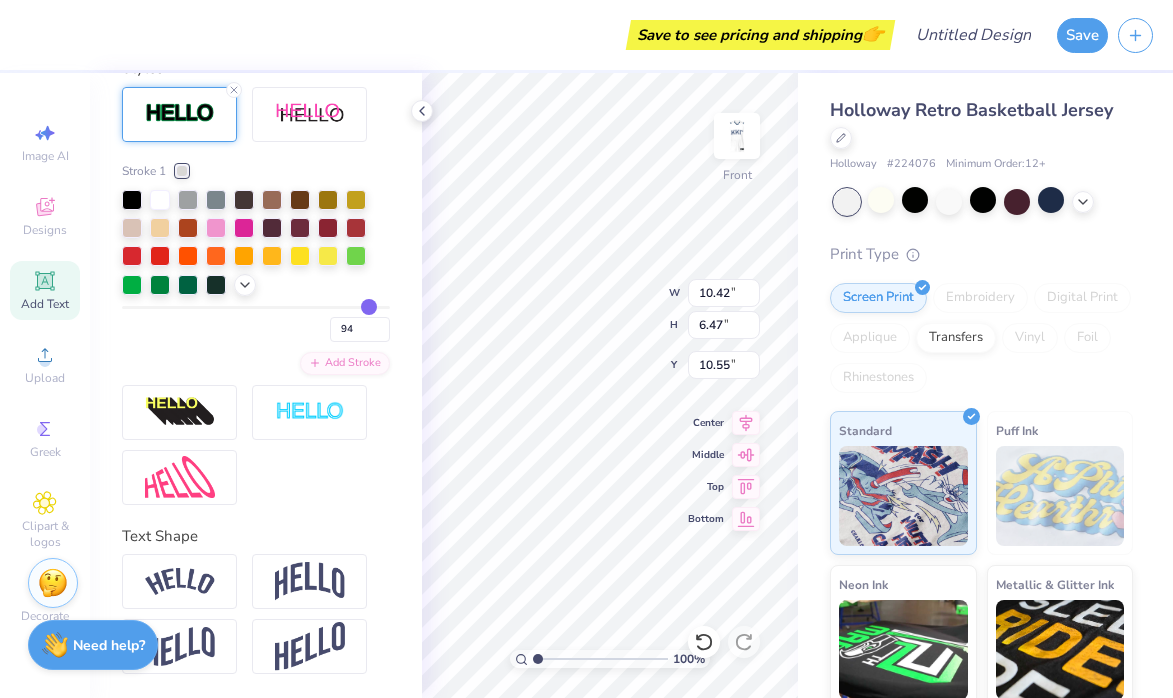 type on "95" 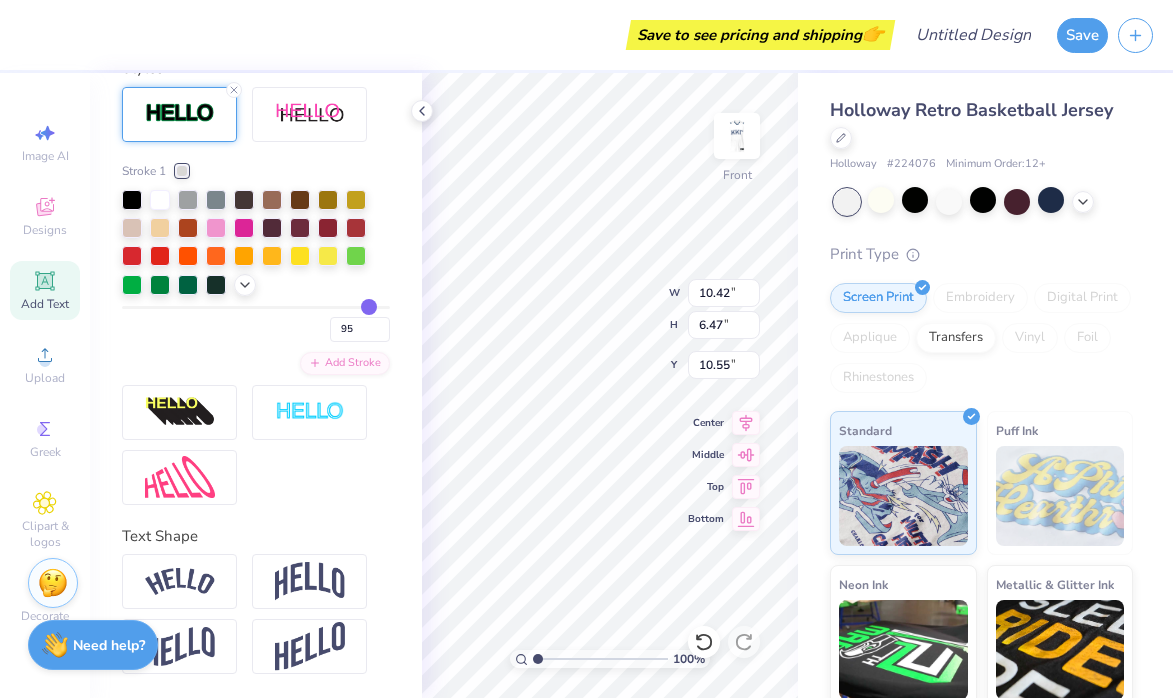type on "11.10" 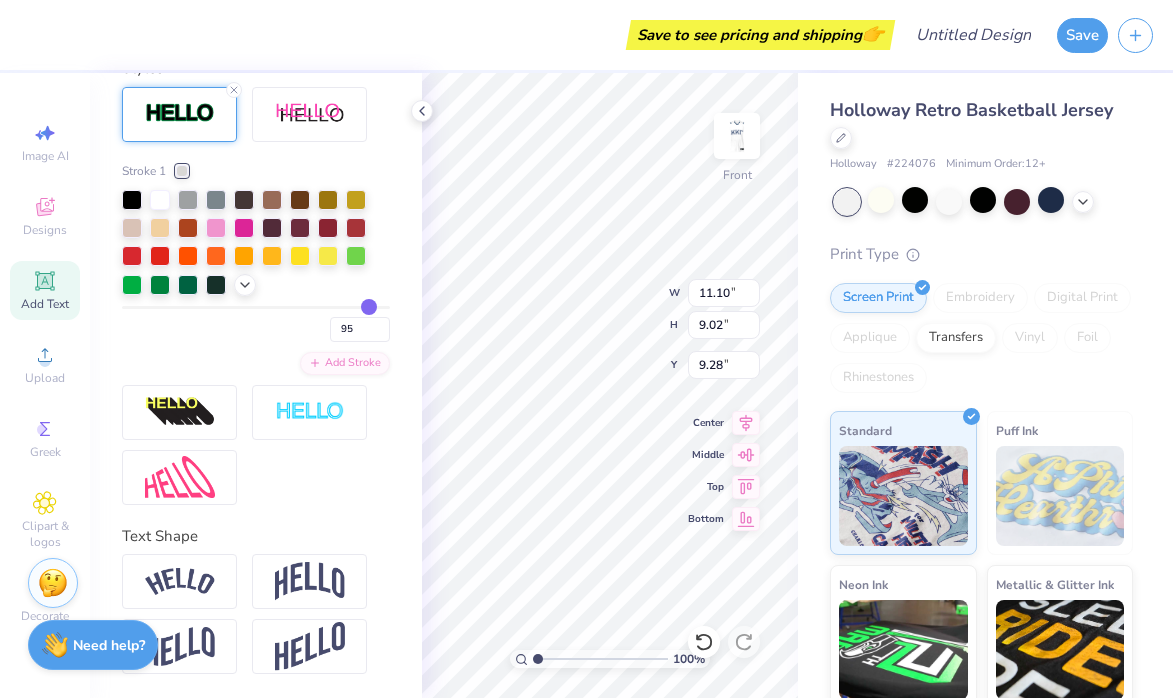 drag, startPoint x: 129, startPoint y: 305, endPoint x: 148, endPoint y: 305, distance: 19 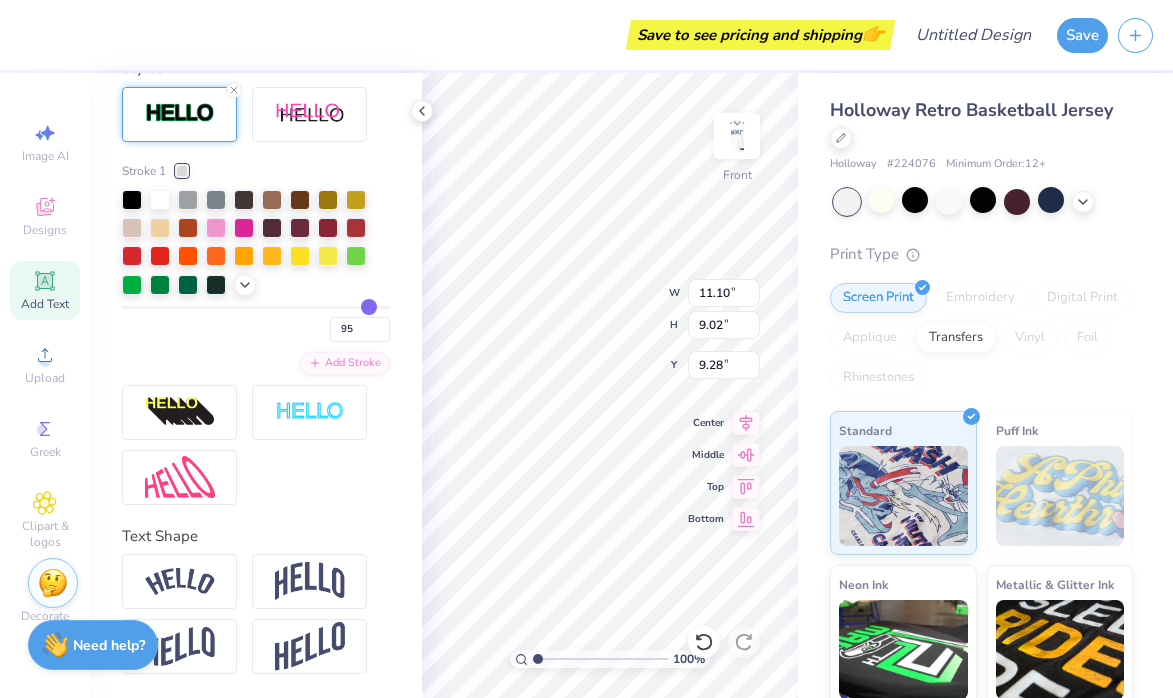 drag, startPoint x: 360, startPoint y: 304, endPoint x: 174, endPoint y: 294, distance: 186.26862 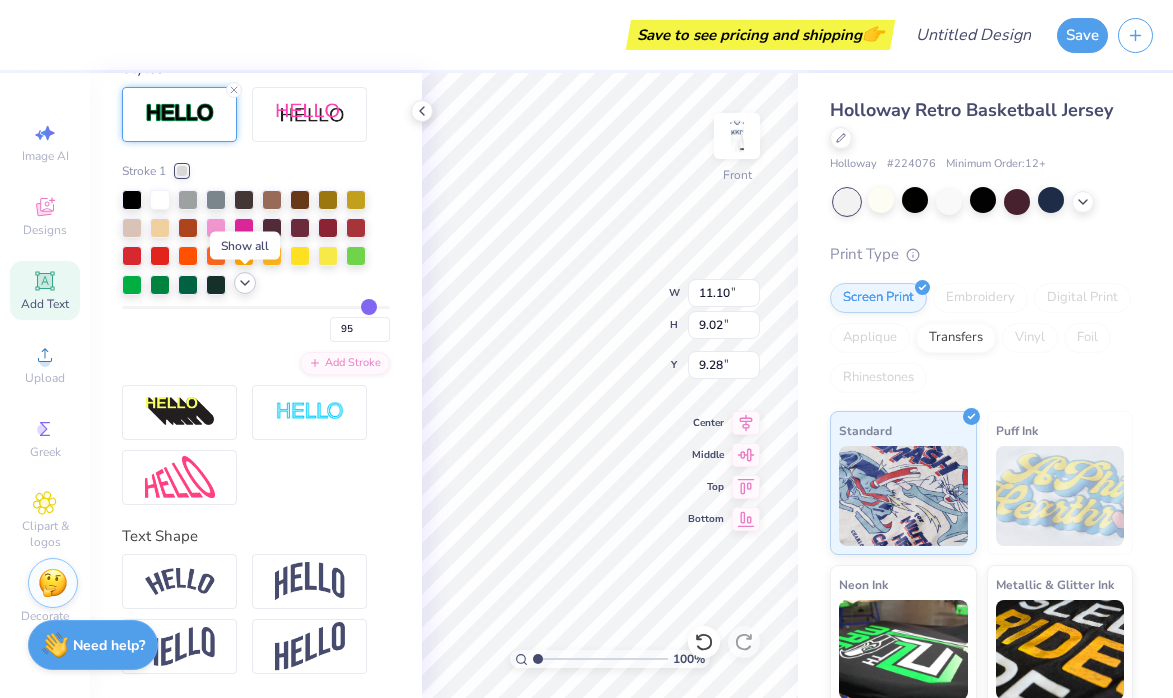 click 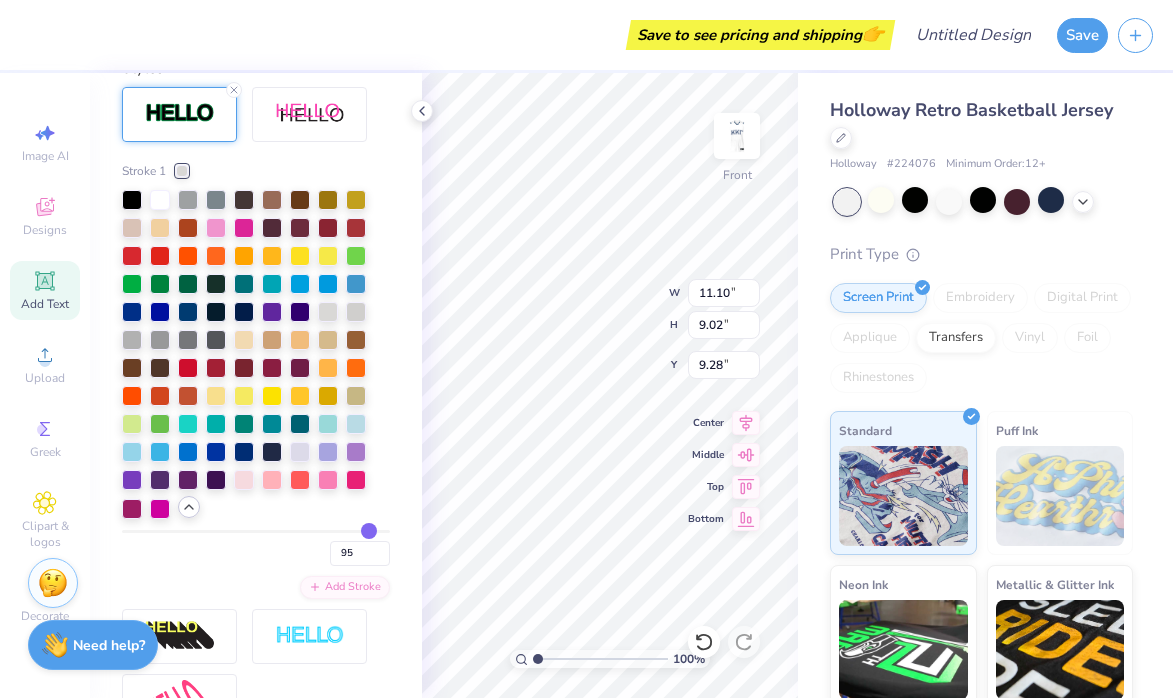 type on "6" 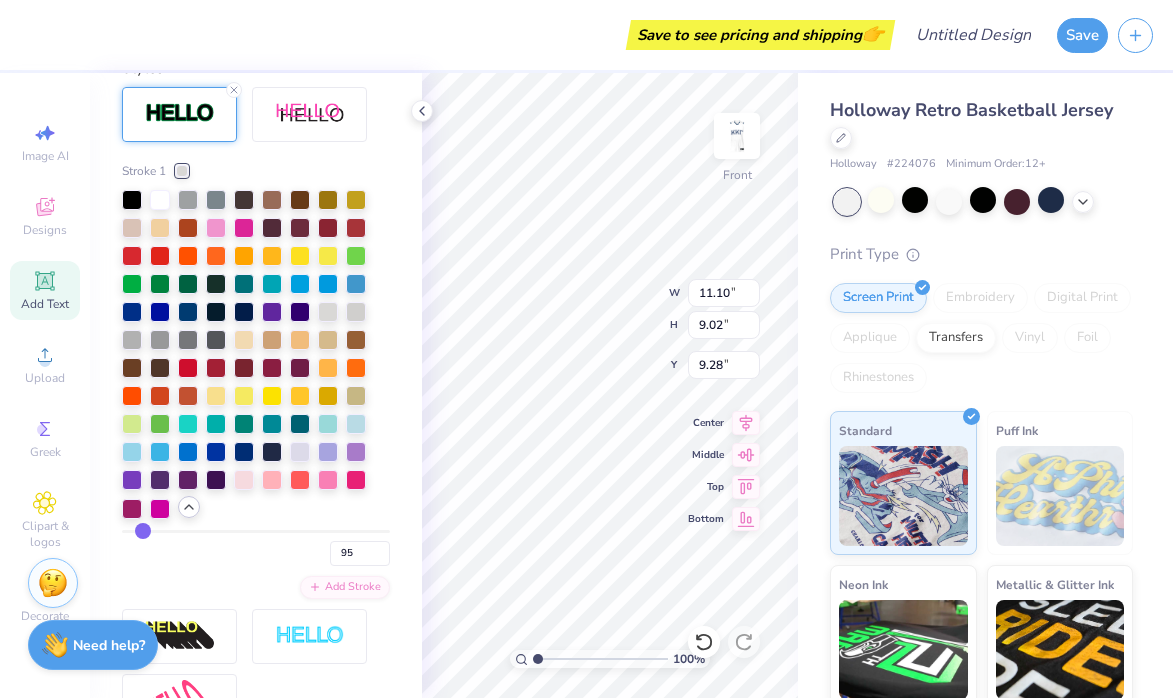 type on "6" 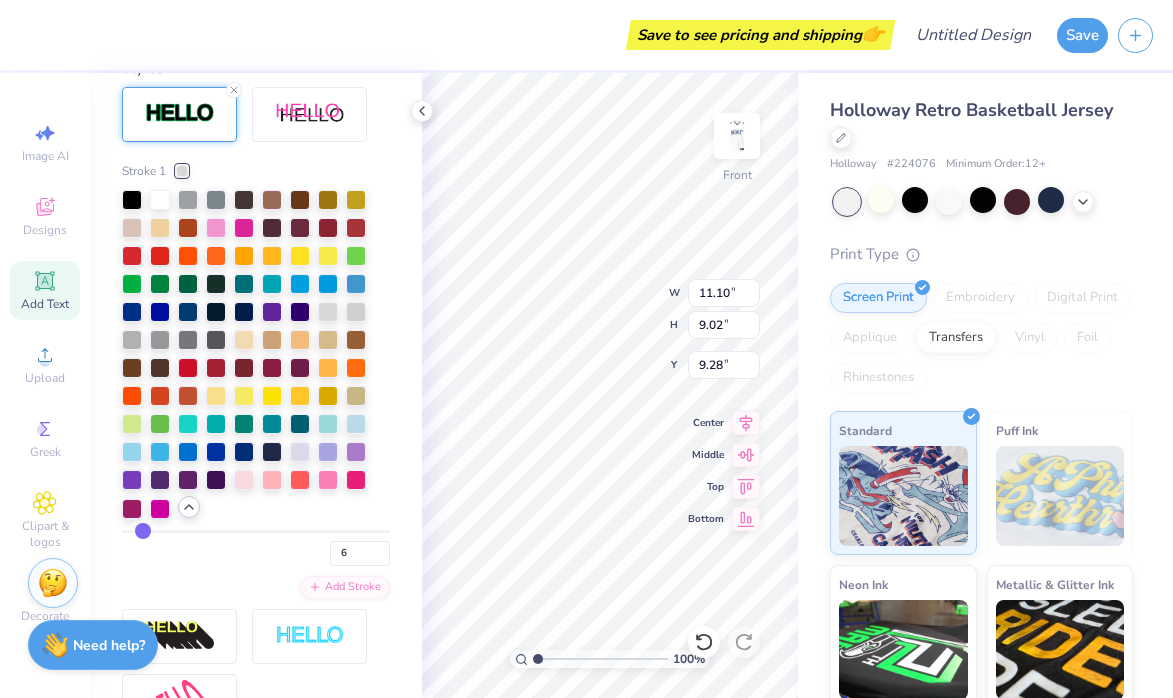 type on "6" 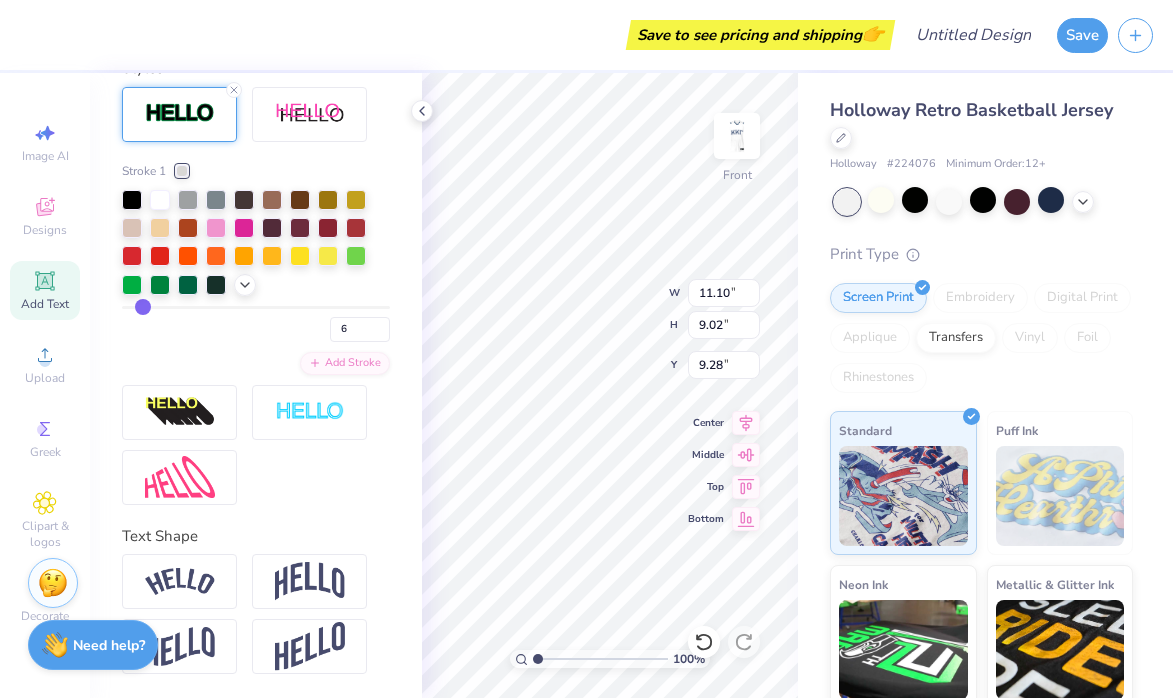 type on "5.80" 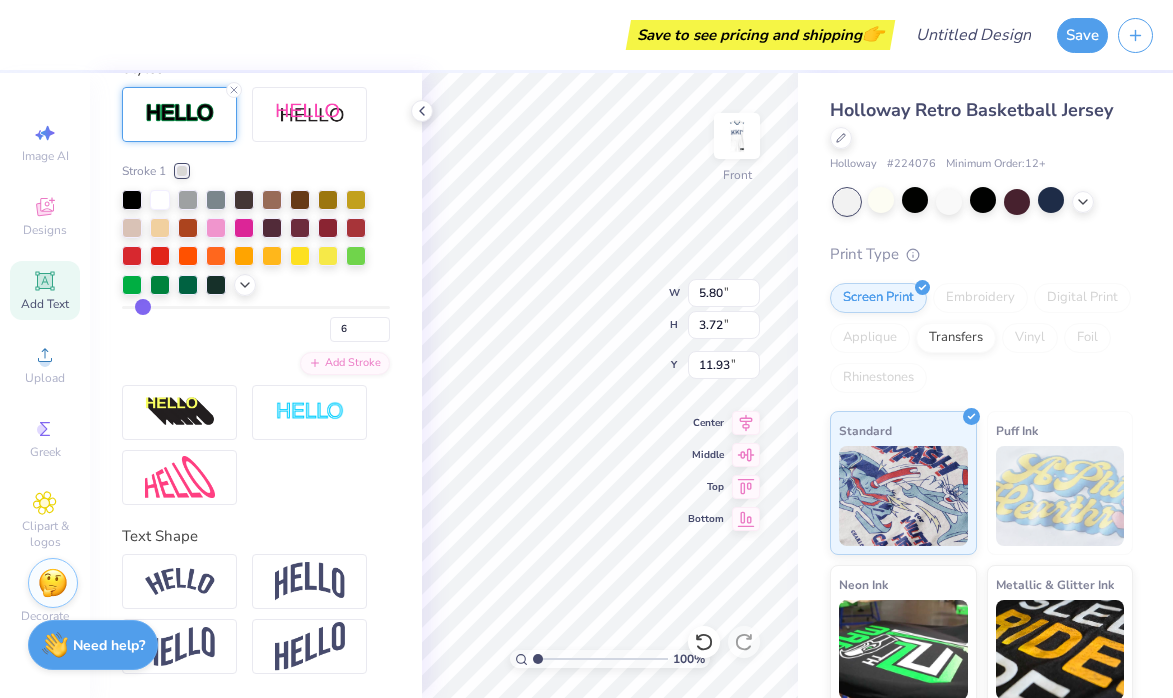 type on "4" 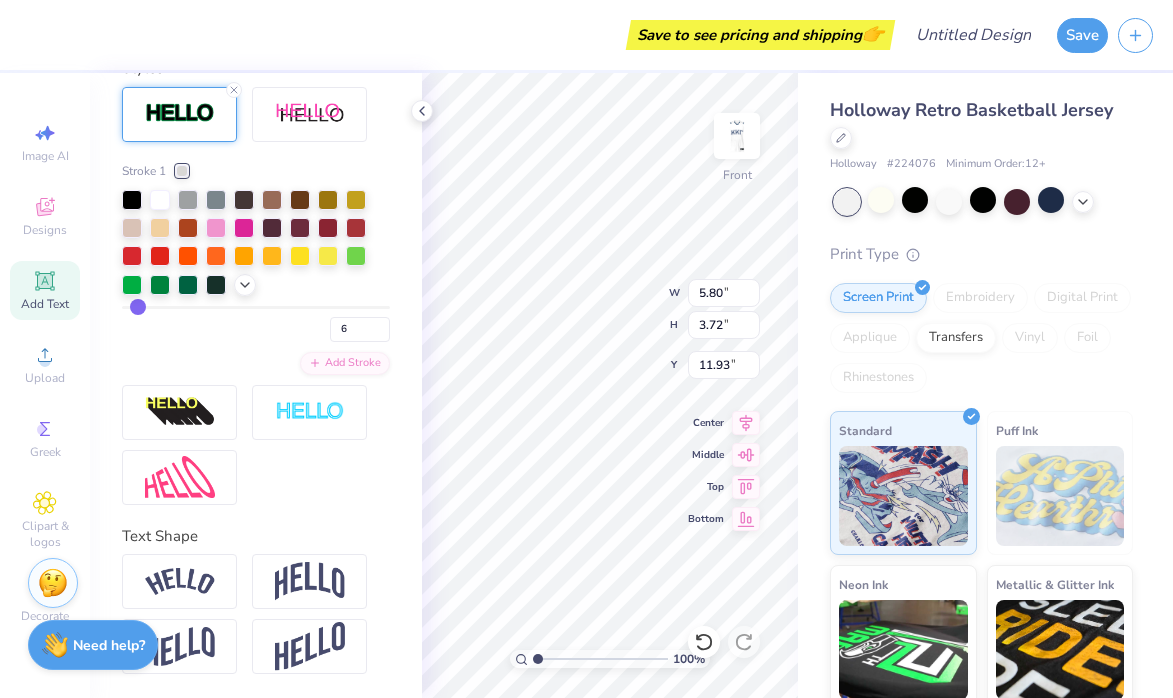 type on "4" 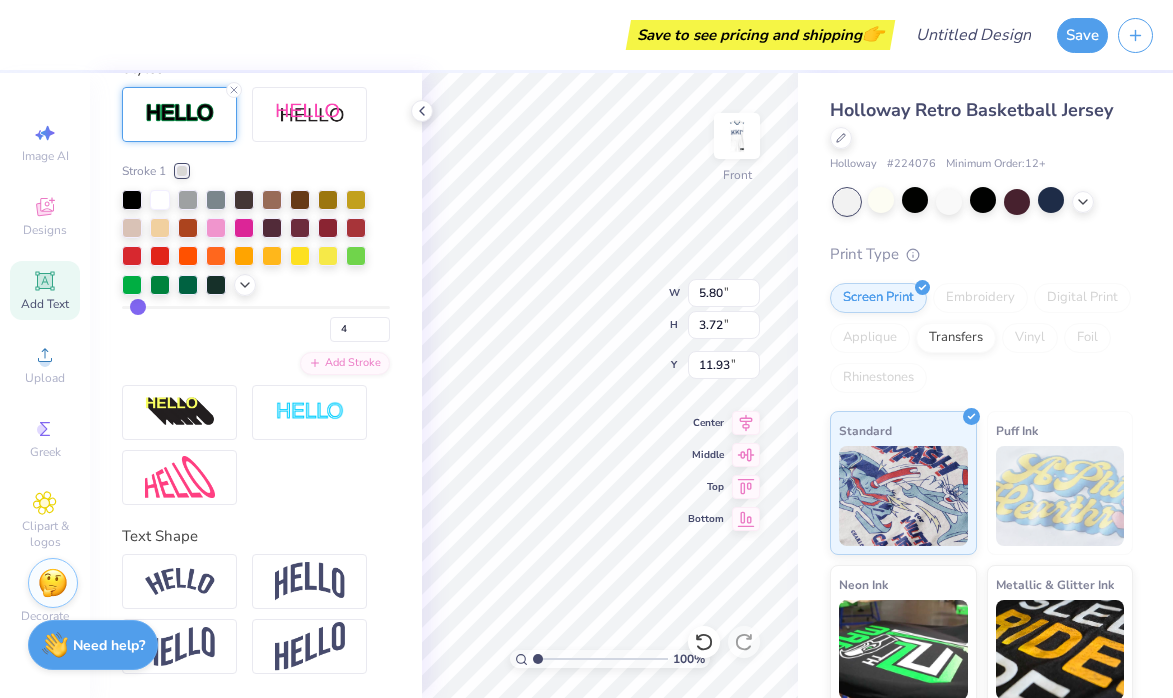 type on "3" 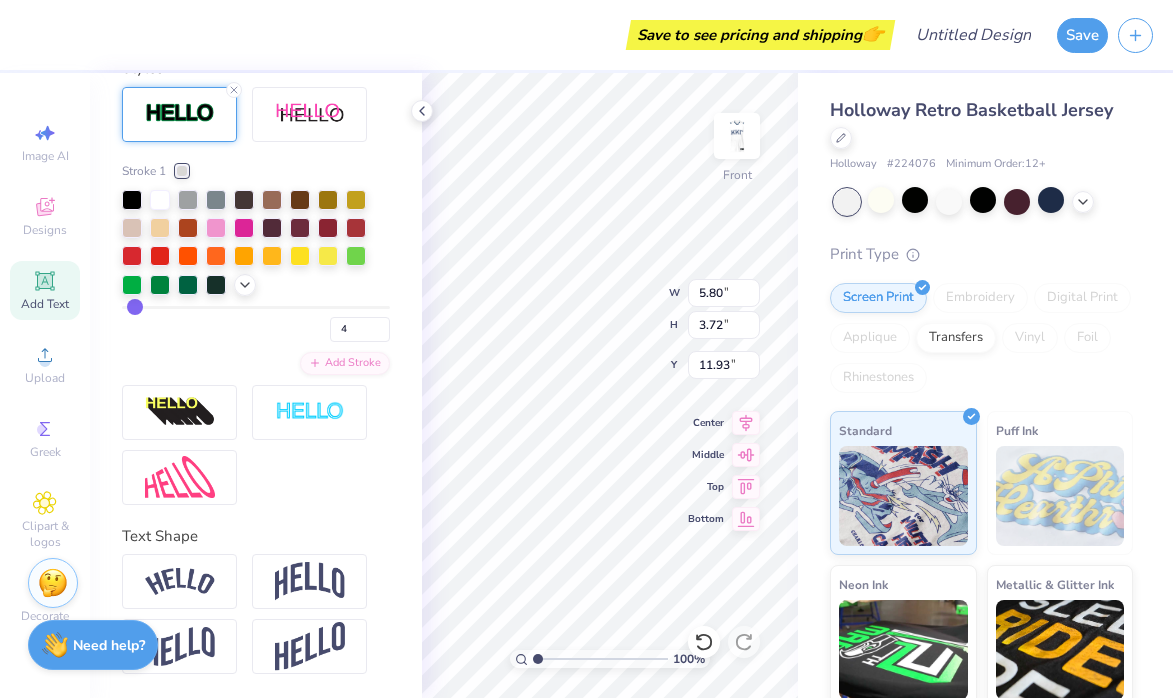type on "3" 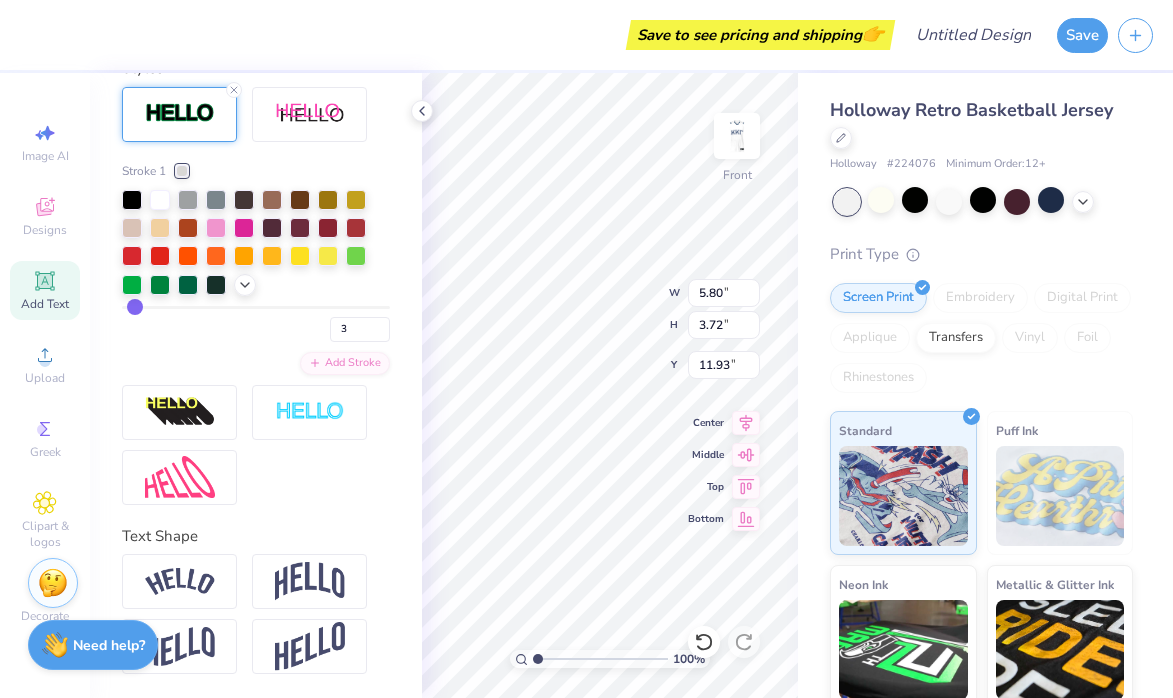type on "2" 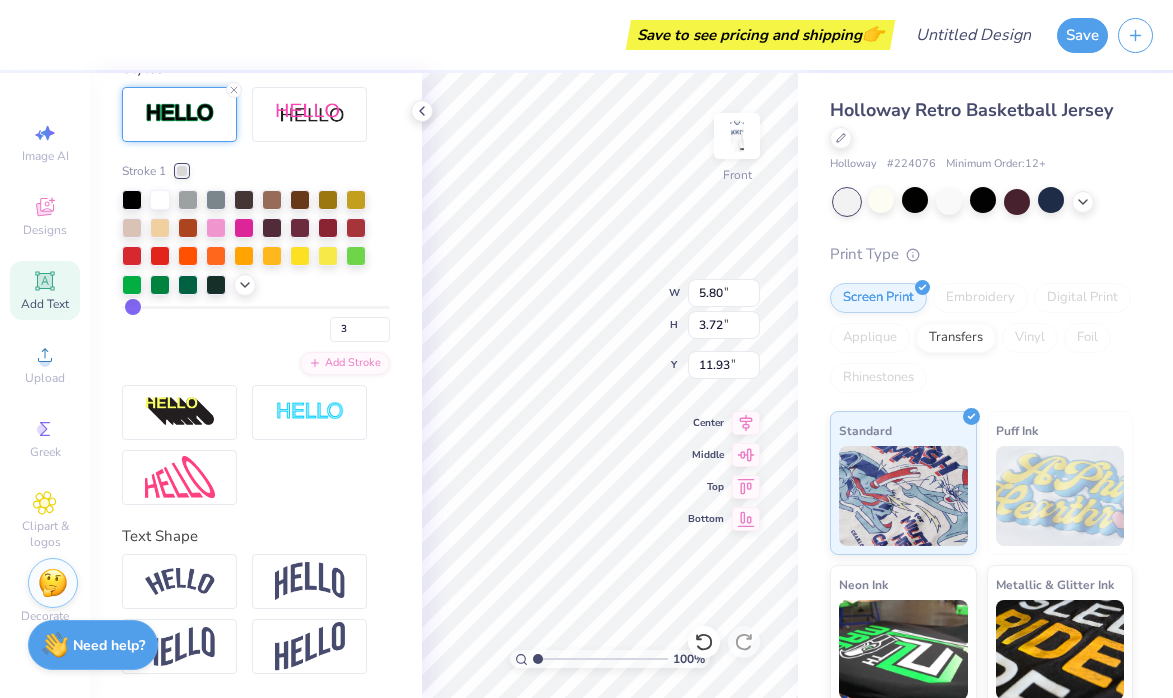 type on "2" 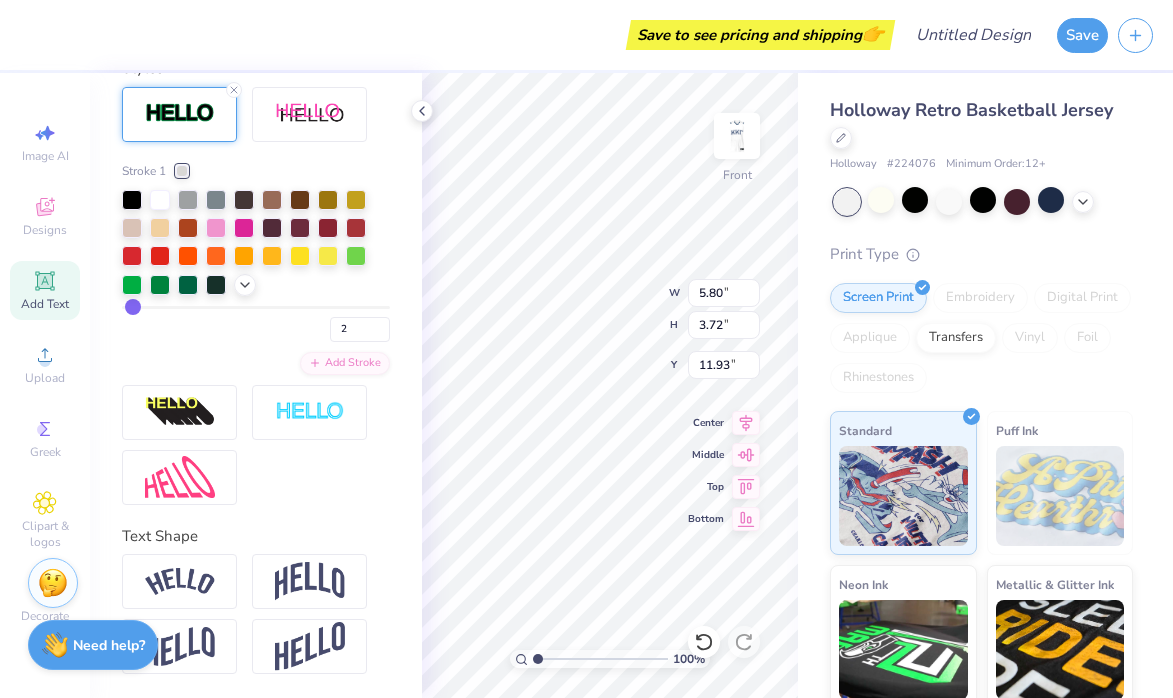 type on "1" 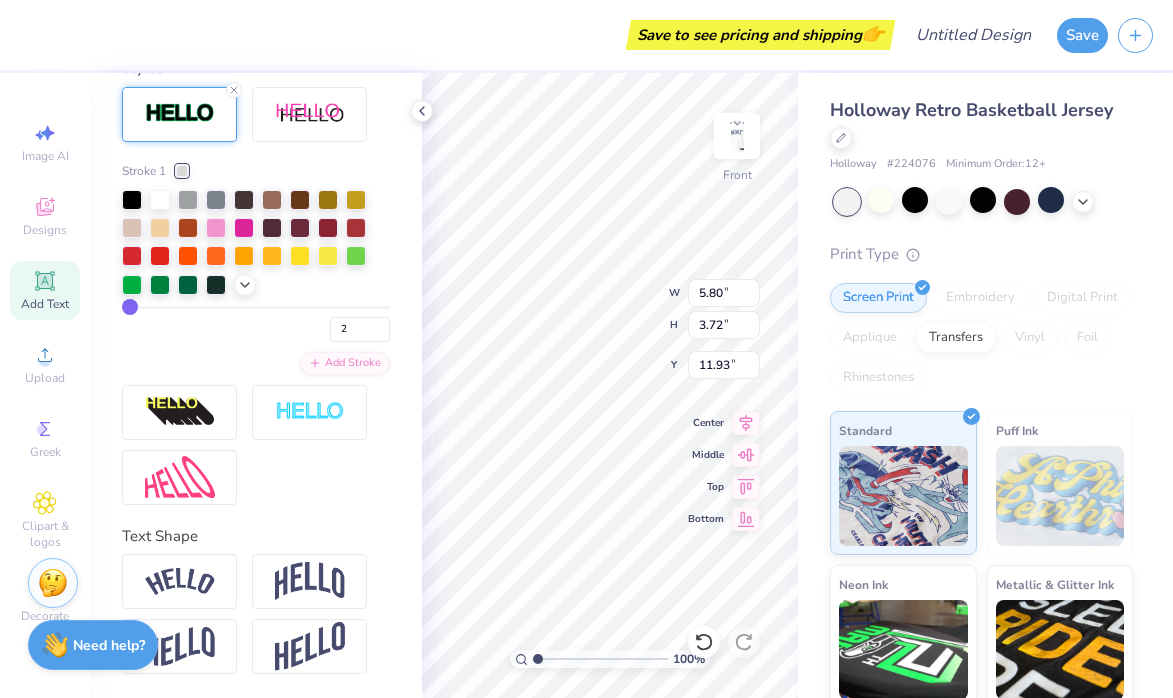 type on "1" 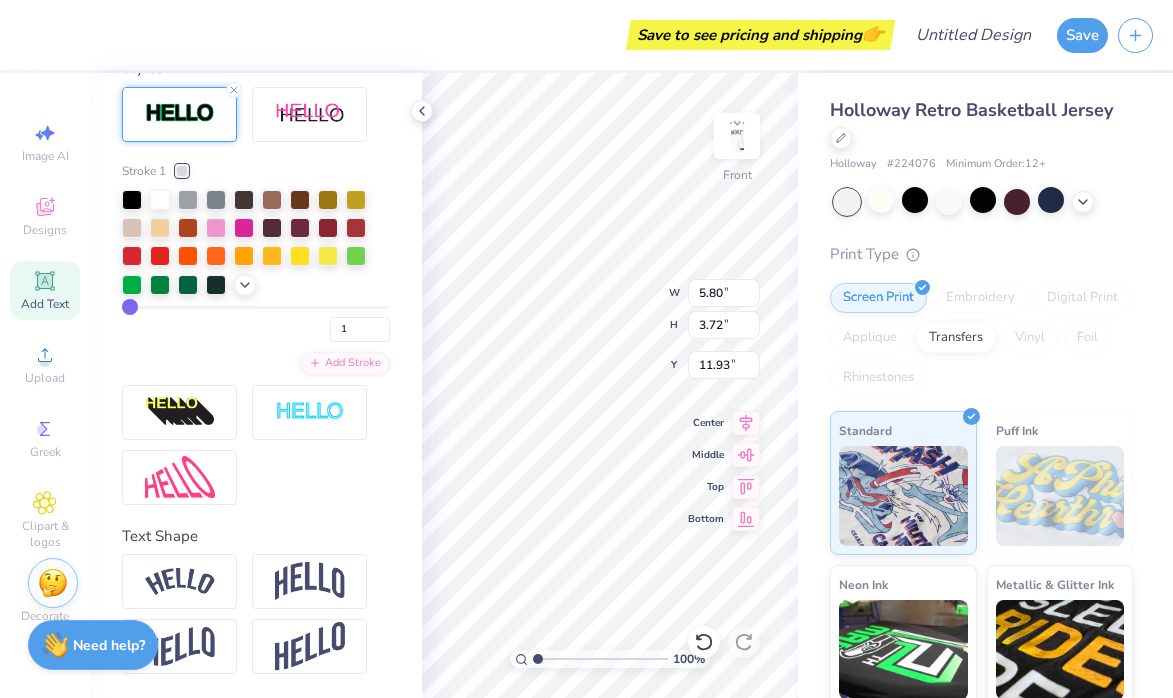 drag, startPoint x: 137, startPoint y: 304, endPoint x: 122, endPoint y: 304, distance: 15 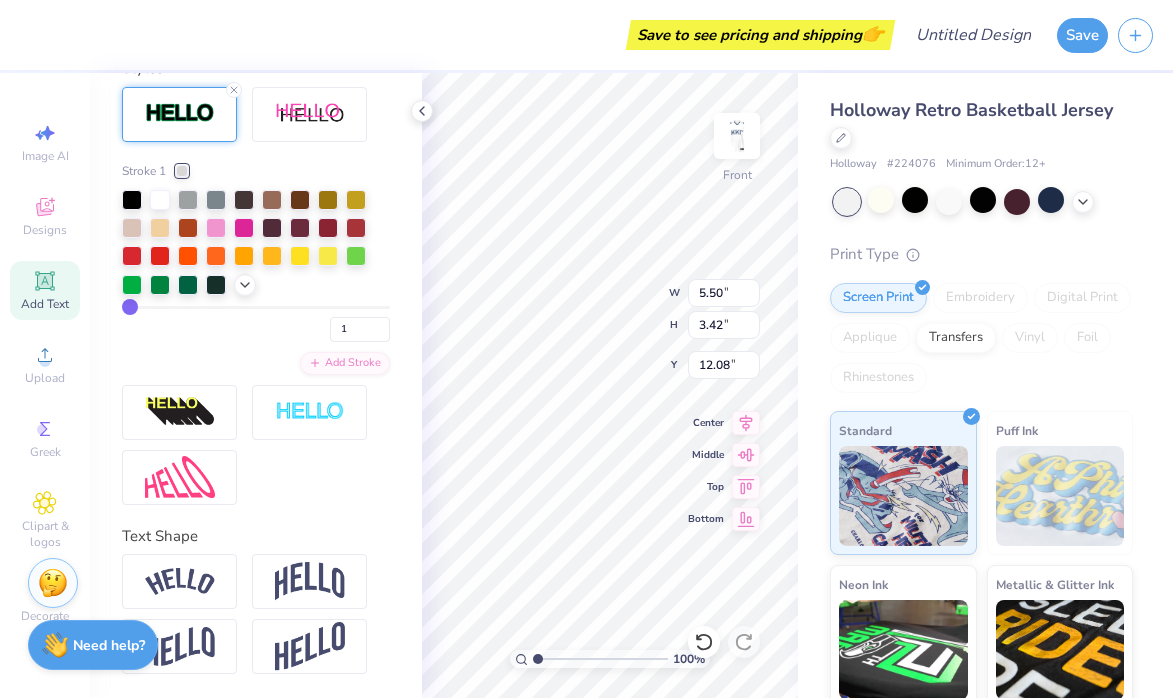 type on "8.04" 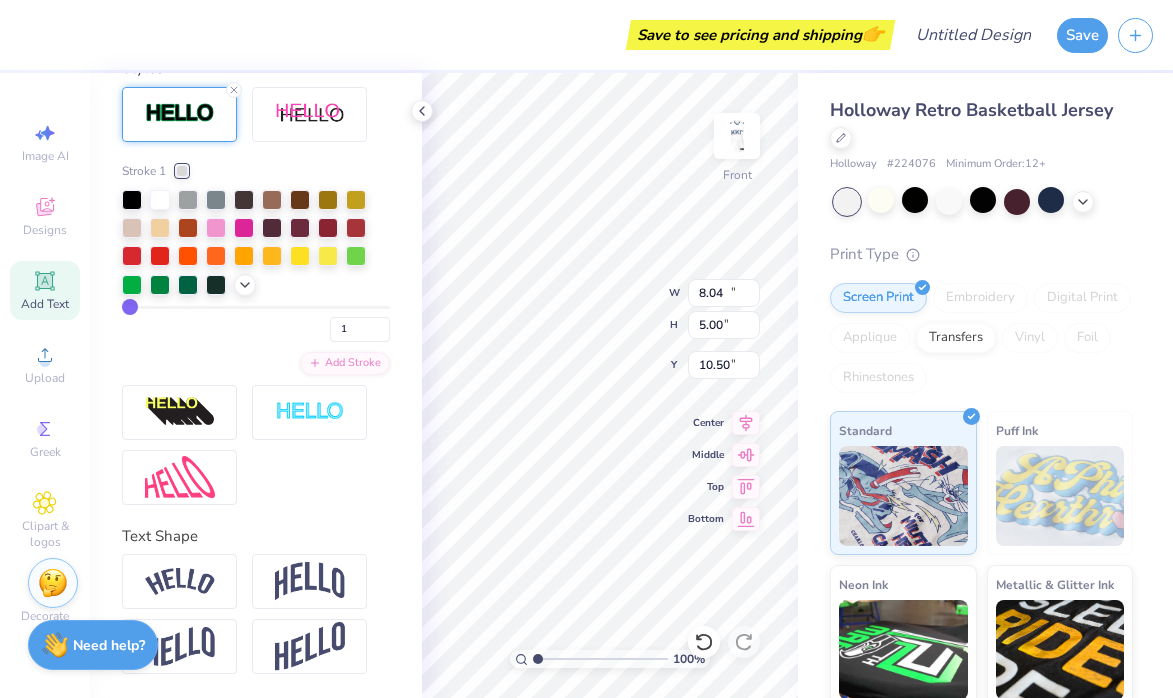 type on "10.53" 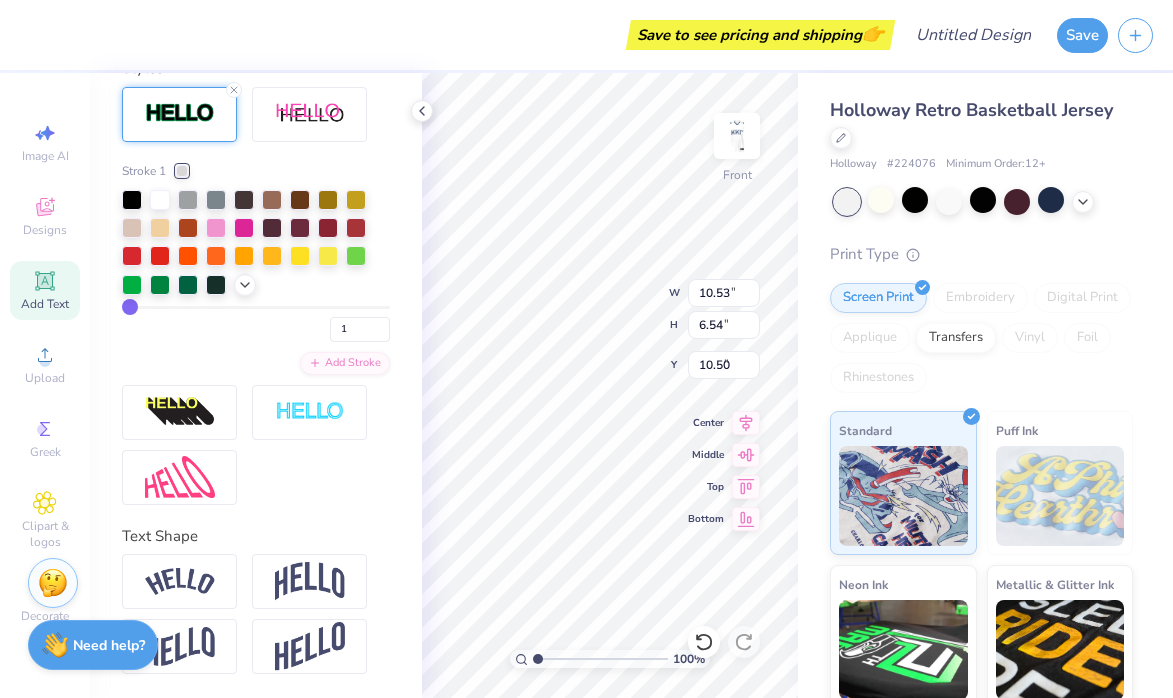 type on "9.84" 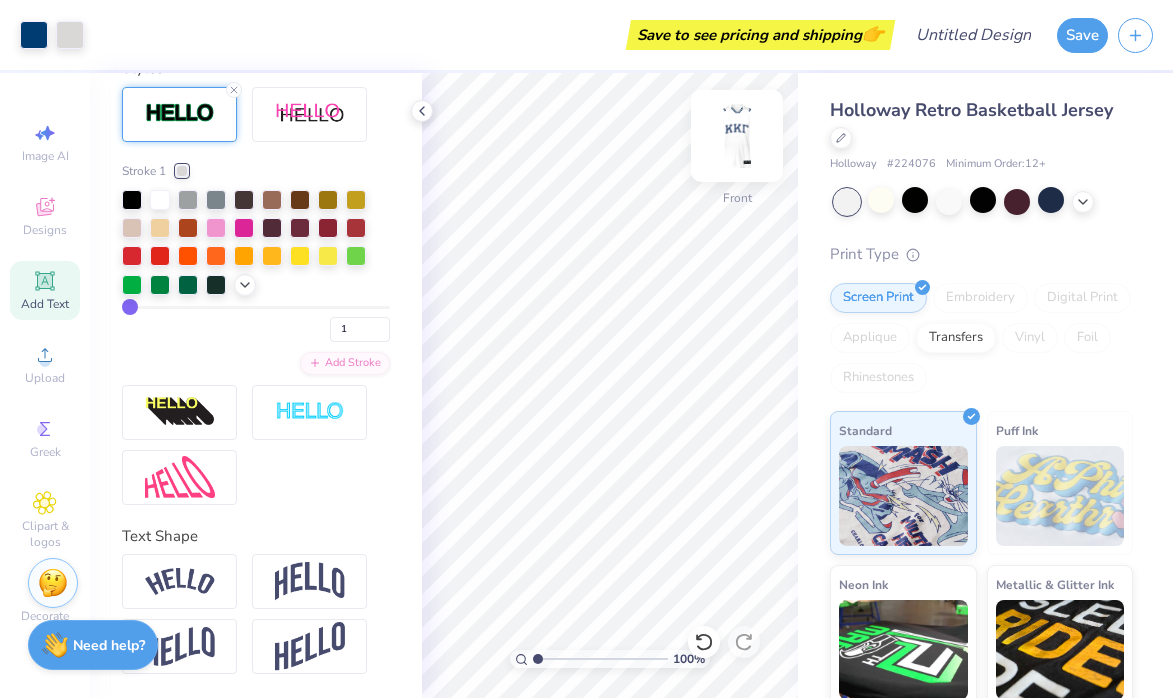 click at bounding box center (737, 136) 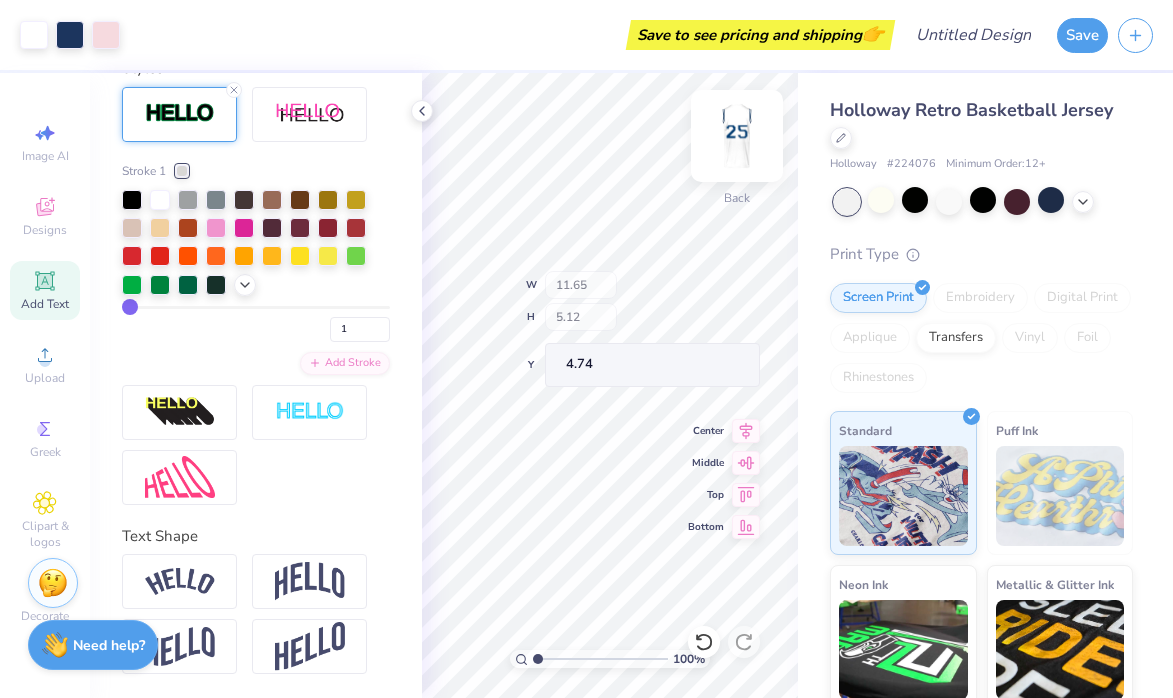 type on "4.74" 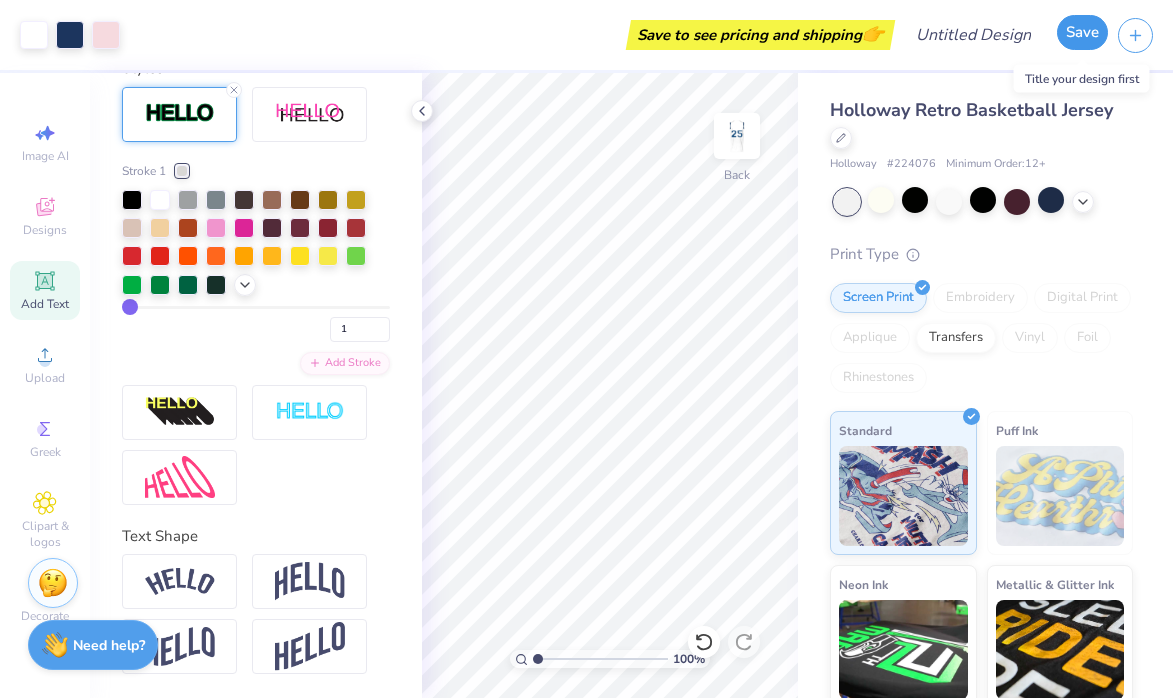 click on "Save" at bounding box center (1082, 32) 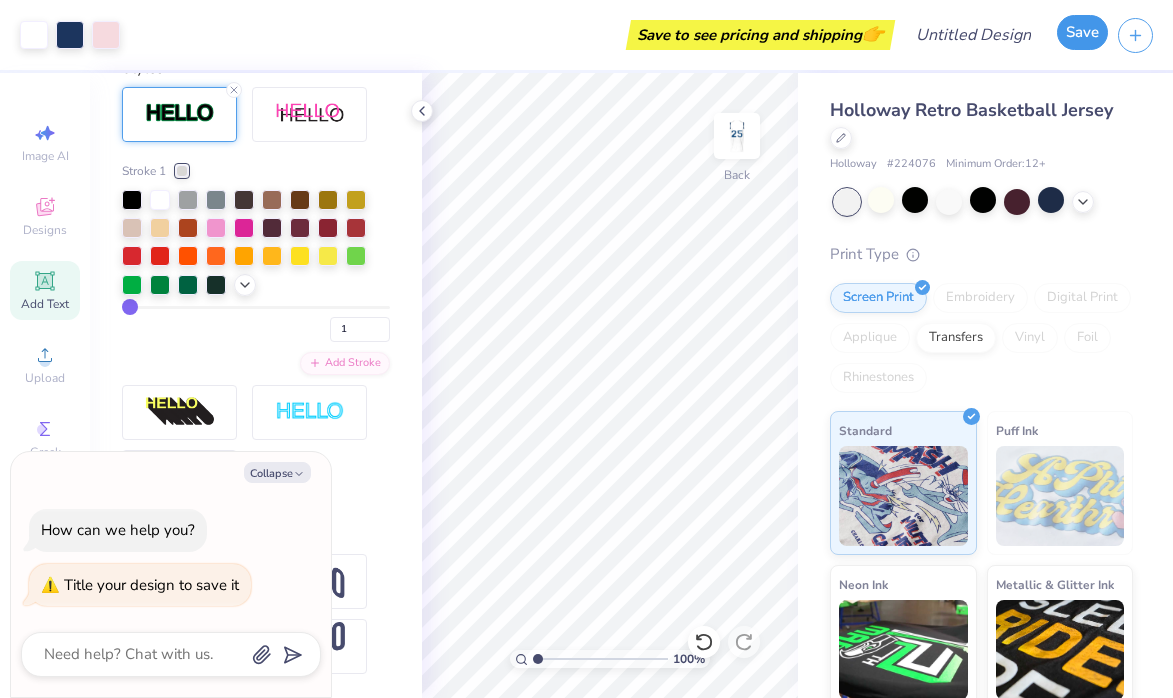 click on "Save" at bounding box center [1082, 32] 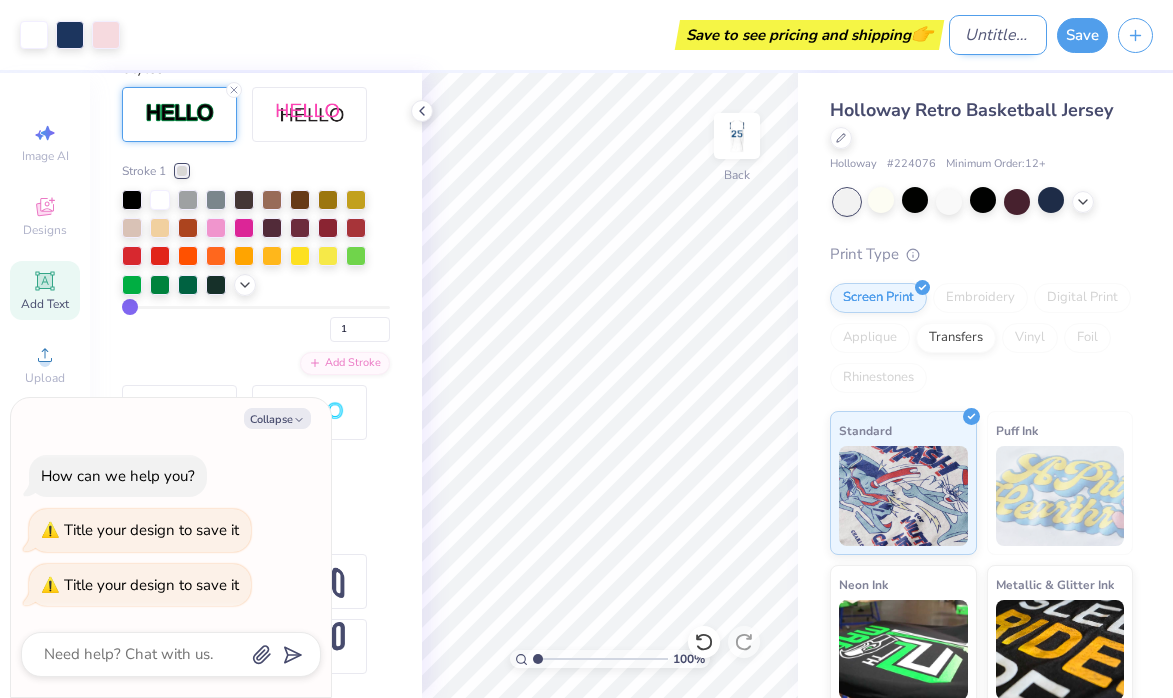 type on "x" 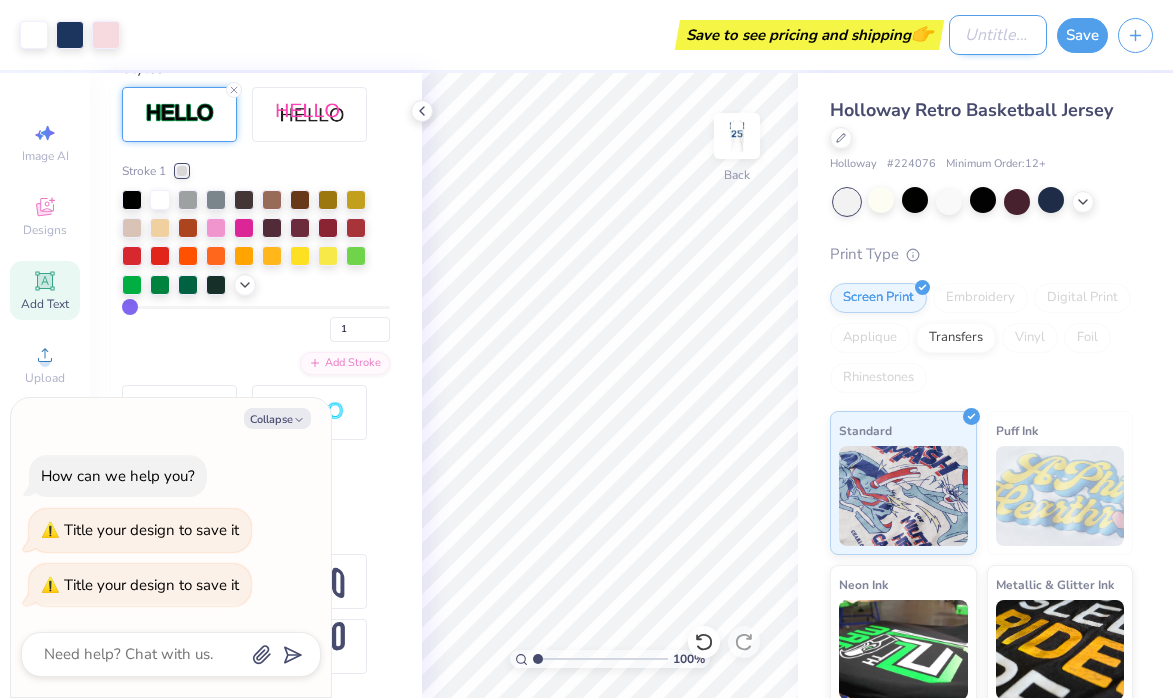 click on "Design Title" at bounding box center (998, 35) 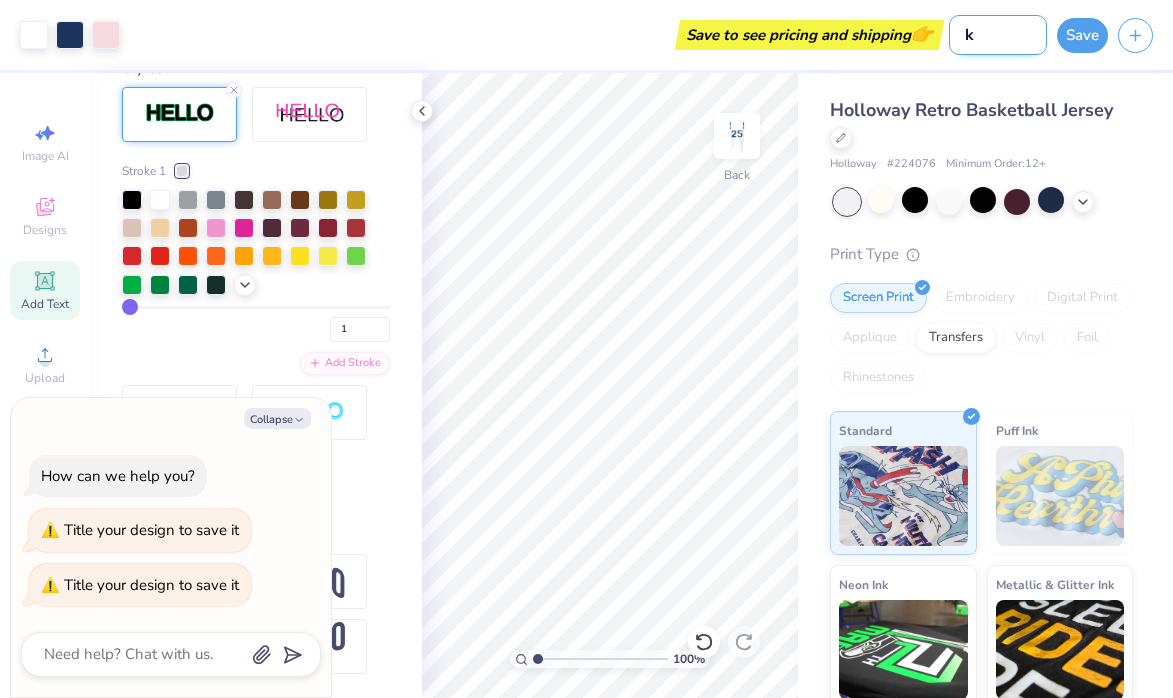 type on "k" 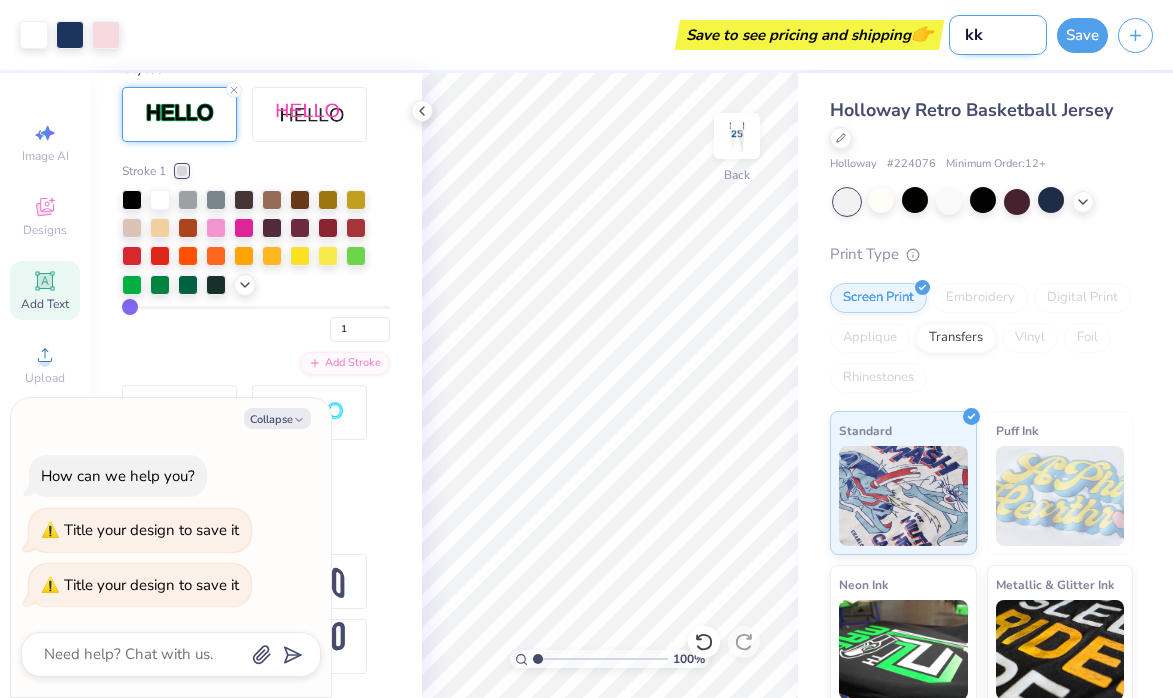 type on "kkg" 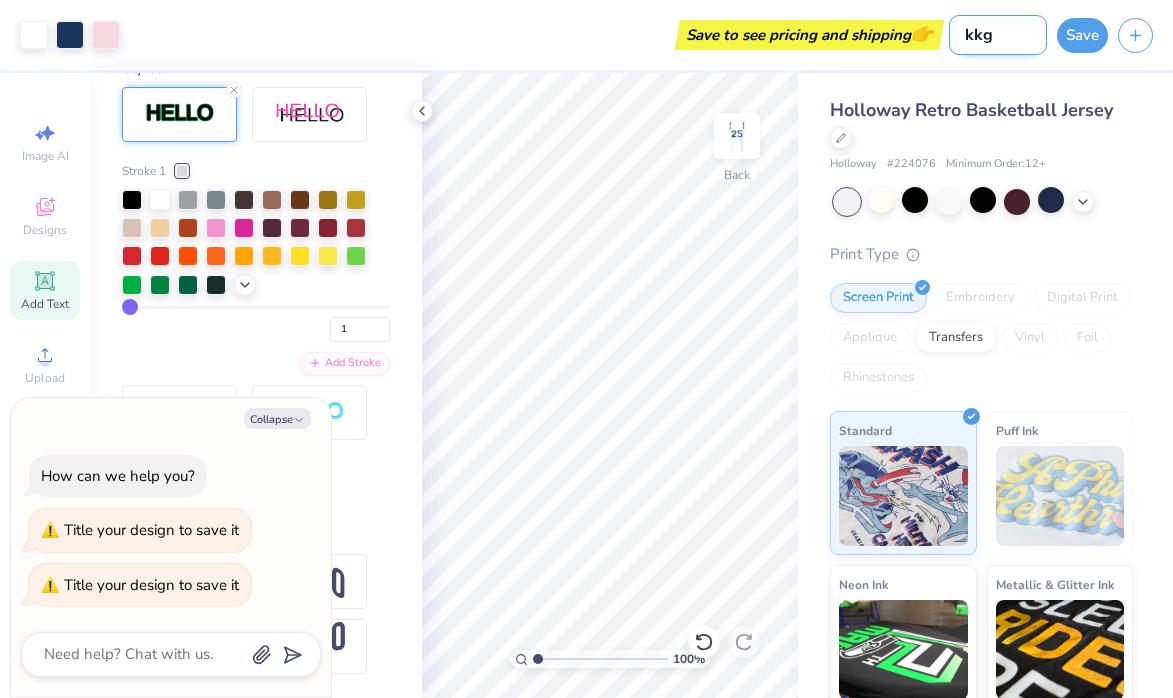 type on "kkg" 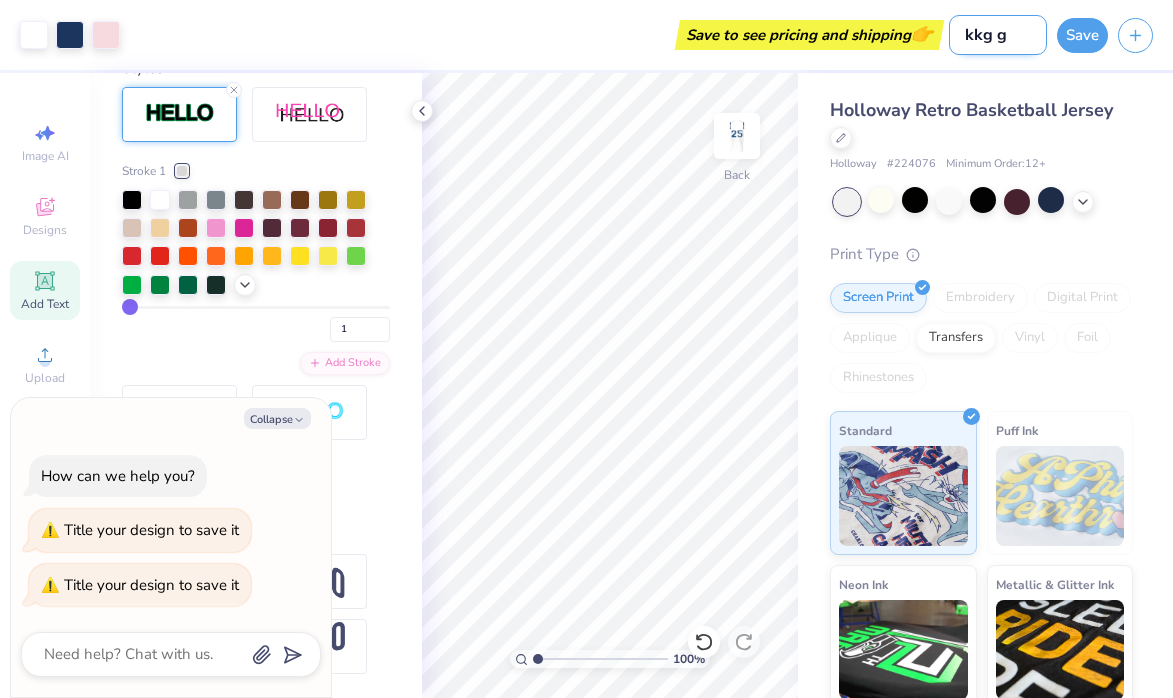 type on "kkg ga" 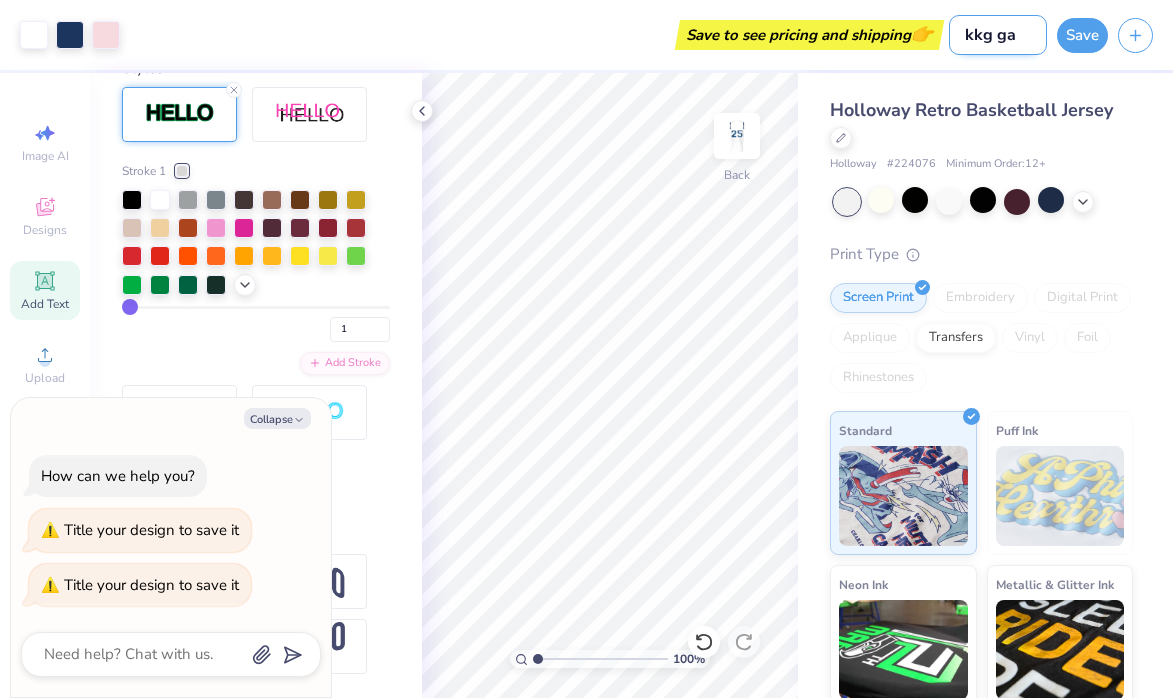 type on "kkg gam" 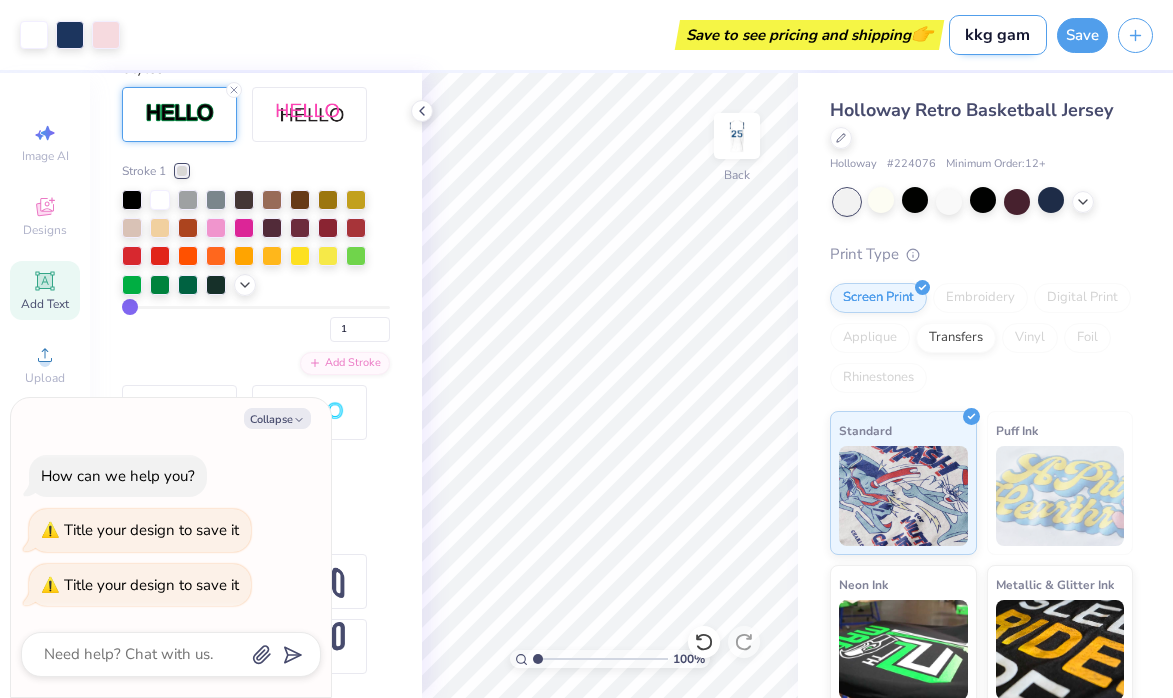 type on "kkg game" 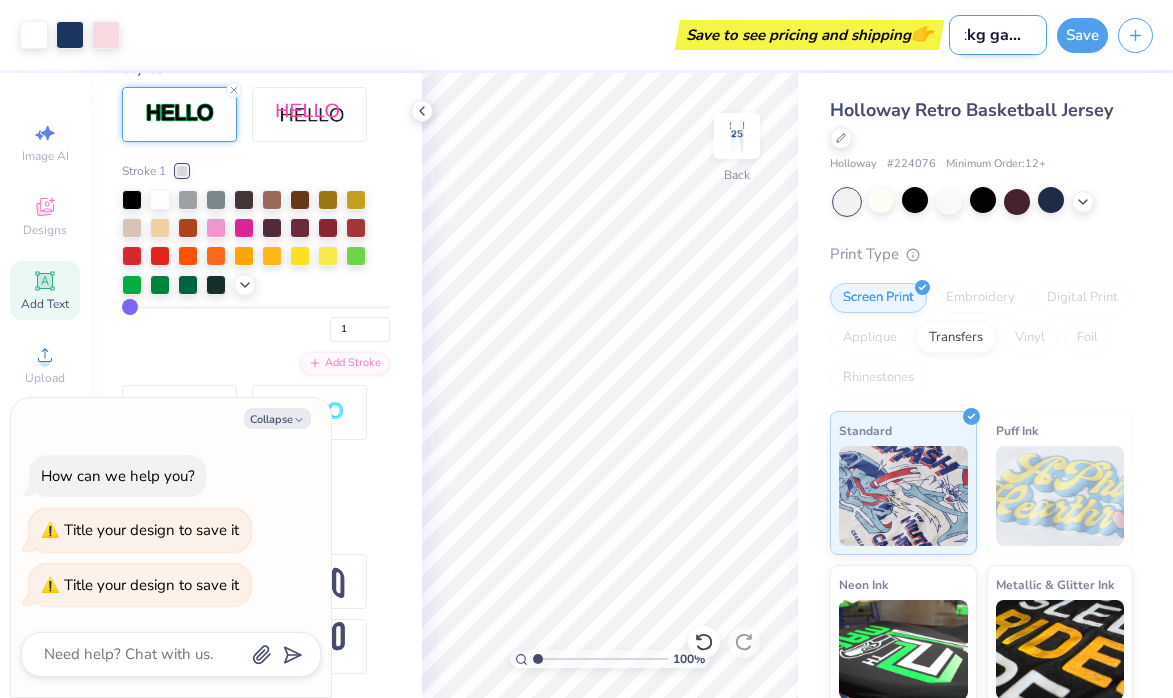 type on "kkg game" 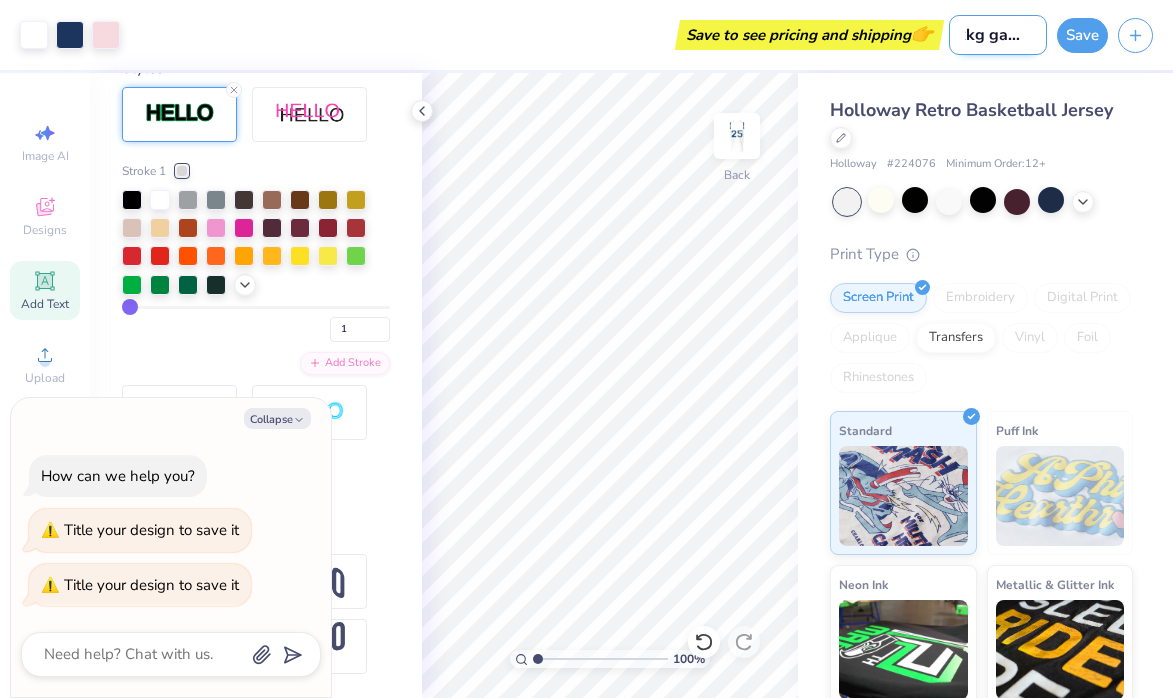 type on "kkg game d" 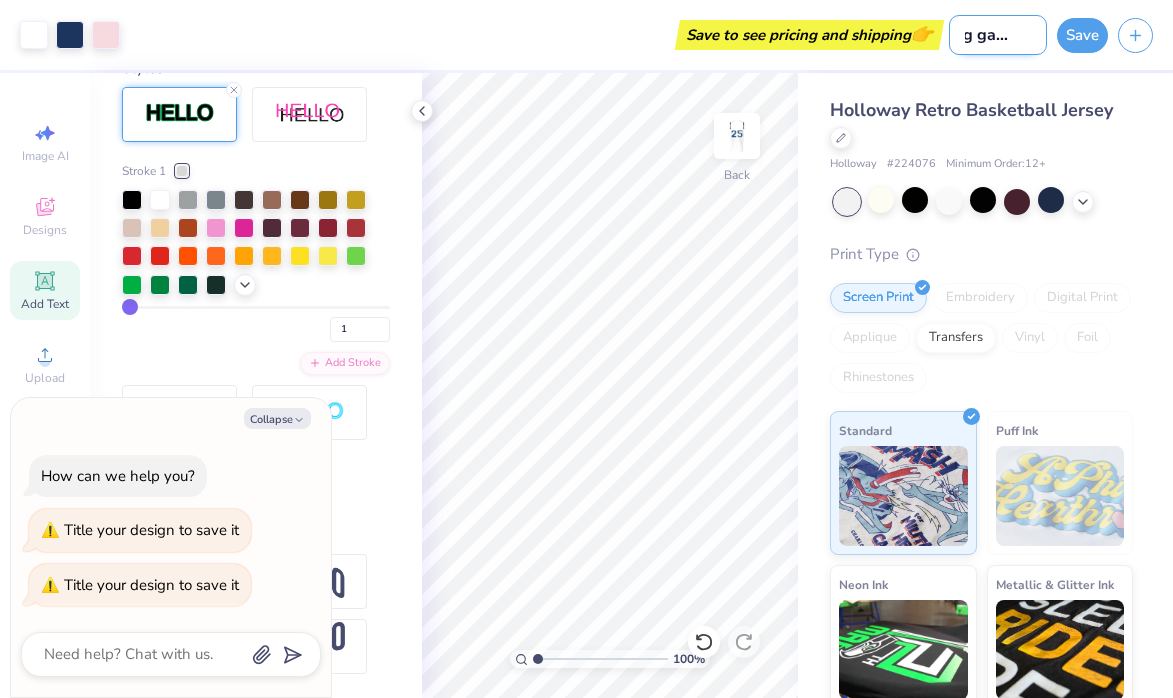 type on "kkg game da" 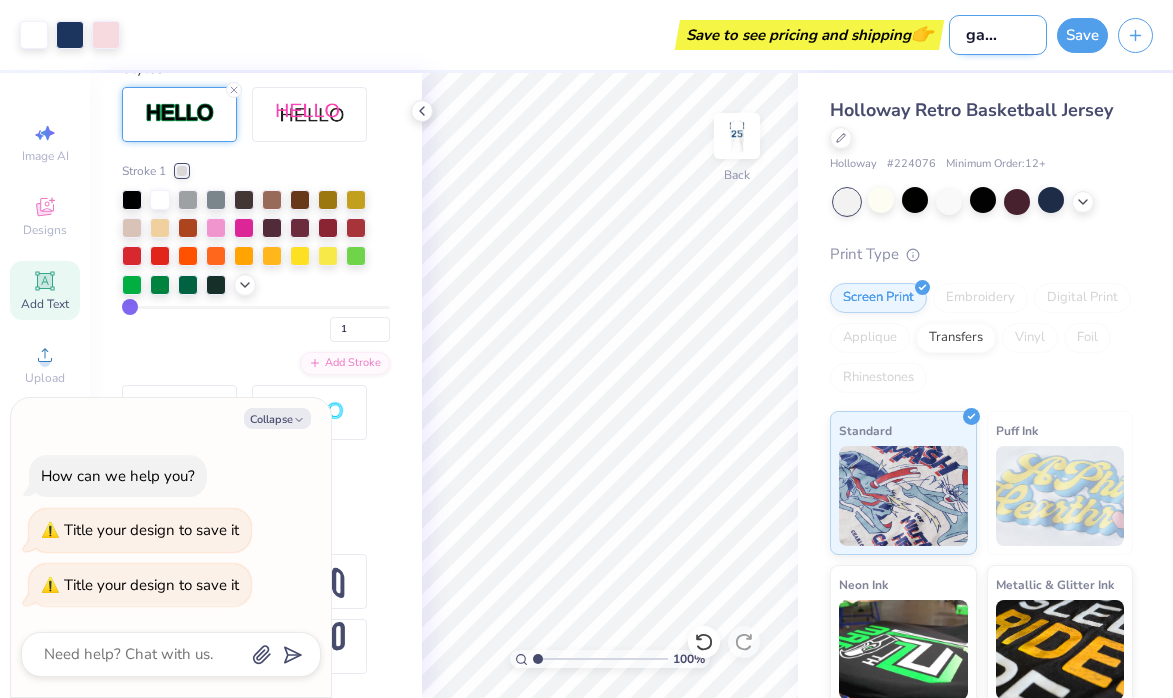 type on "kkg game day" 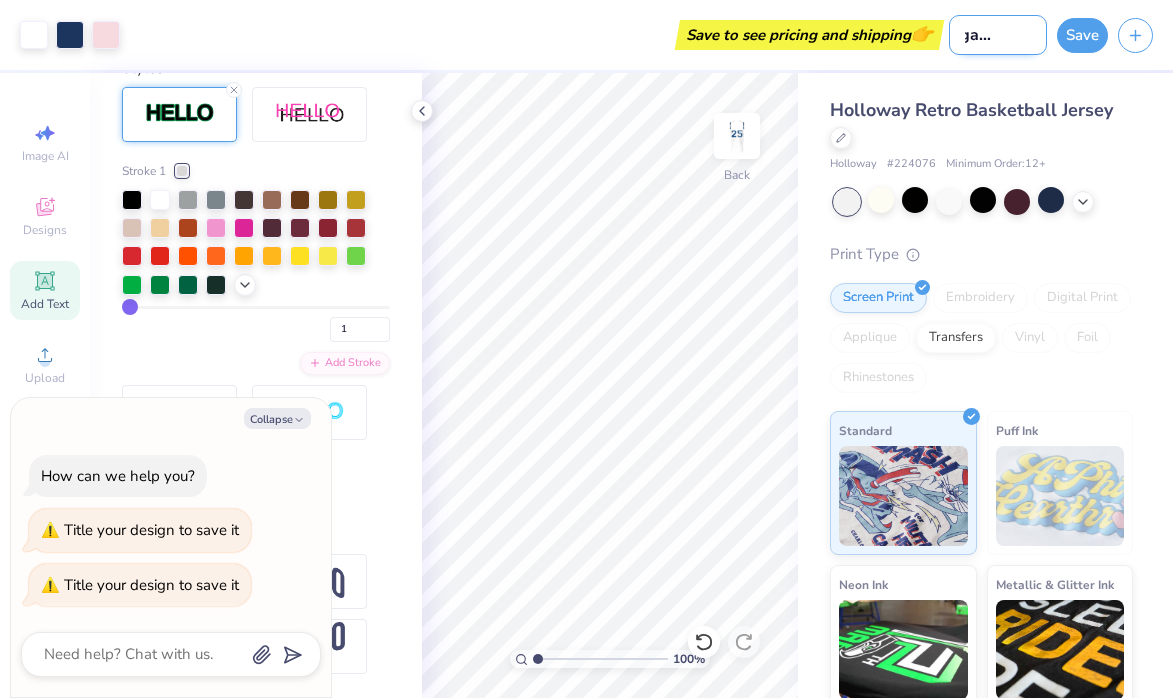 type on "kkg game day" 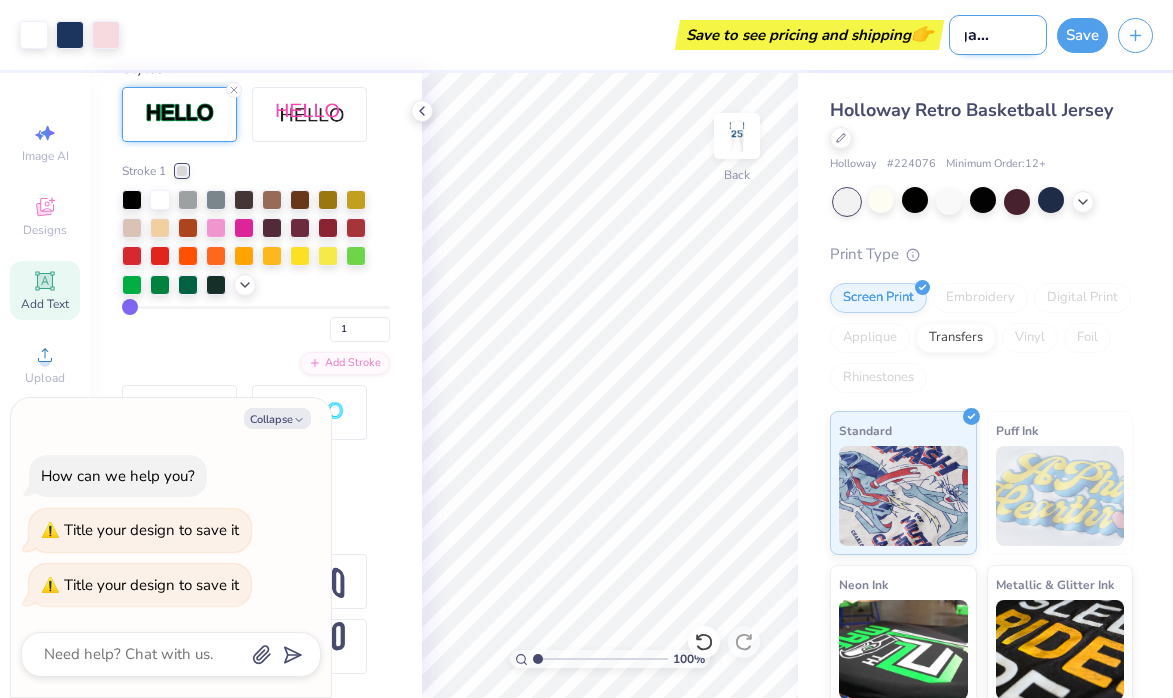 type on "kkg game day \" 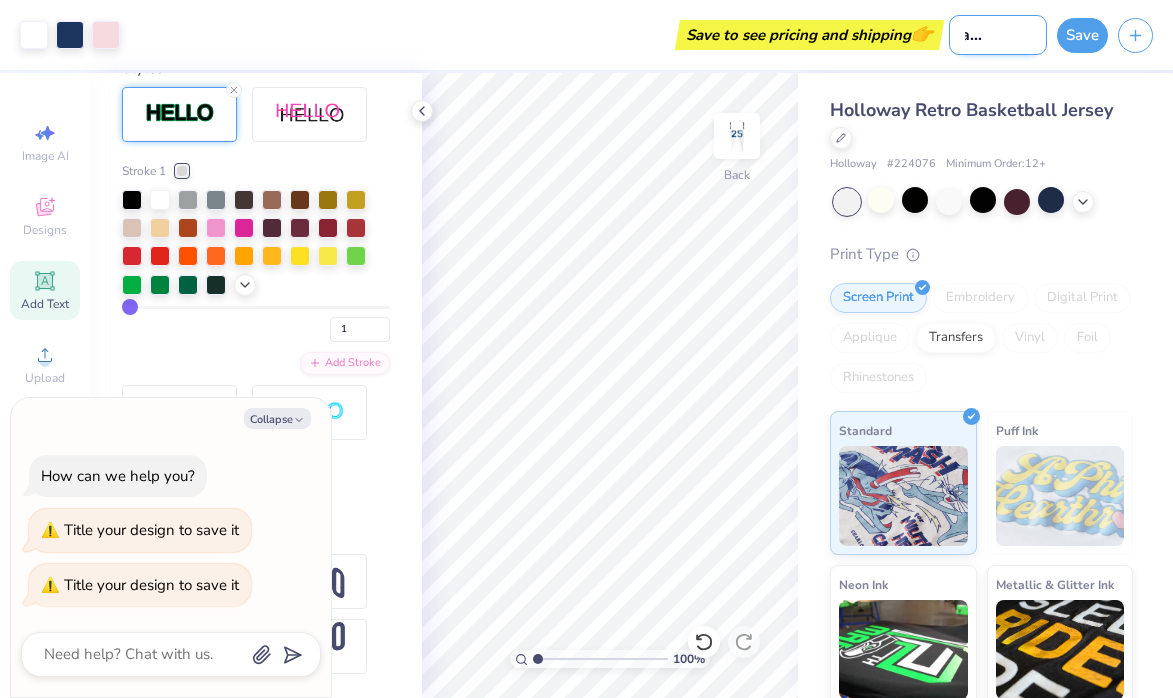 type on "kkg game day" 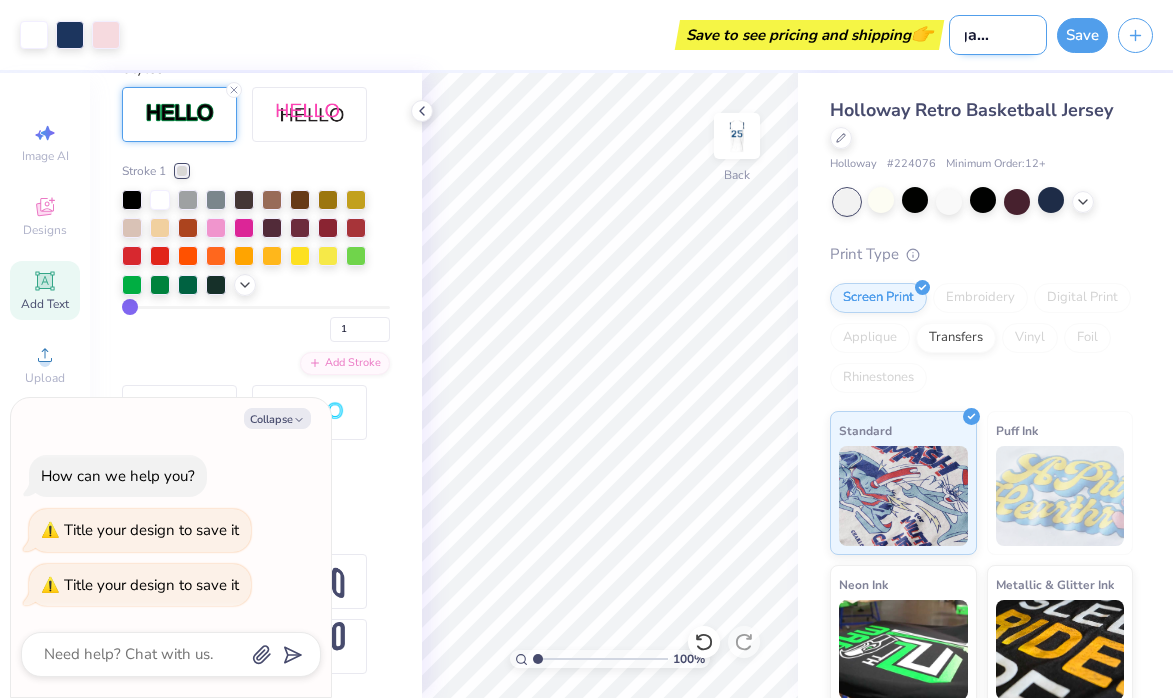 scroll, scrollTop: 0, scrollLeft: 41, axis: horizontal 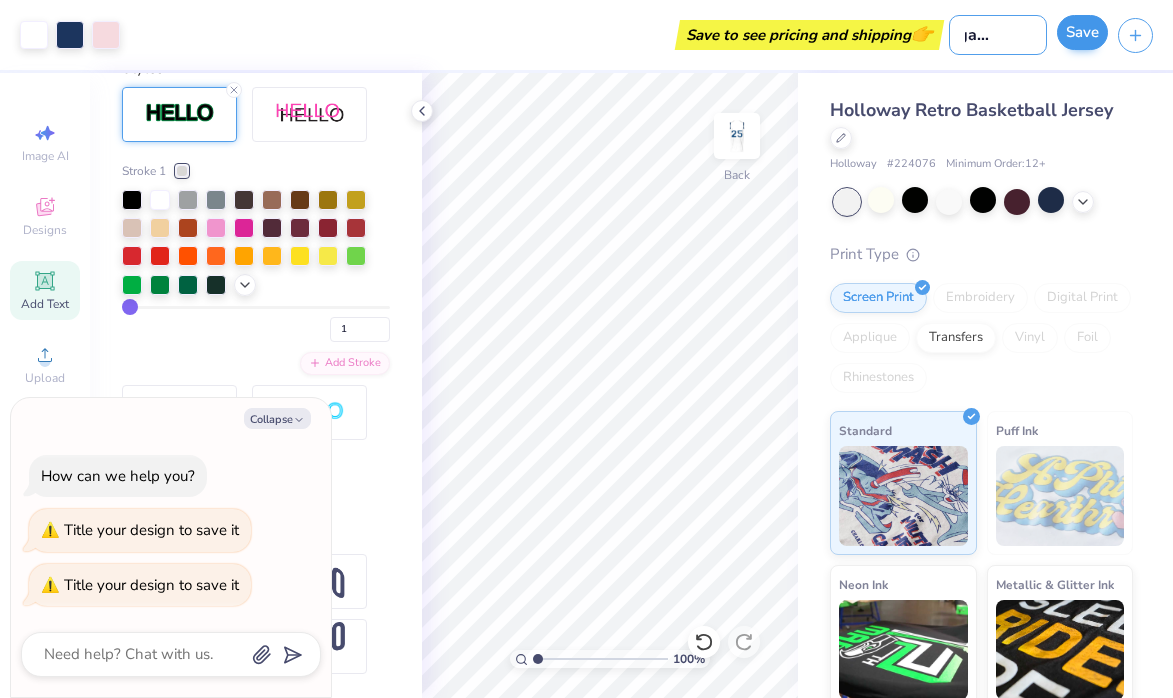type on "kkg game day" 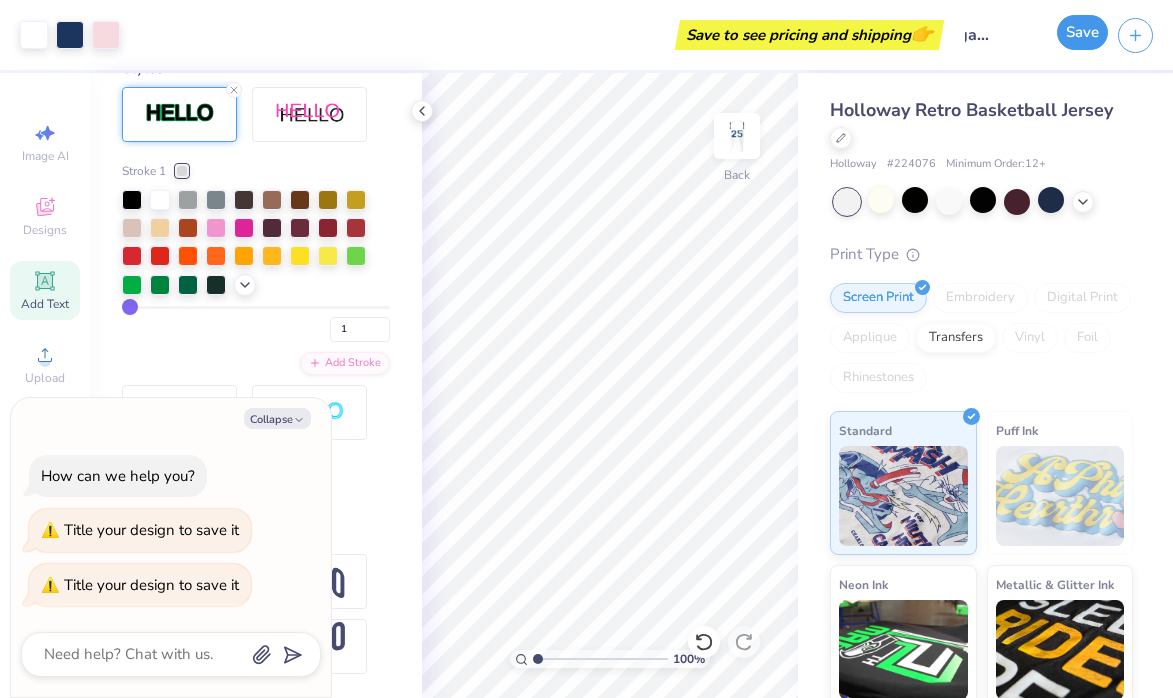 click on "Save" at bounding box center [1082, 32] 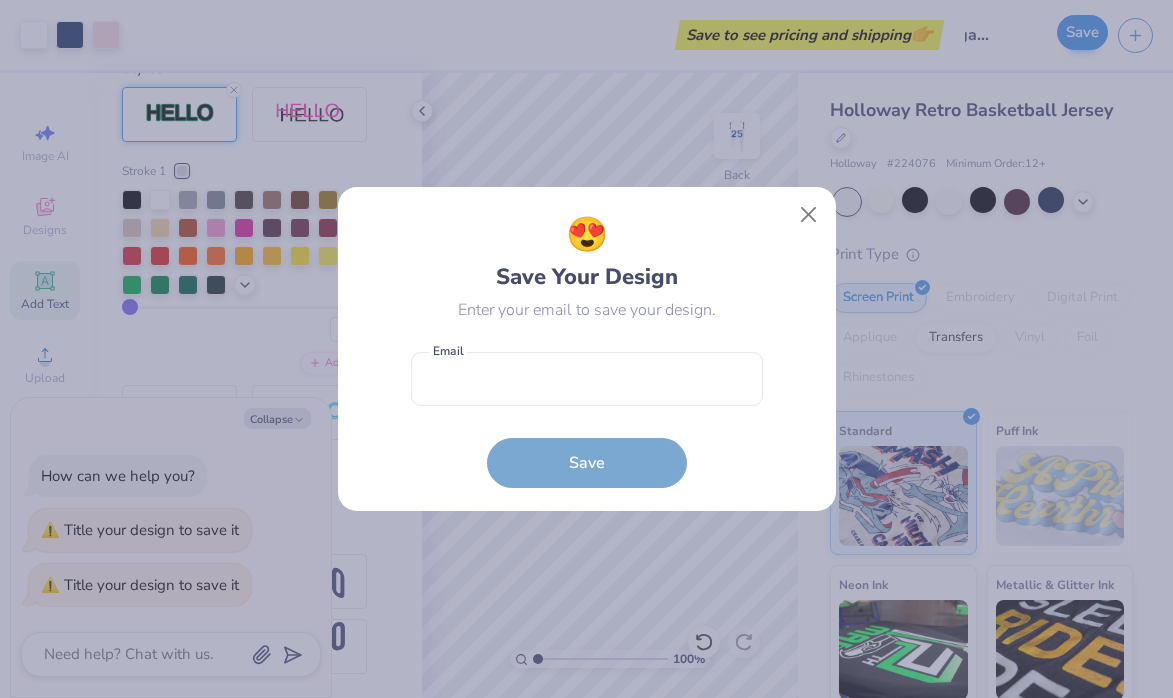 scroll, scrollTop: 0, scrollLeft: 0, axis: both 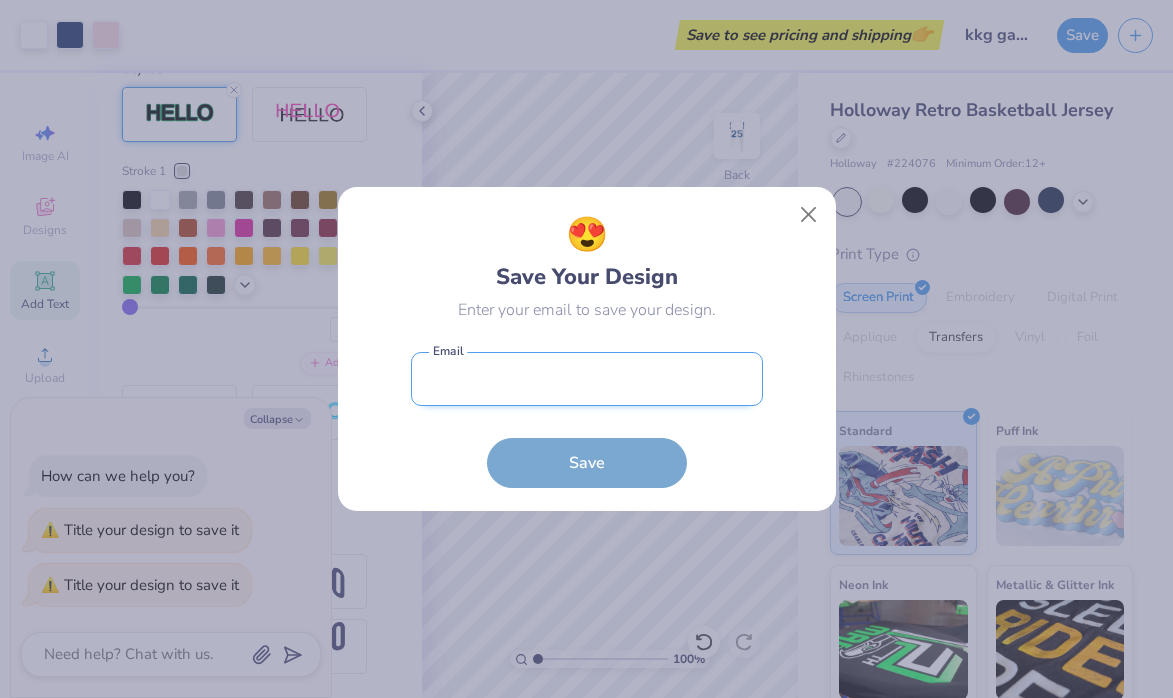 click at bounding box center (587, 379) 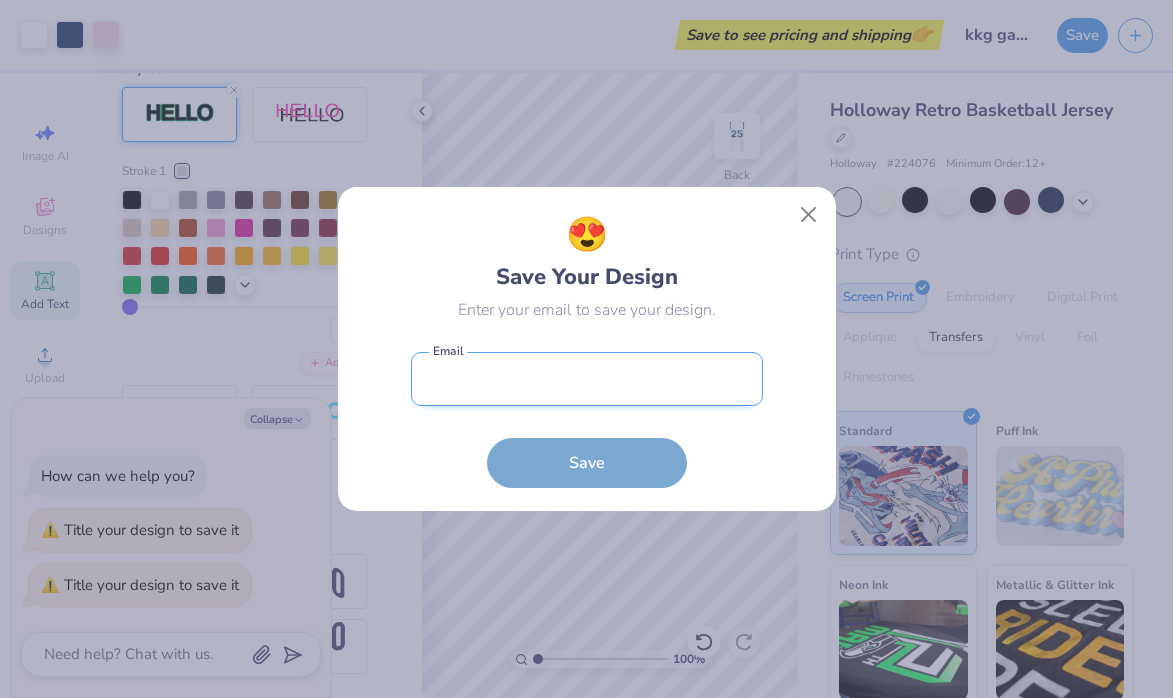 type on "egolinvaux04@gmail.com" 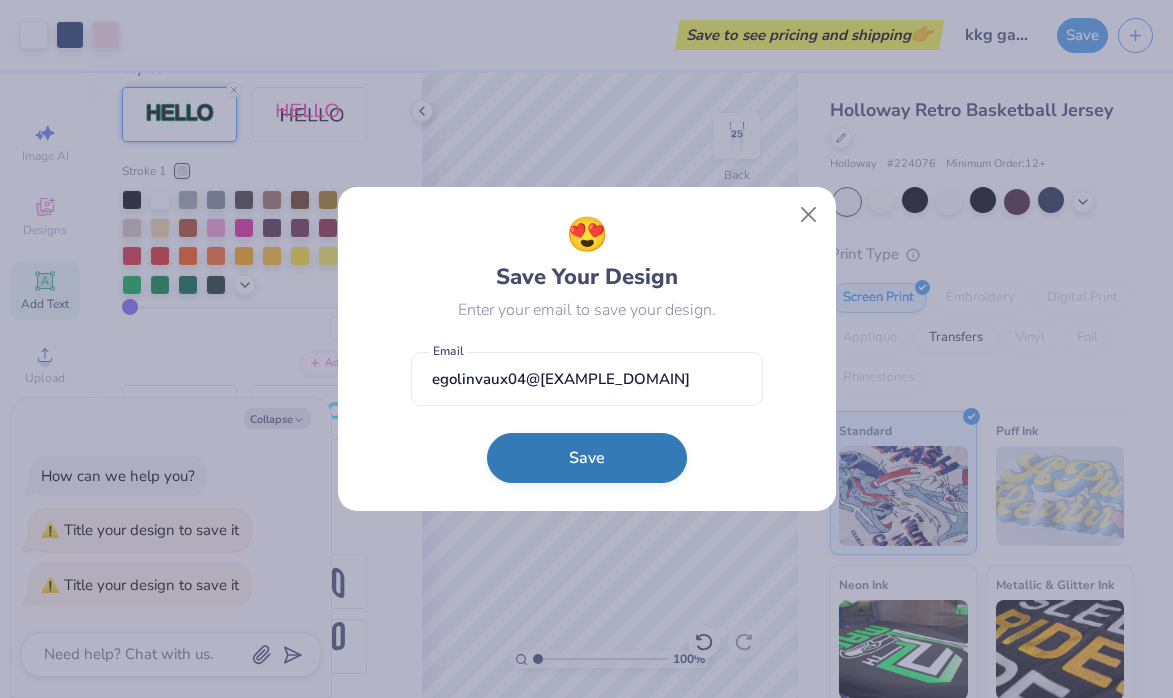 click on "Save" at bounding box center (587, 458) 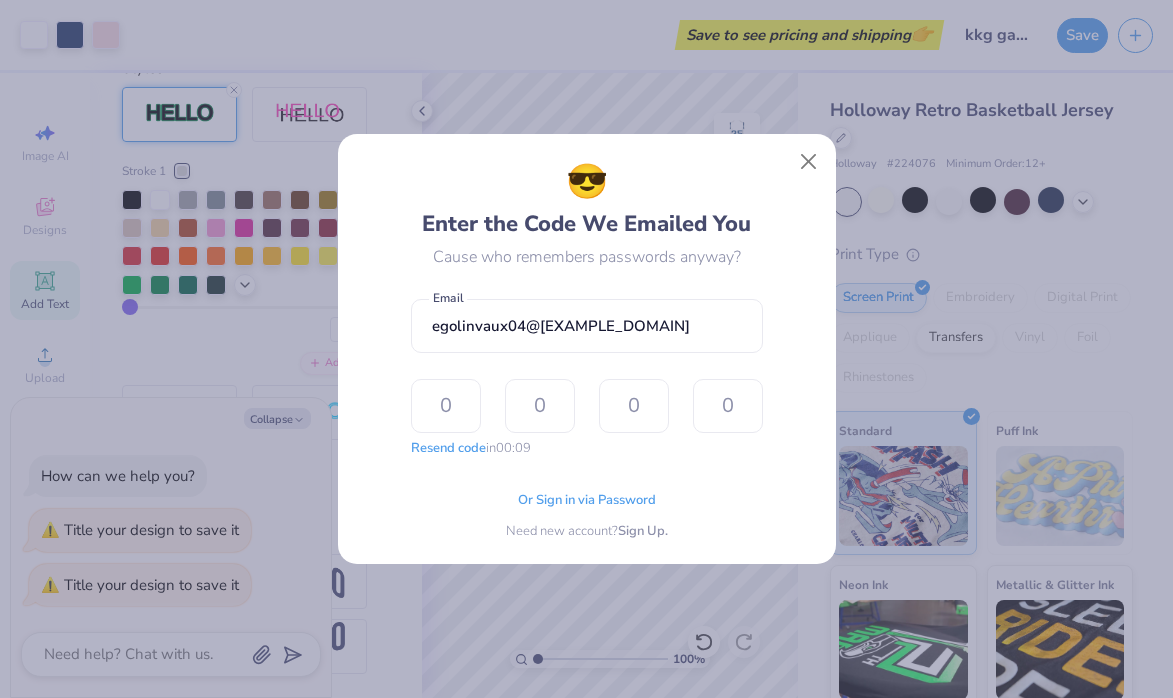 type on "3" 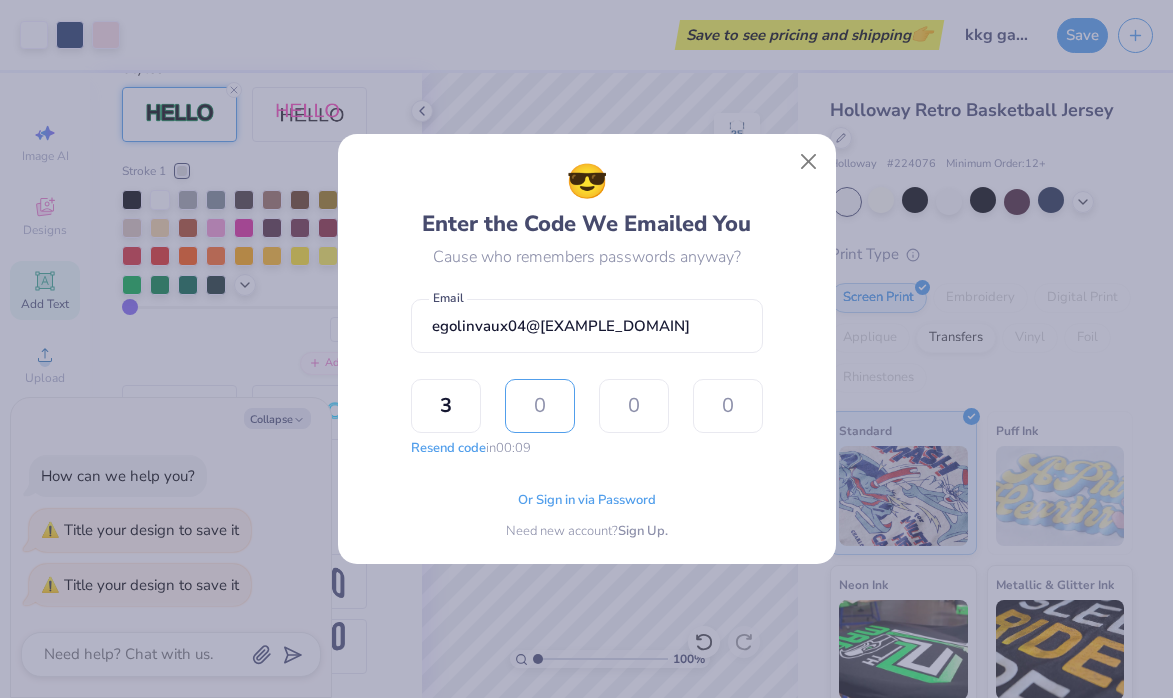 type on "5" 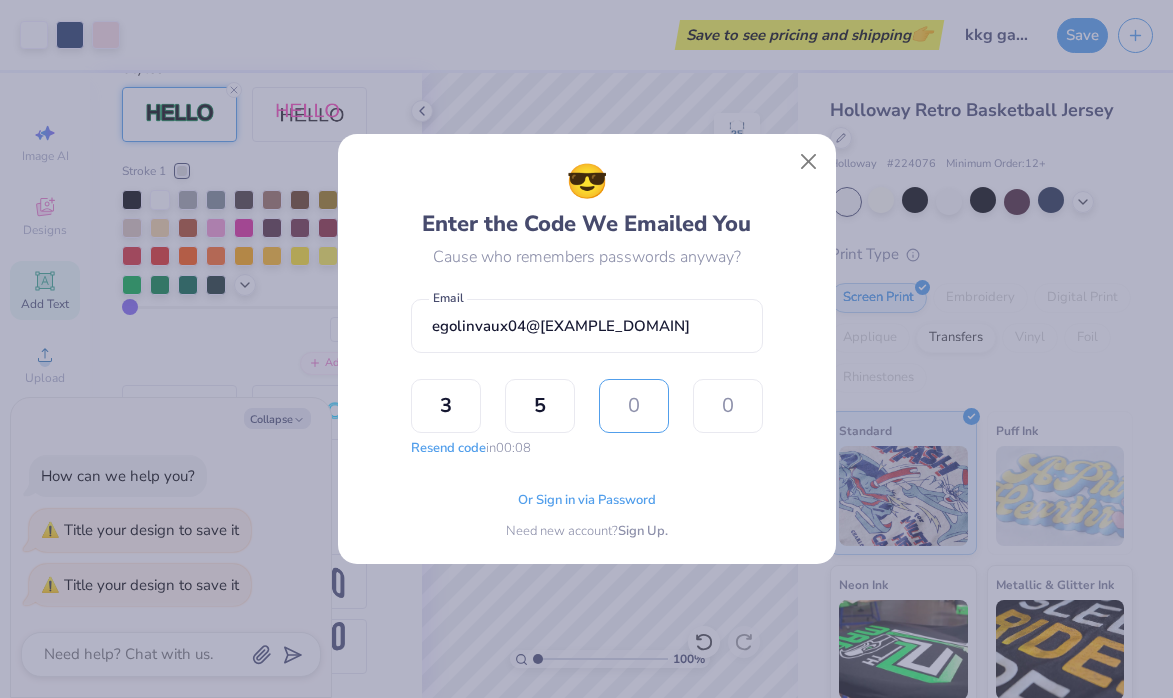 type on "8" 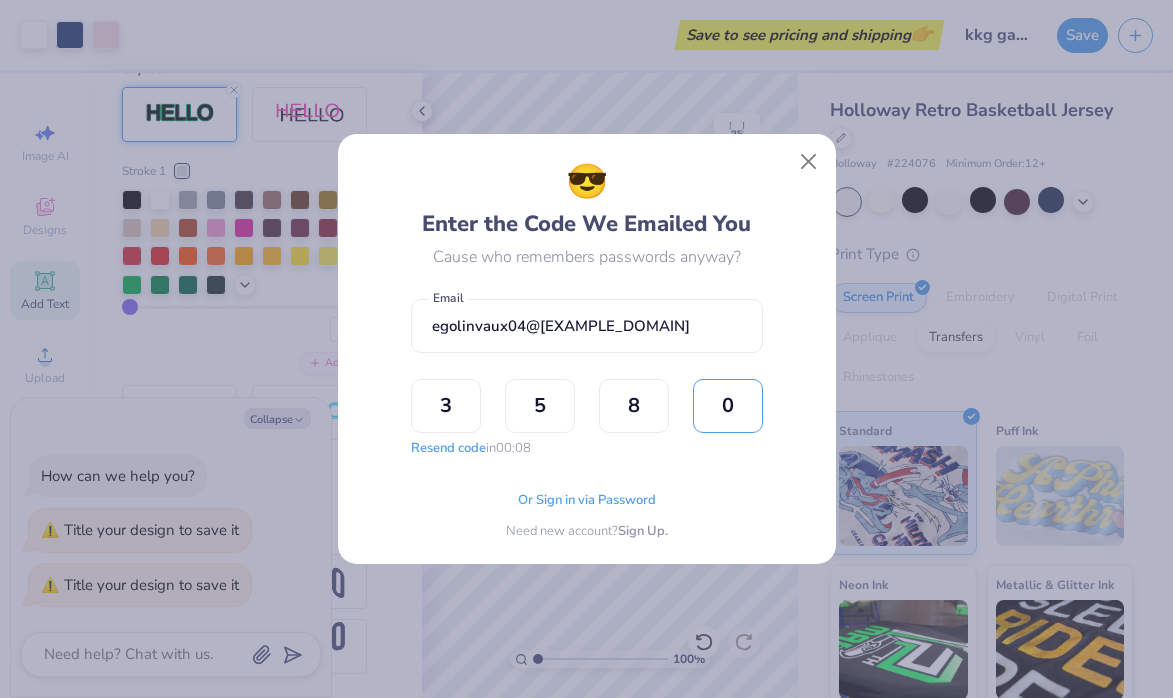 type on "0" 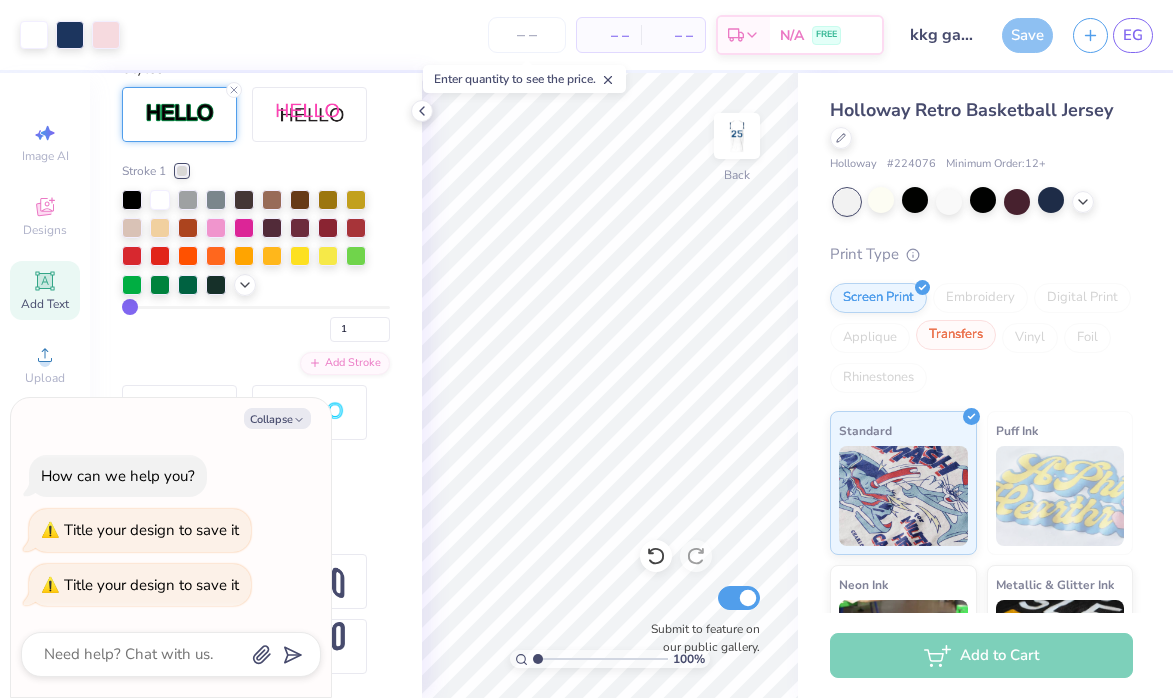 click on "Transfers" at bounding box center [956, 335] 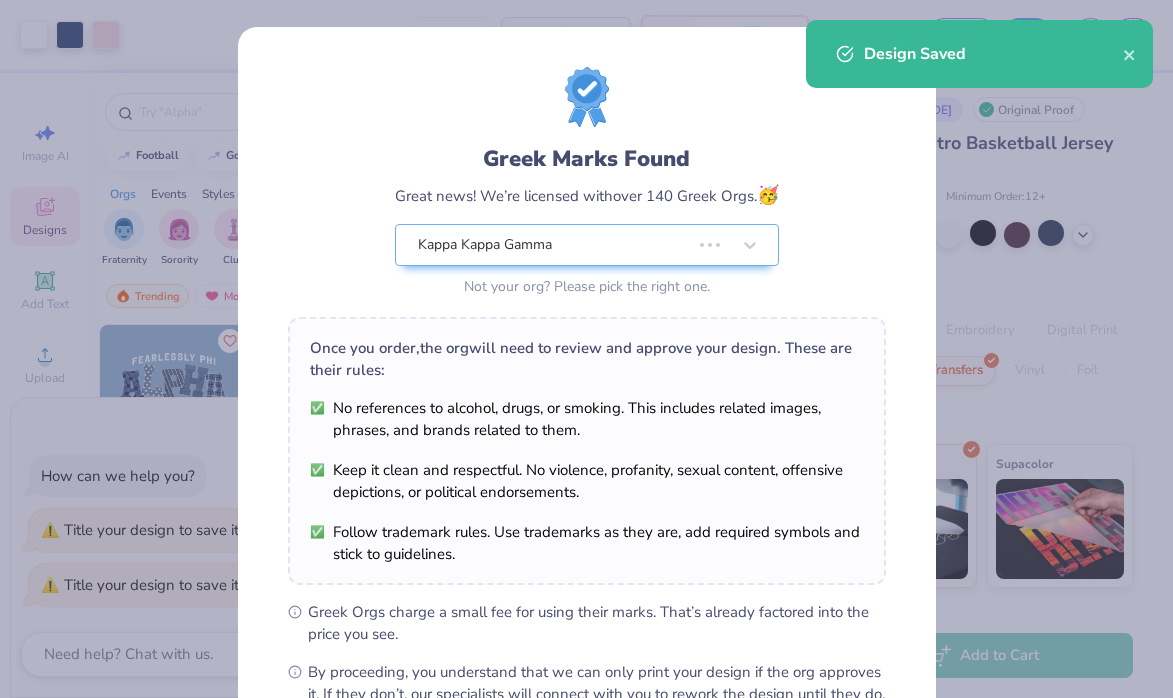 click on "Greek Marks Found Great news! We’re licensed with  over 140 Greek Orgs. 🥳 Kappa Kappa Gamma Not your org? Please pick the right one. Once you order,  the org  will need to review and approve your design. These are their rules: No references to alcohol, drugs, or smoking. This includes related images, phrases, and brands related to them. Keep it clean and respectful. No violence, profanity, sexual content, offensive depictions, or political endorsements. Follow trademark rules. Use trademarks as they are, add required symbols and stick to guidelines. Greek Orgs charge a small fee for using their marks. That’s already factored into the price you see. By proceeding, you understand that we can only print your design if the org approves it. If they don’t, our specialists will connect with you to rework the design until they do. We’ll only submit the design if you order. I Understand! No  Greek  marks in your design?" at bounding box center [587, 457] 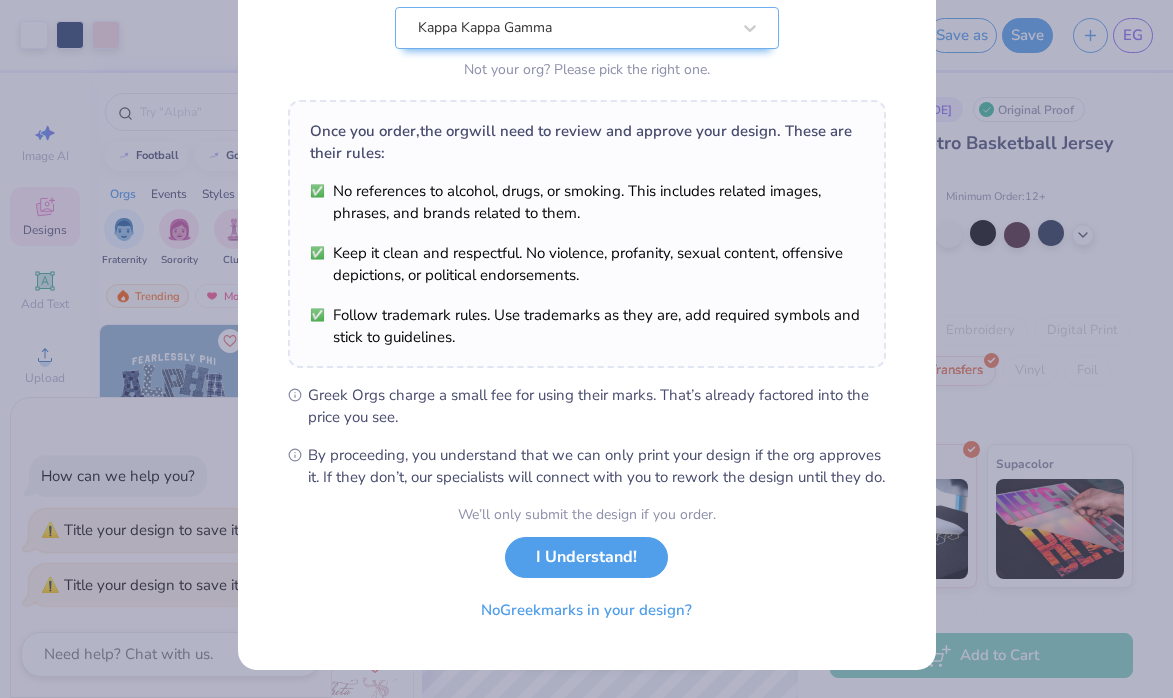 scroll, scrollTop: 238, scrollLeft: 0, axis: vertical 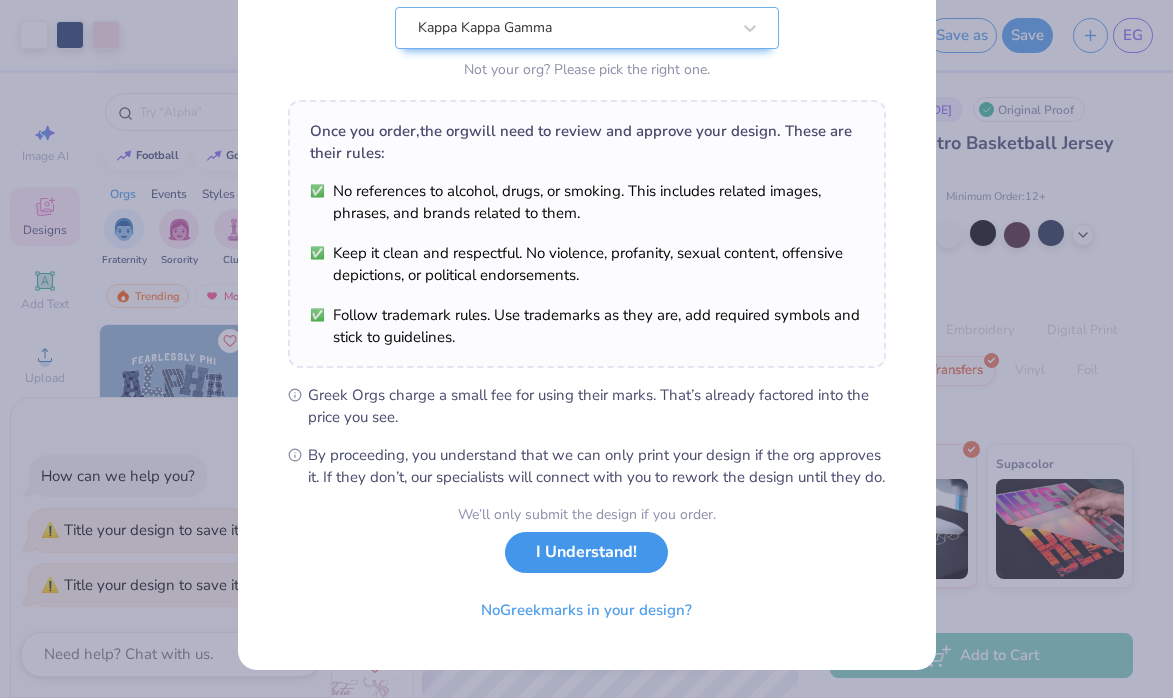 click on "I Understand!" at bounding box center (586, 552) 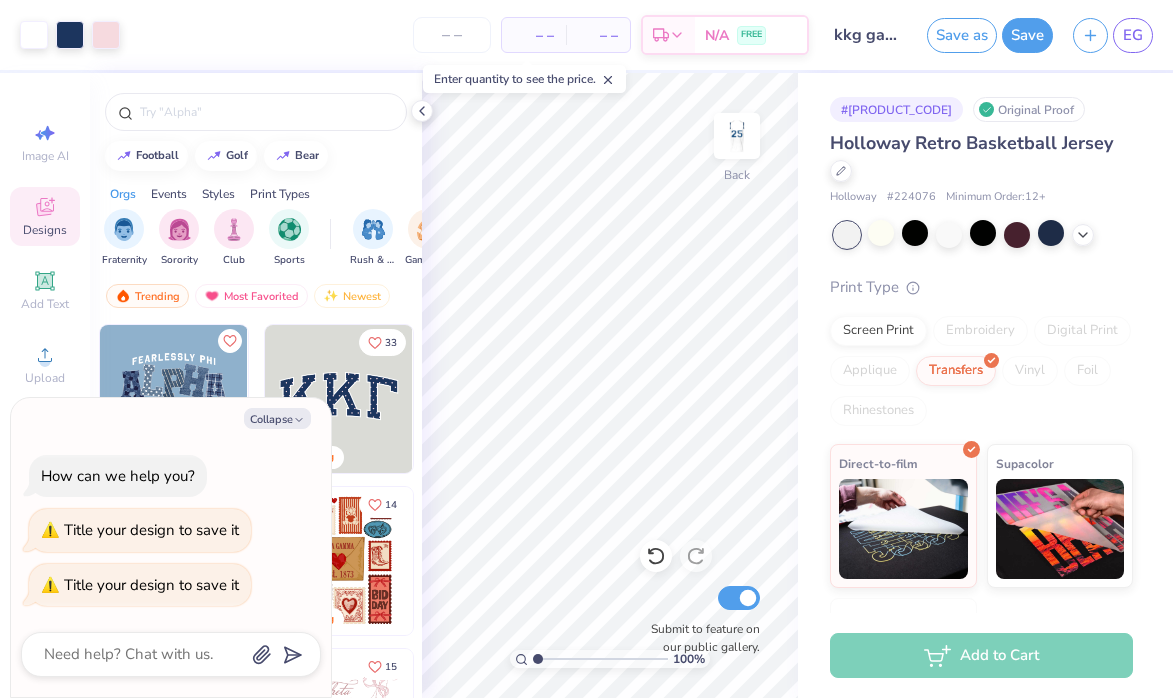 scroll, scrollTop: 0, scrollLeft: 0, axis: both 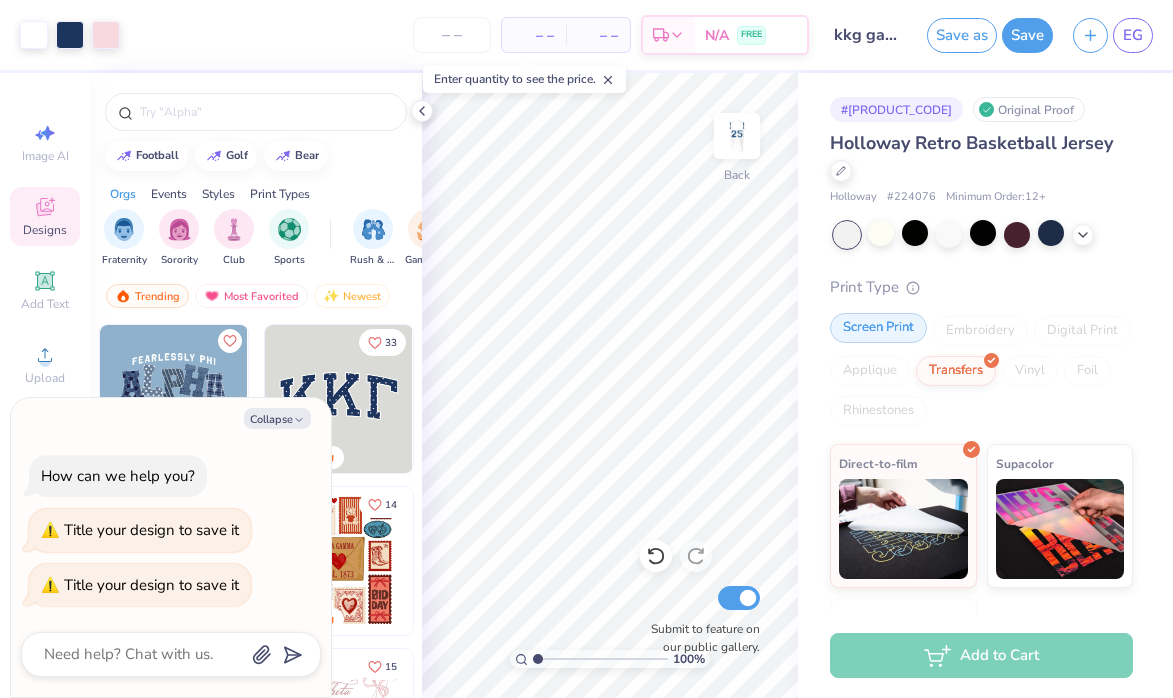 click on "Screen Print" at bounding box center [878, 328] 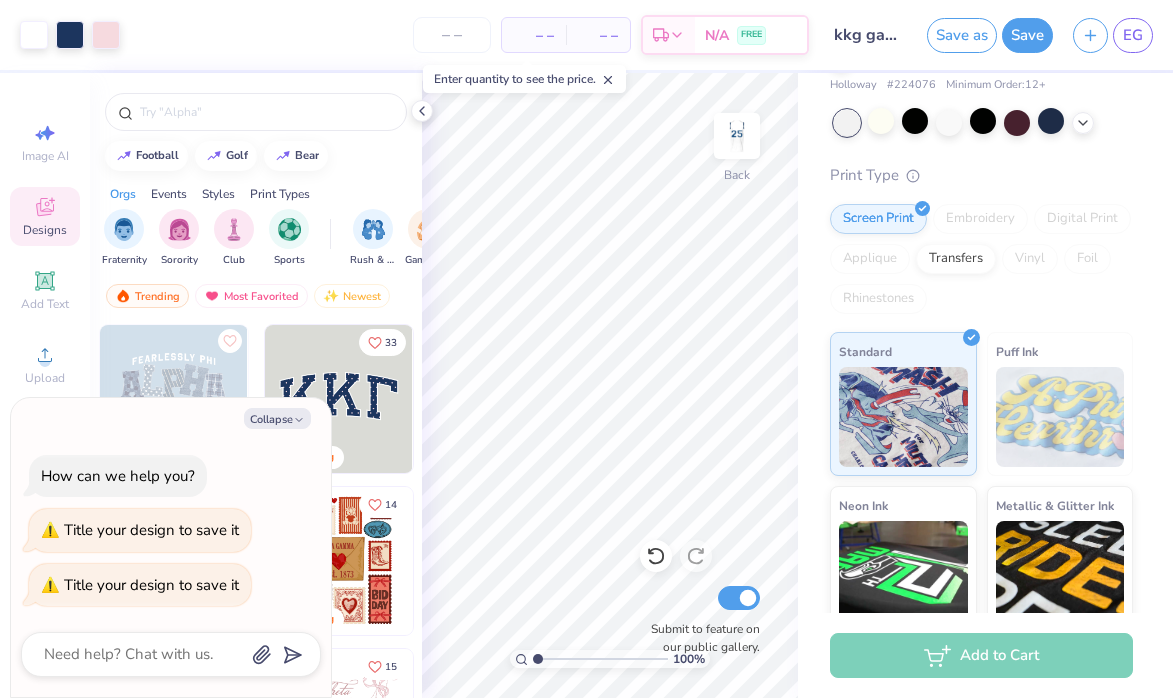 scroll, scrollTop: 0, scrollLeft: 0, axis: both 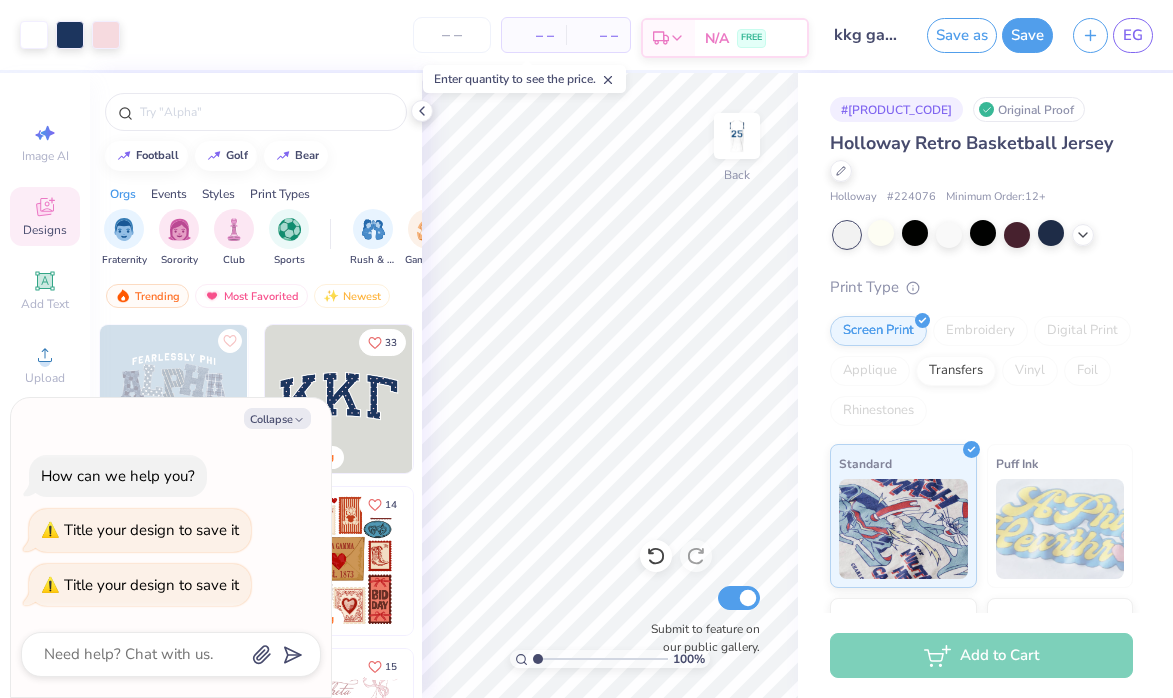 click 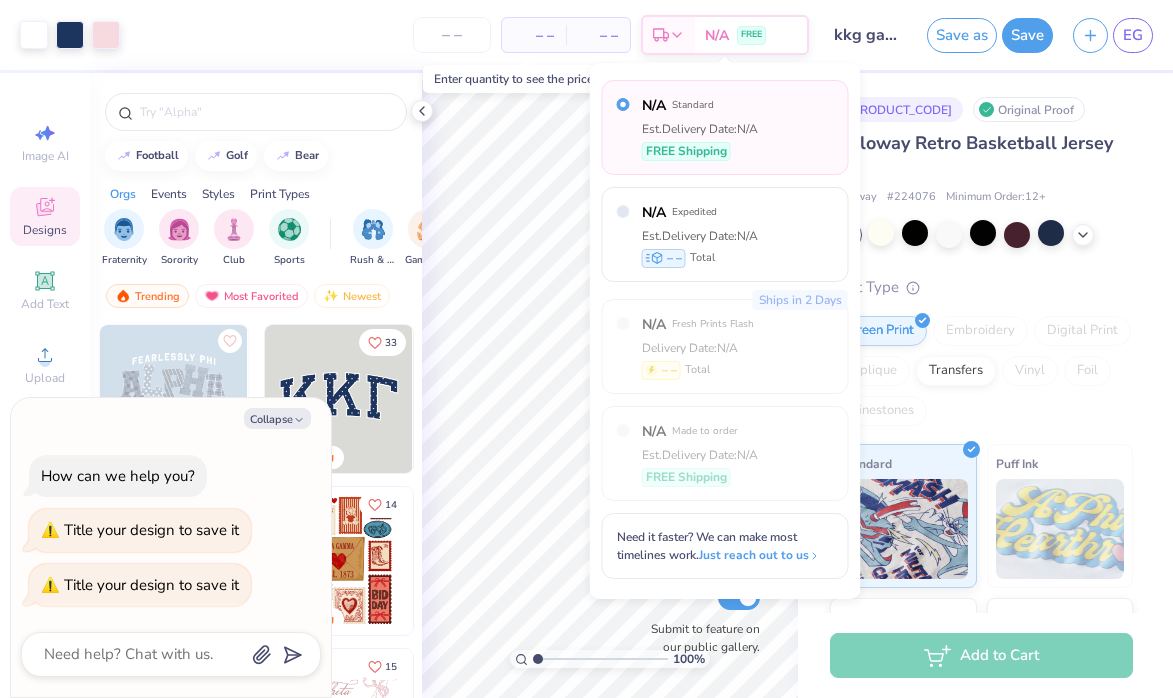 click on "– –" at bounding box center (598, 35) 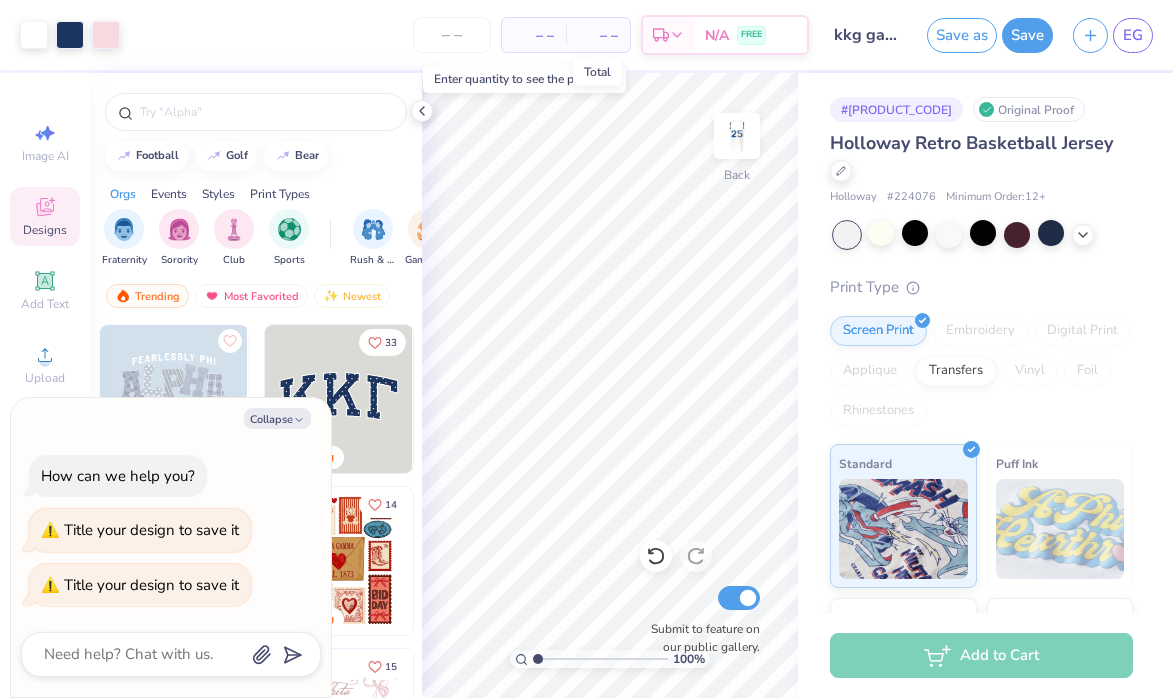 click on "– –" at bounding box center [598, 35] 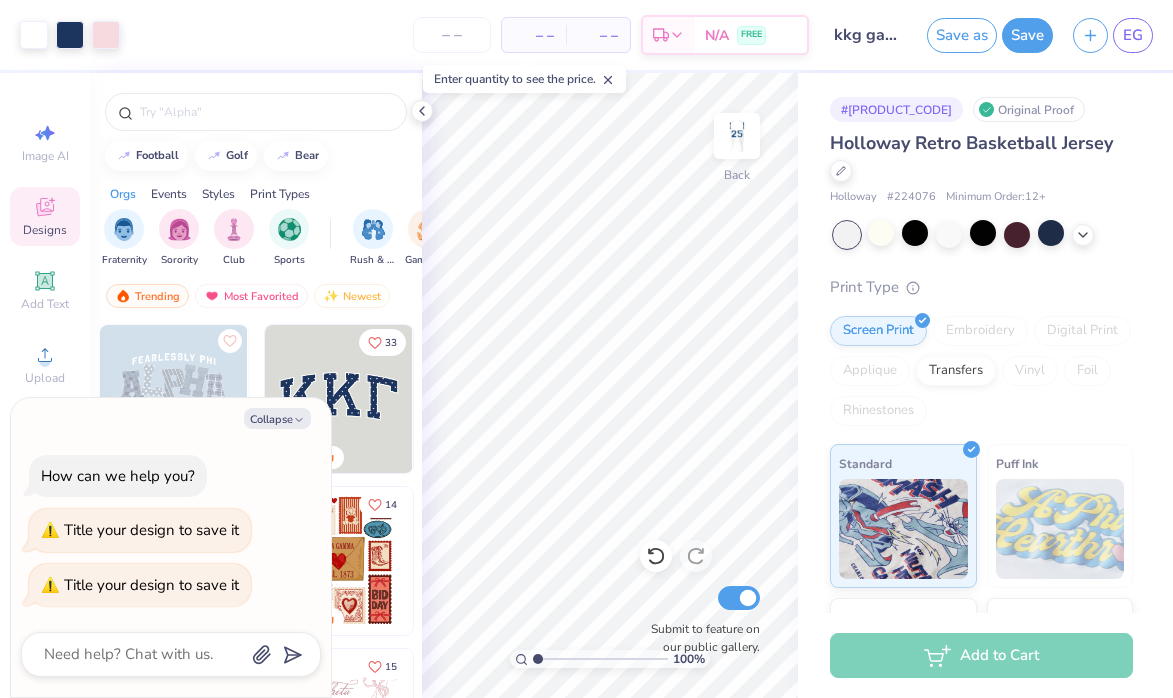 click on "– –" at bounding box center (534, 35) 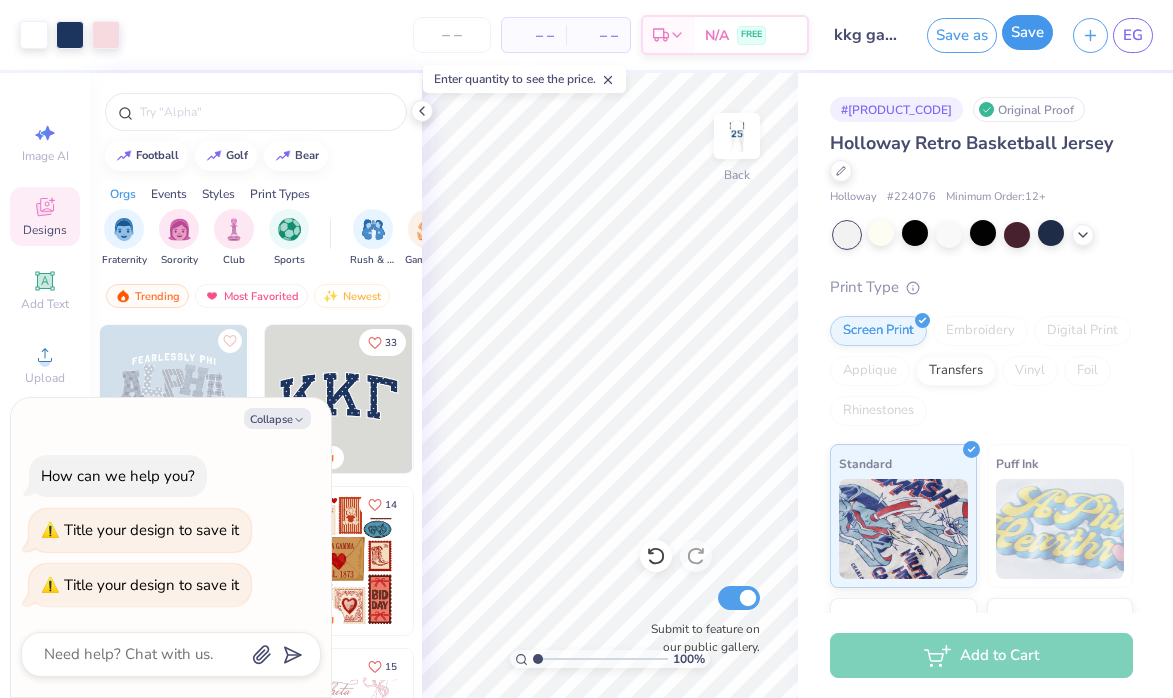 click on "Save" at bounding box center (1027, 32) 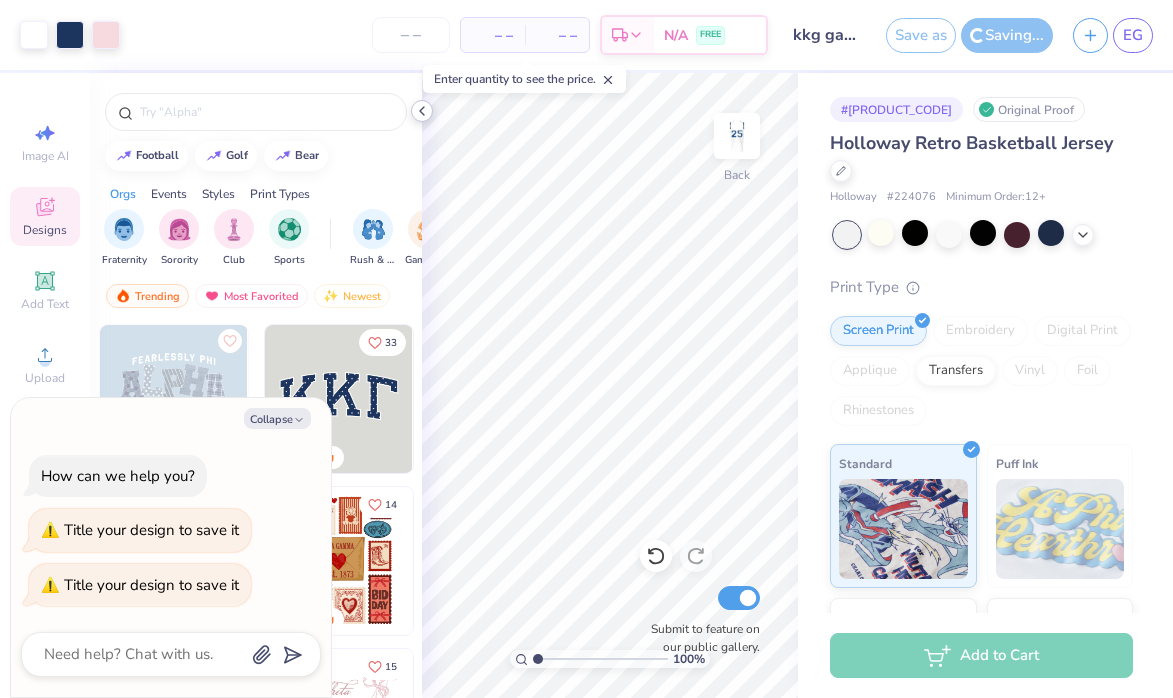 click 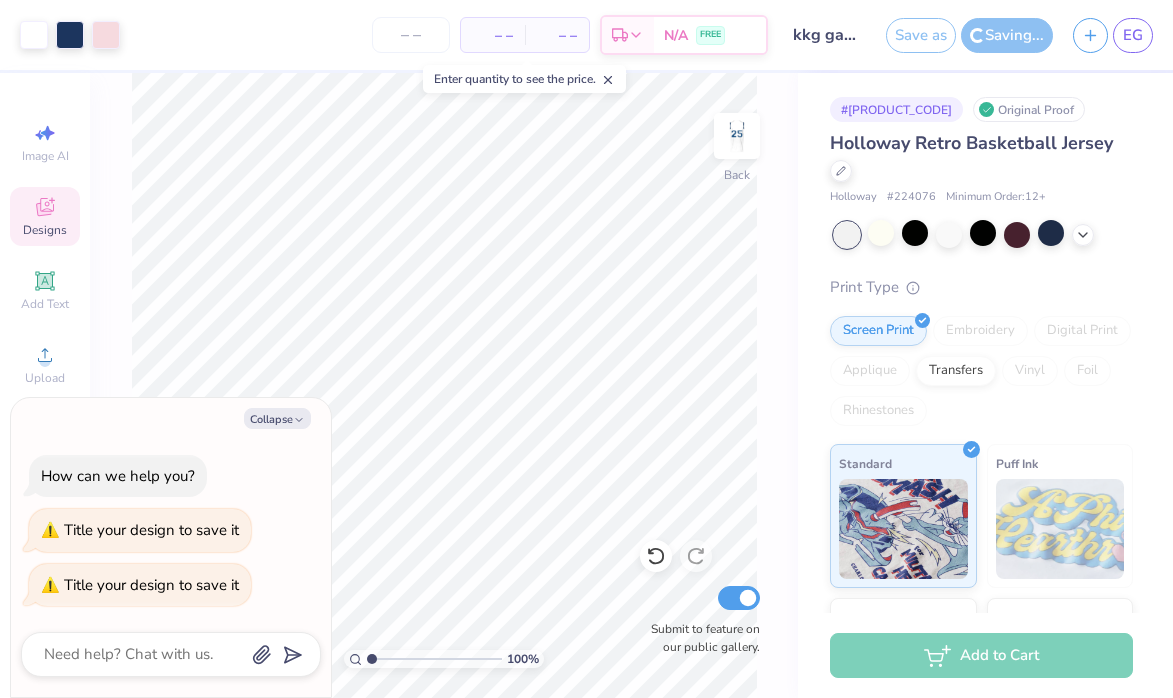 click 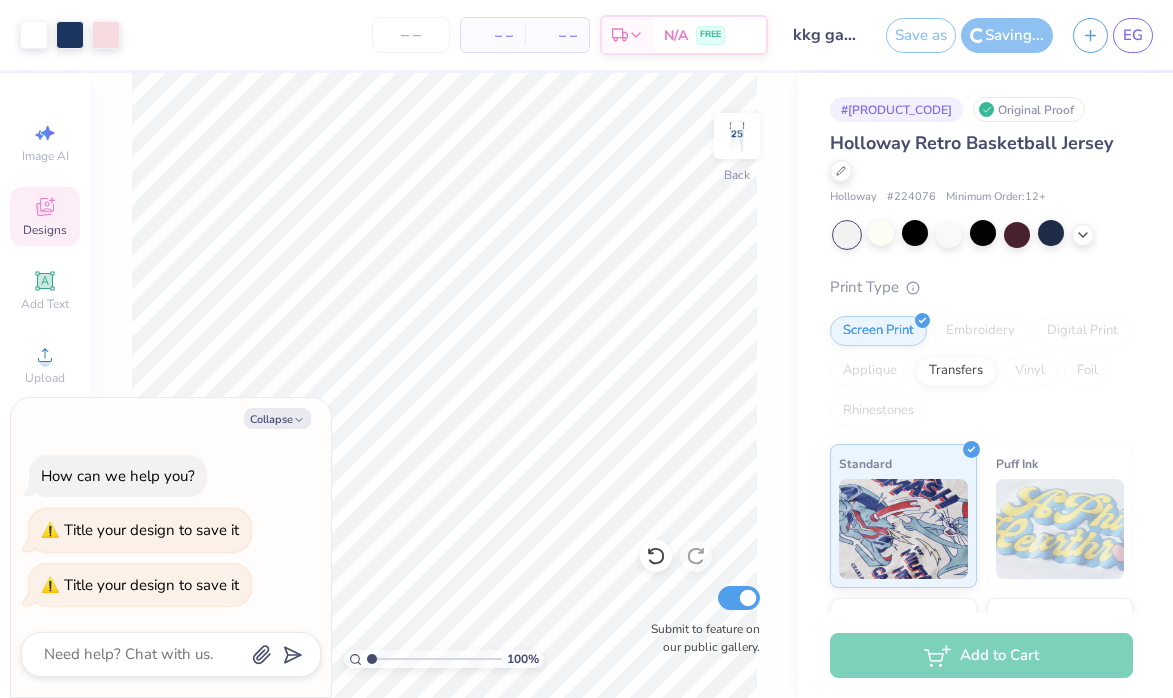click on "– – Per Item" at bounding box center (493, 35) 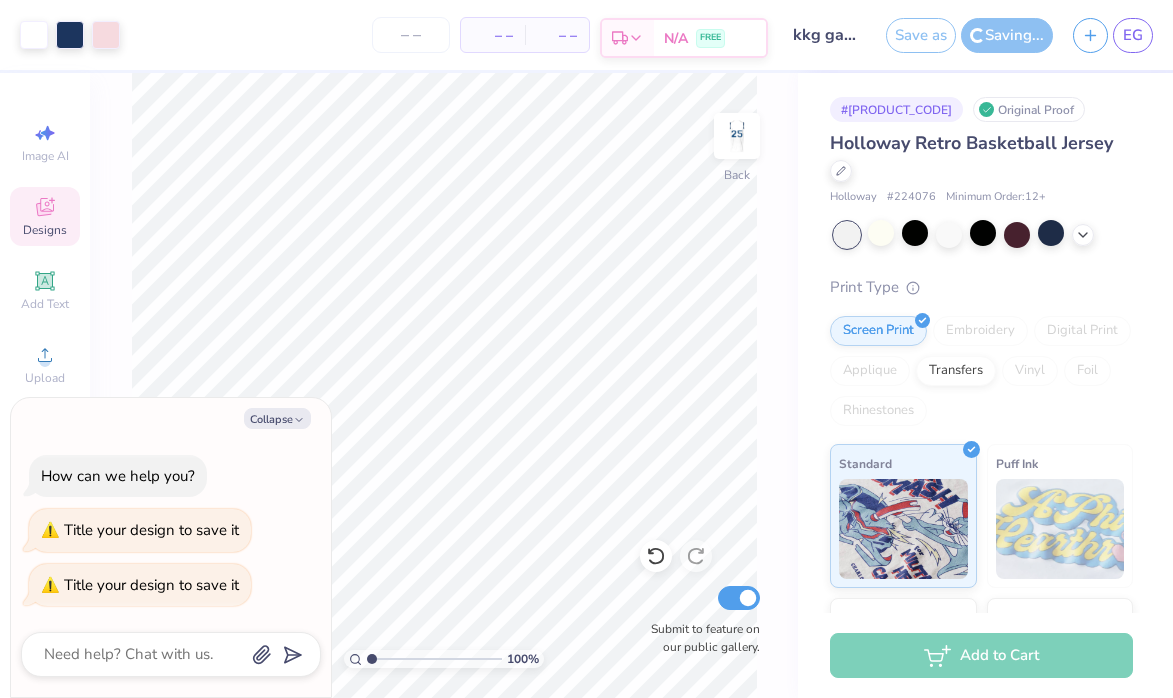 click on "Est.  Delivery" at bounding box center (628, 38) 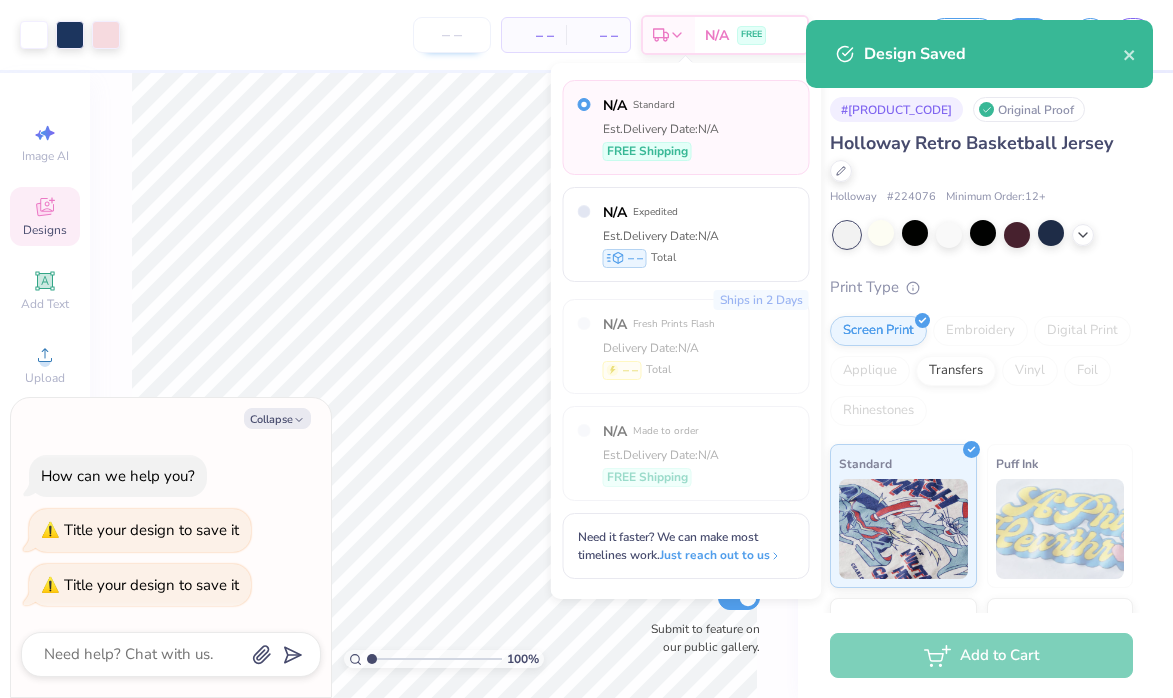 click at bounding box center [452, 35] 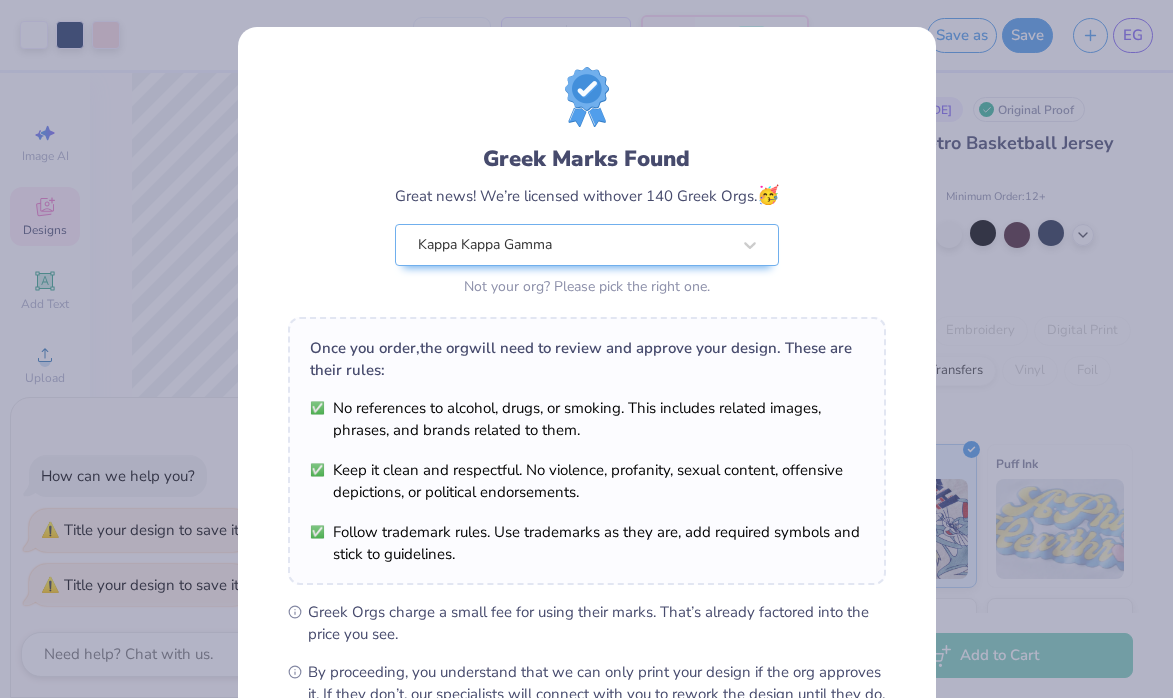 scroll, scrollTop: 238, scrollLeft: 0, axis: vertical 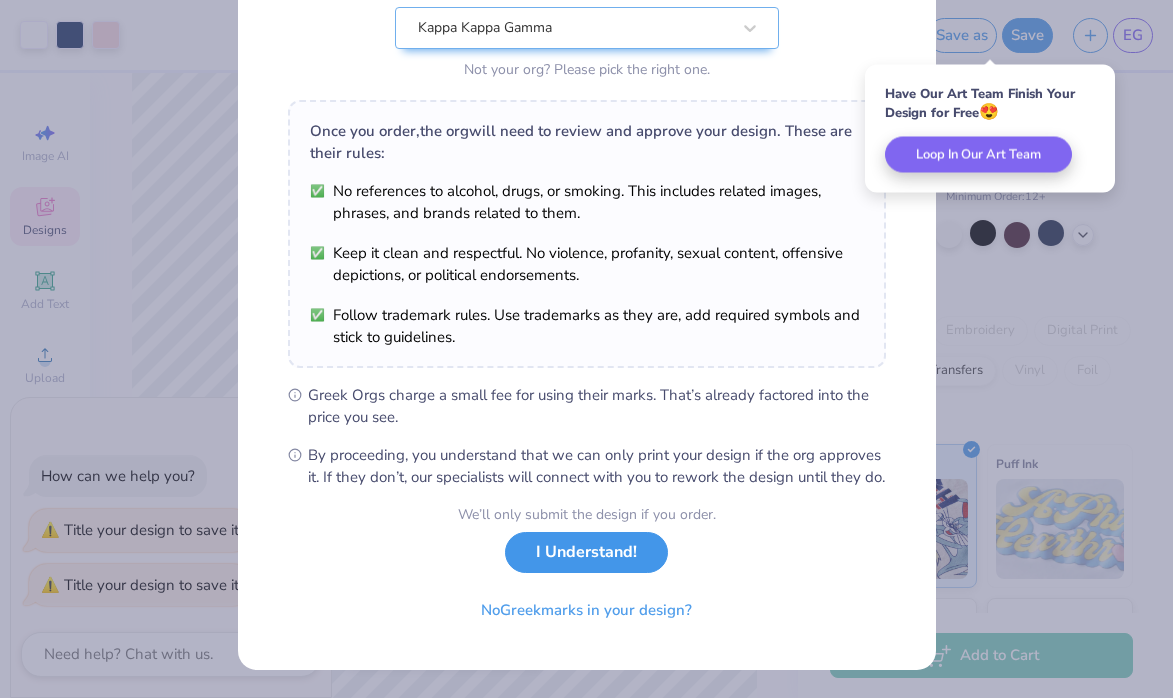 click on "I Understand!" at bounding box center (586, 552) 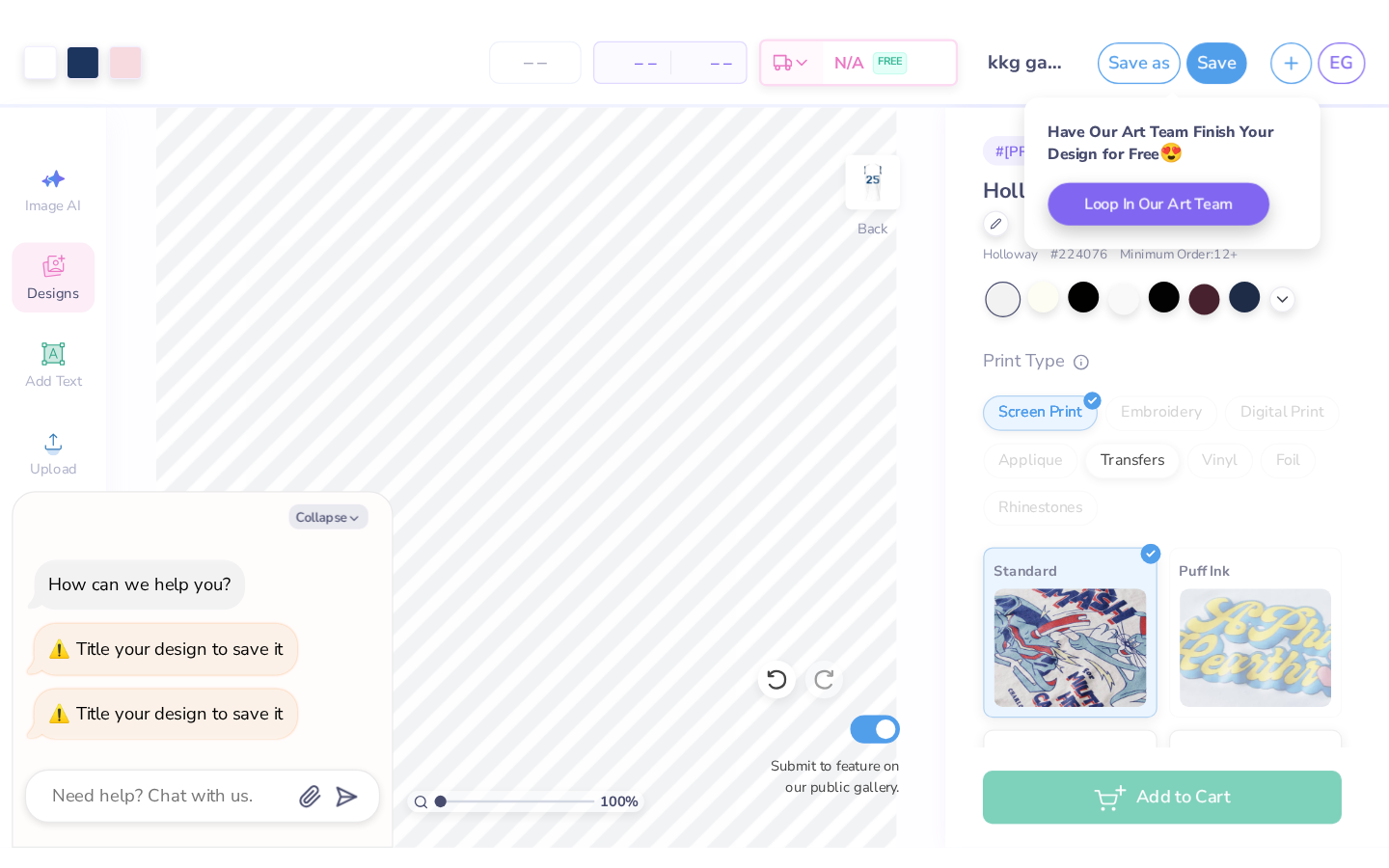 scroll, scrollTop: 0, scrollLeft: 0, axis: both 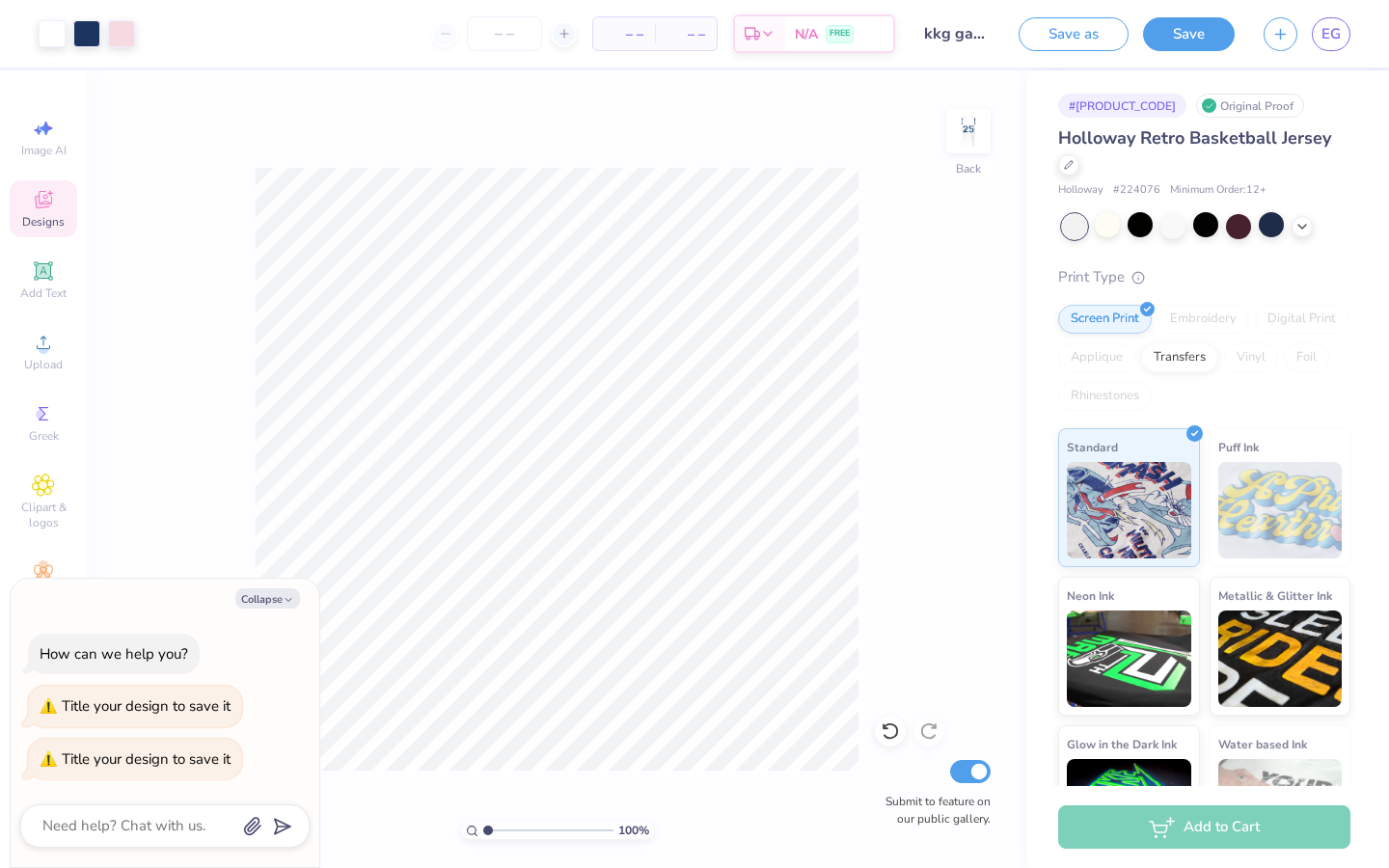 type on "x" 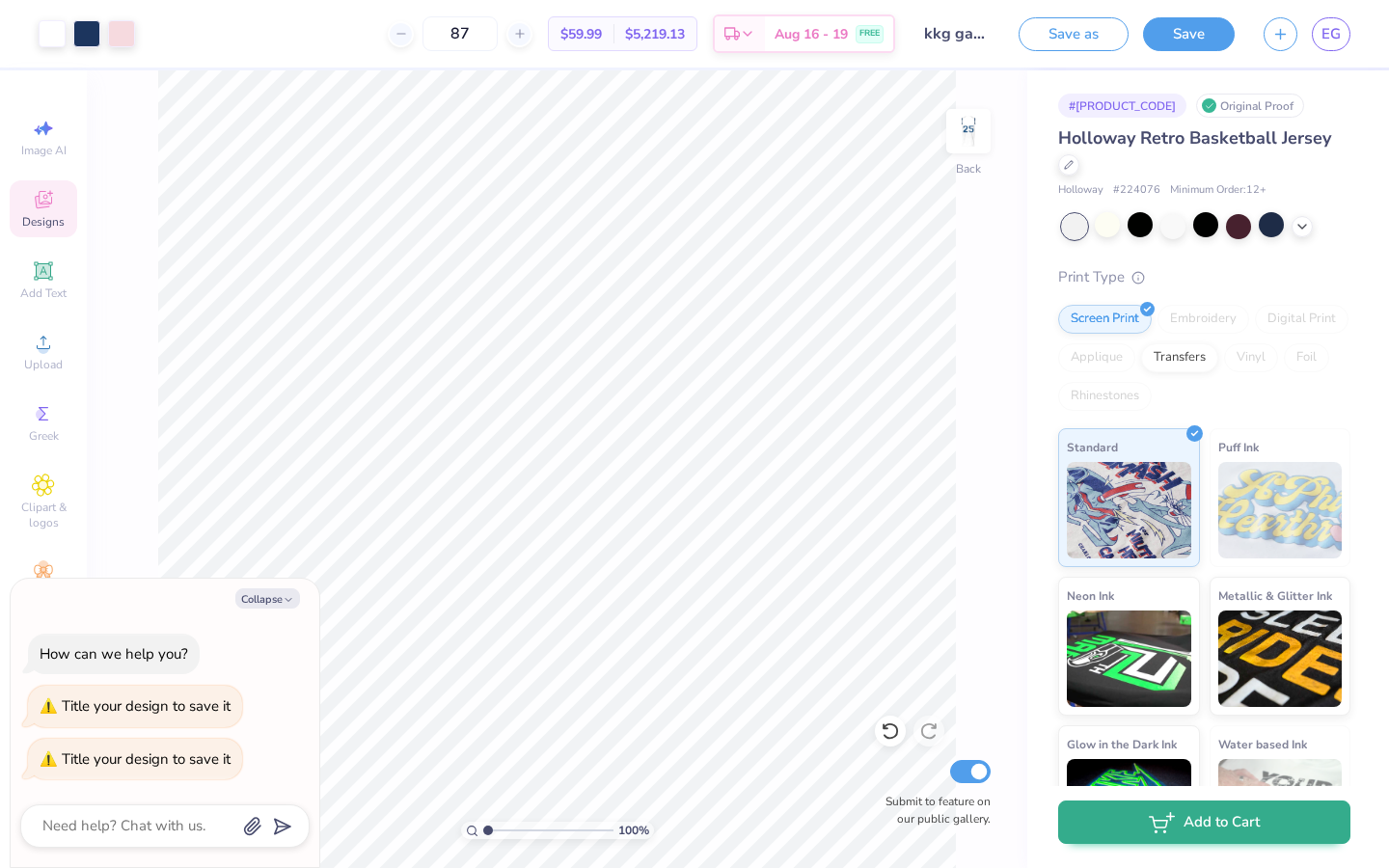 type on "87" 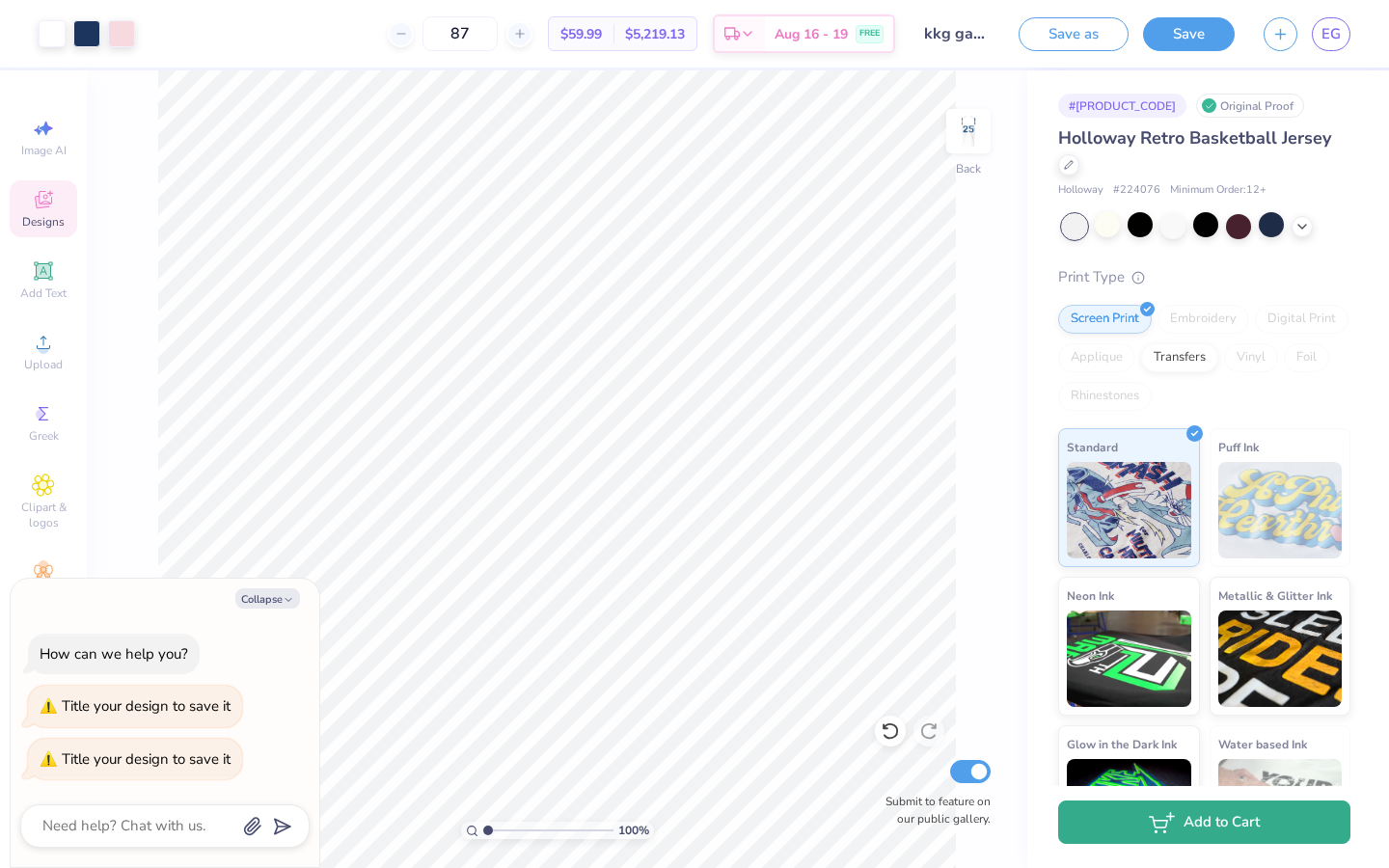 click on "Add to Cart" at bounding box center [1204, 822] 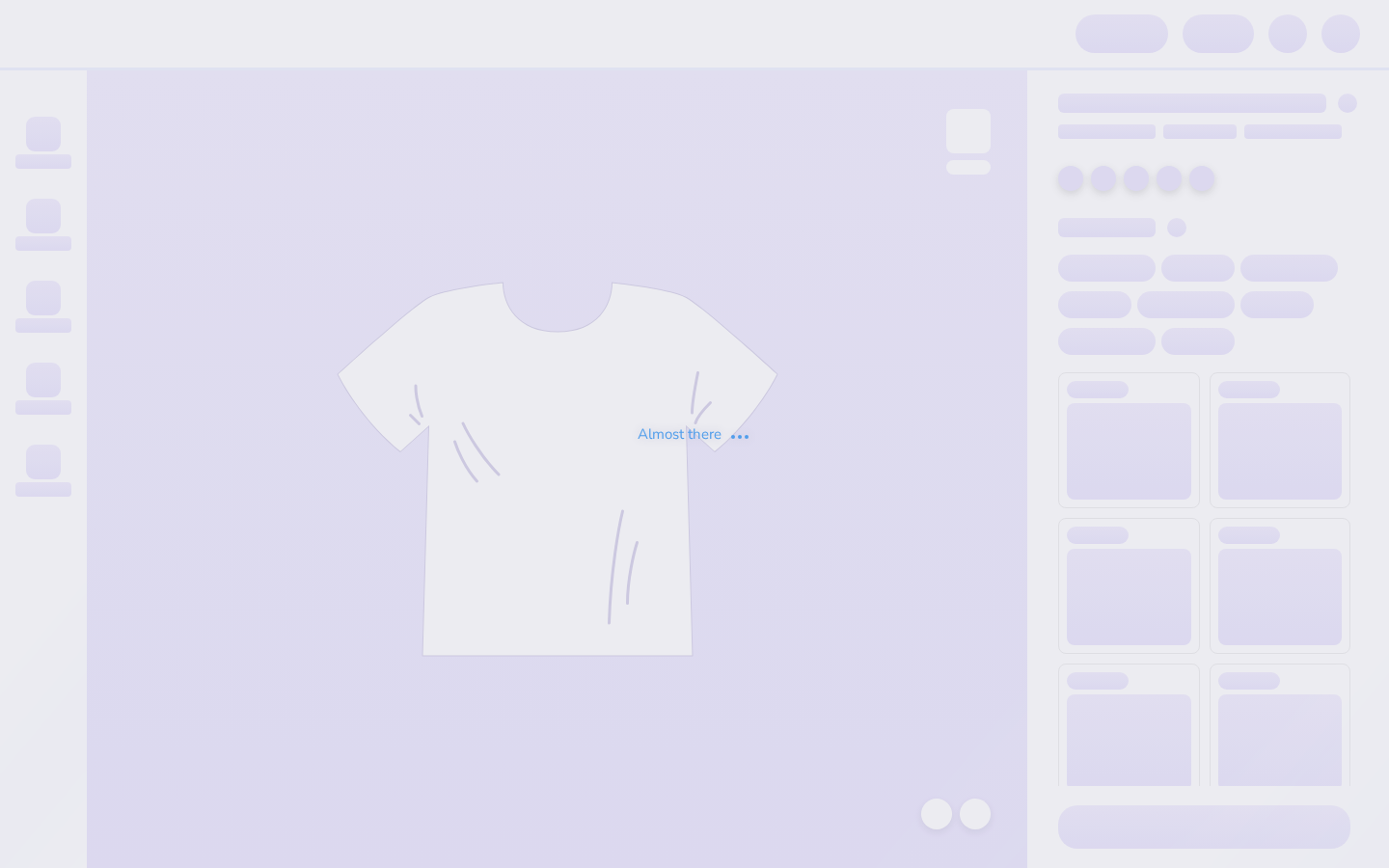 scroll, scrollTop: 0, scrollLeft: 0, axis: both 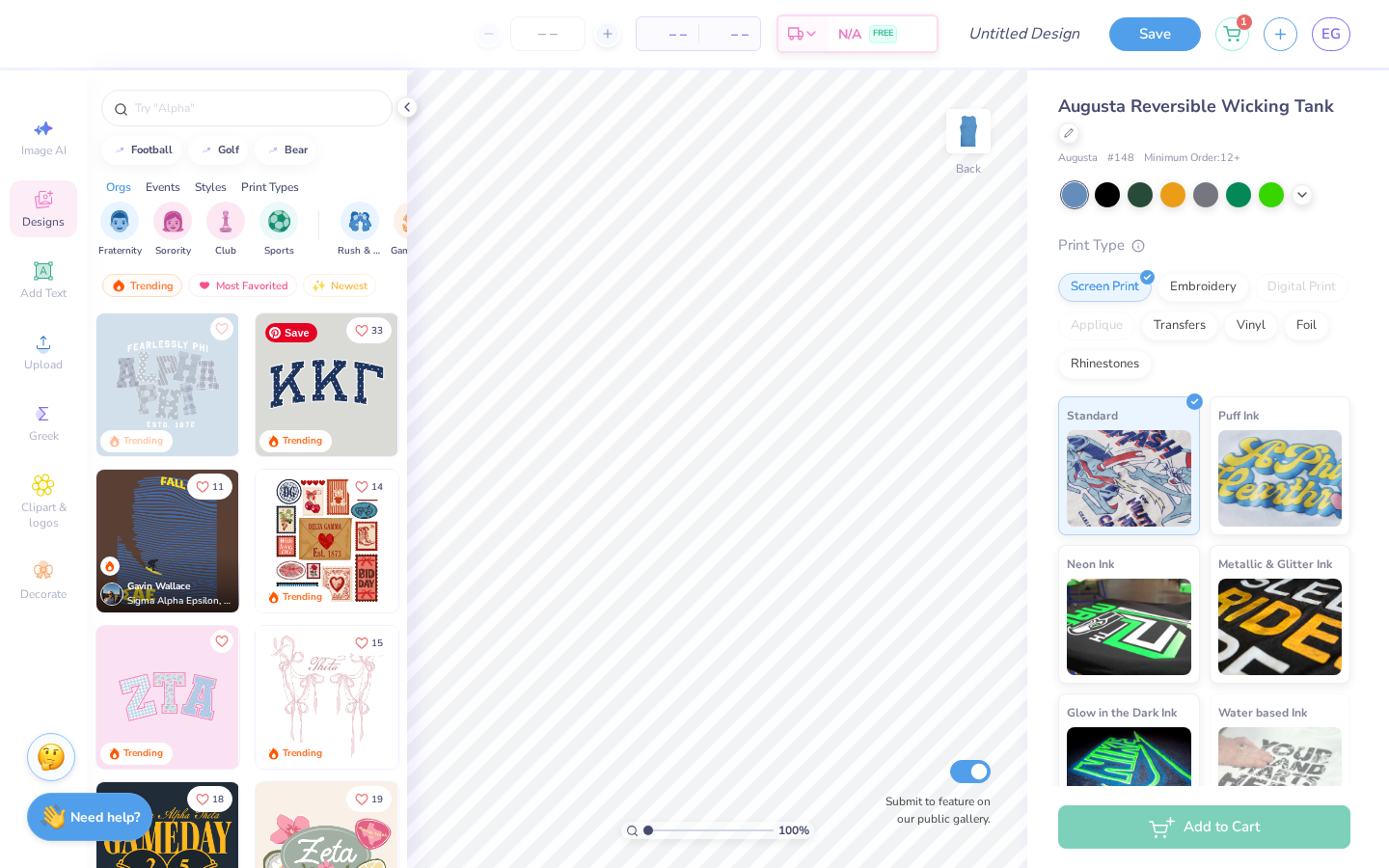 click at bounding box center (327, 385) 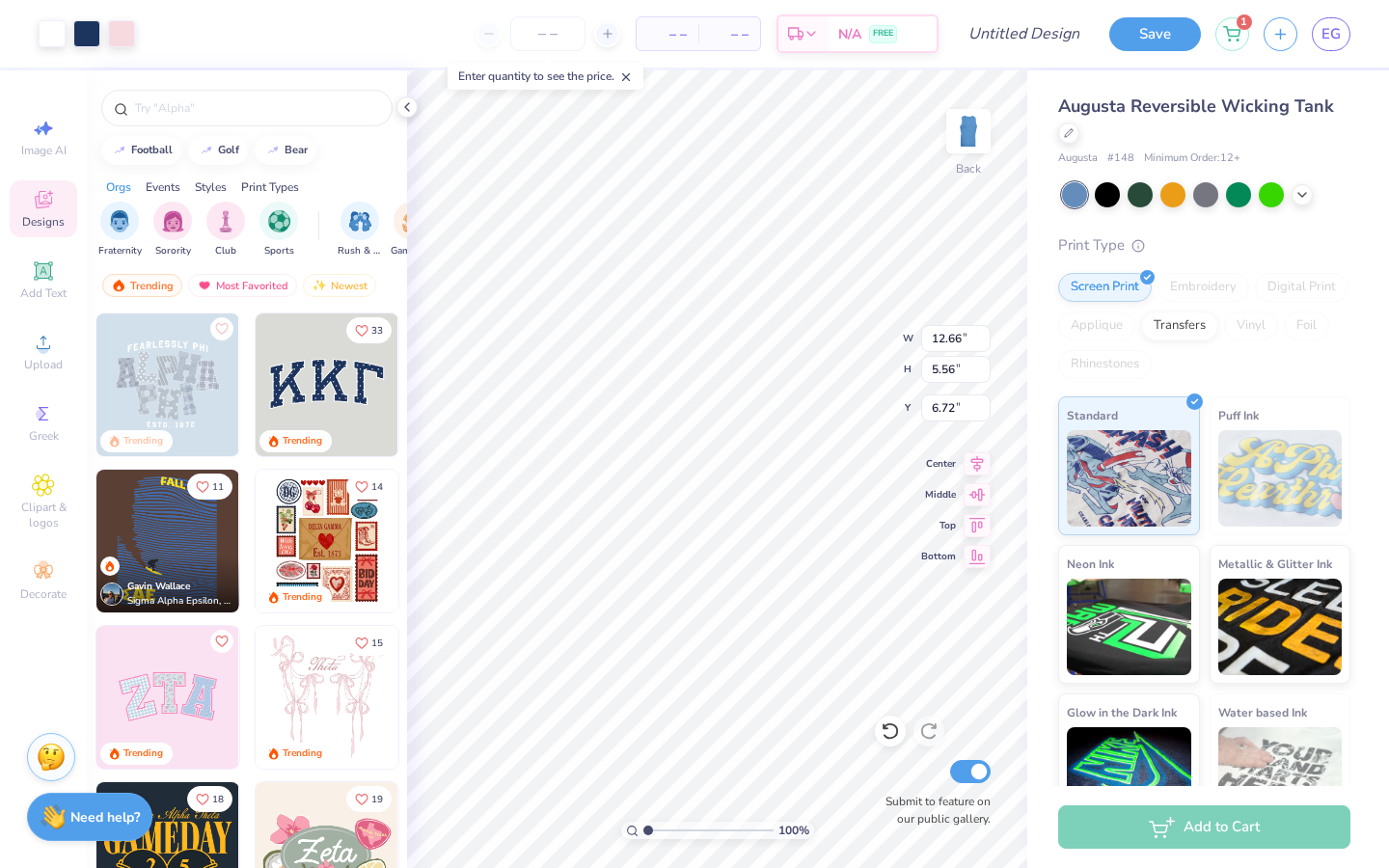 type on "5.73" 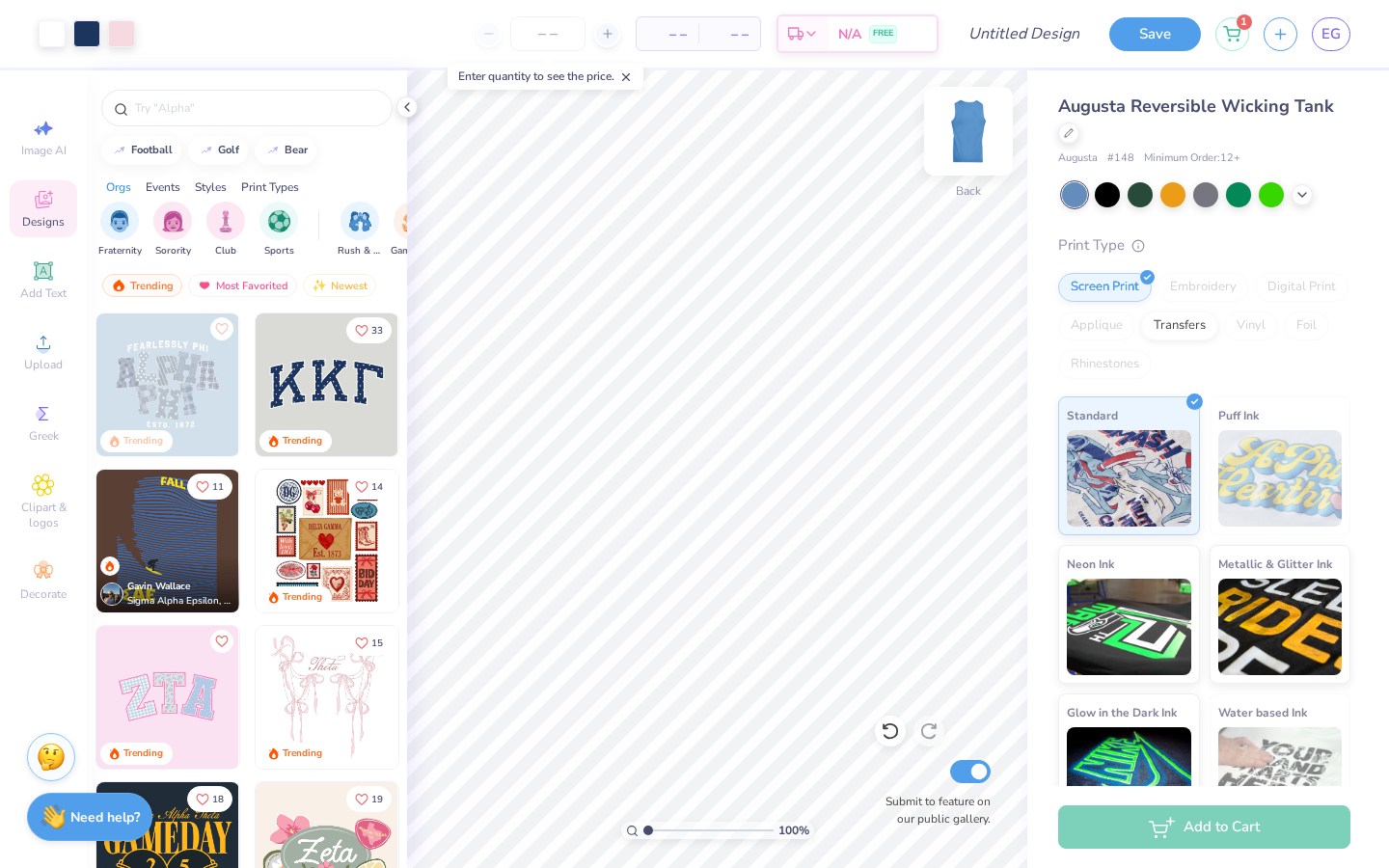 click at bounding box center [968, 131] 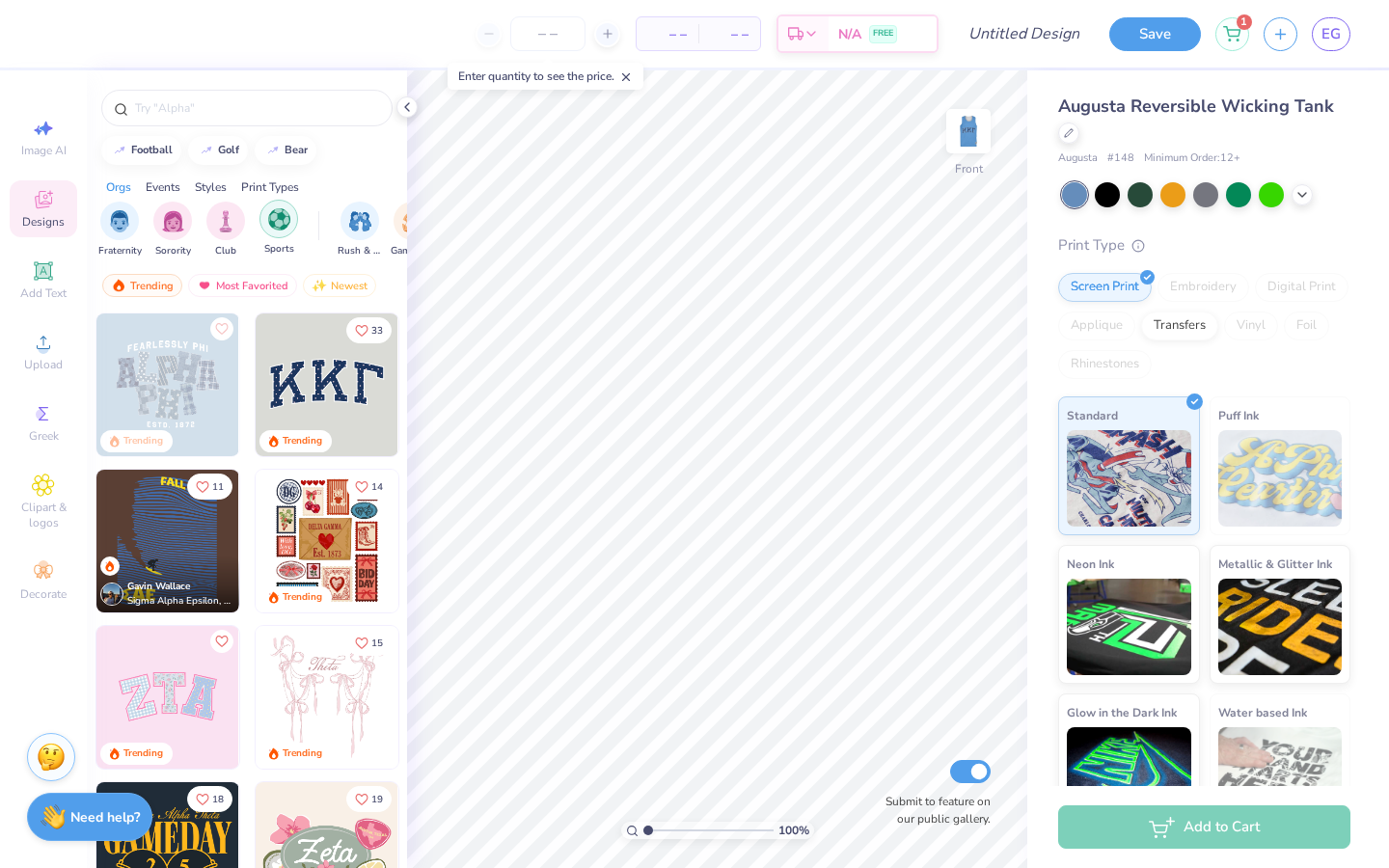 click at bounding box center [279, 219] 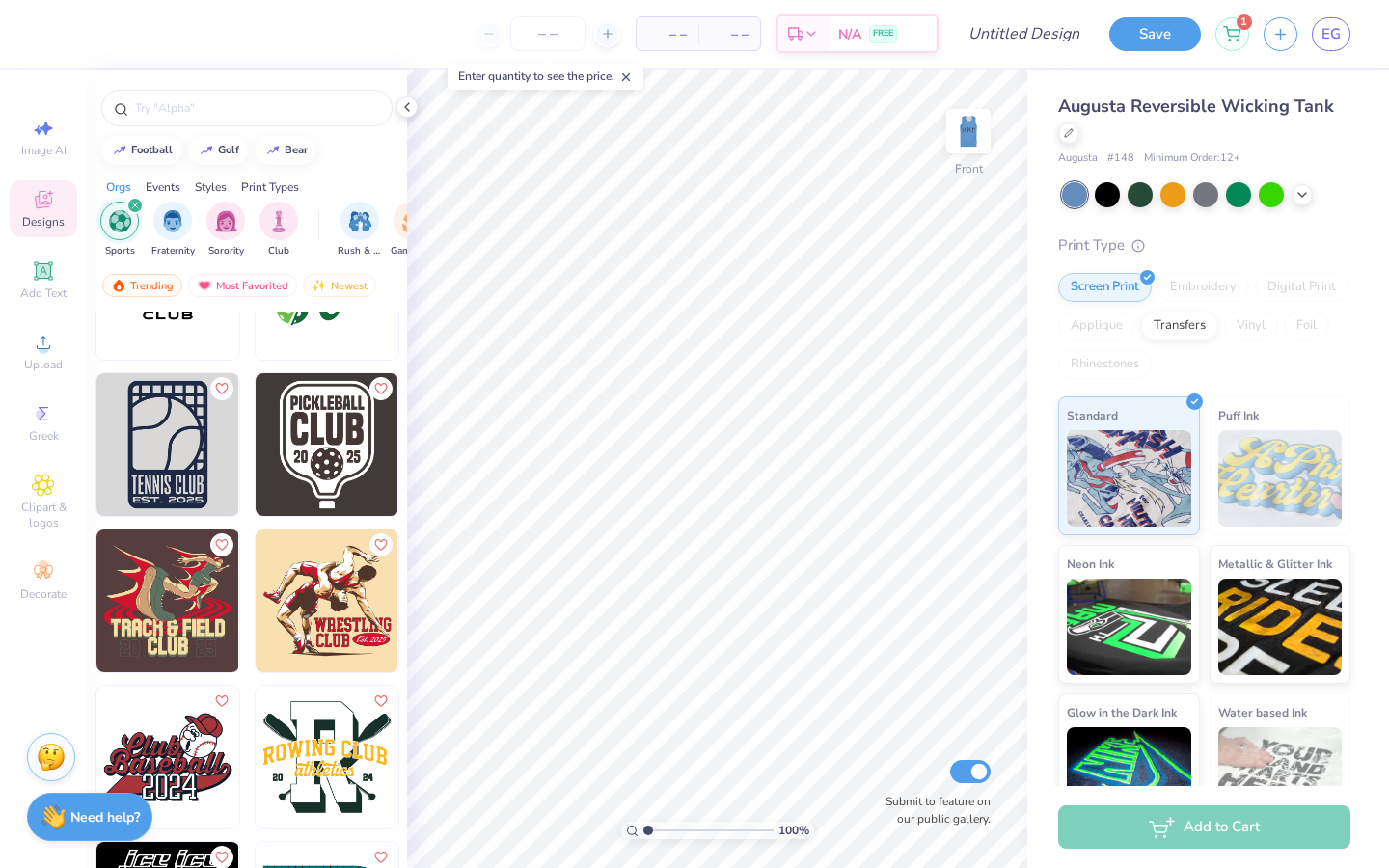 scroll, scrollTop: 8042, scrollLeft: 0, axis: vertical 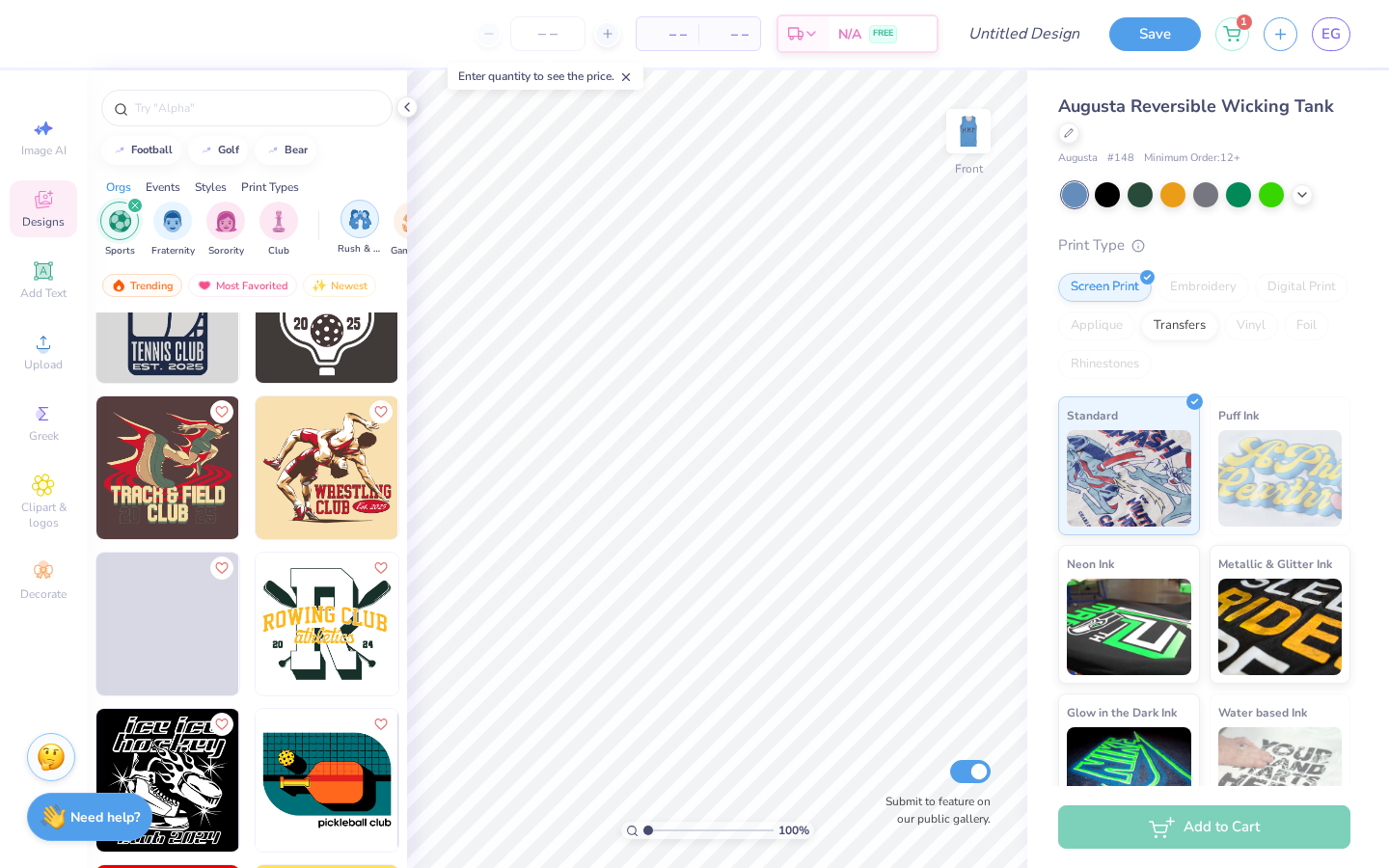 click at bounding box center (360, 219) 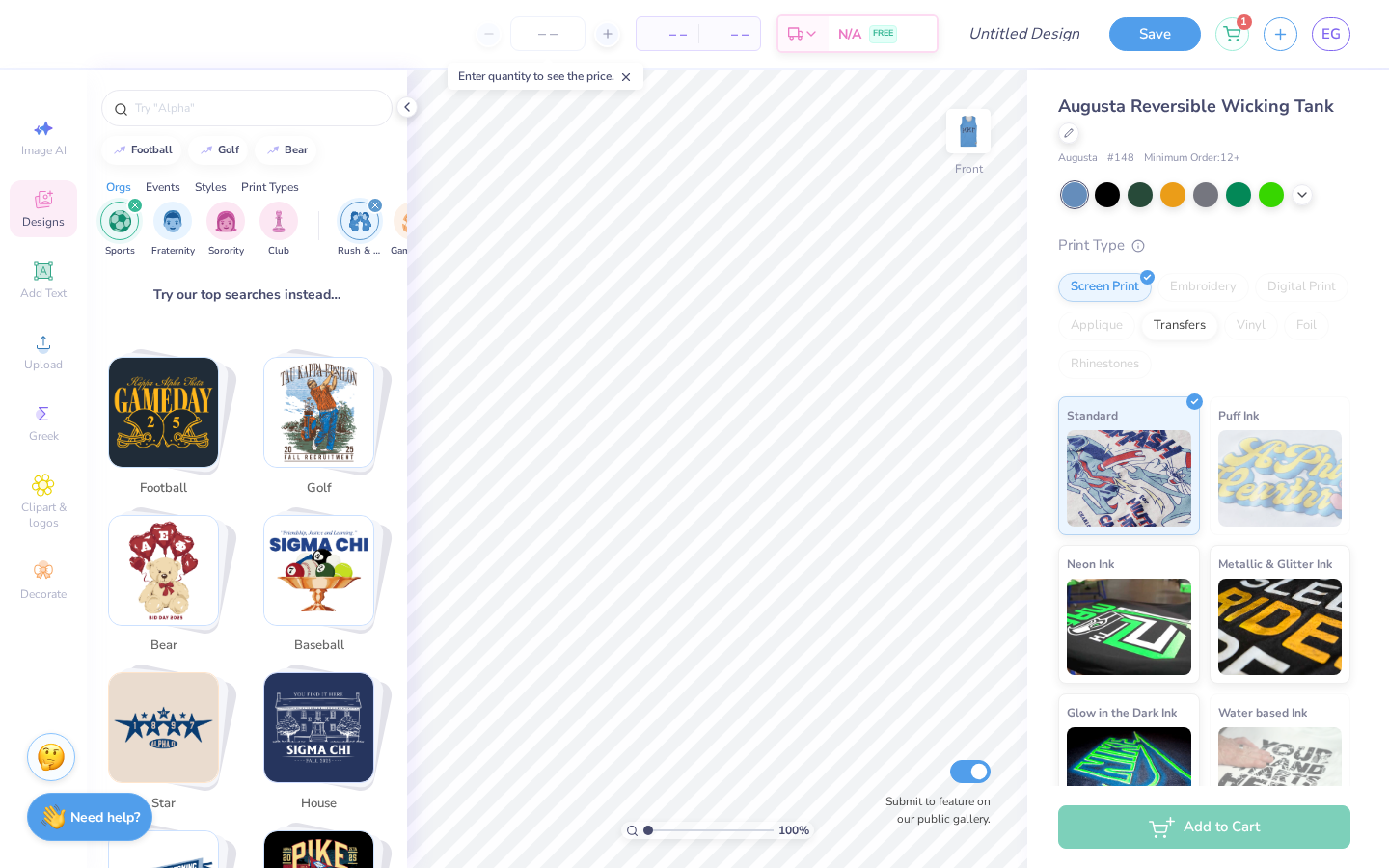 scroll, scrollTop: 262, scrollLeft: 0, axis: vertical 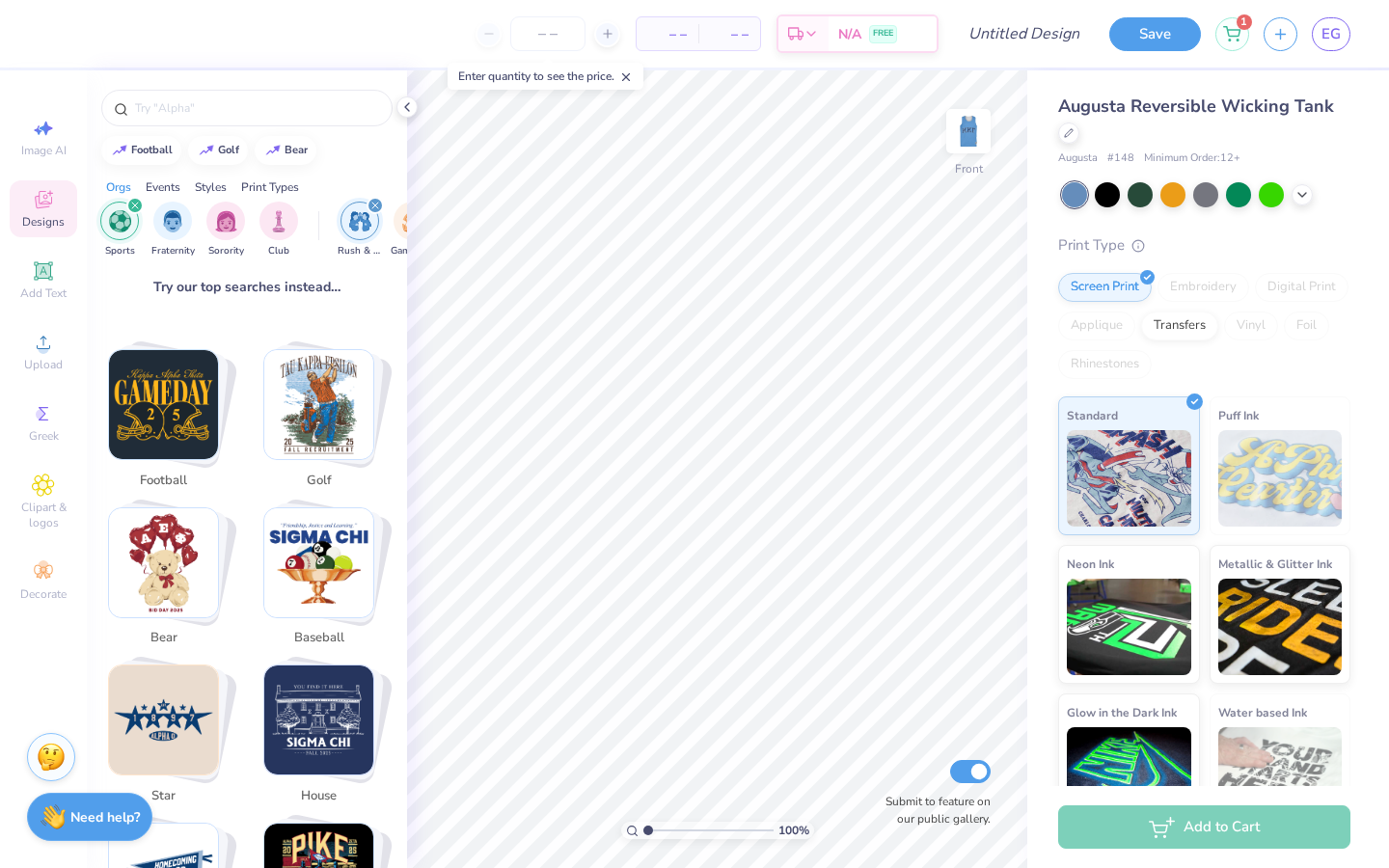 click at bounding box center [163, 404] 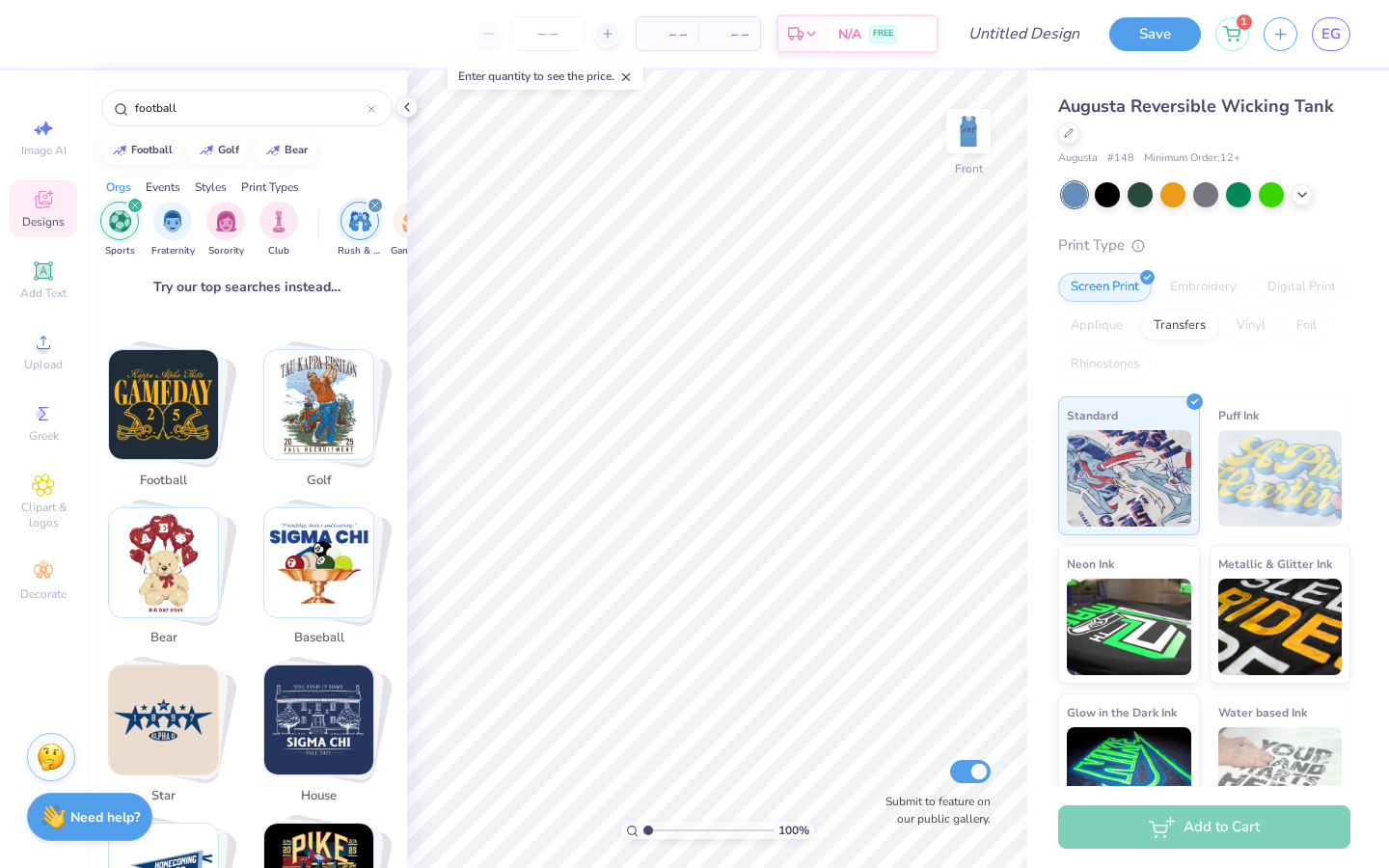 click at bounding box center [163, 404] 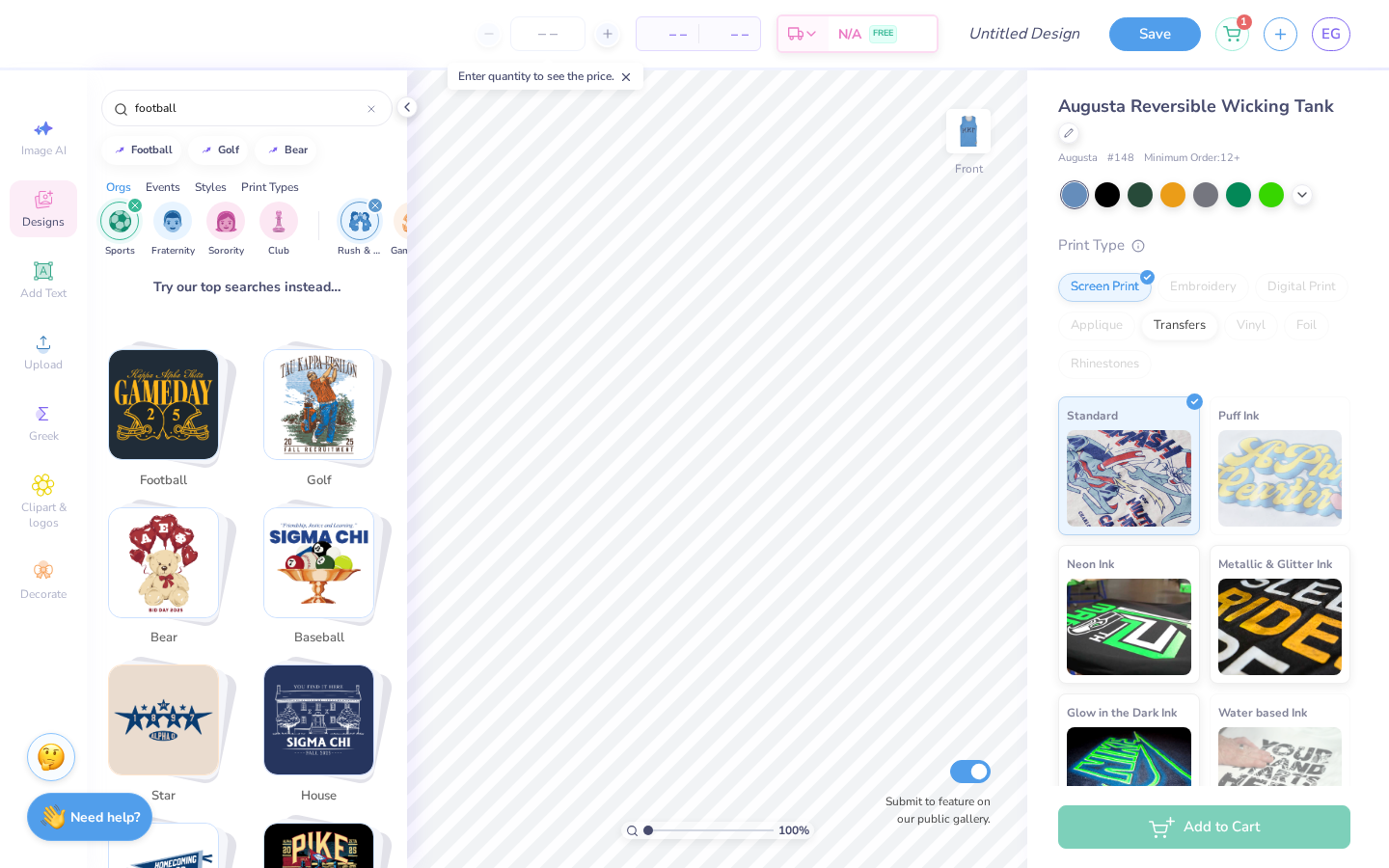 click at bounding box center [135, 205] 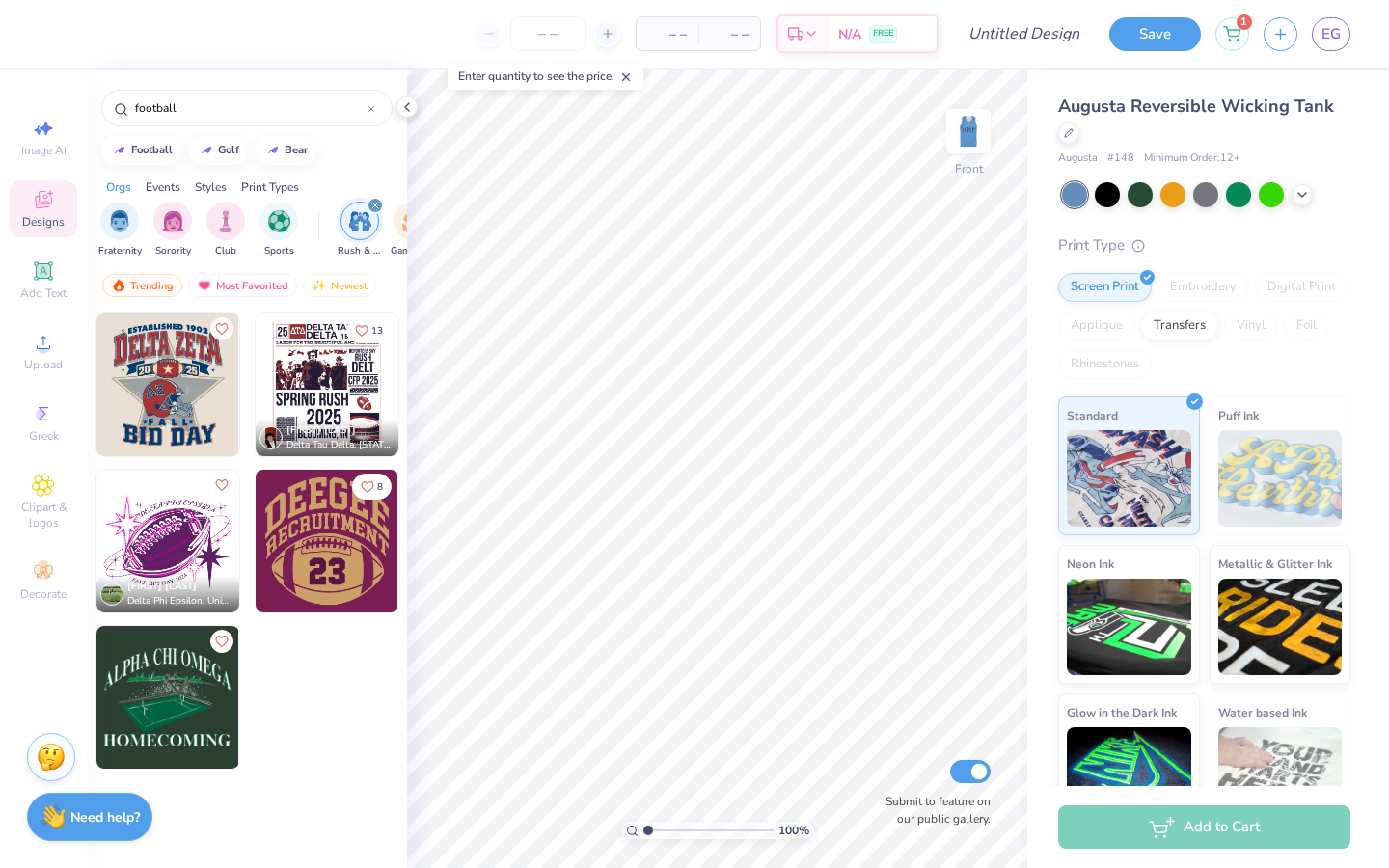 click on "Fraternity Sorority Club Sports Rush & Bid Game Day Parent's Weekend PR & General Philanthropy Big Little Reveal Retreat Spring Break Date Parties & Socials Holidays Greek Week Formal & Semi Graduation Founder’s Day Classic Minimalist Varsity Y2K Typography Handdrawn Cartoons Grunge 80s & 90s 60s & 70s Embroidery Screen Print Applique Patches Digital Print Vinyl Transfers" at bounding box center [247, 231] 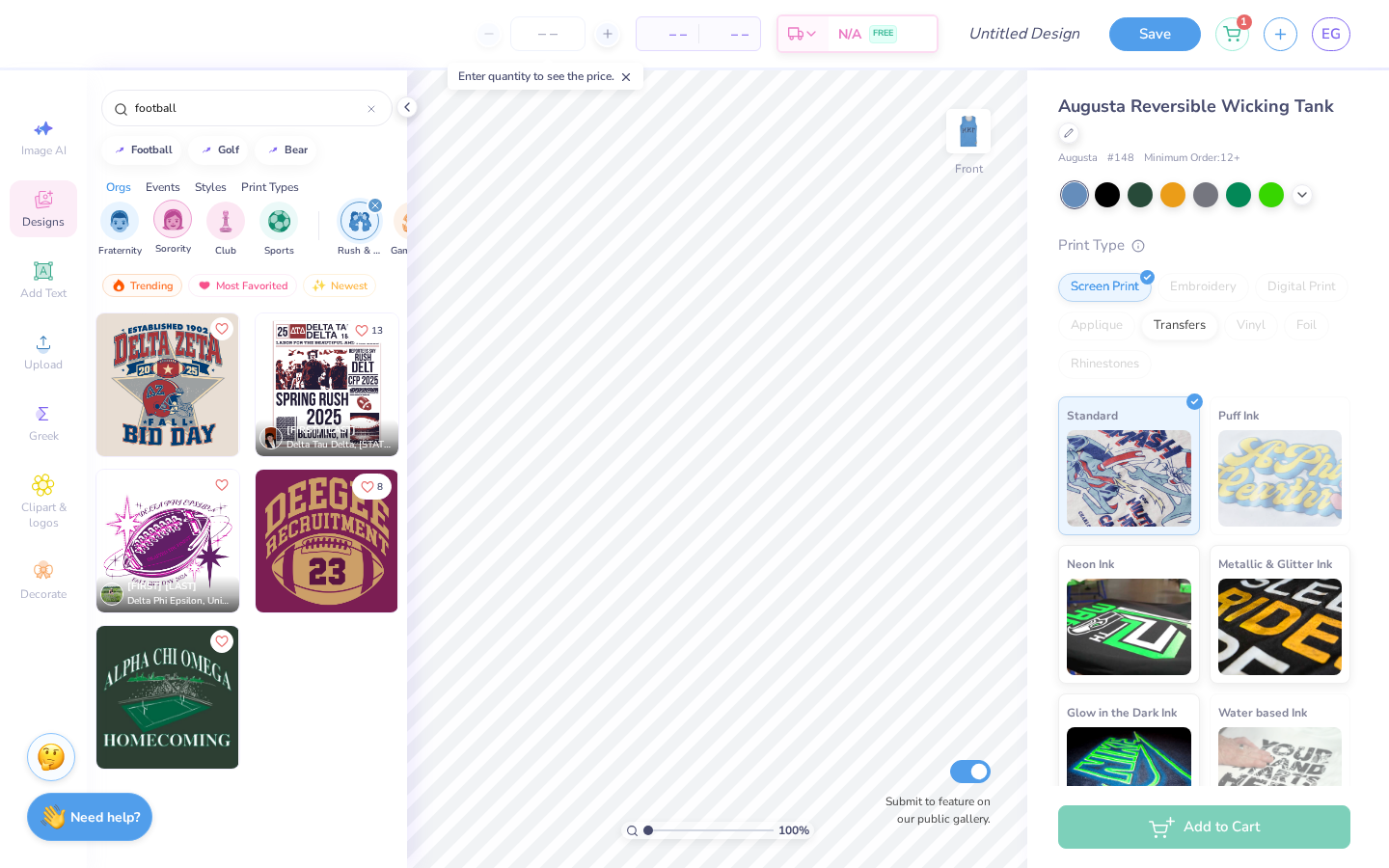 click at bounding box center (173, 219) 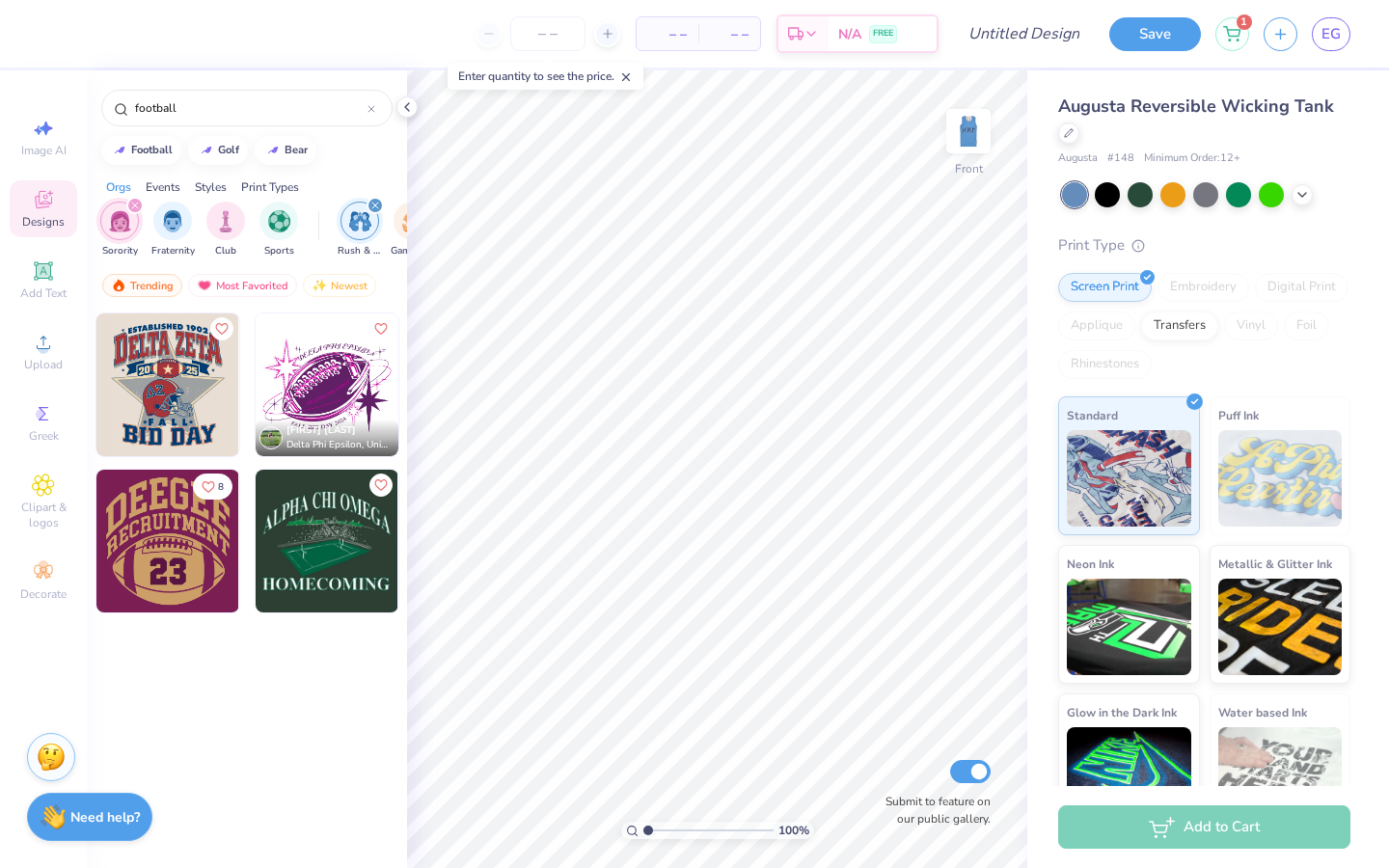 click 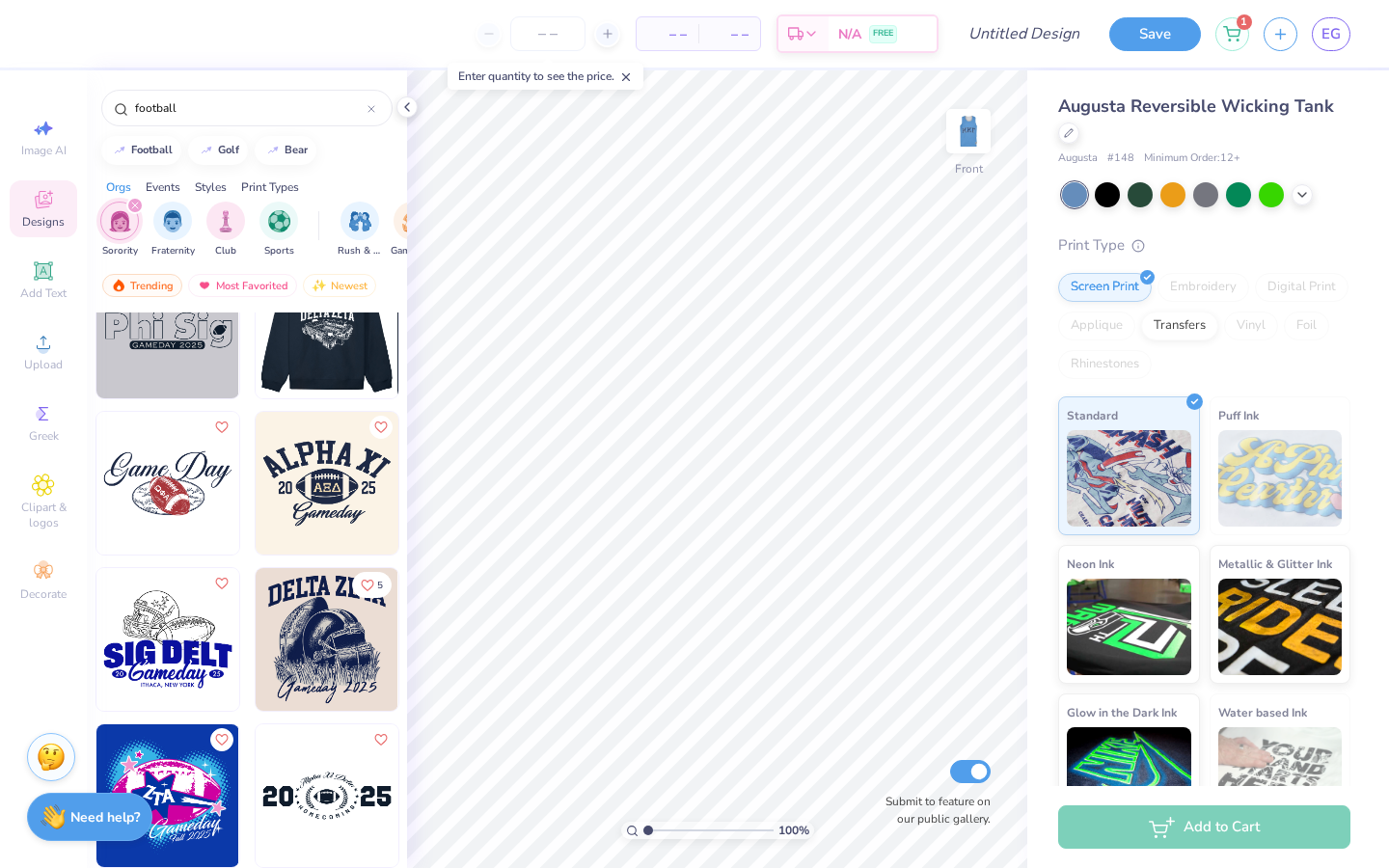 scroll, scrollTop: 2403, scrollLeft: 0, axis: vertical 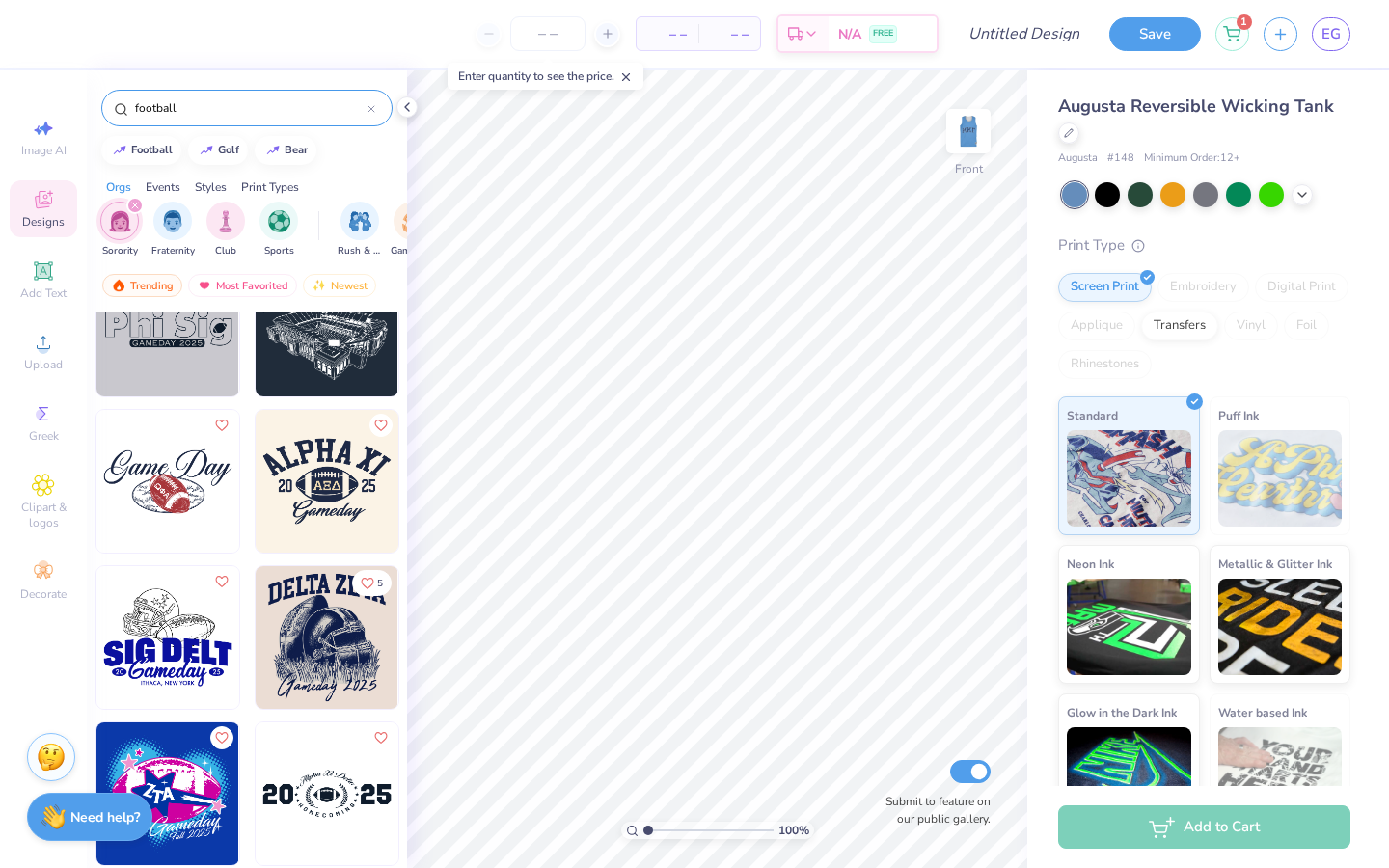 click on "football" at bounding box center (250, 108) 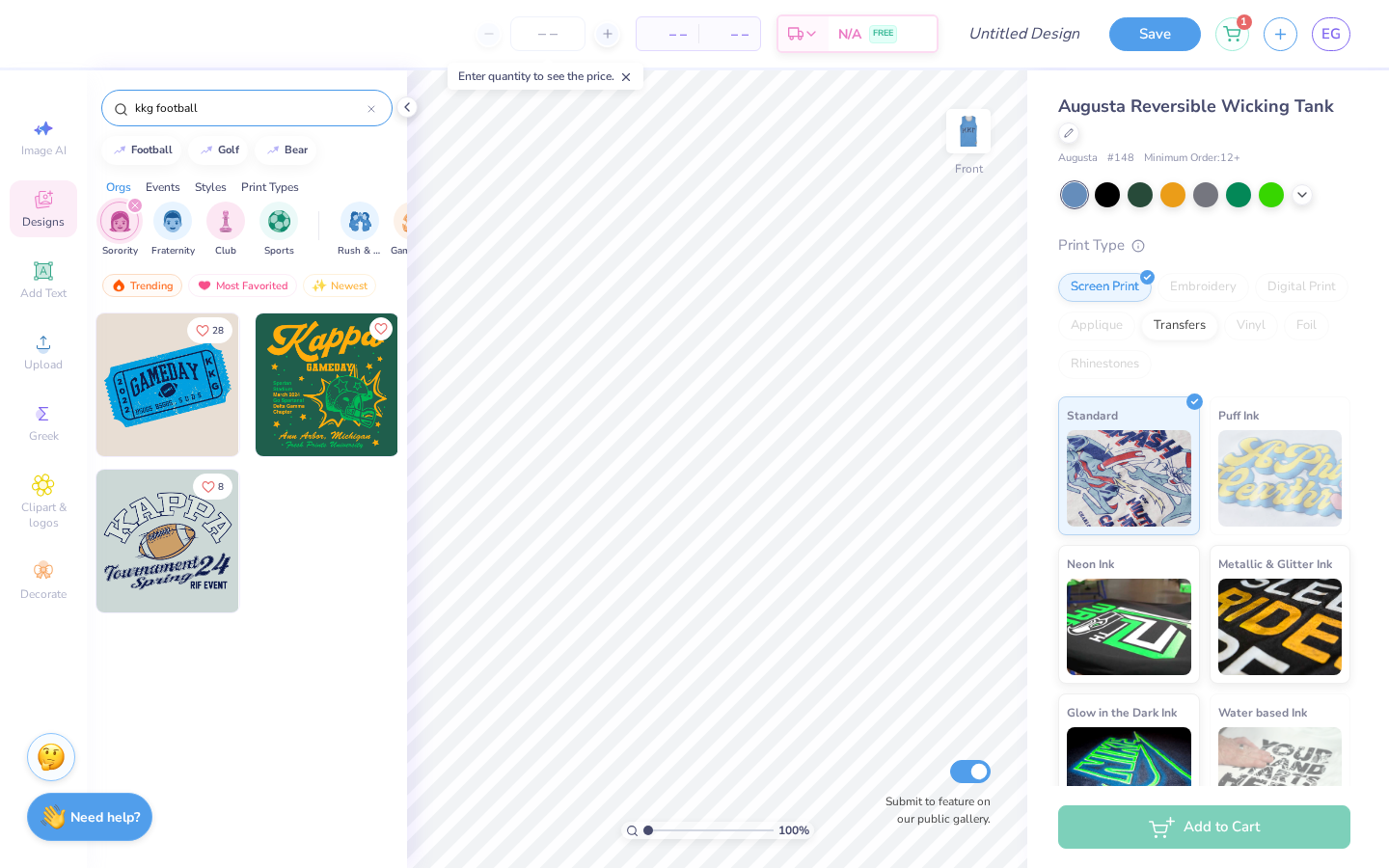 drag, startPoint x: 154, startPoint y: 112, endPoint x: 203, endPoint y: 113, distance: 49.01 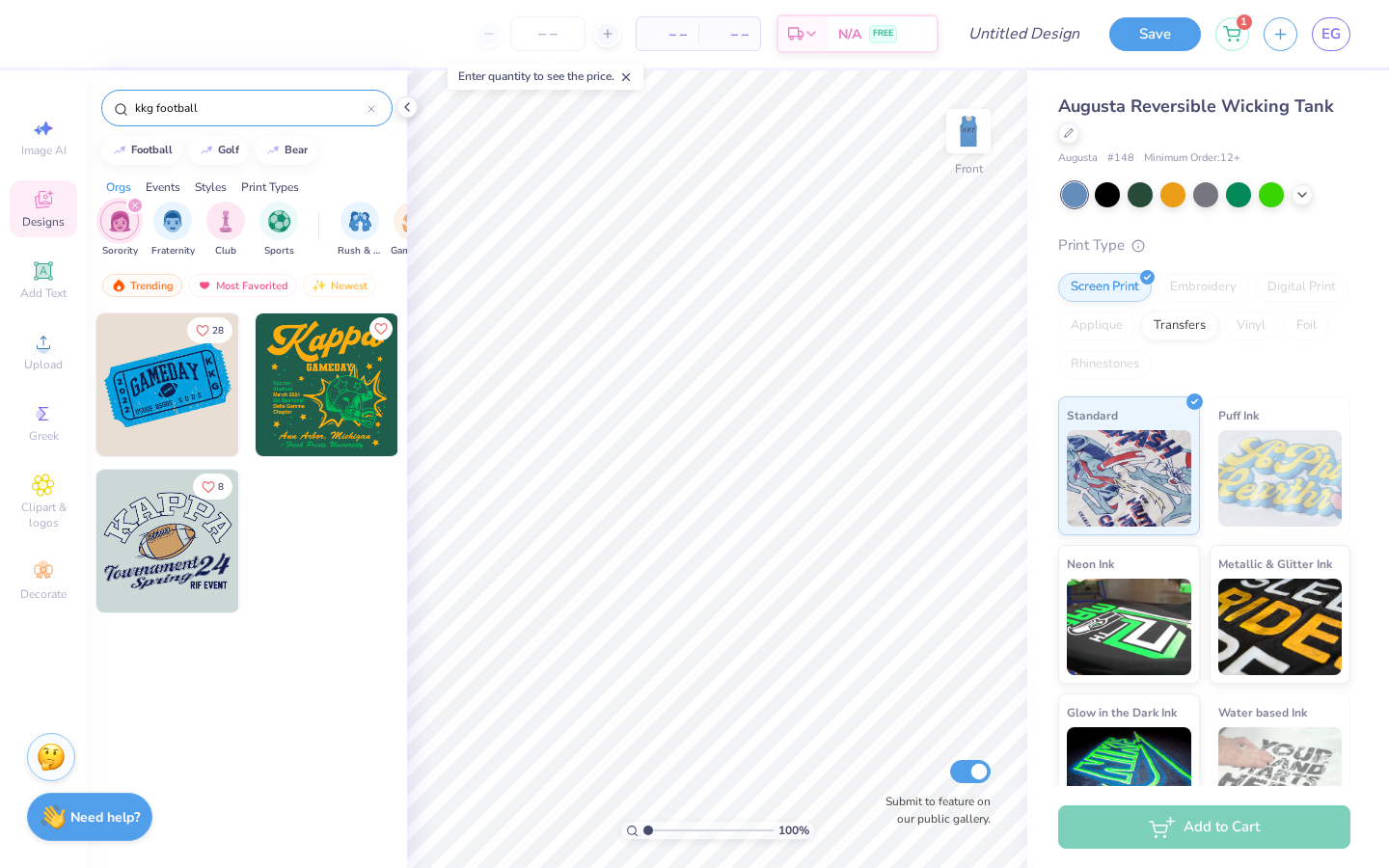 click on "kkg football" at bounding box center (250, 108) 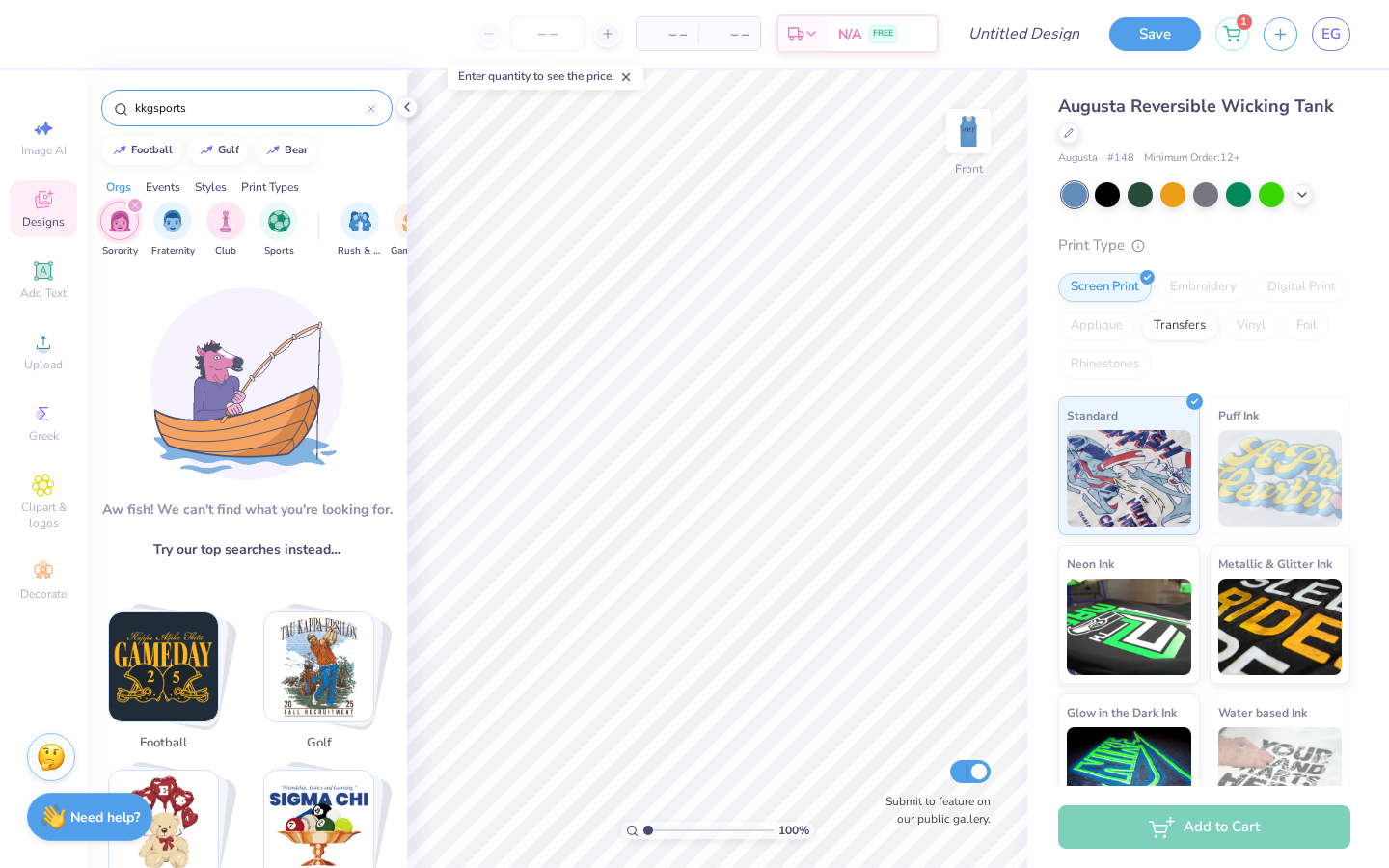 click on "kkgsports" at bounding box center (250, 108) 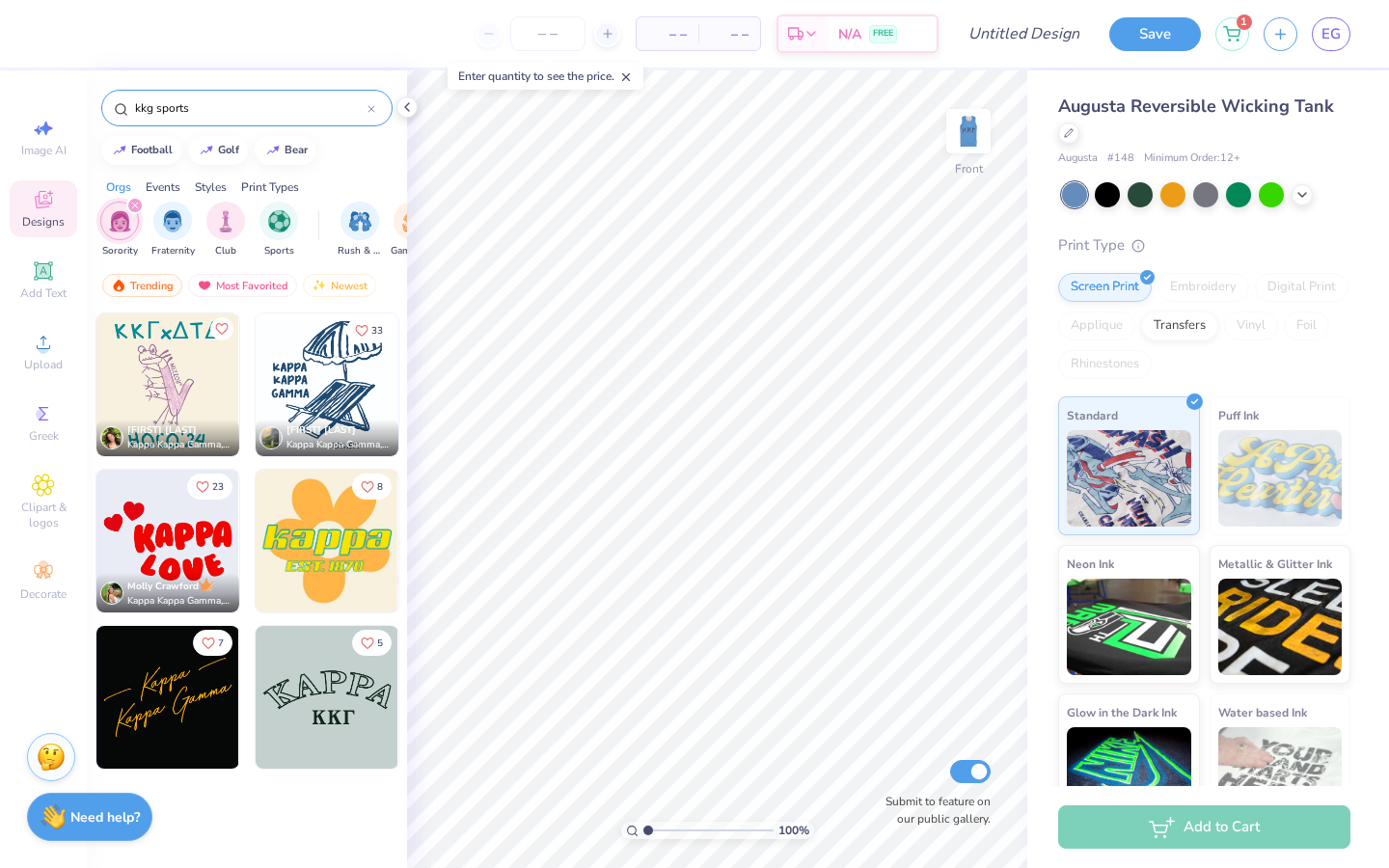 type on "kkg sports" 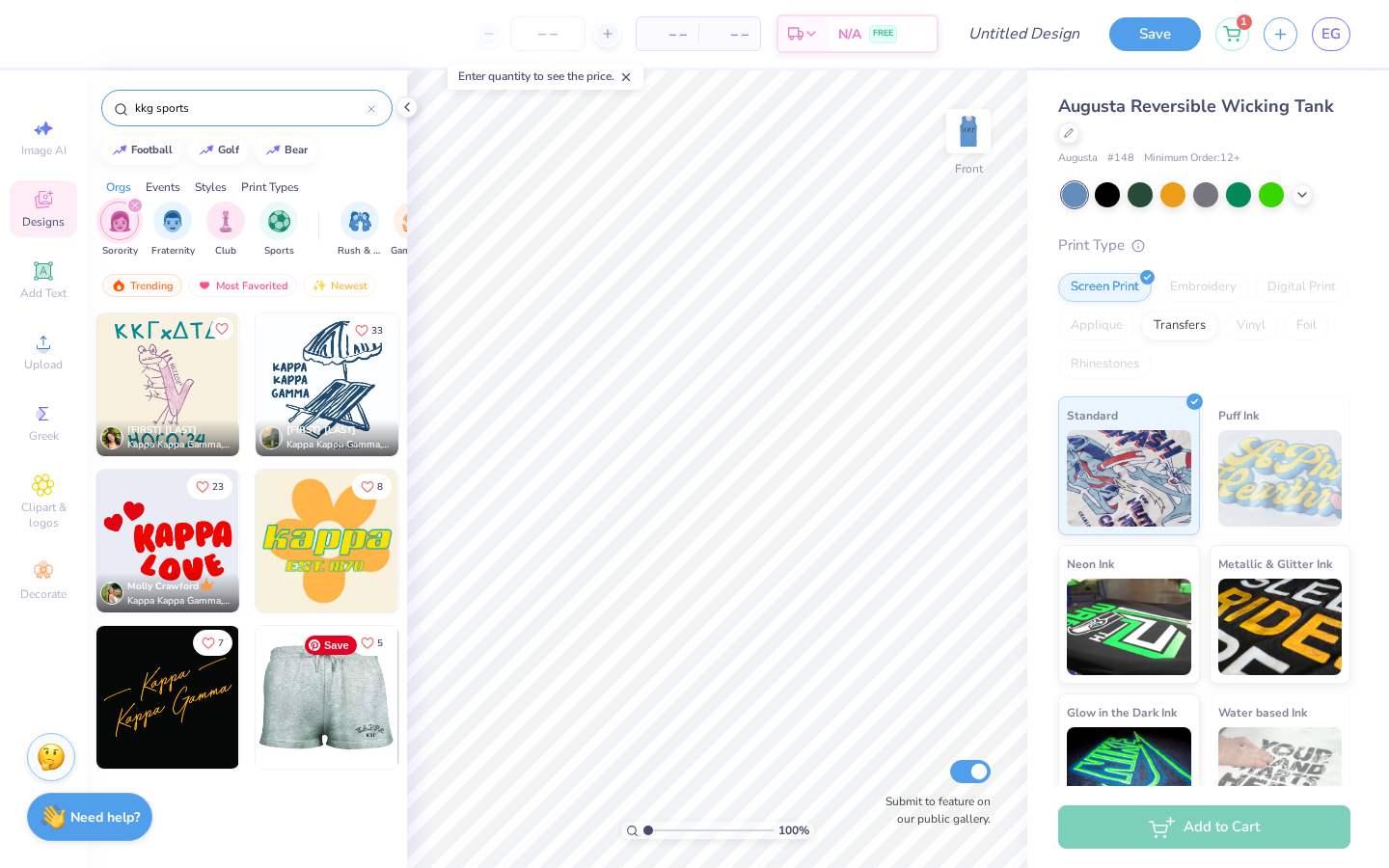 click at bounding box center (326, 697) 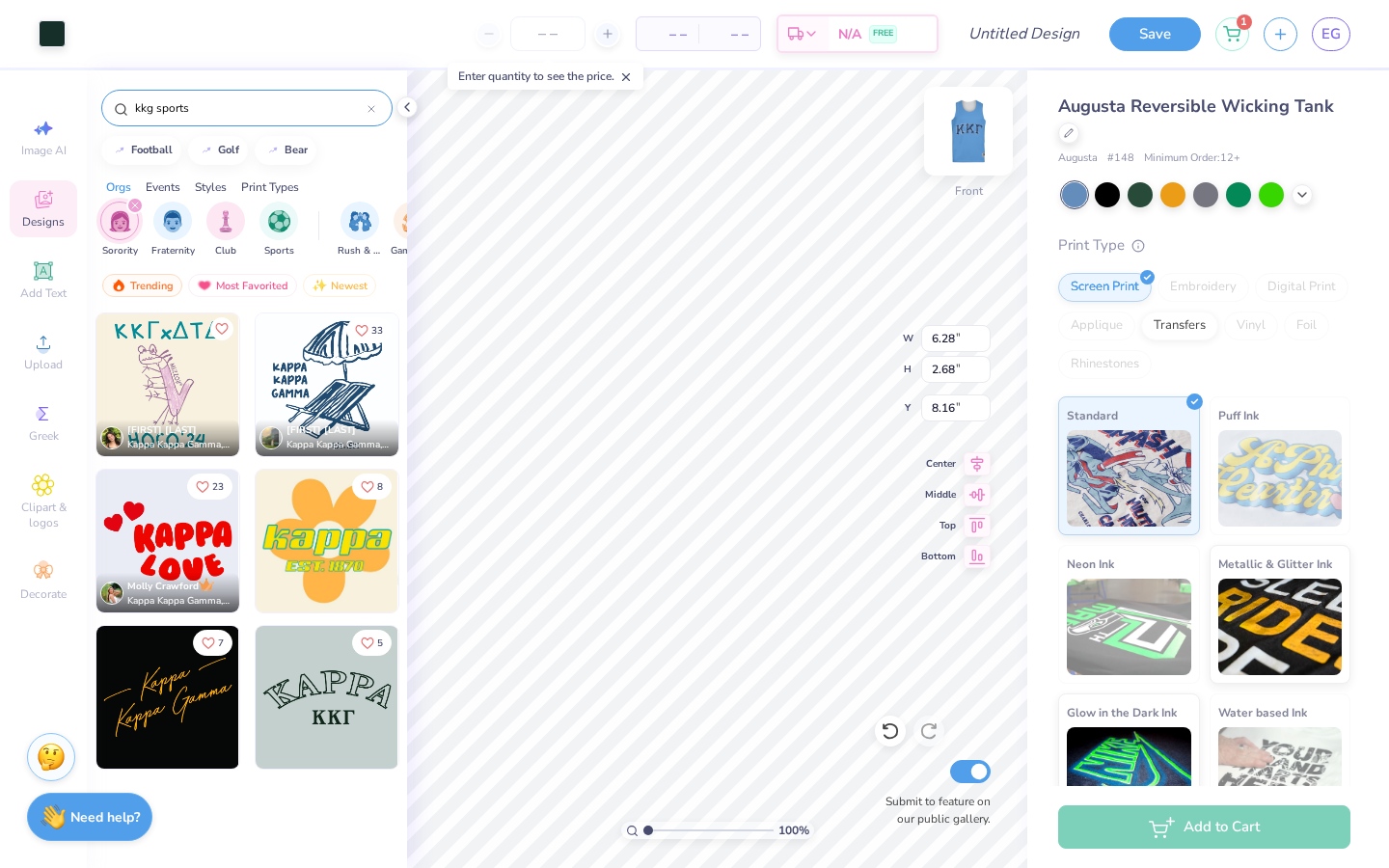 click at bounding box center [968, 131] 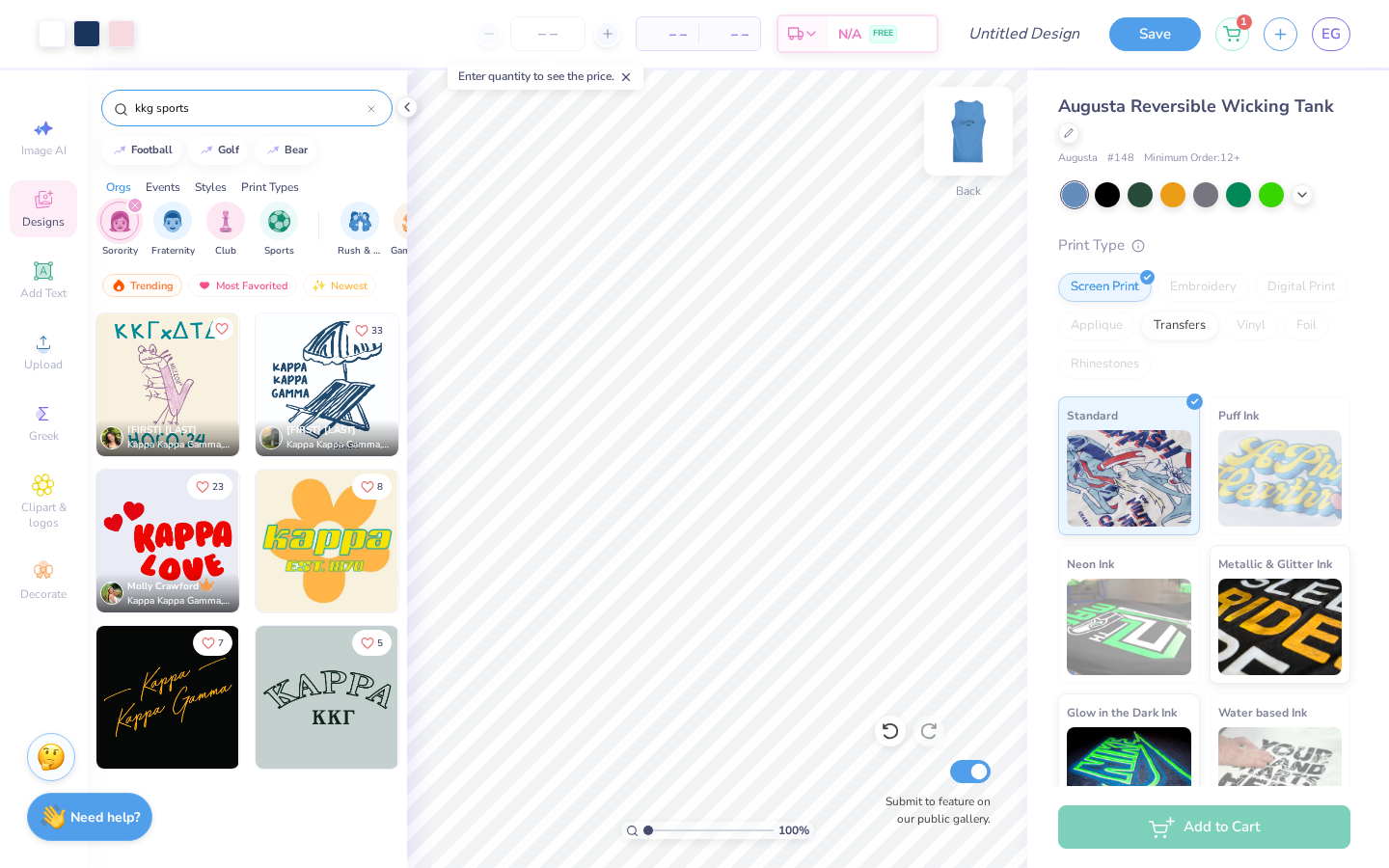 click at bounding box center [968, 131] 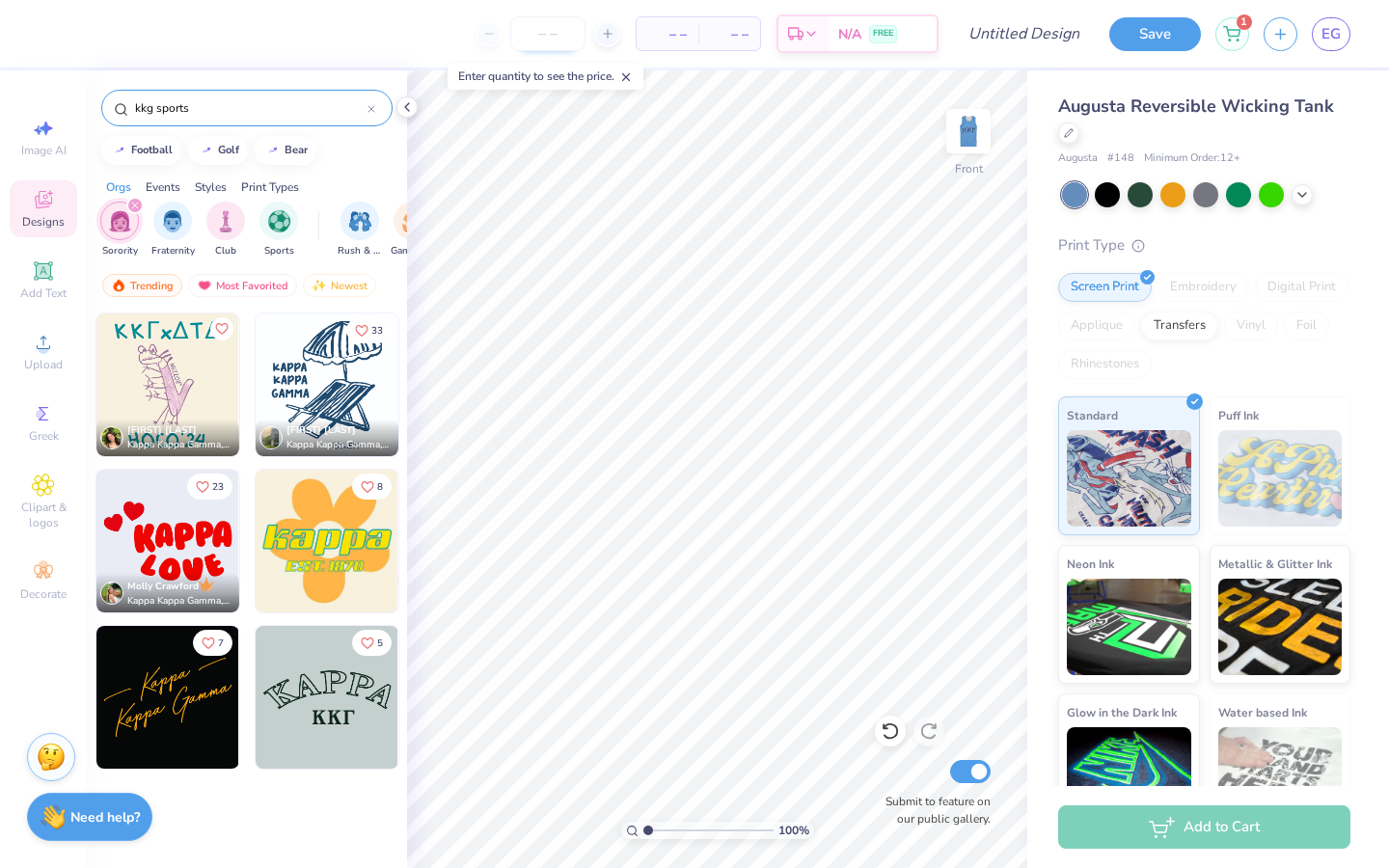 click at bounding box center (548, 34) 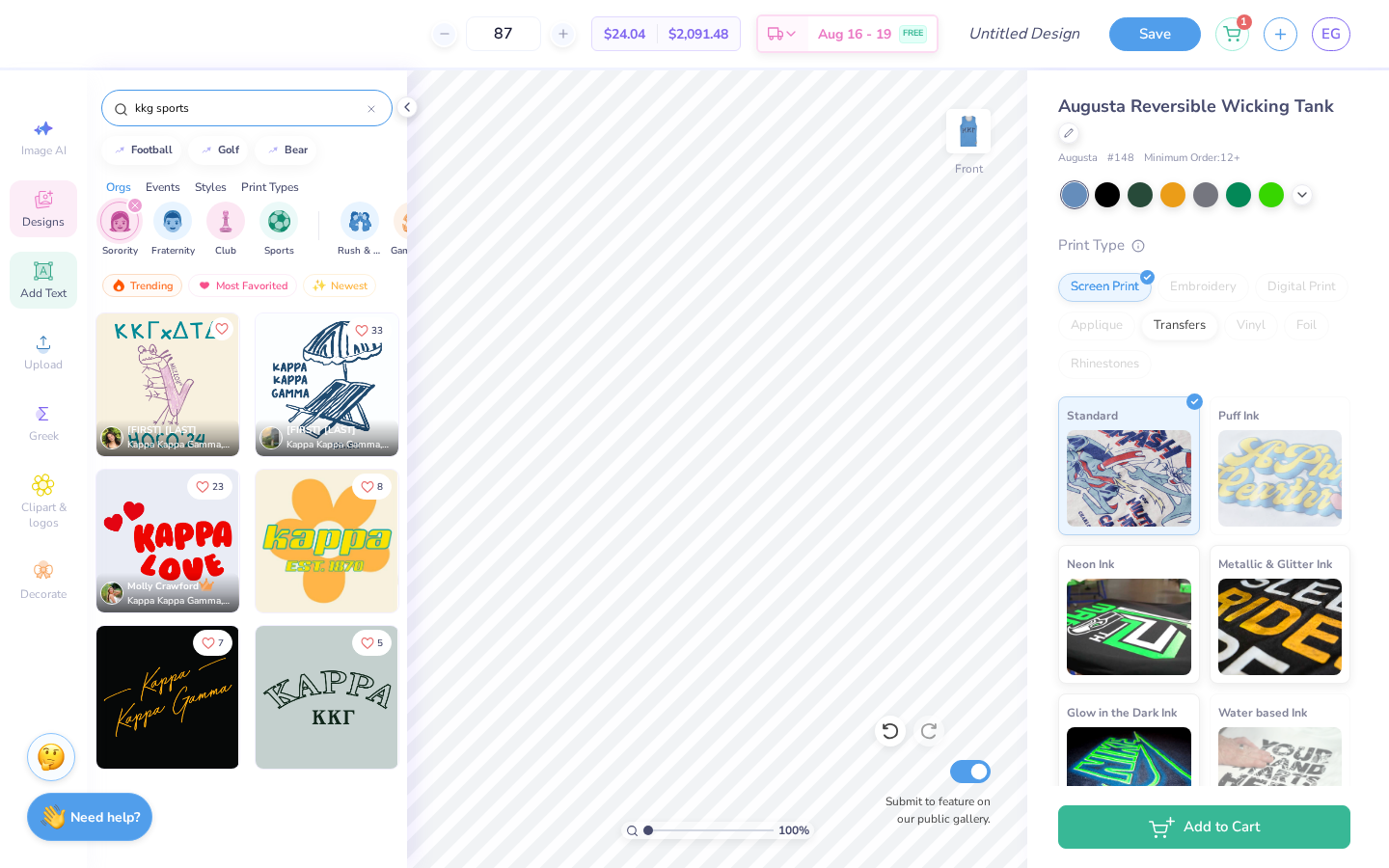 type on "87" 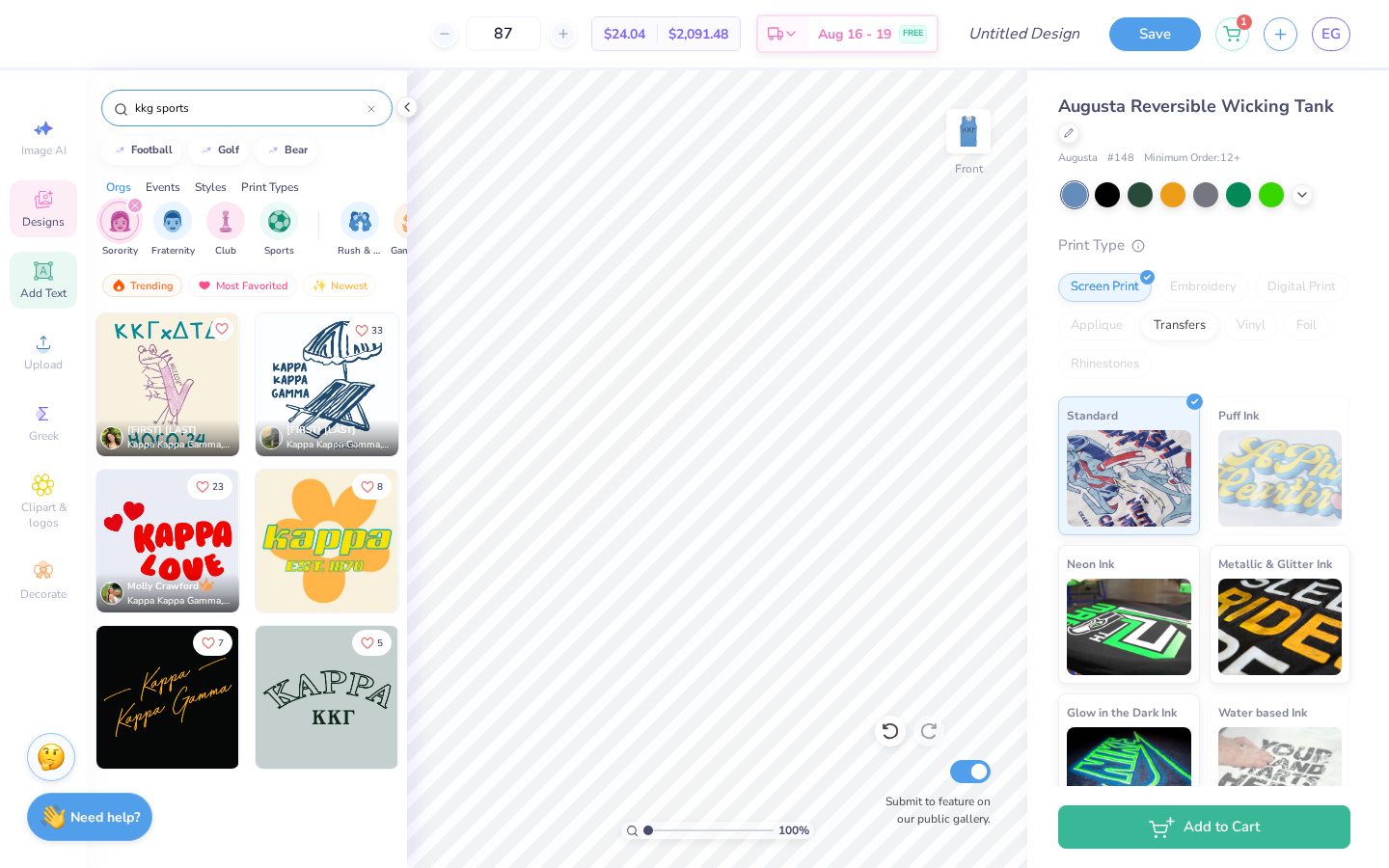 click on "Add Text" at bounding box center (43, 293) 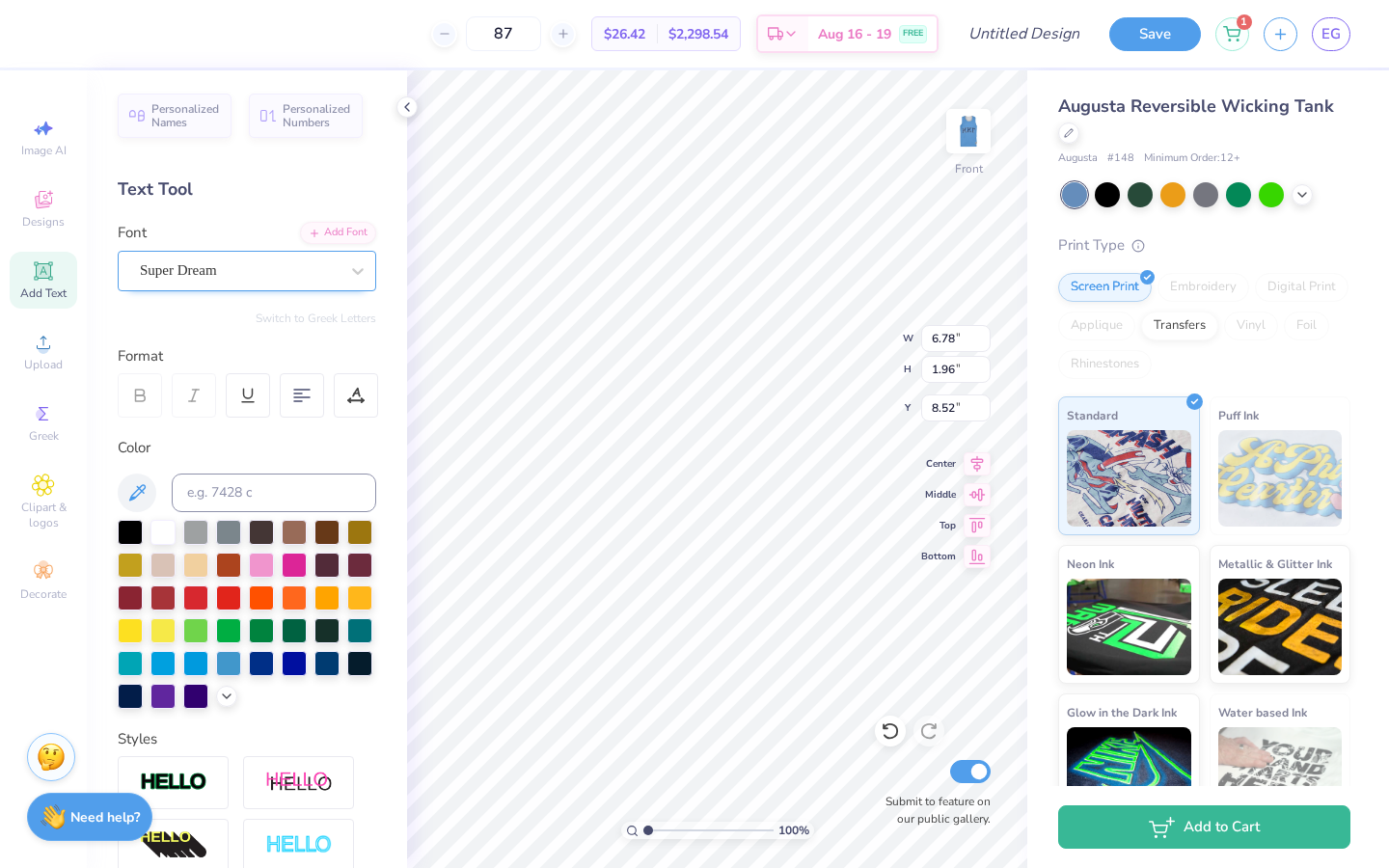 click on "Super Dream" at bounding box center [239, 270] 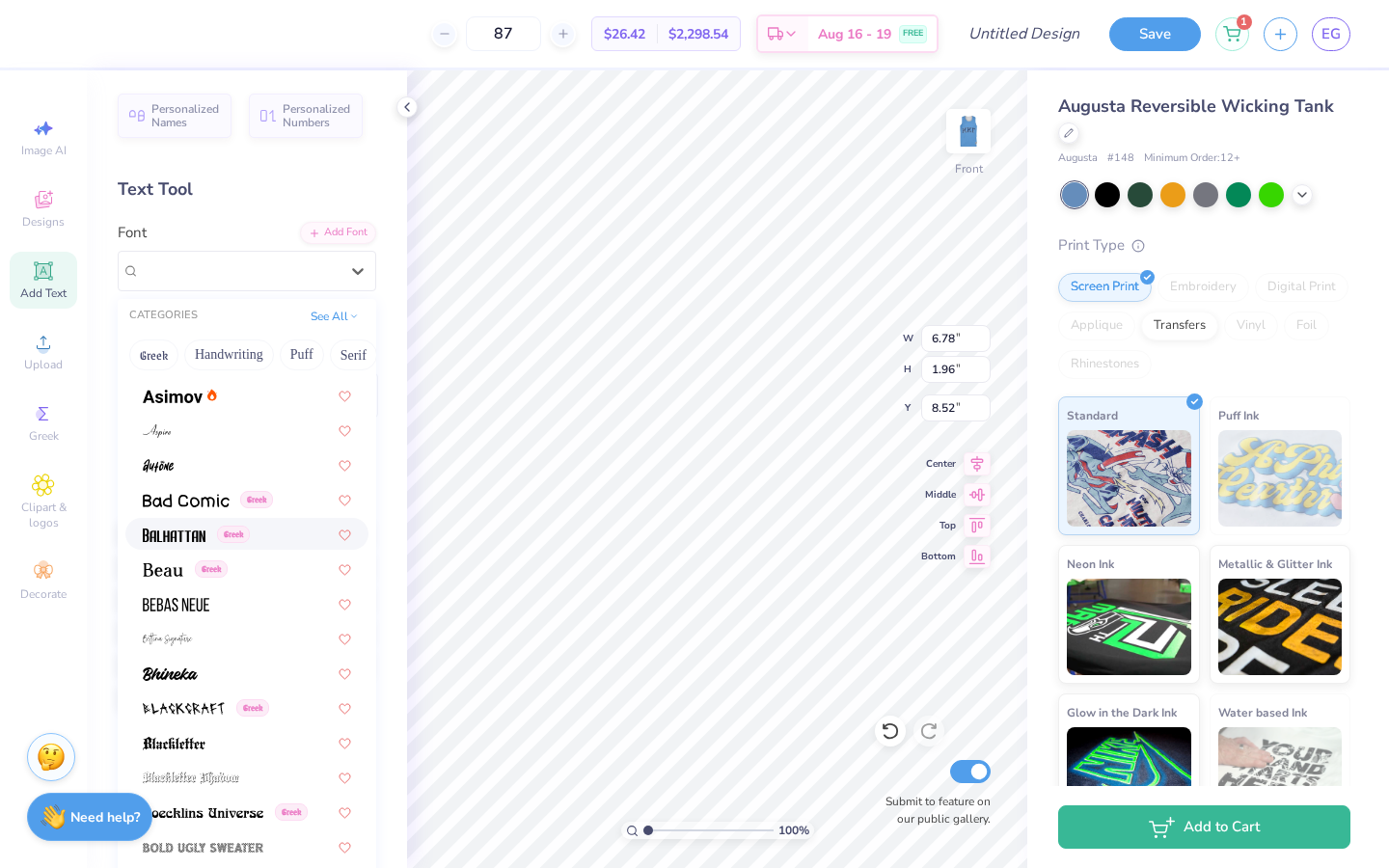 scroll, scrollTop: 0, scrollLeft: 0, axis: both 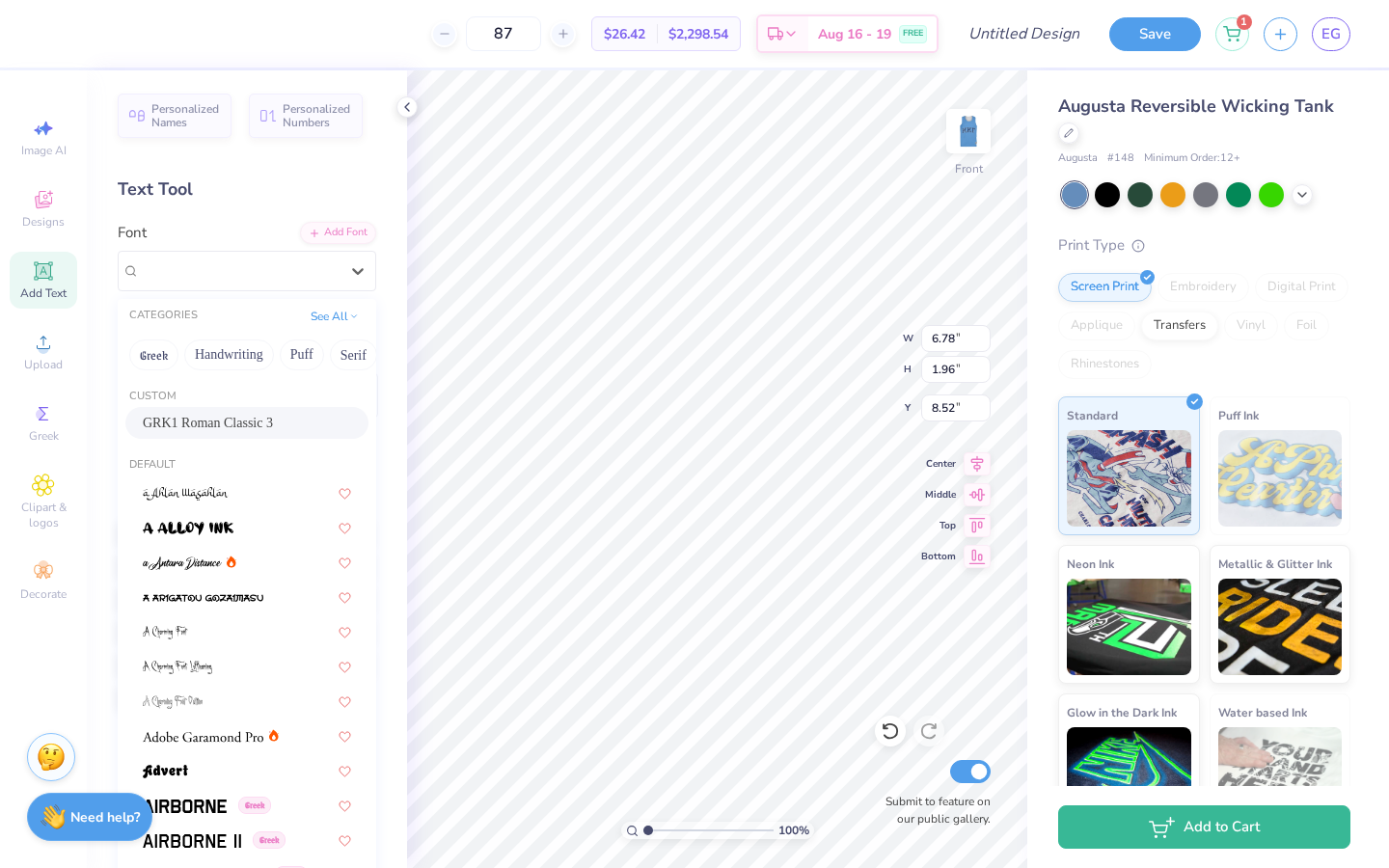 click on "Custom" at bounding box center (247, 396) 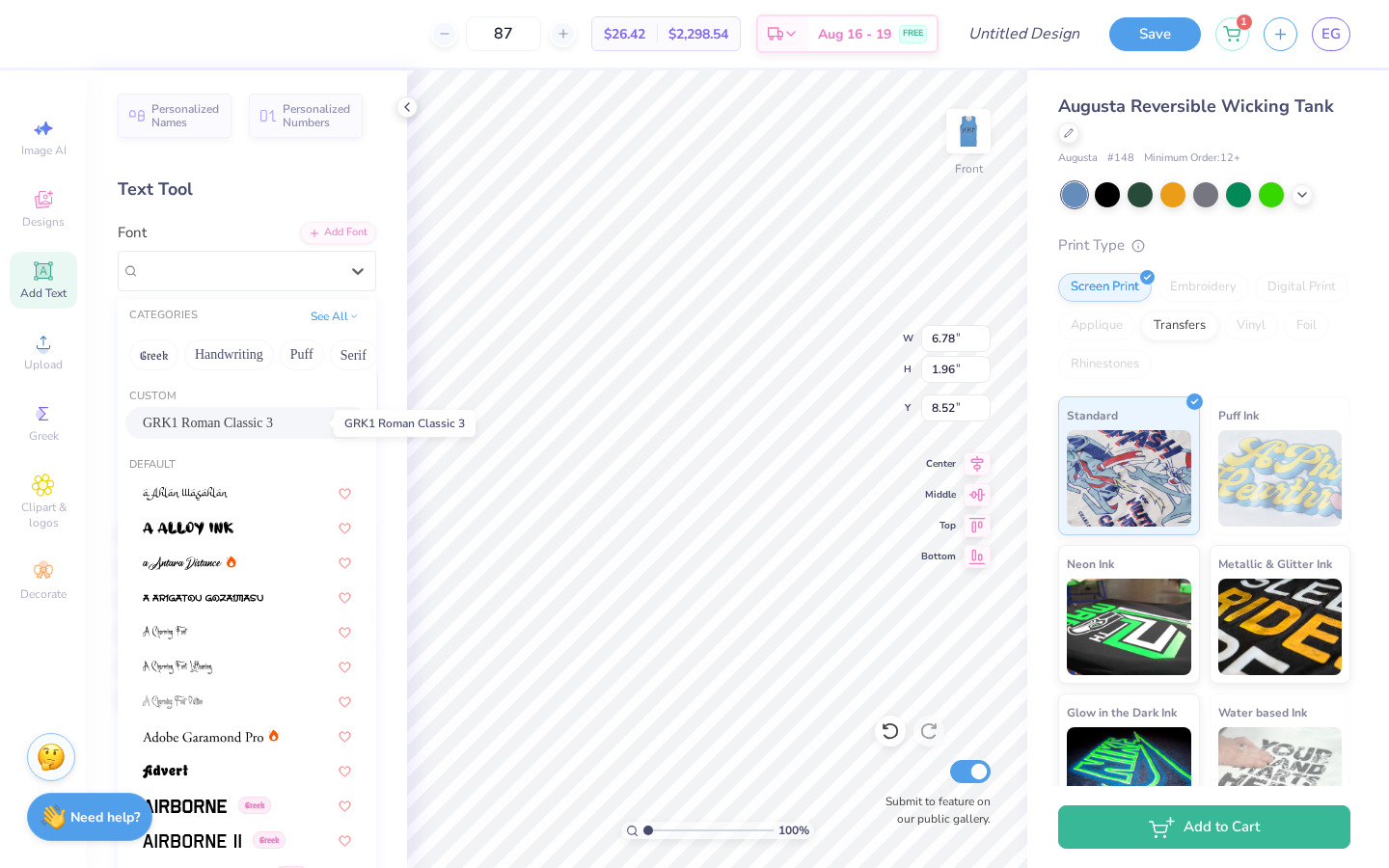 click on "GRK1 Roman Classic 3" at bounding box center (207, 422) 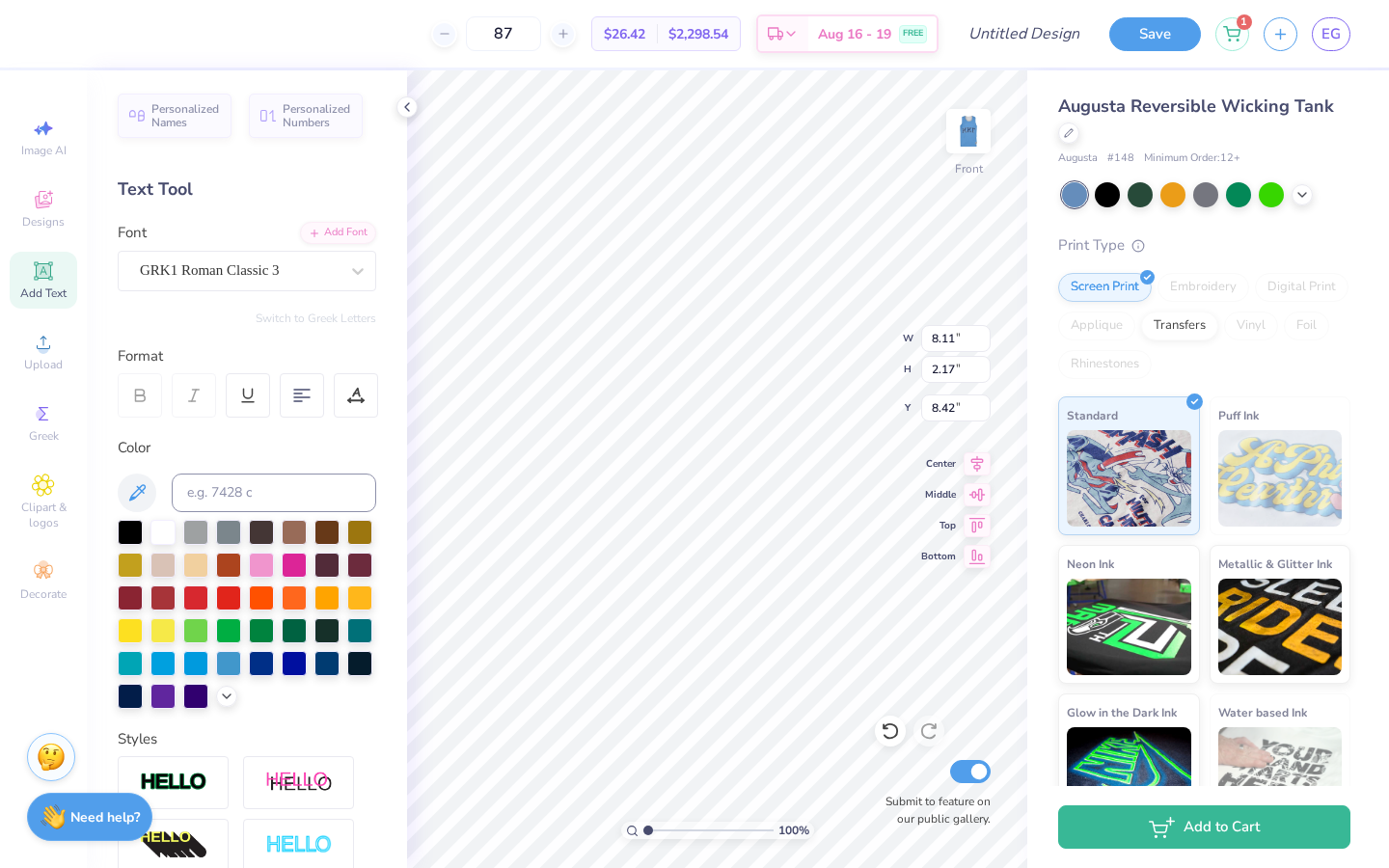 type on "8.11" 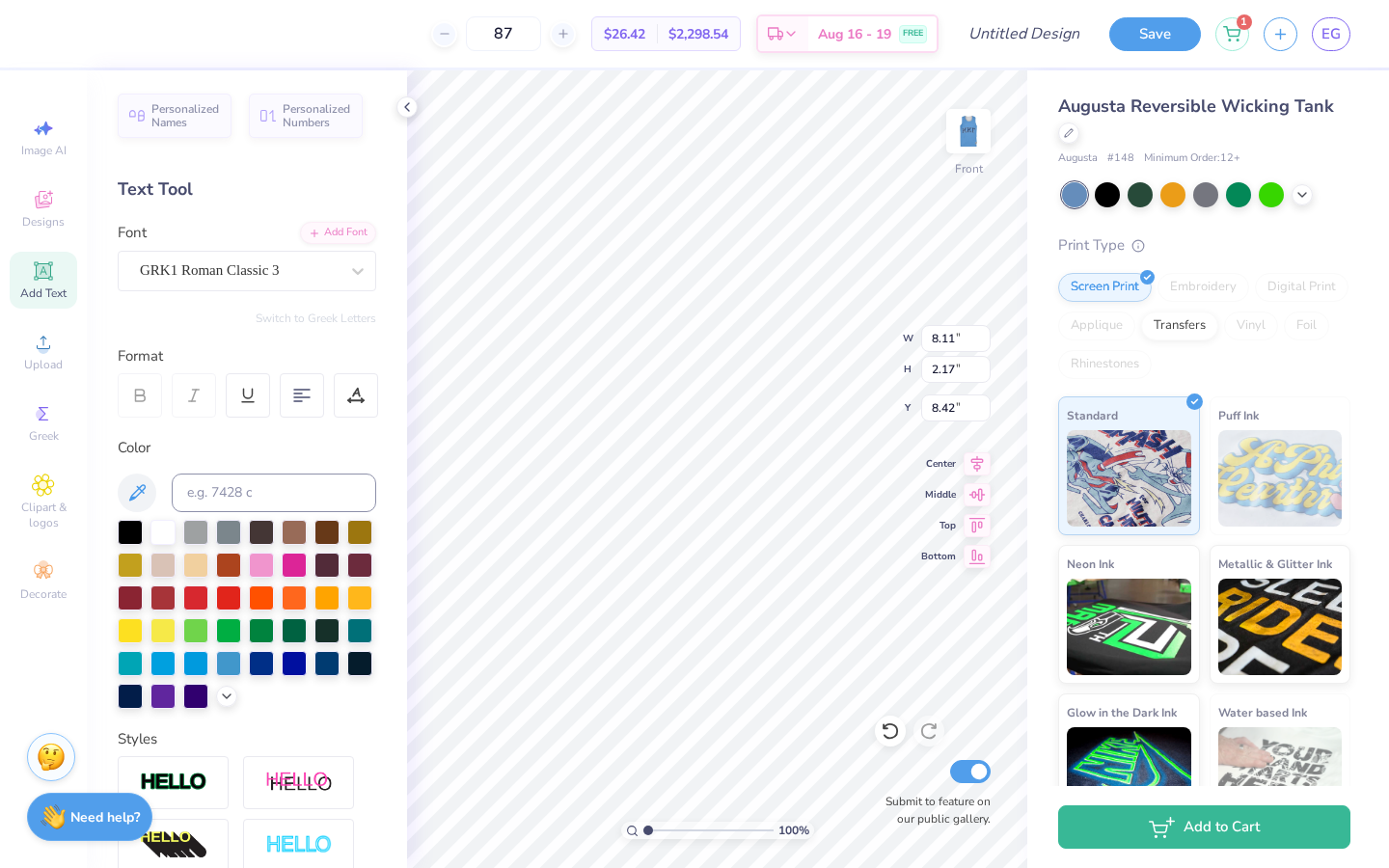 scroll, scrollTop: 0, scrollLeft: 0, axis: both 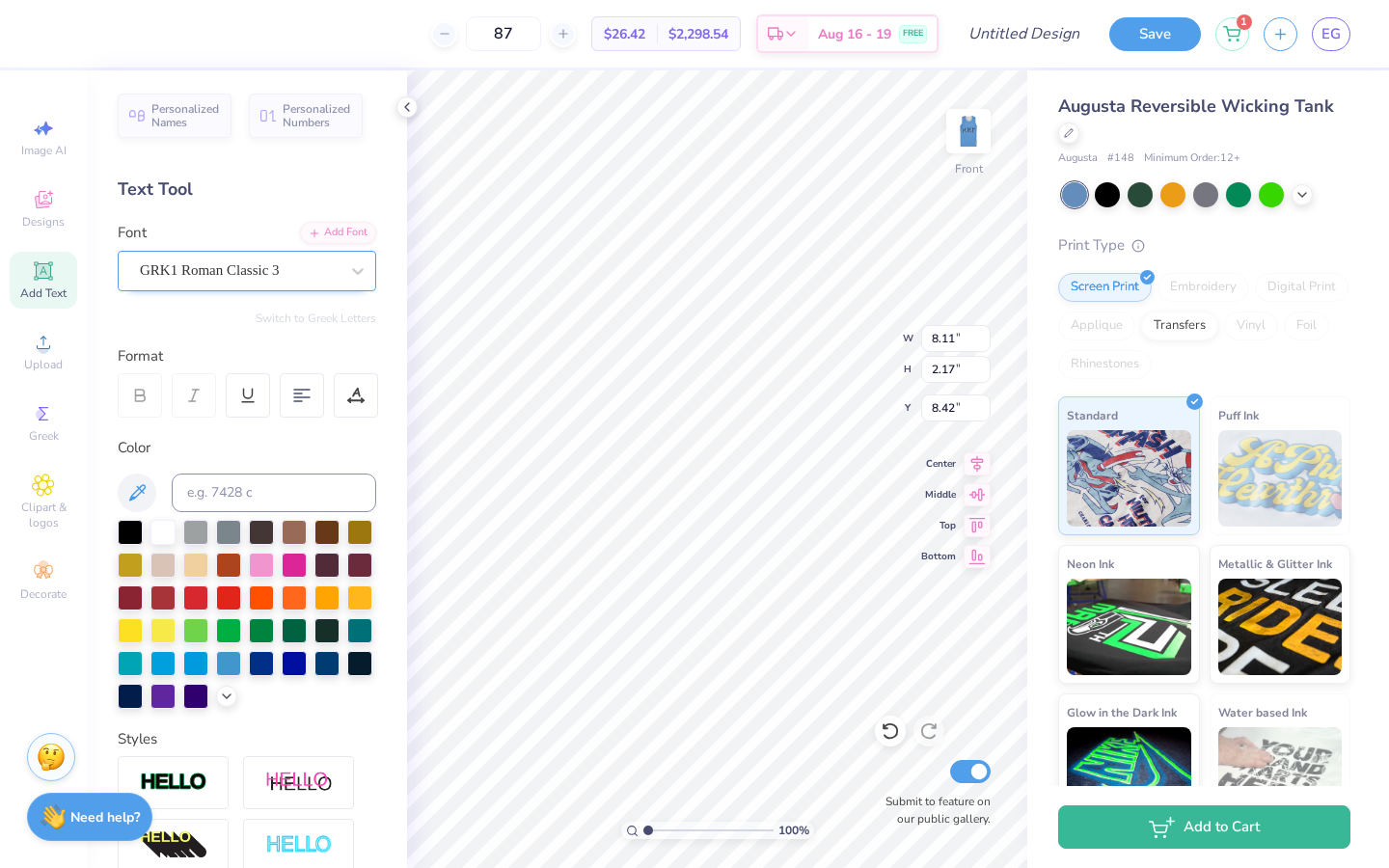 type on "25" 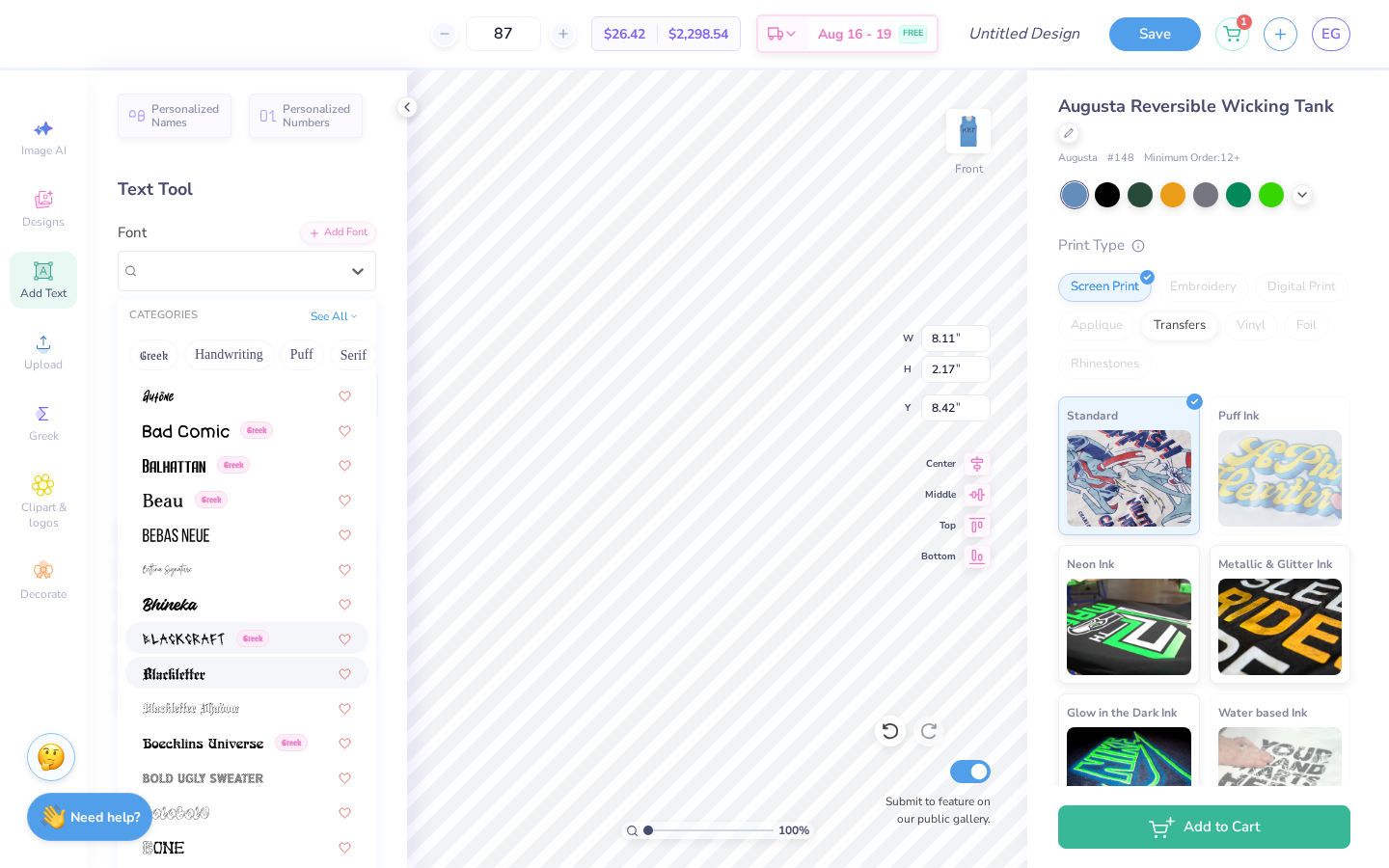 scroll, scrollTop: 859, scrollLeft: 0, axis: vertical 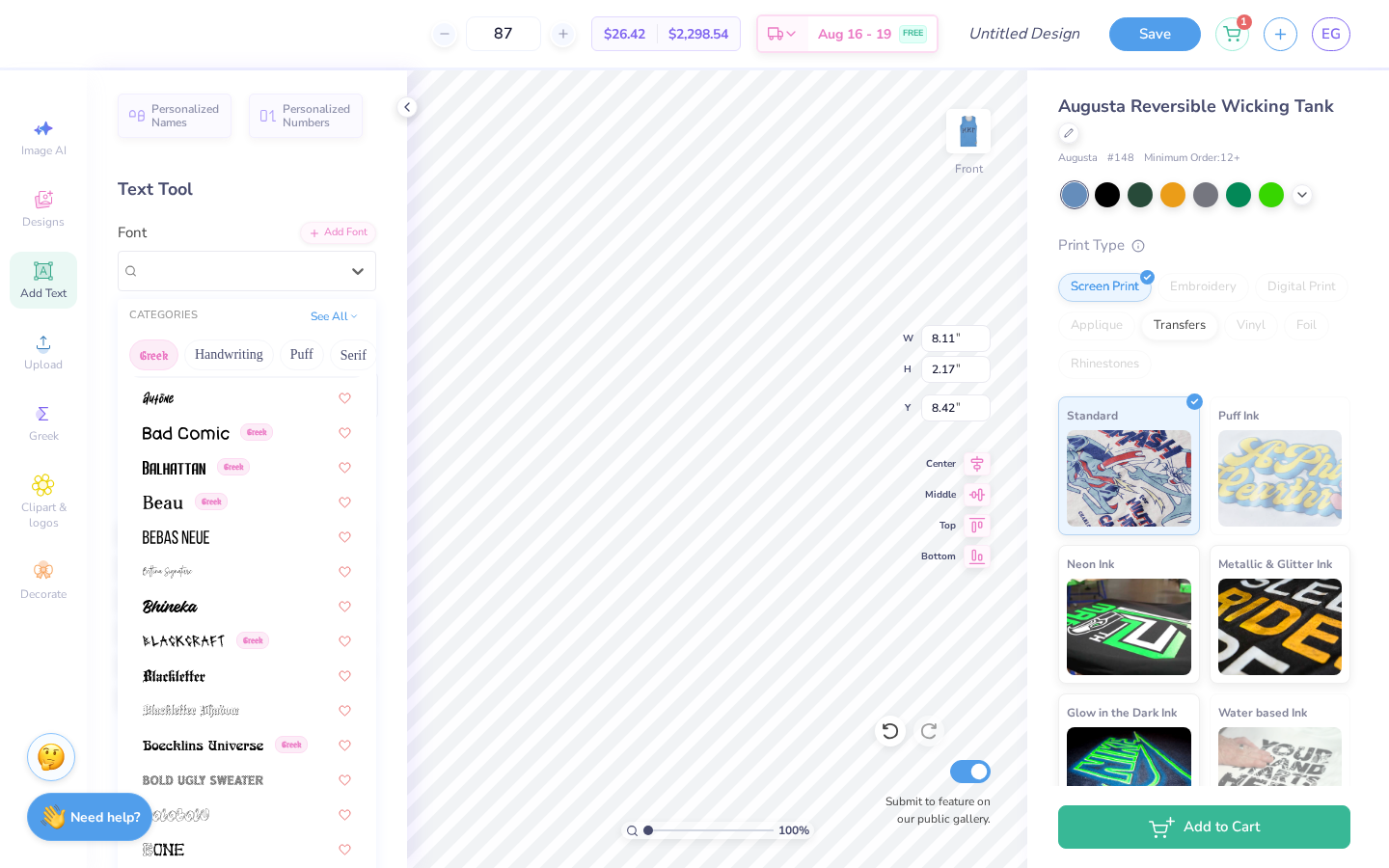 click on "Greek" at bounding box center [153, 355] 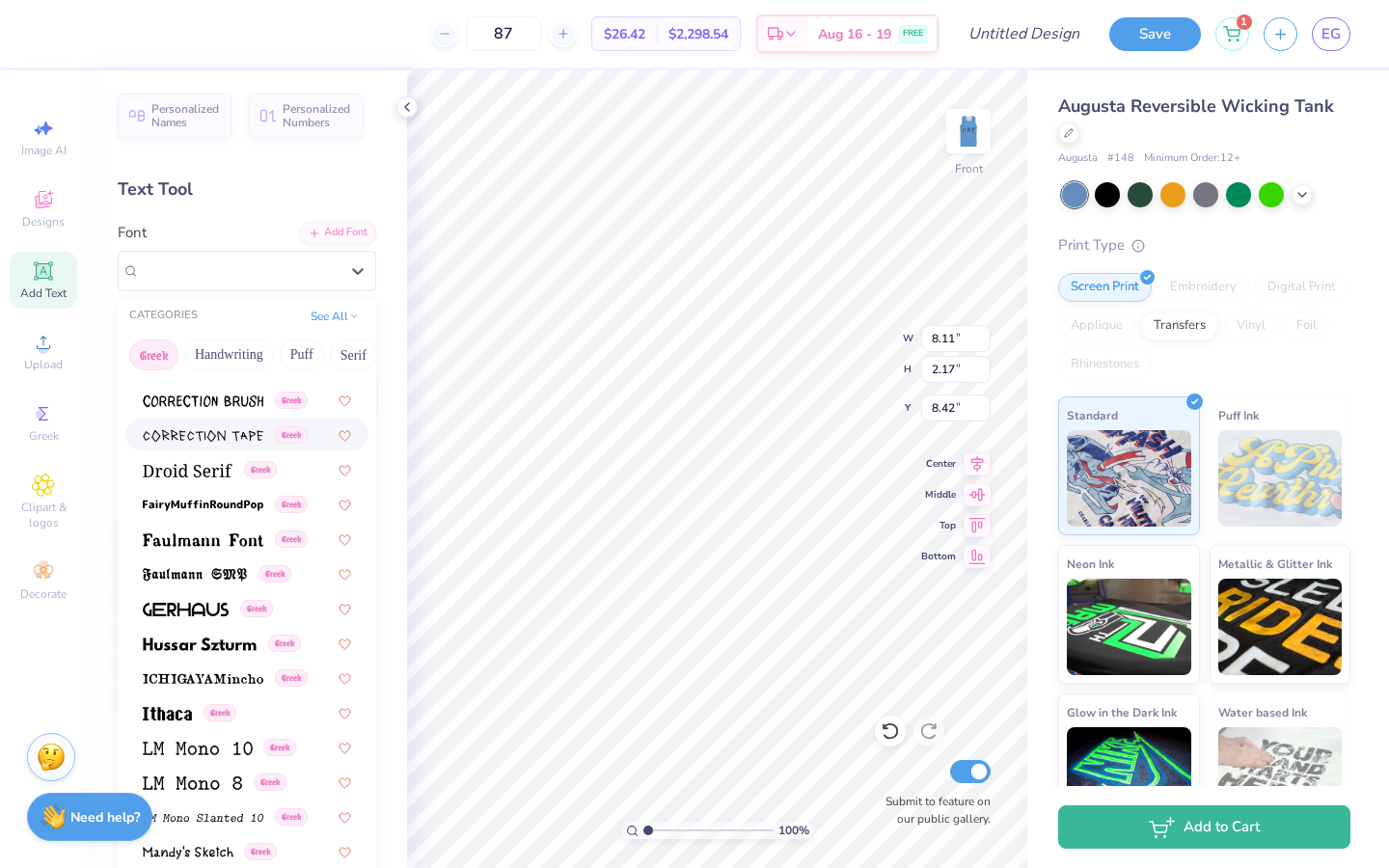 scroll, scrollTop: 507, scrollLeft: 0, axis: vertical 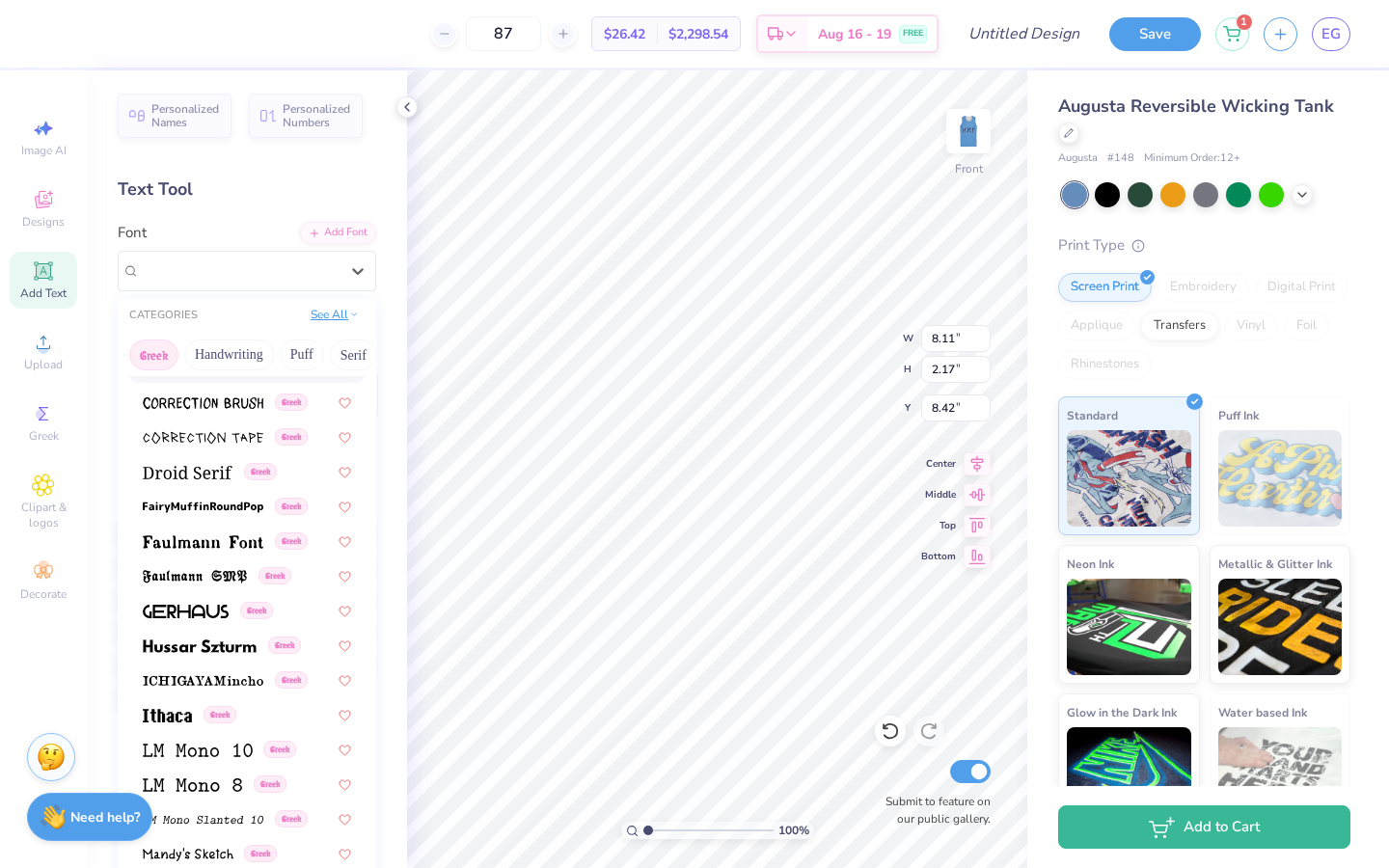 click on "See All" at bounding box center (335, 314) 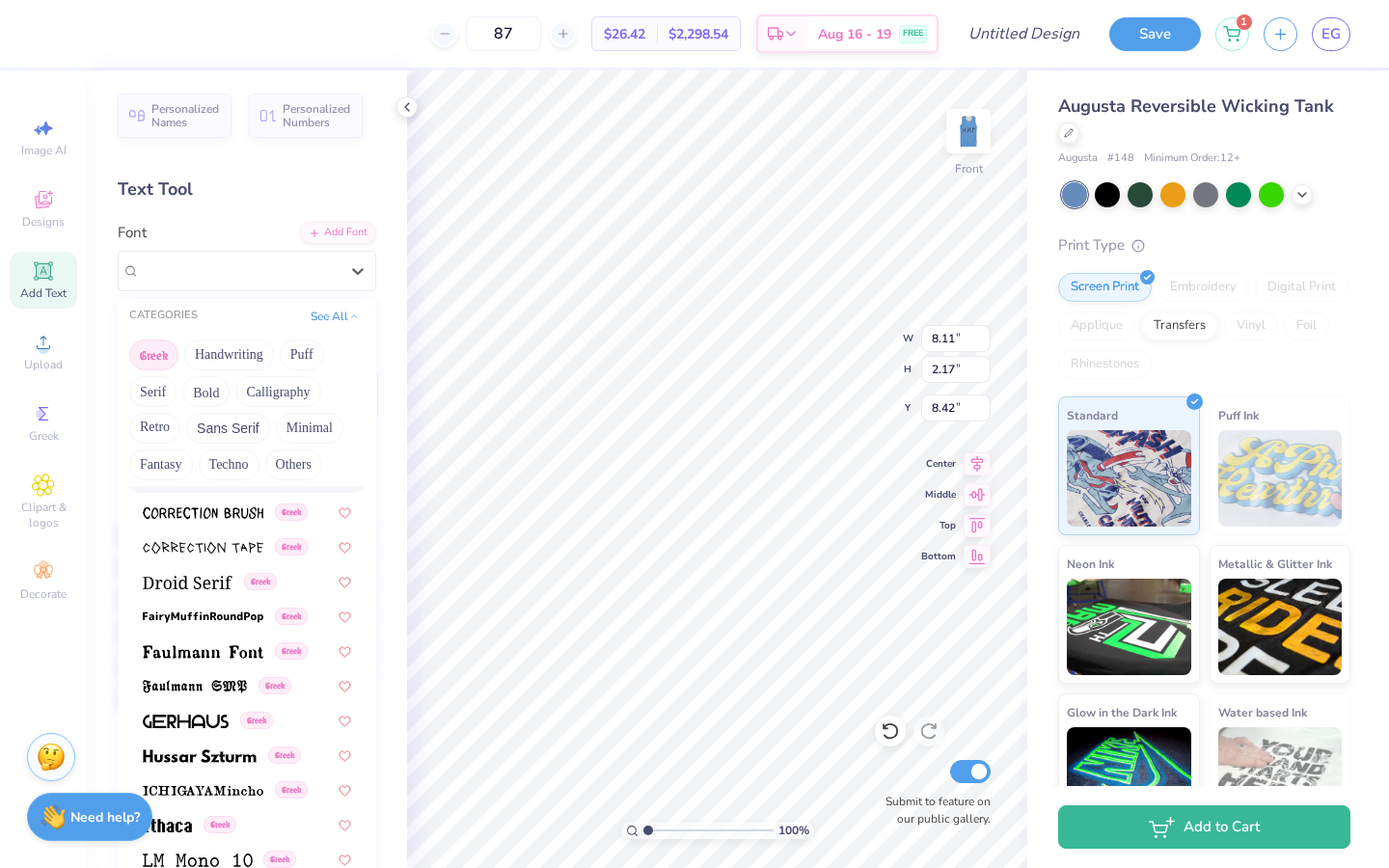 click on "Greek" at bounding box center (153, 355) 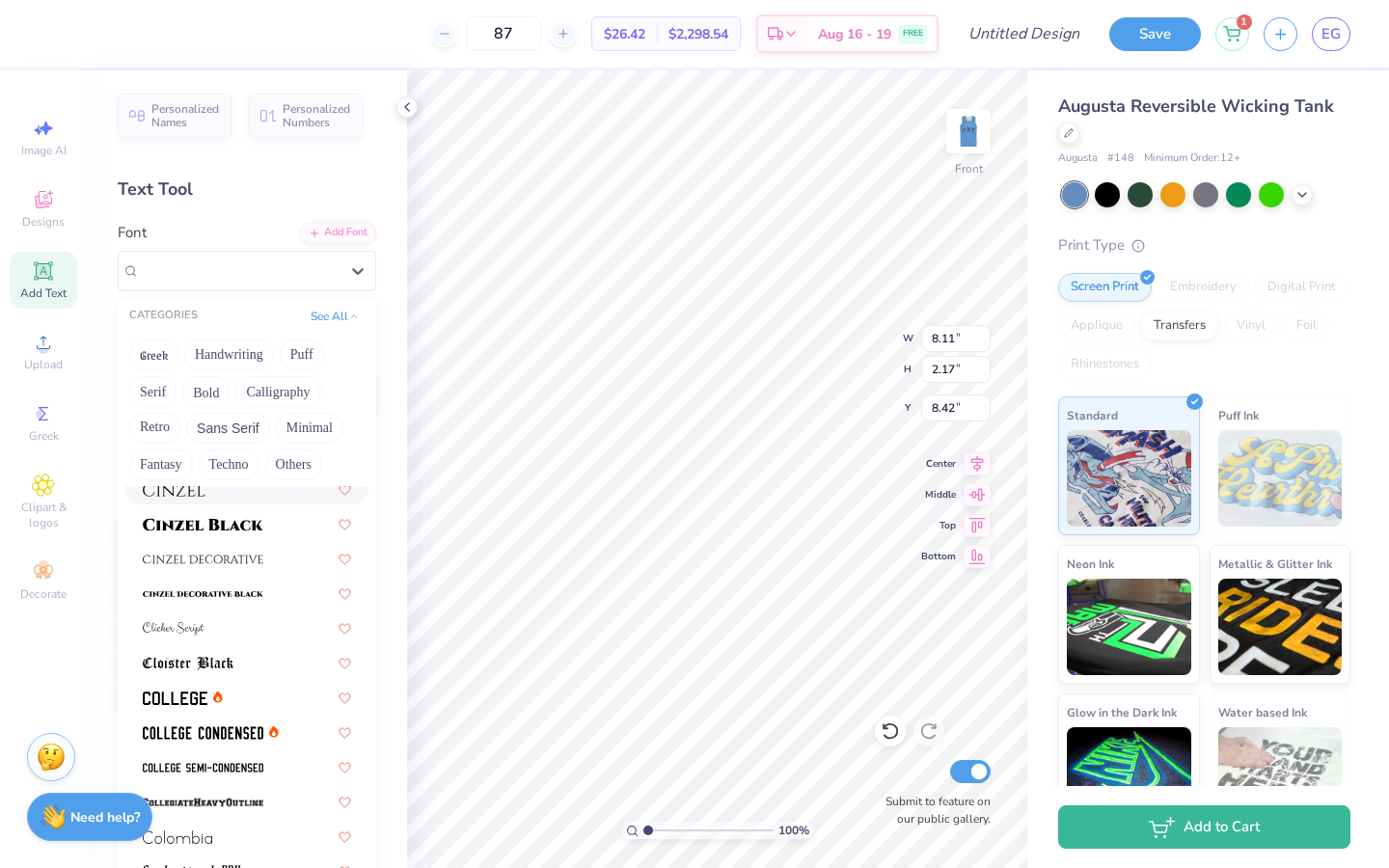 scroll, scrollTop: 2413, scrollLeft: 0, axis: vertical 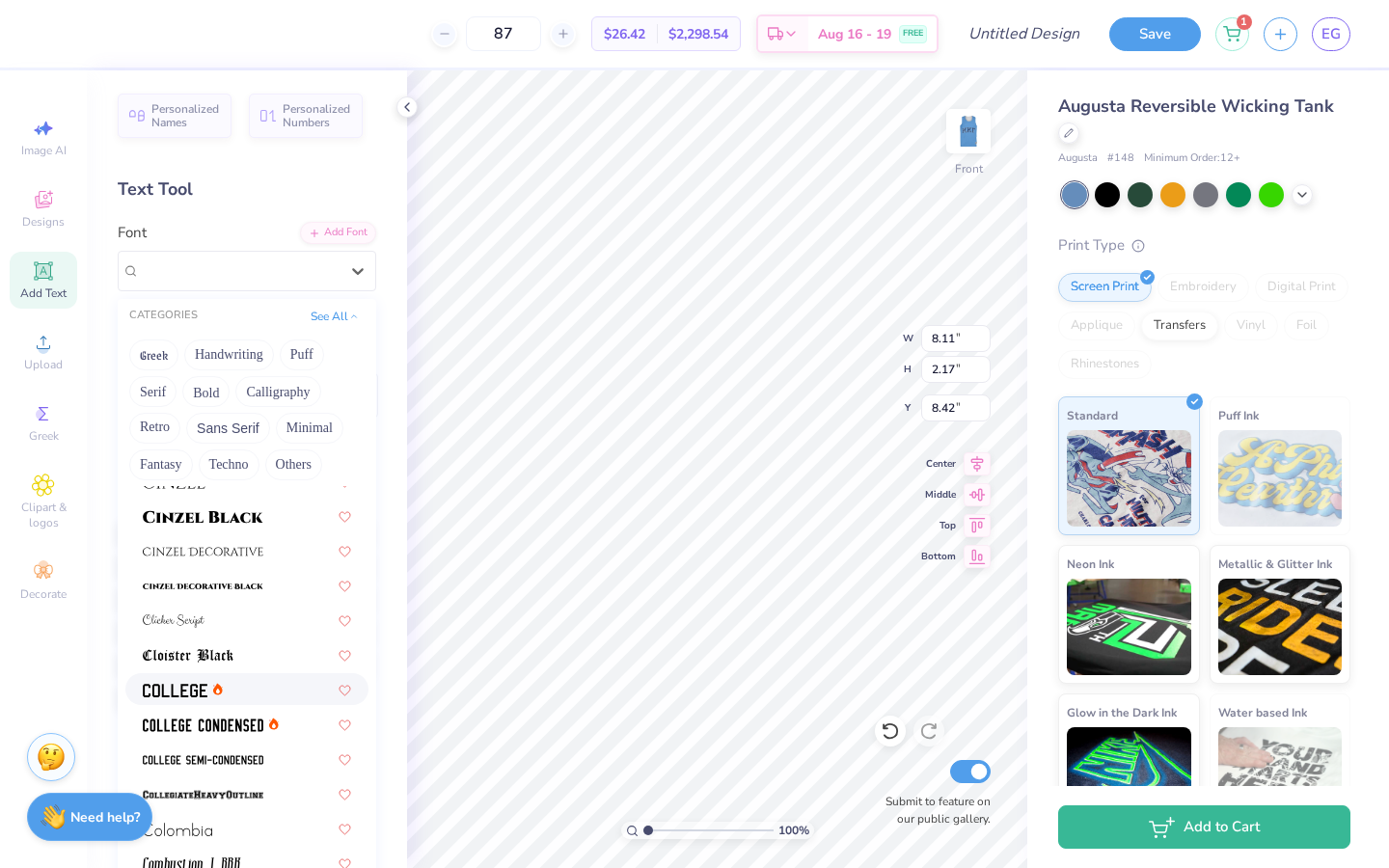 click at bounding box center [247, 689] 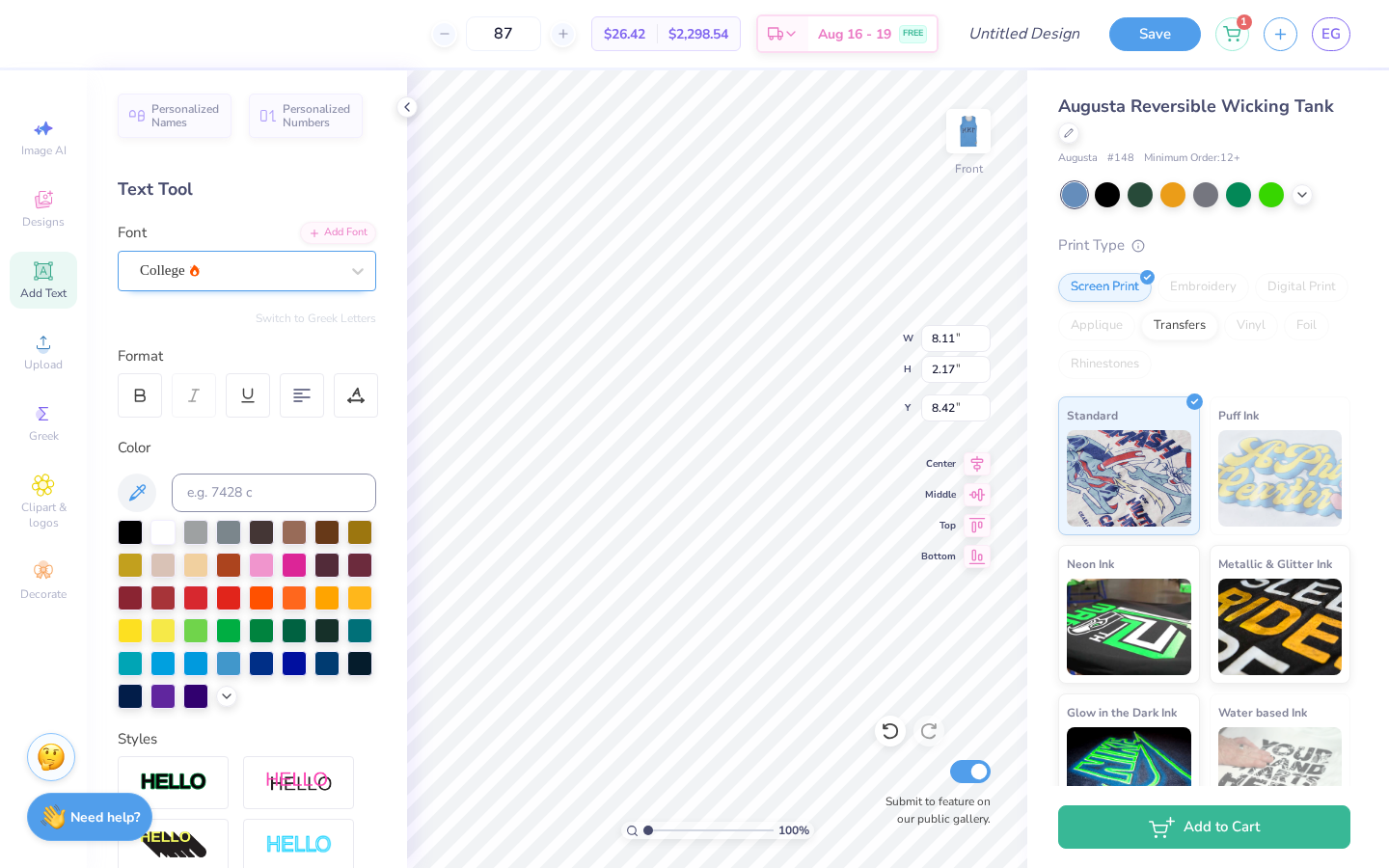 click on "College" at bounding box center [239, 270] 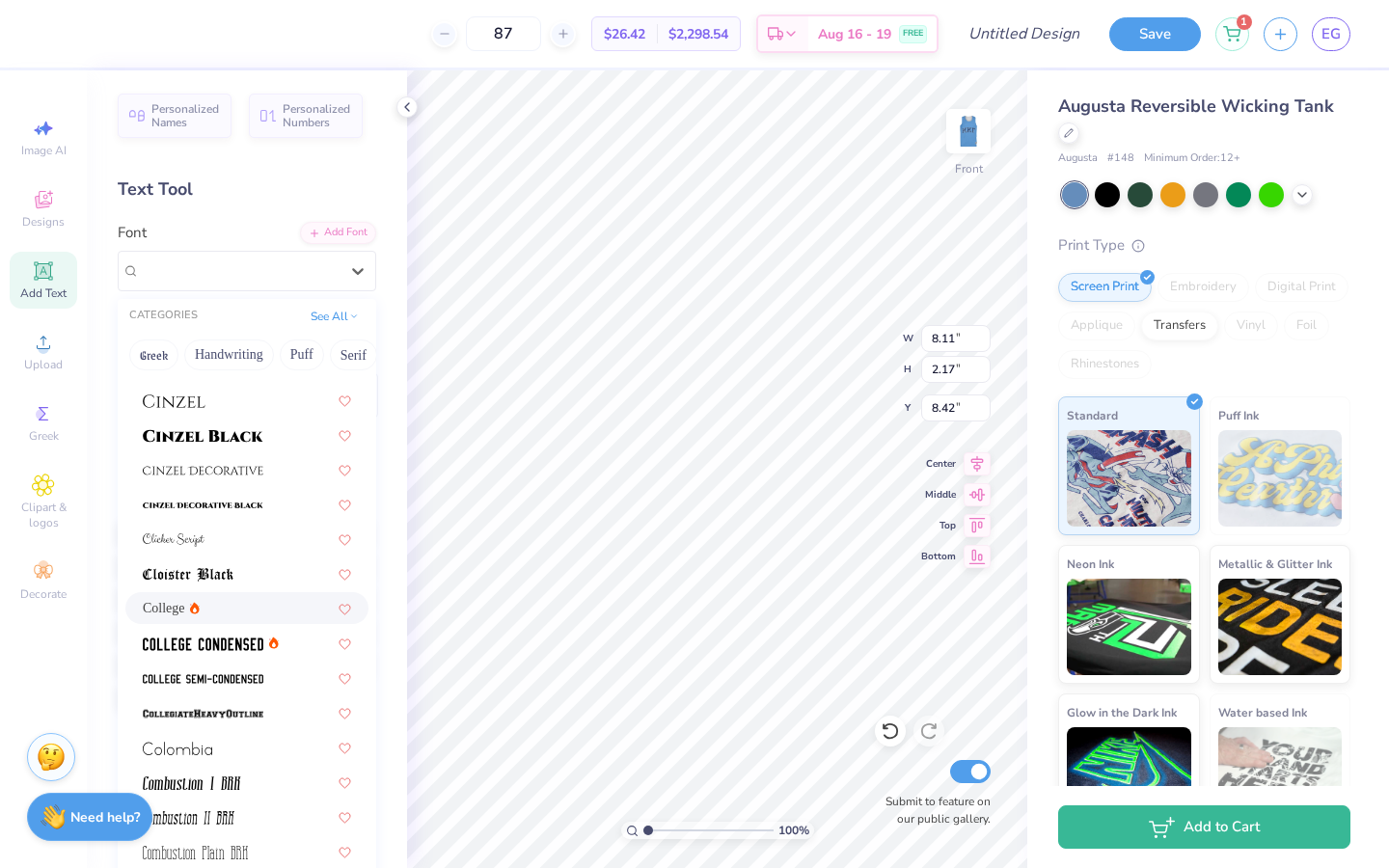 scroll, scrollTop: 2403, scrollLeft: 0, axis: vertical 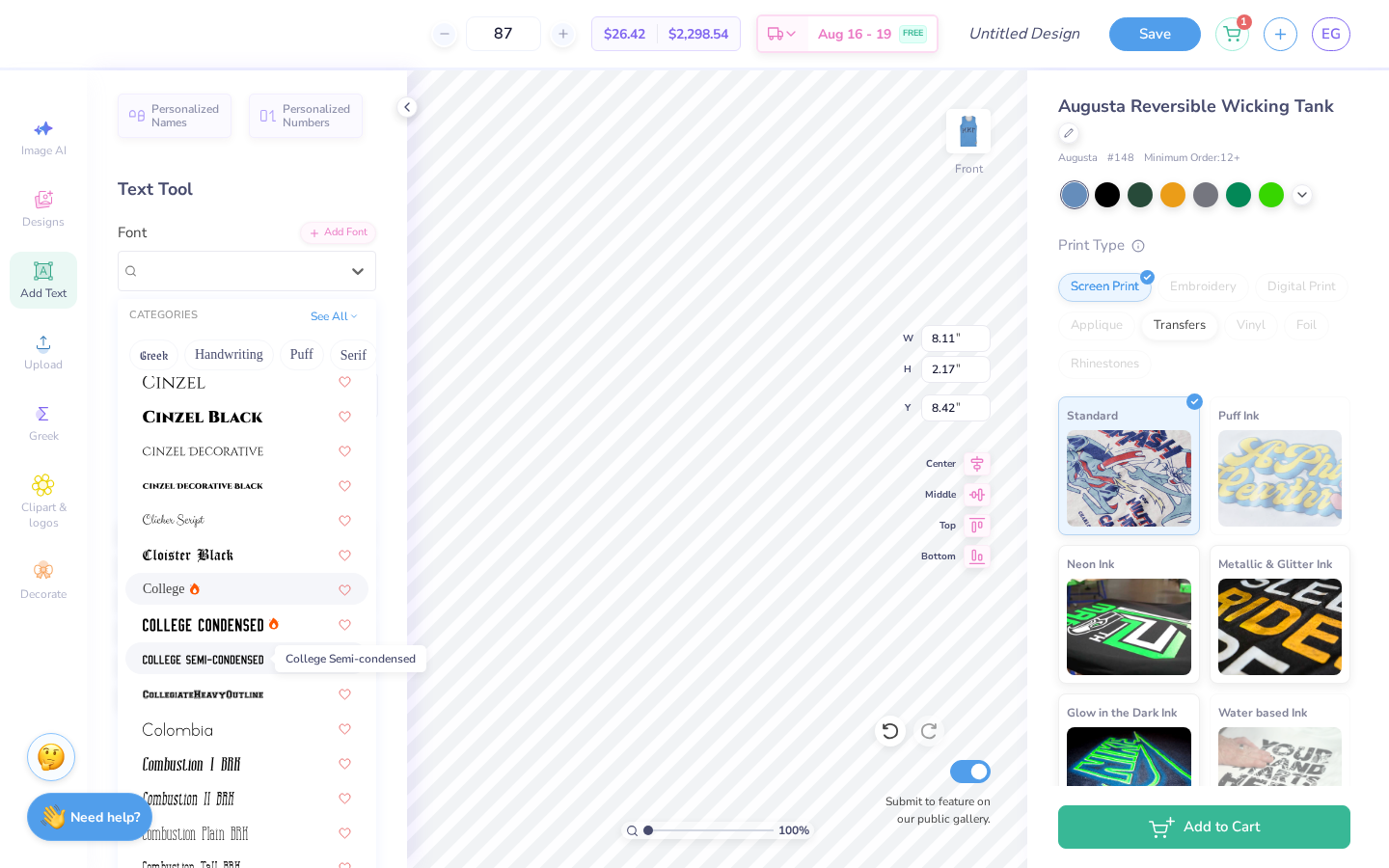 click at bounding box center [203, 660] 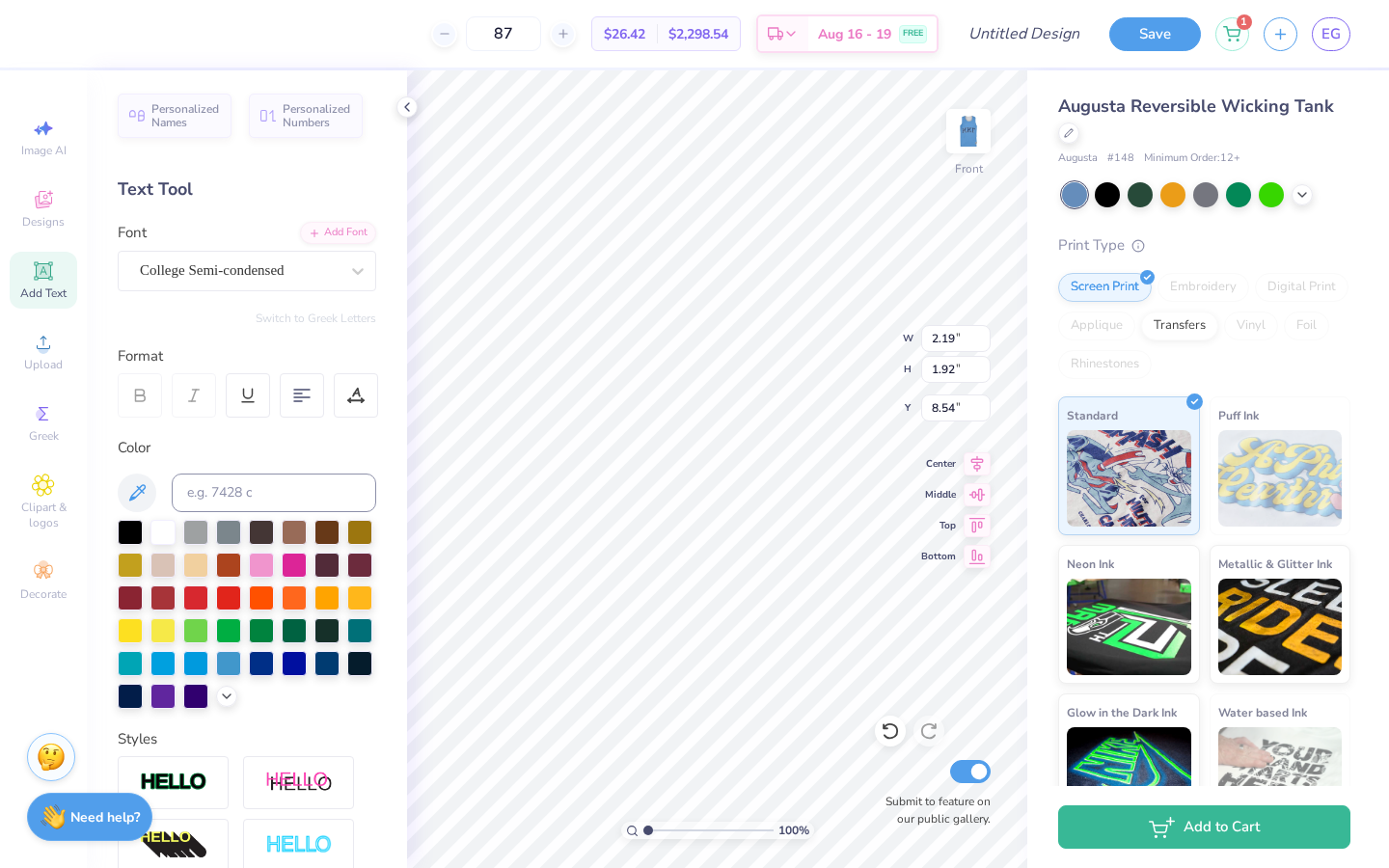 type on "8.01" 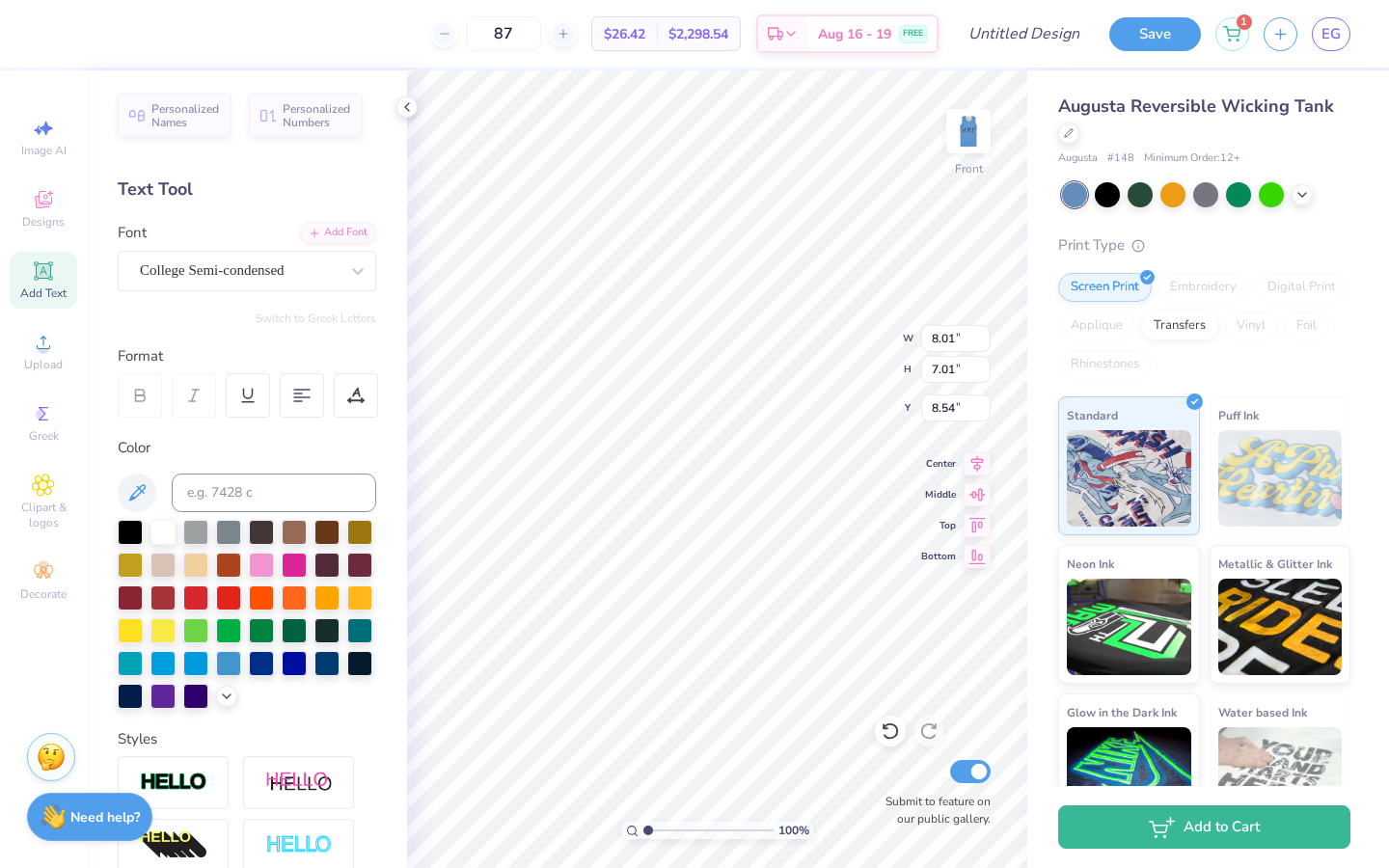 type on "7.65" 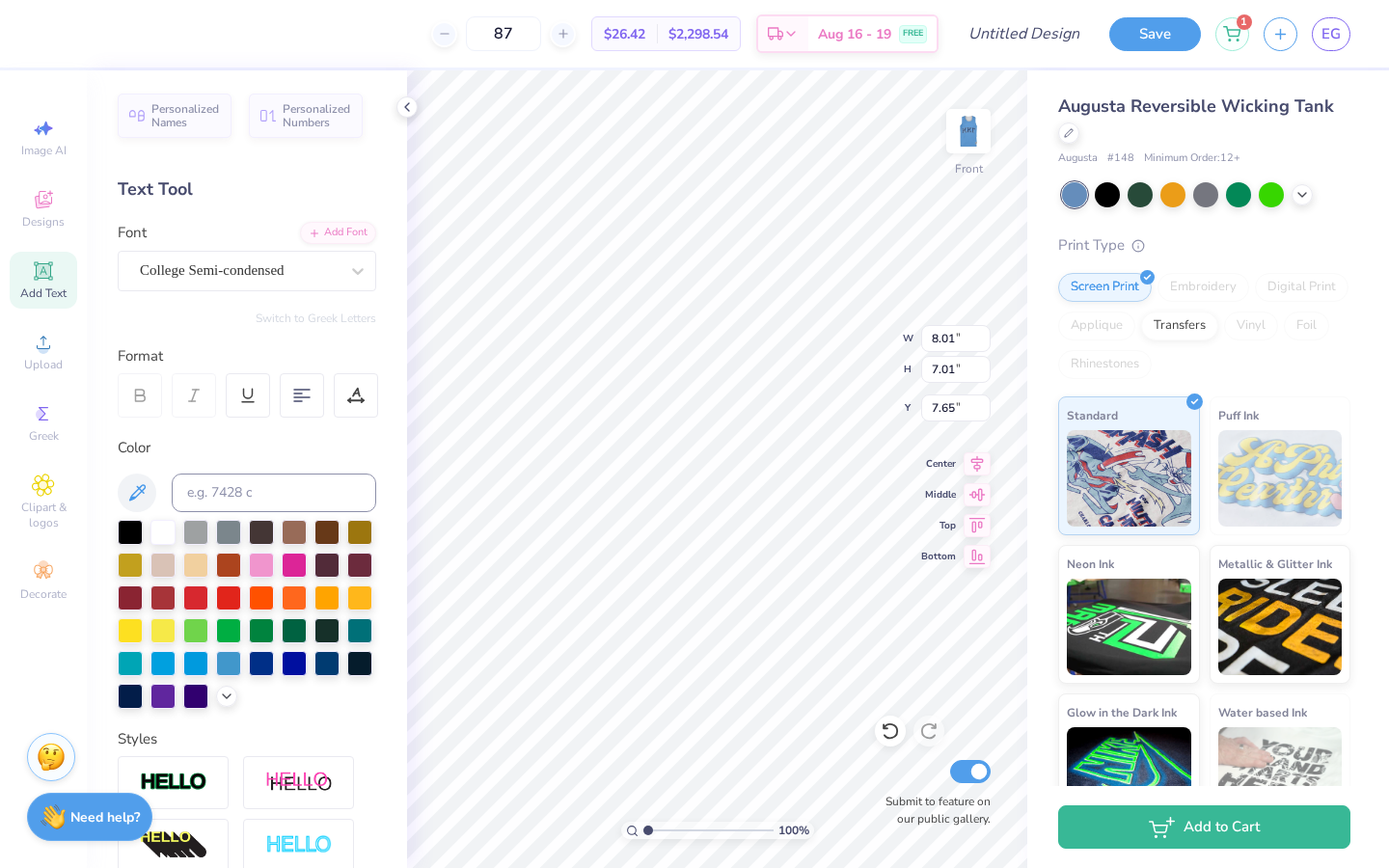 type on "9.49" 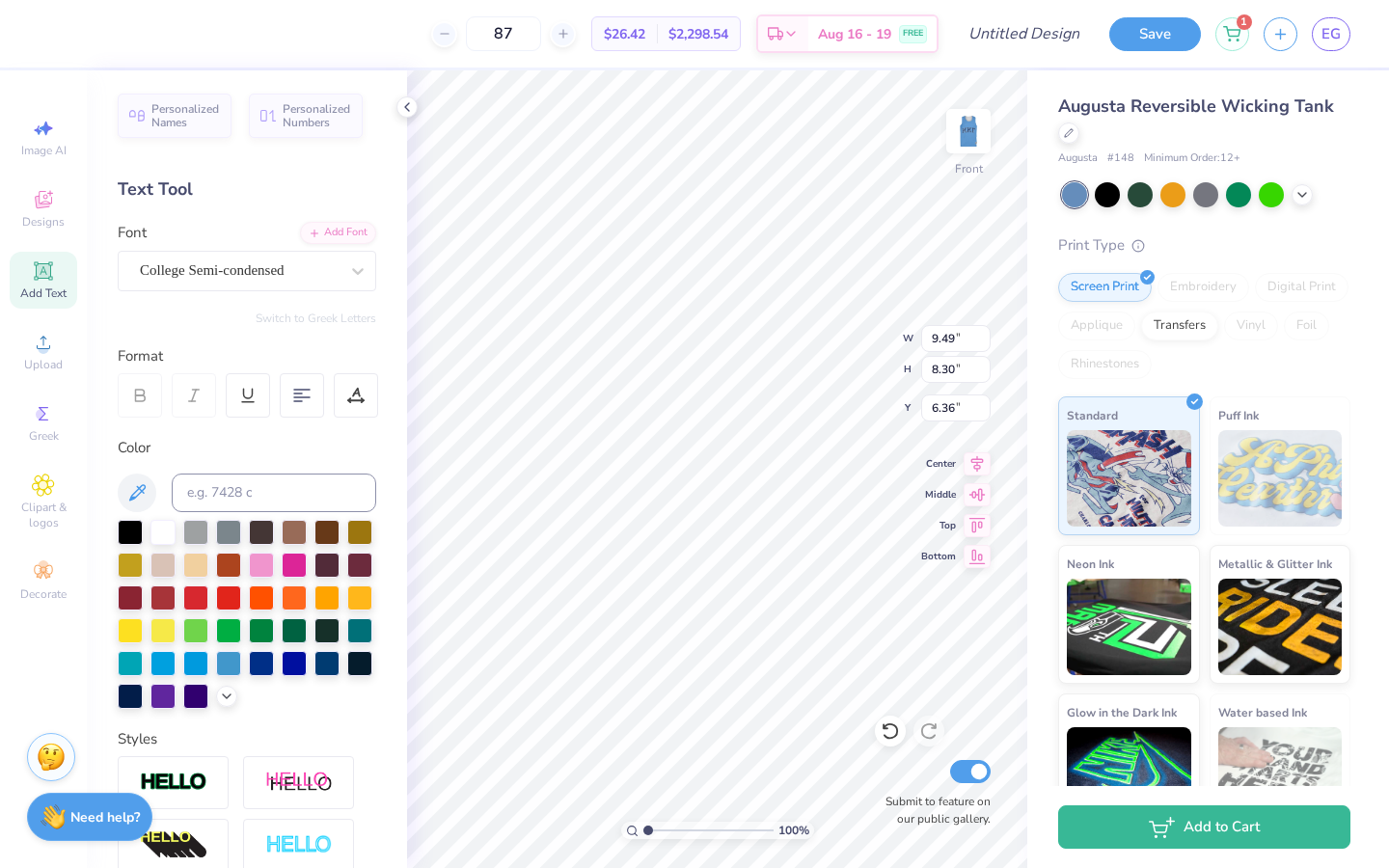 type on "6.50" 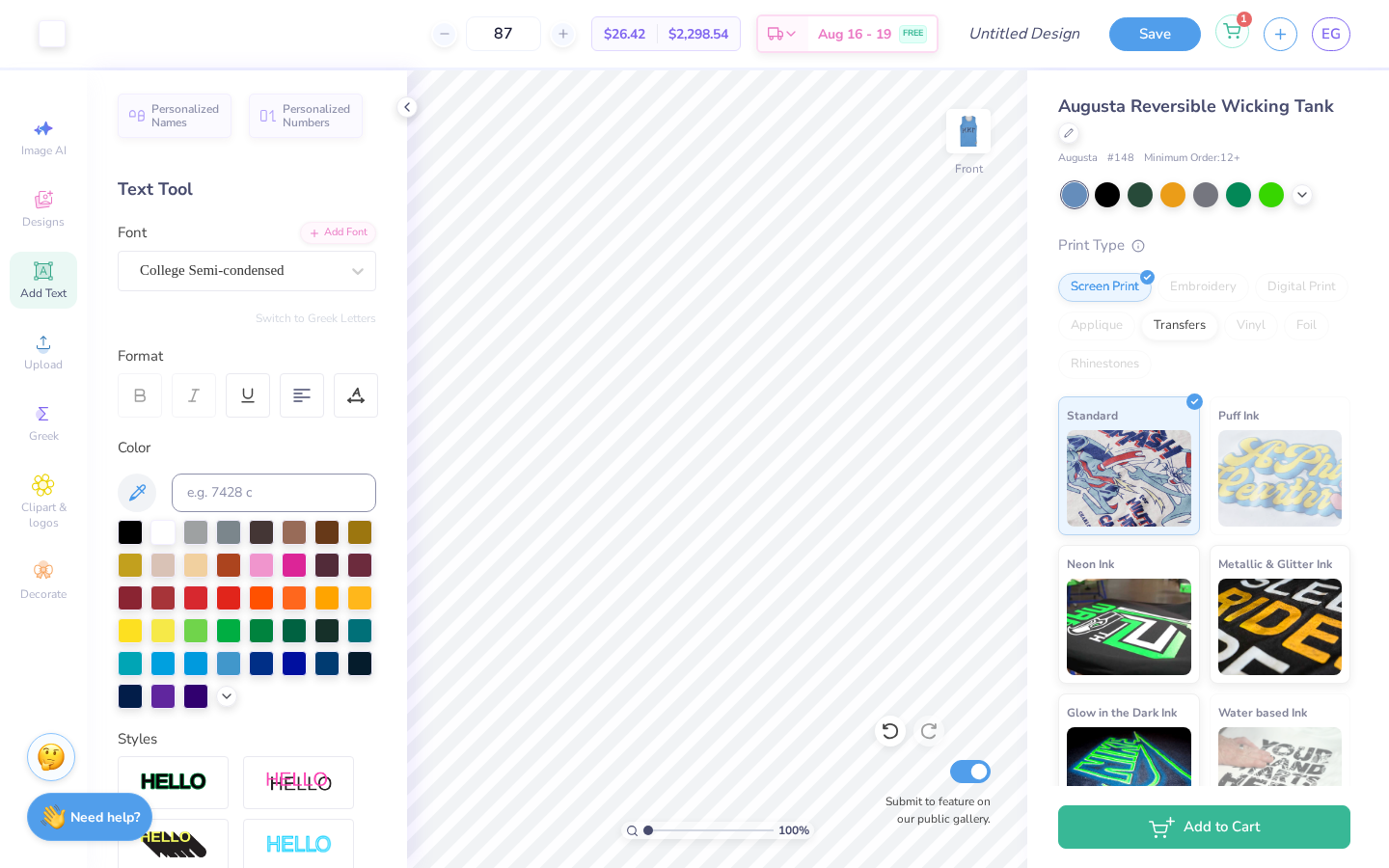 click 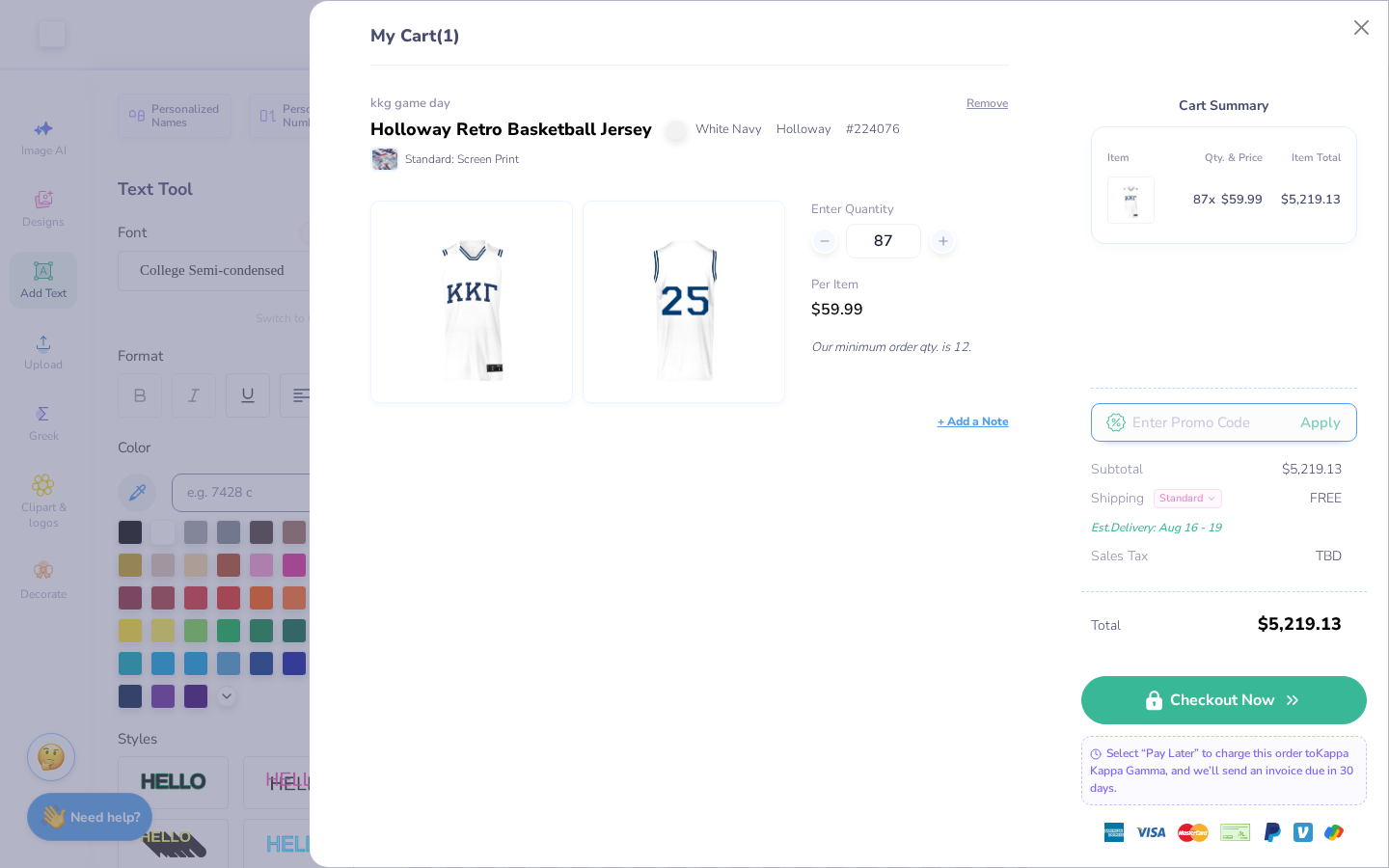 click at bounding box center (1224, 422) 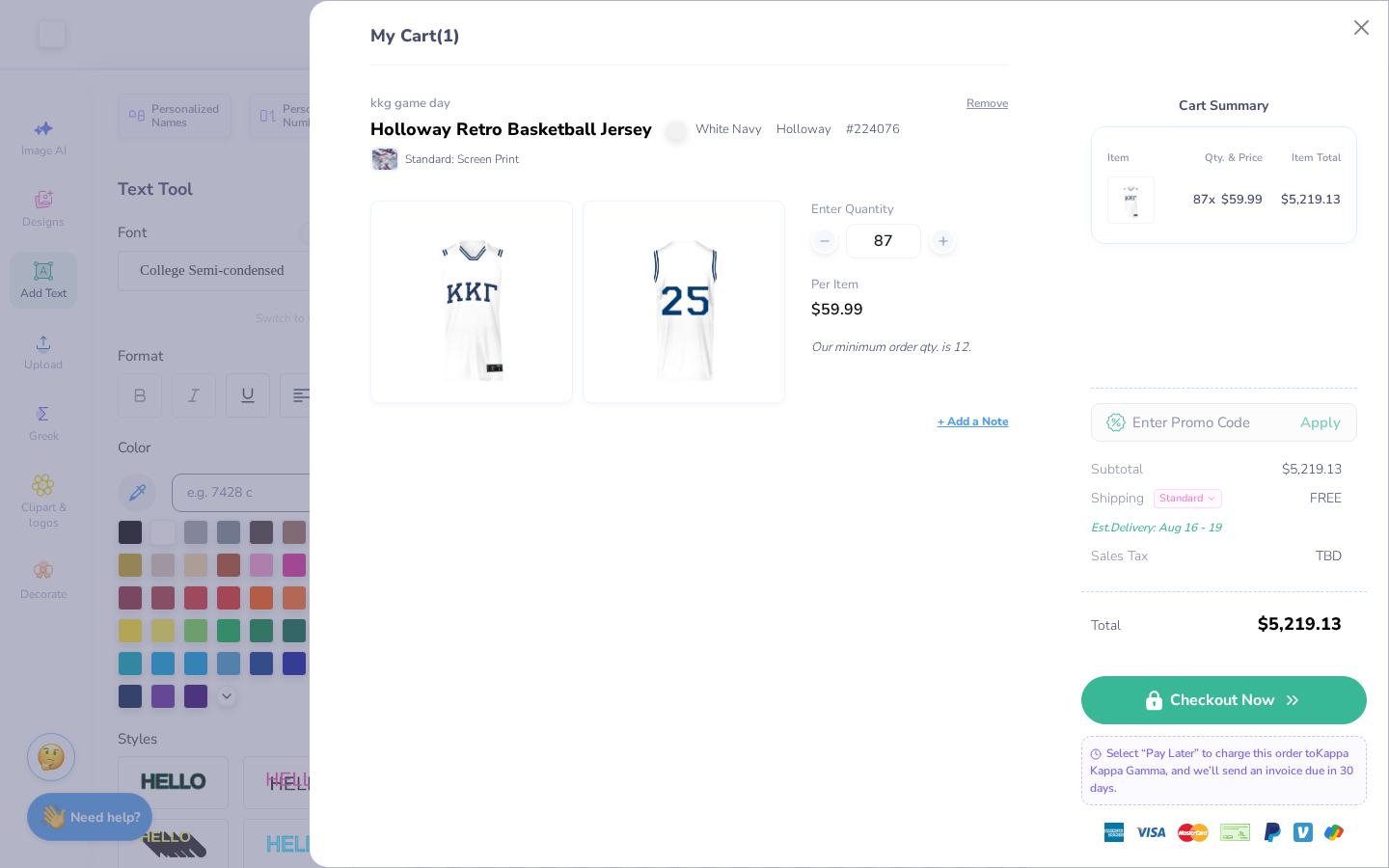 click on "My Cart  (1) kkg game day  Holloway Retro Basketball Jersey White Navy Holloway # 224076 Standard: Screen Print Remove Enter Quantity 87 Per Item $[PRICE] Our minimum order qty. is 12. + Add a Note Cart Summary Item Qty. & Price Item Total 87  x $[PRICE] $[PRICE] Apply Subtotal $[PRICE] Shipping Standard FREE Est.   Delivery:   Aug 16 - 19 Sales Tax TBD Total $[PRICE] Checkout Now Select “Pay Later” to charge this order to  Kappa Kappa Gamma , and we’ll send an invoice due in 30 days." at bounding box center (694, 434) 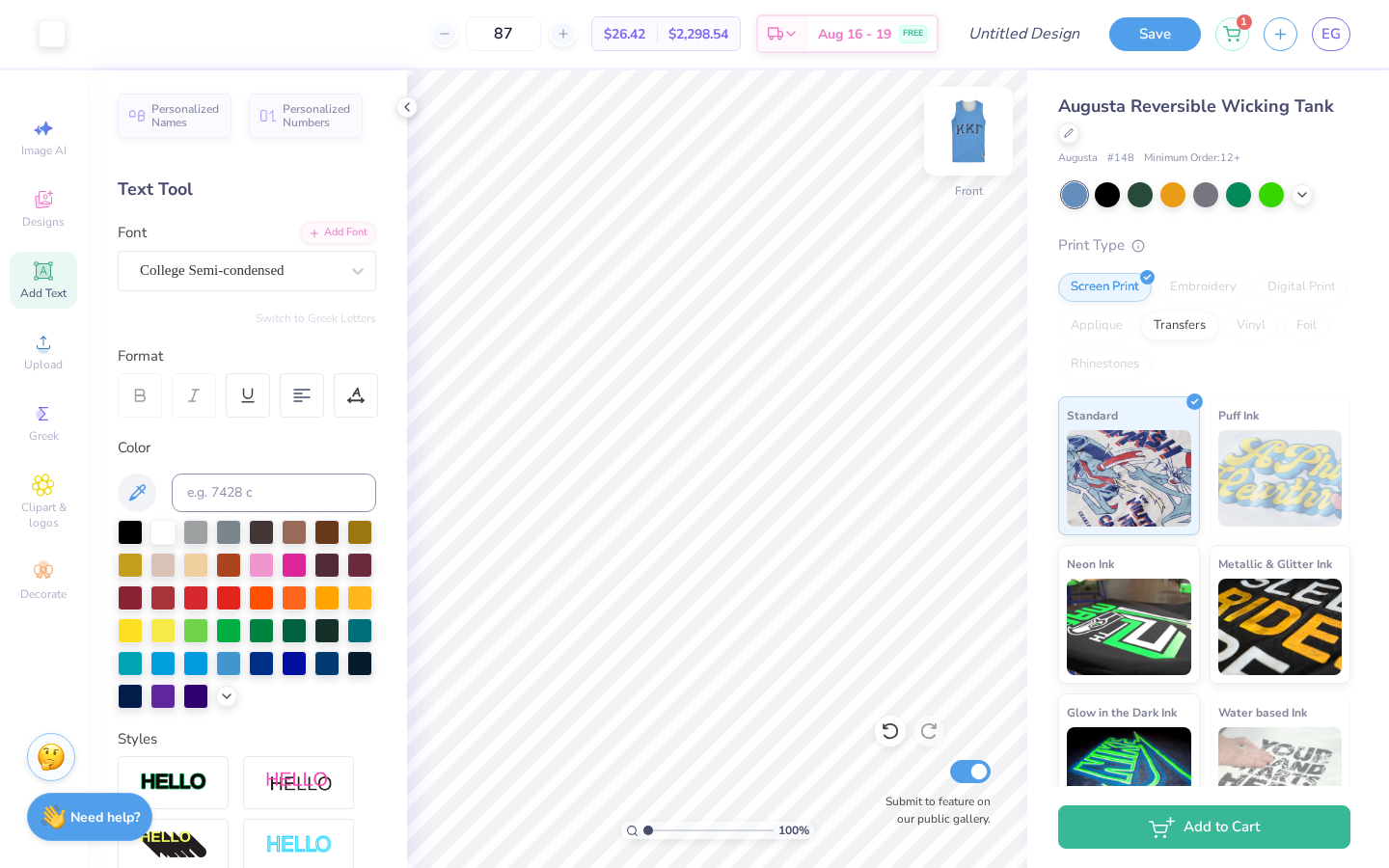 click at bounding box center [968, 131] 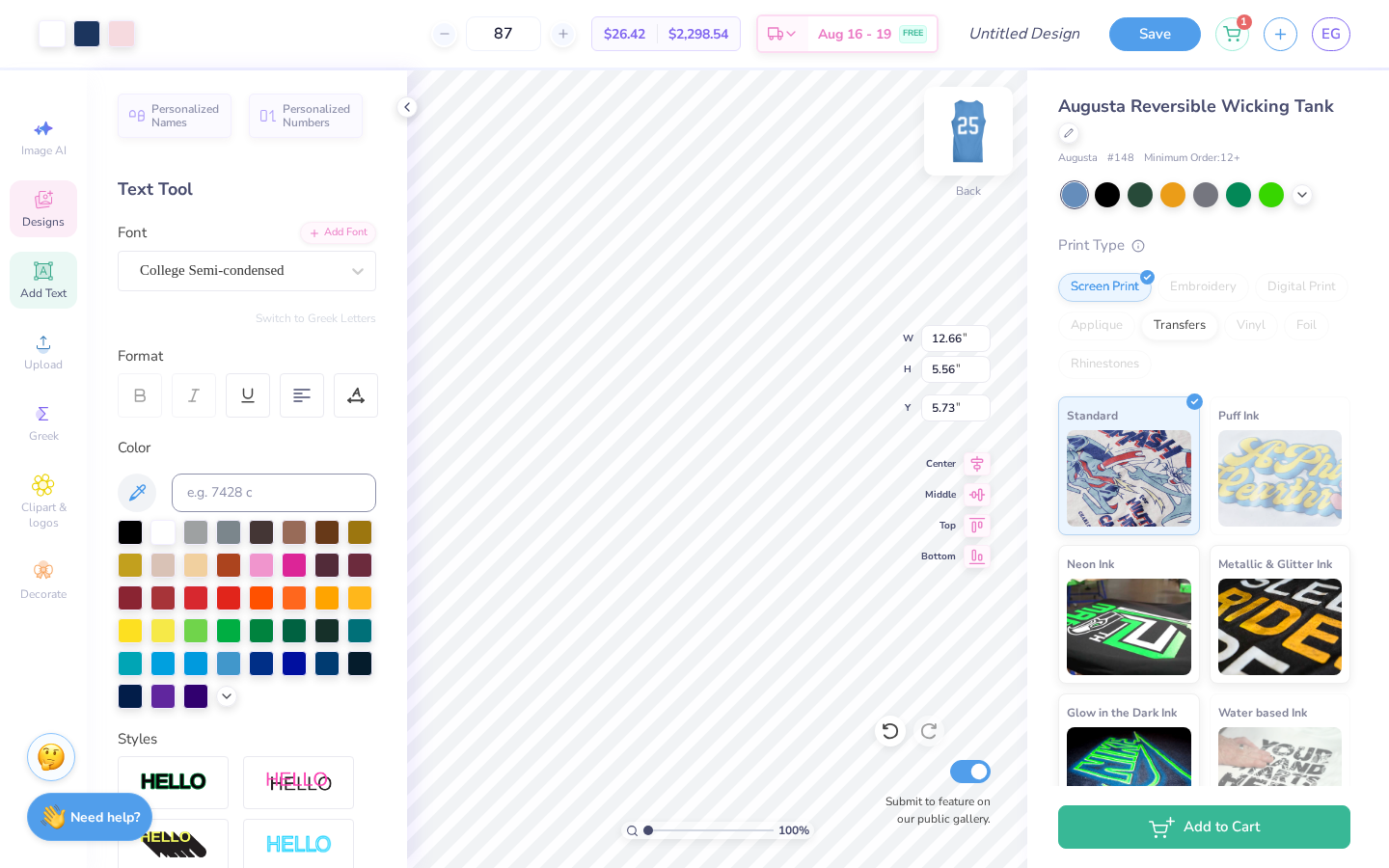 type on "5.79" 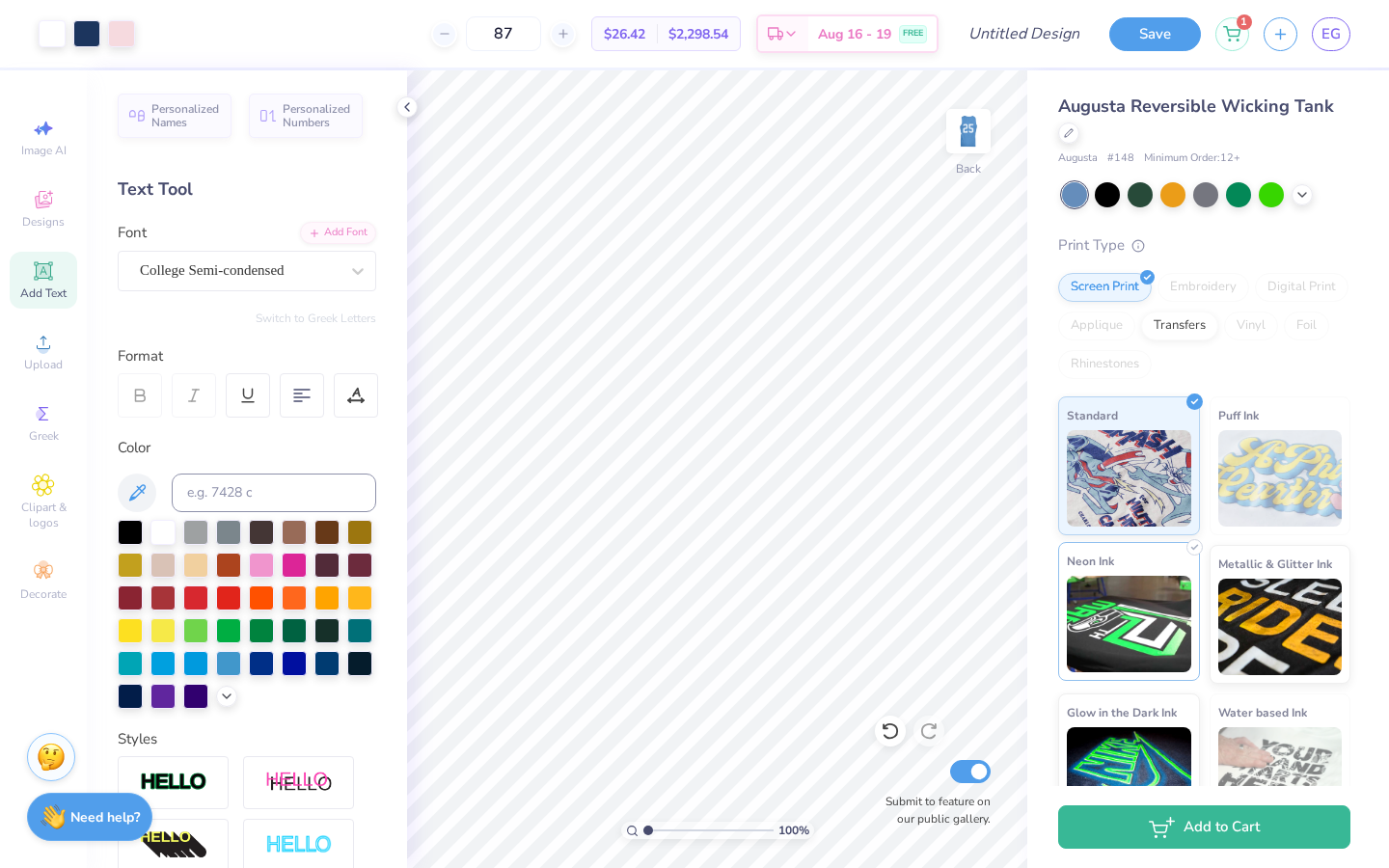 scroll, scrollTop: 46, scrollLeft: 0, axis: vertical 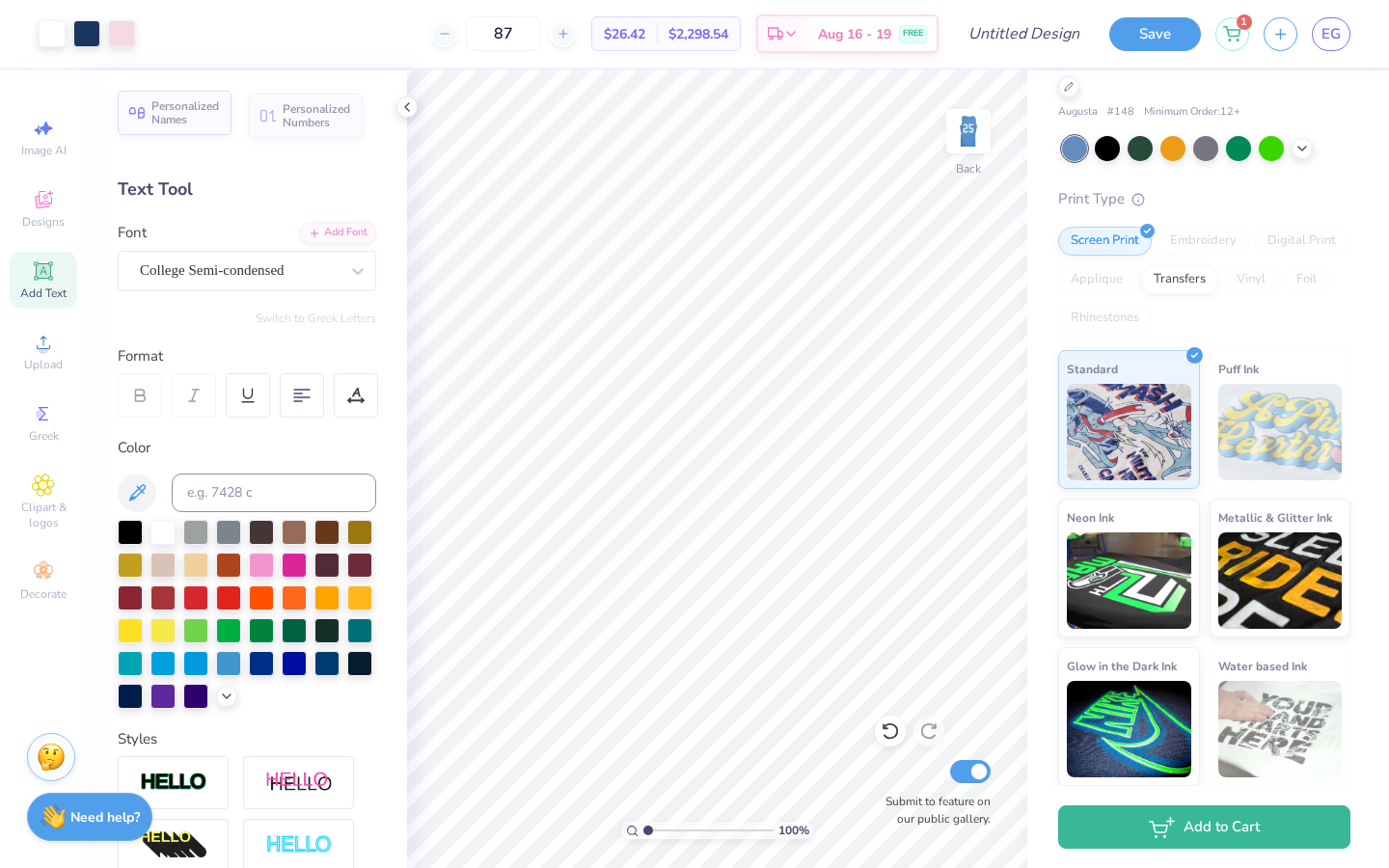 click on "Personalized Names" at bounding box center (185, 113) 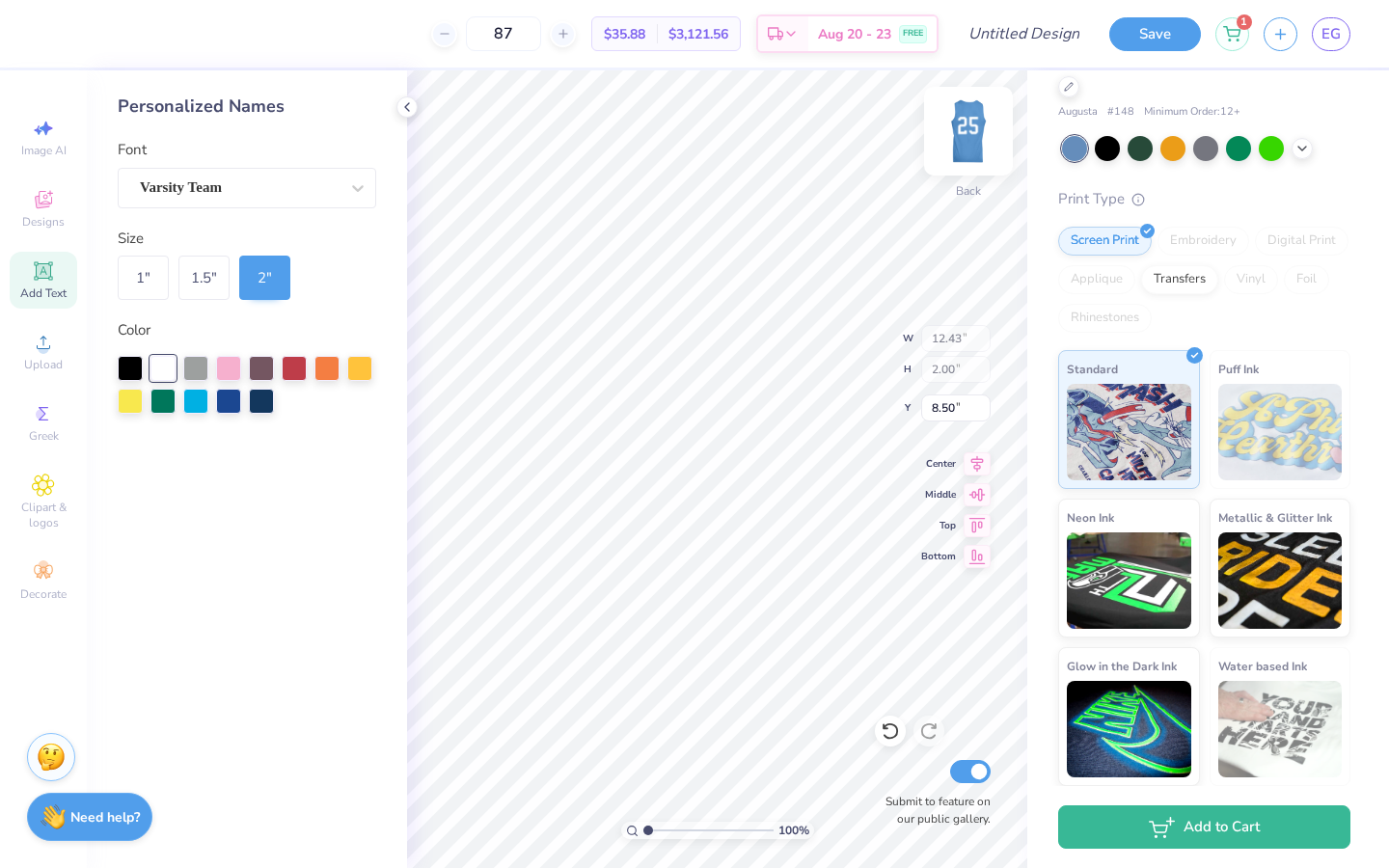 click at bounding box center (968, 131) 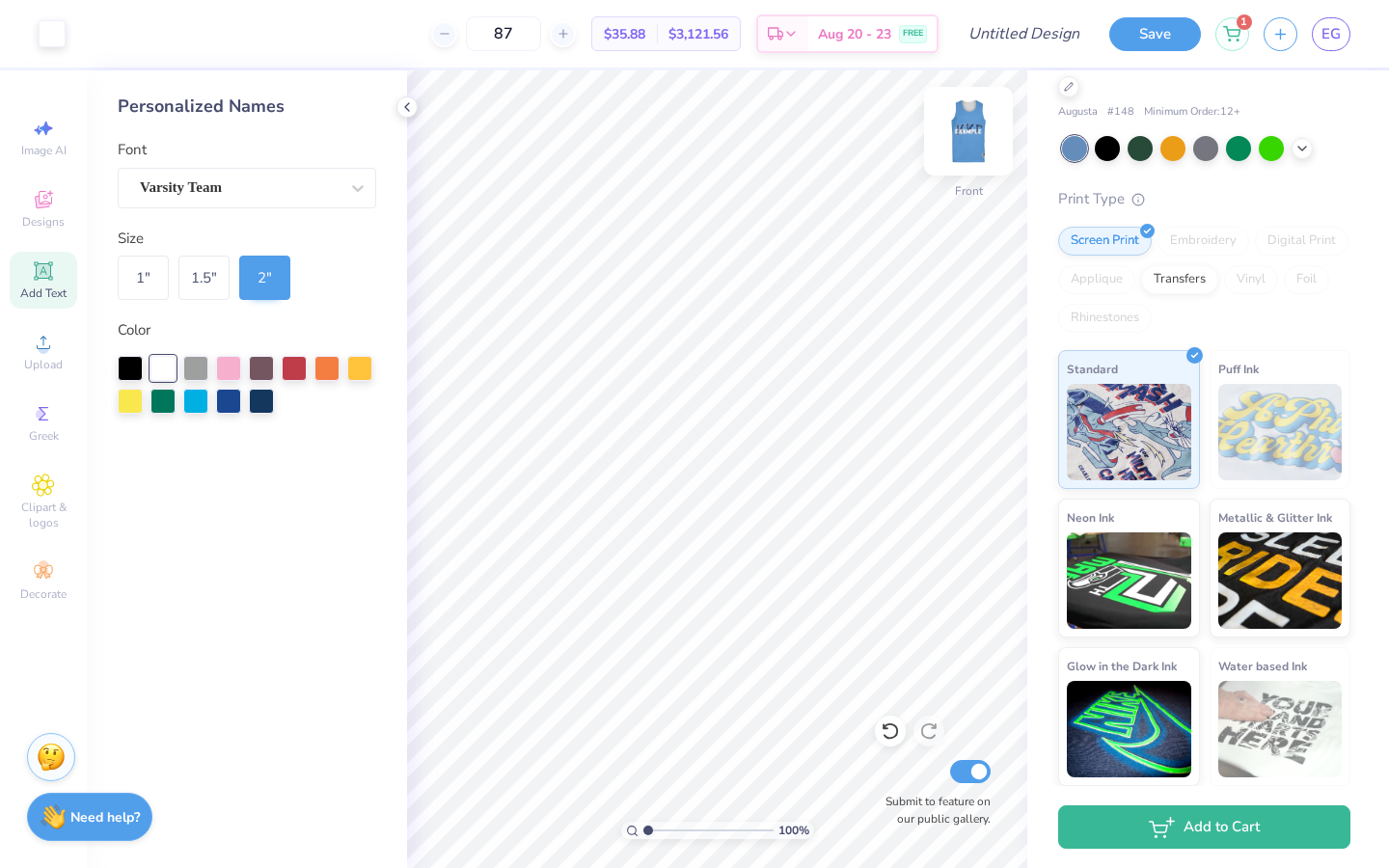 click at bounding box center [968, 131] 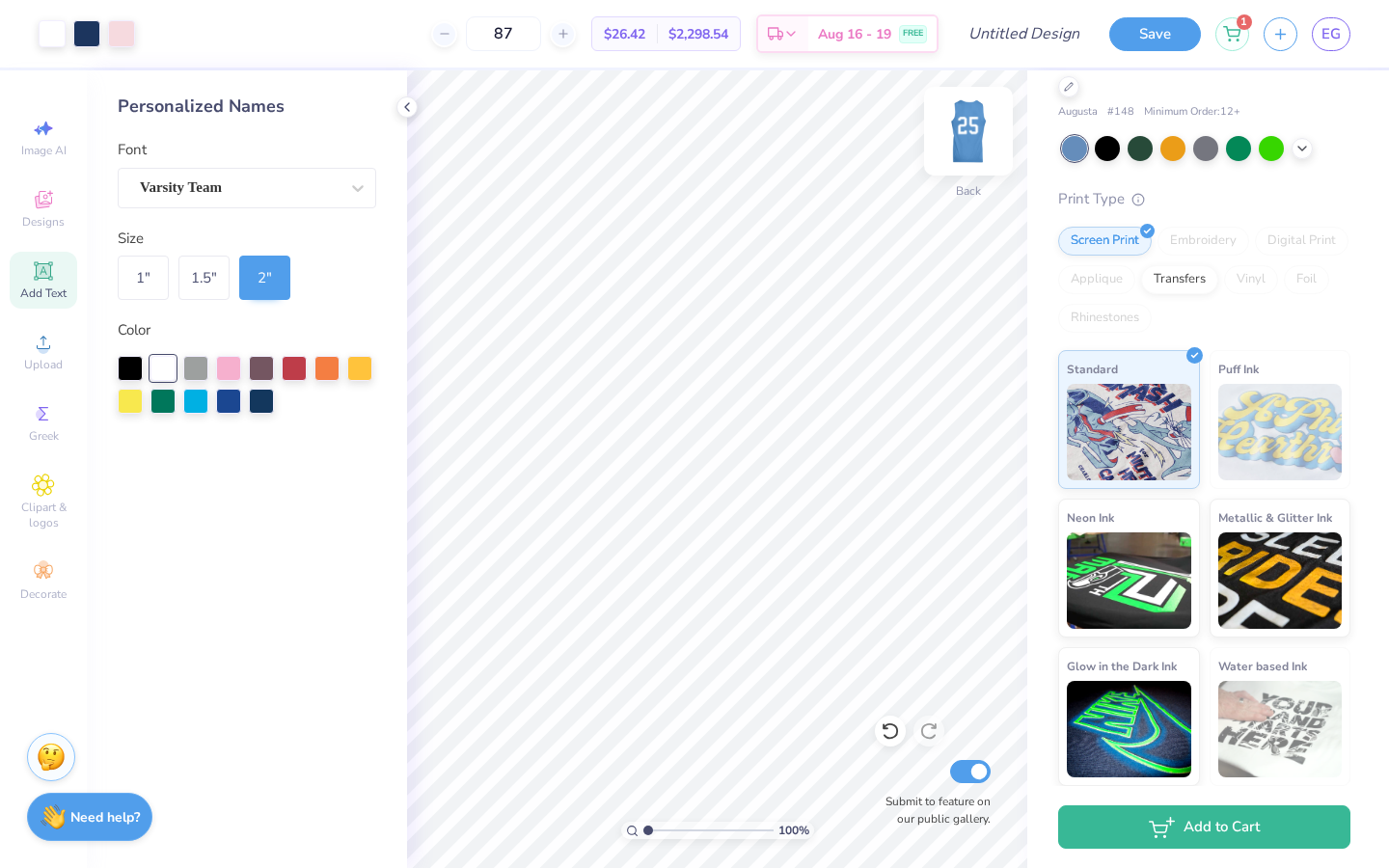 click at bounding box center [968, 131] 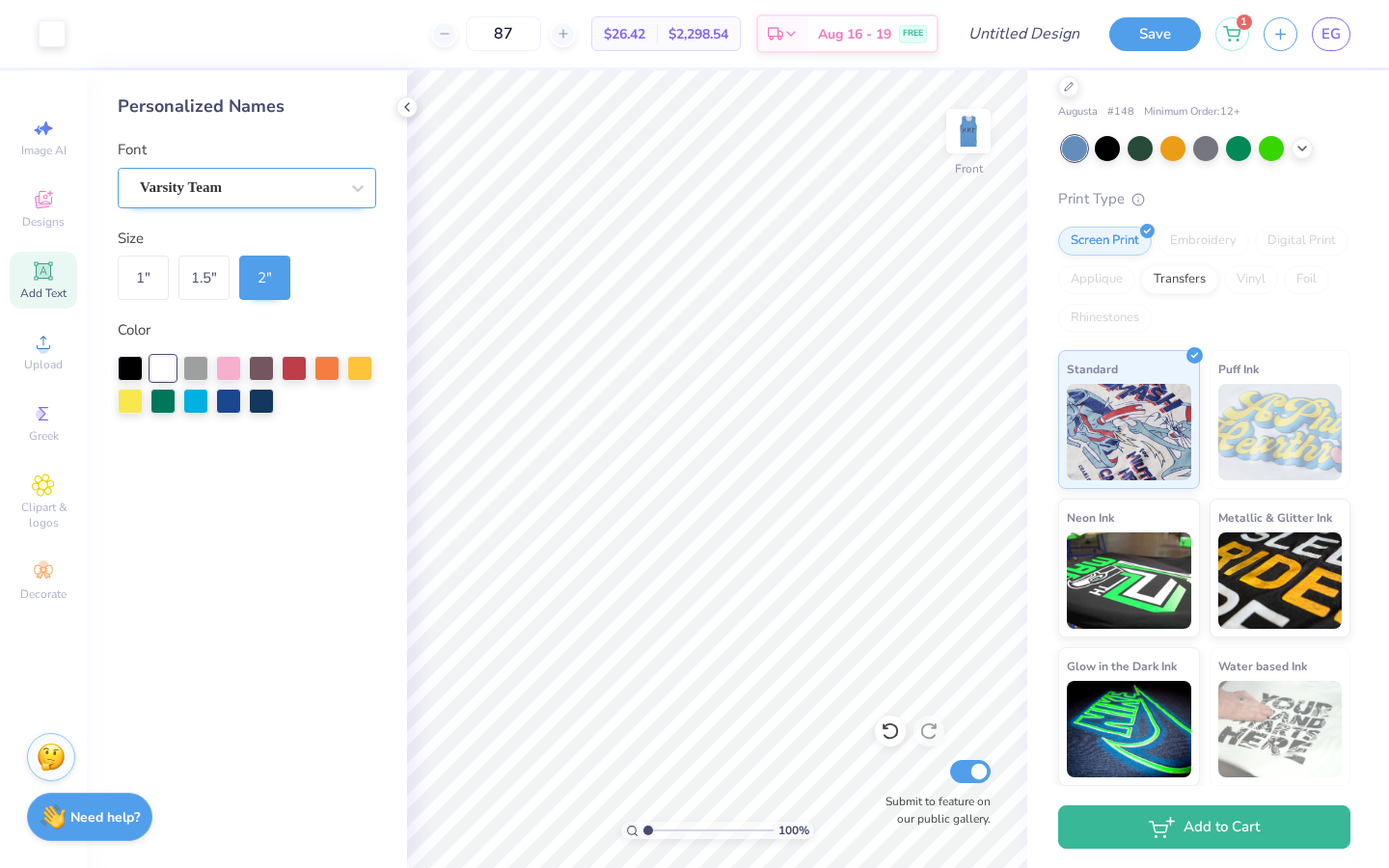 click at bounding box center (239, 187) 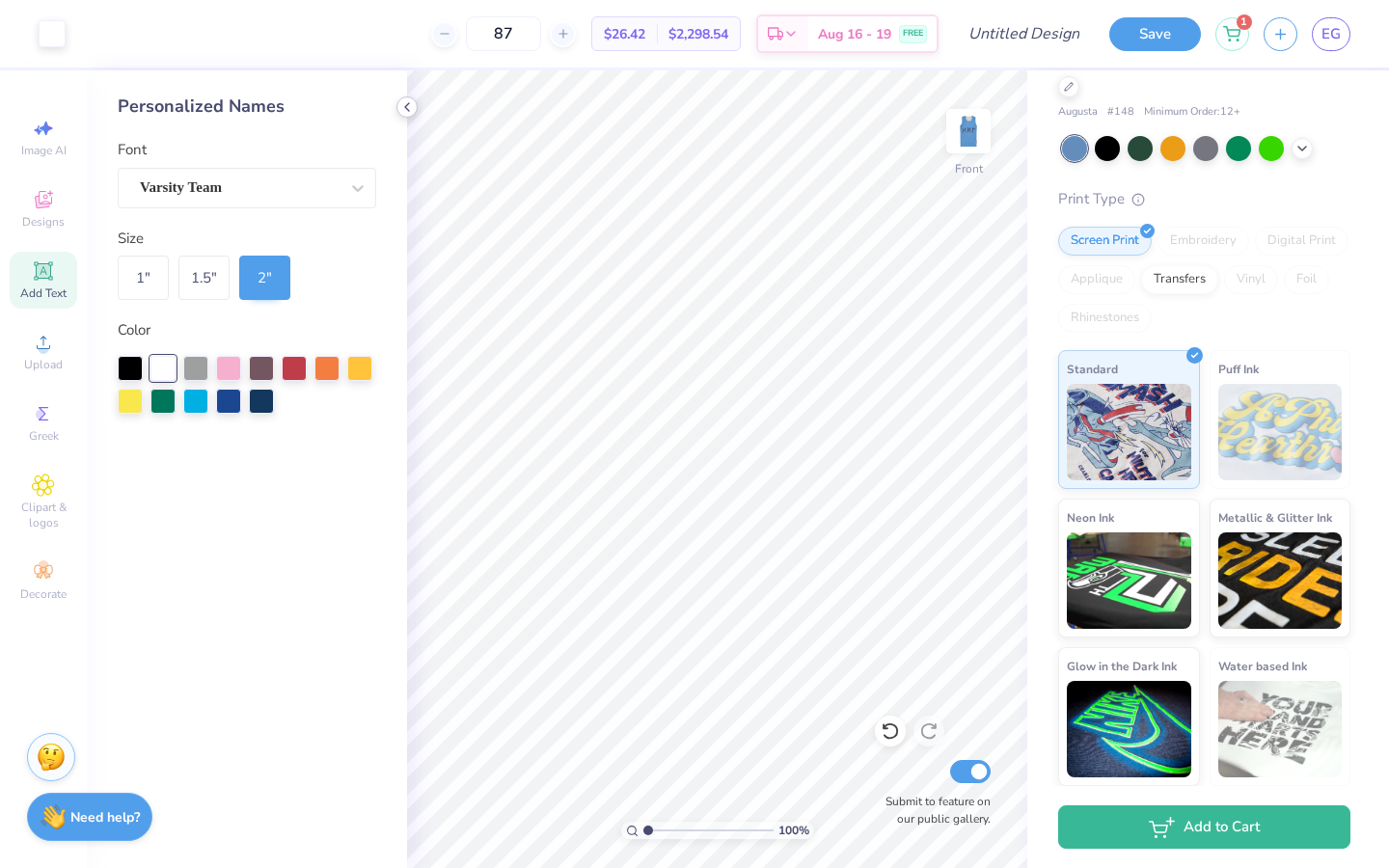 click 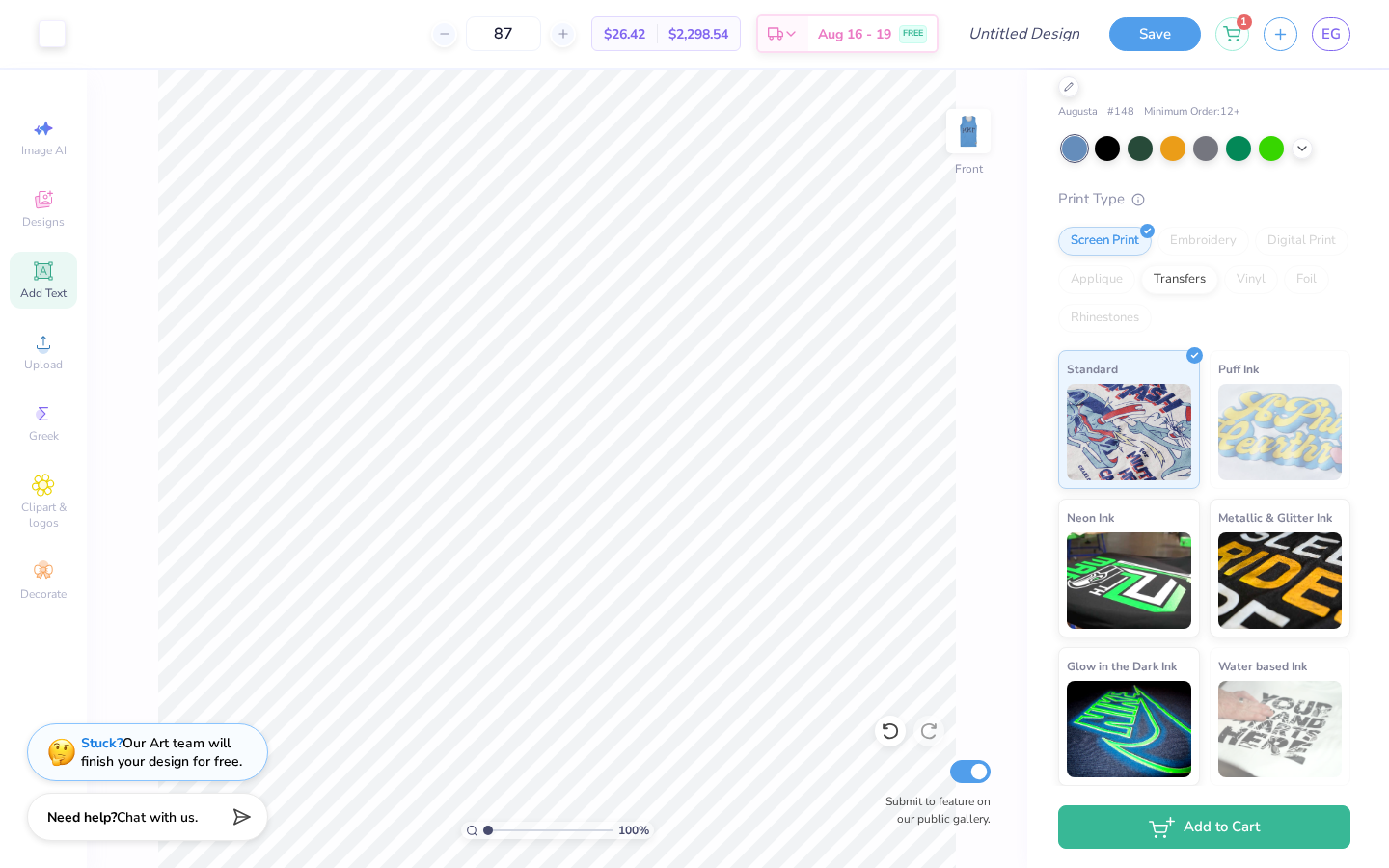 click 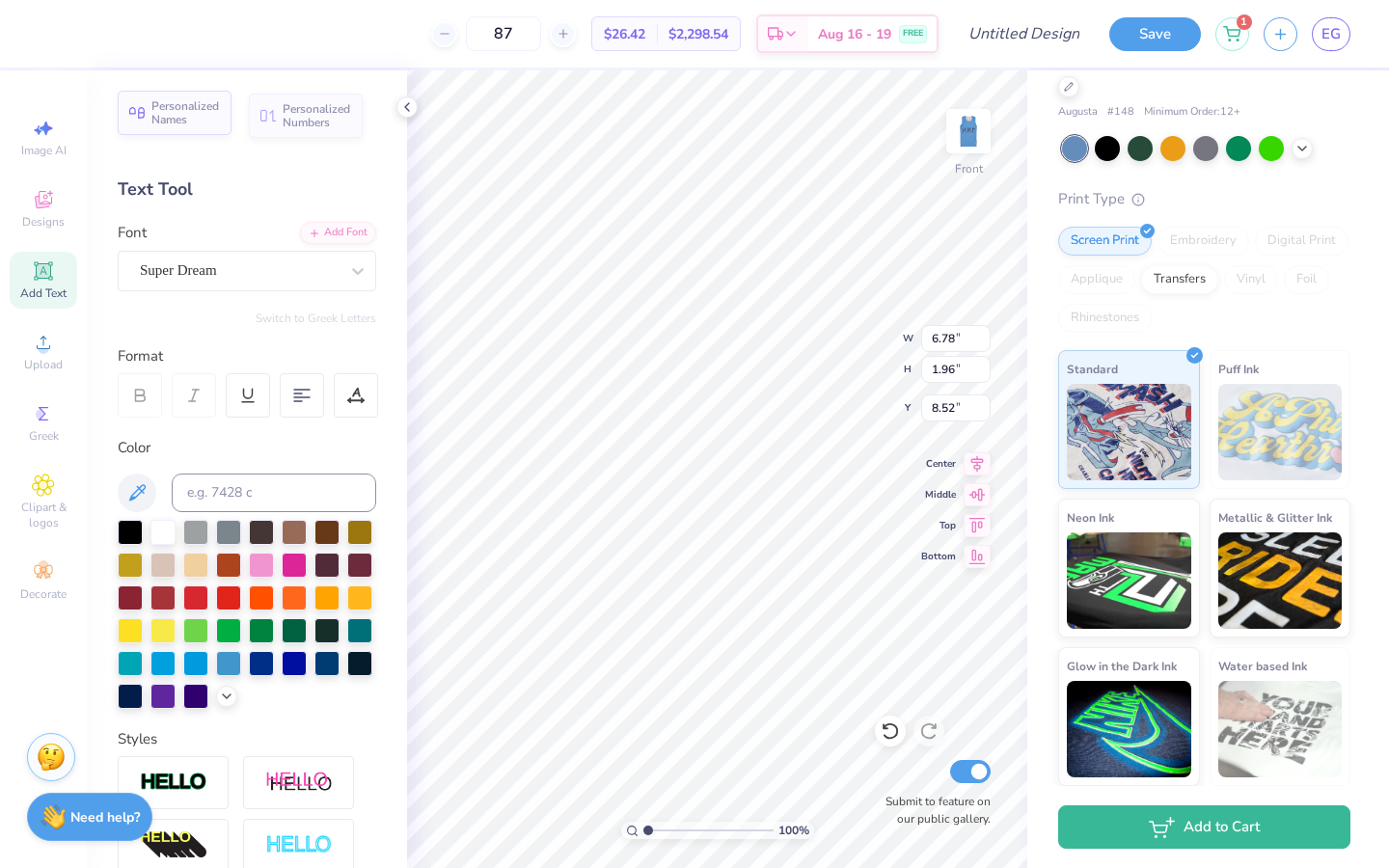 click on "Personalized Names" at bounding box center (185, 113) 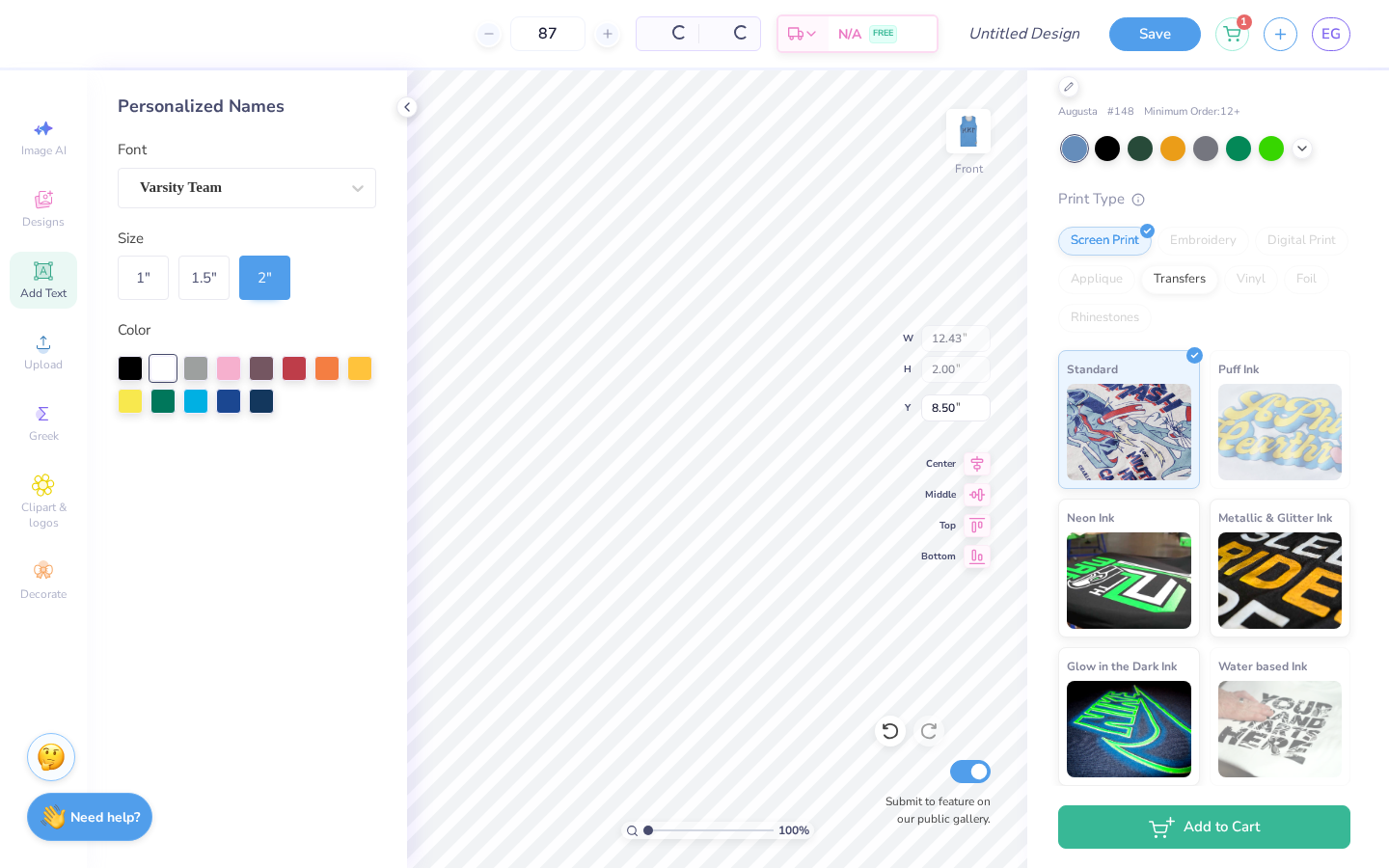 type on "12.43" 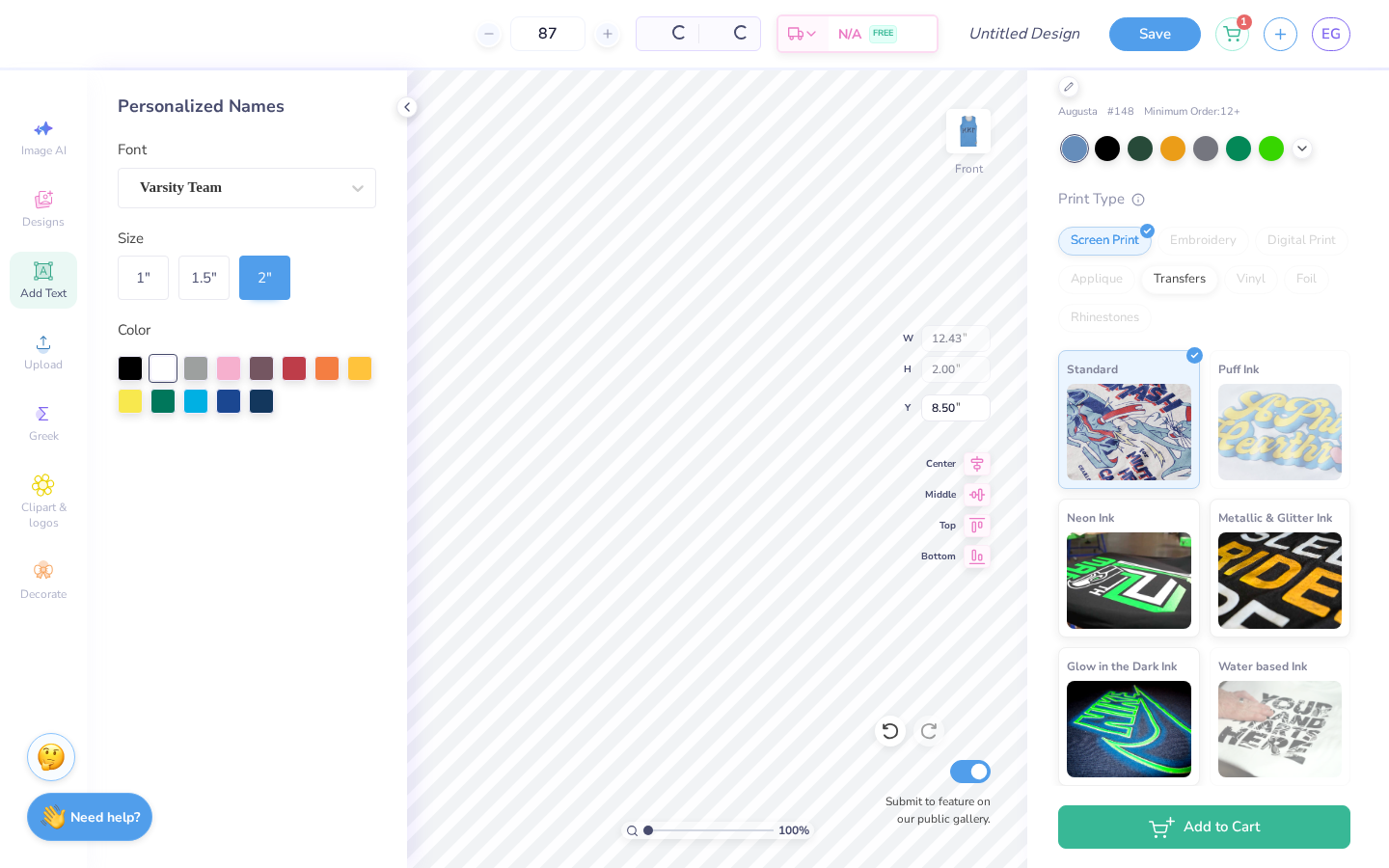 type on "2.00" 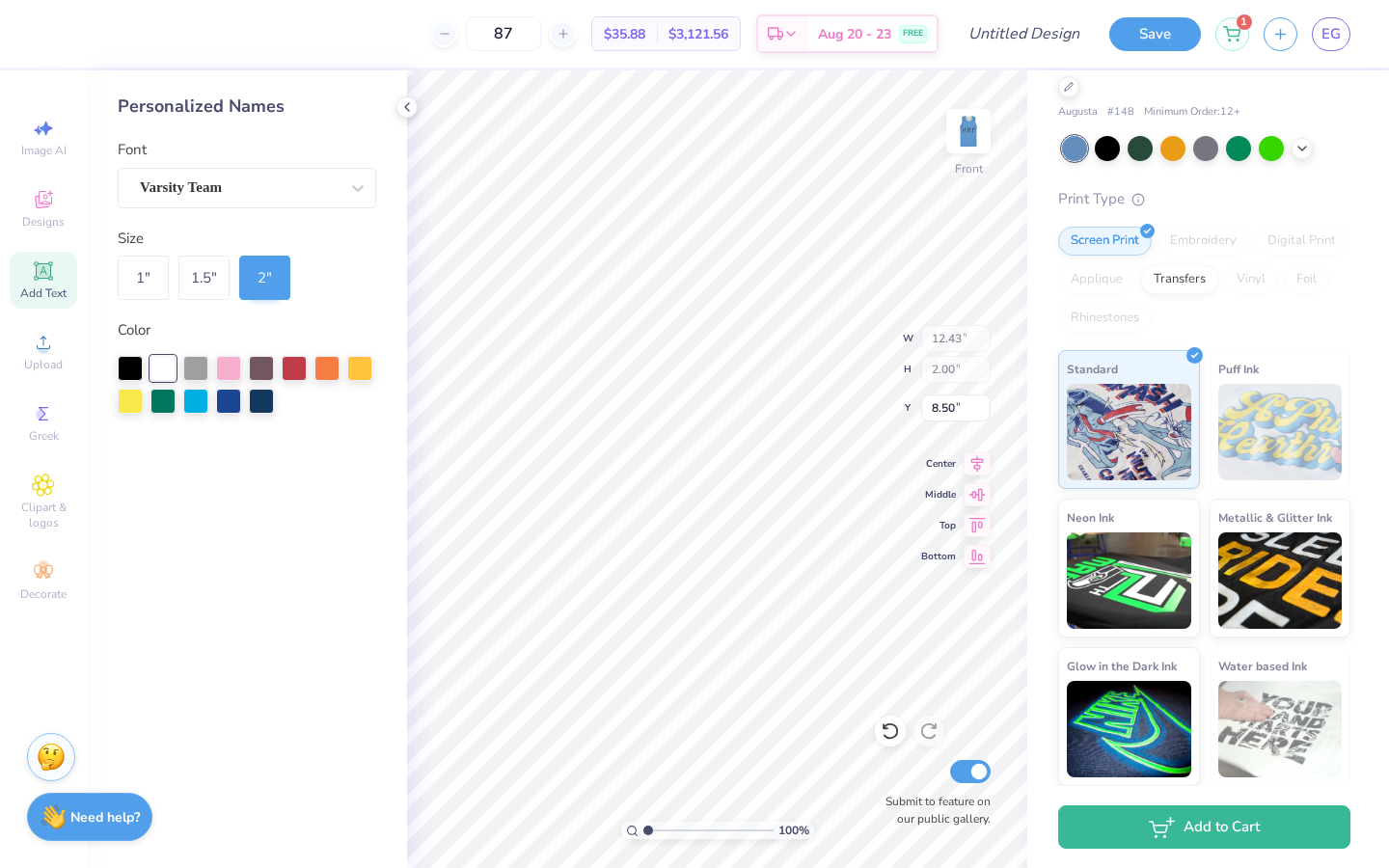 type on "13.80" 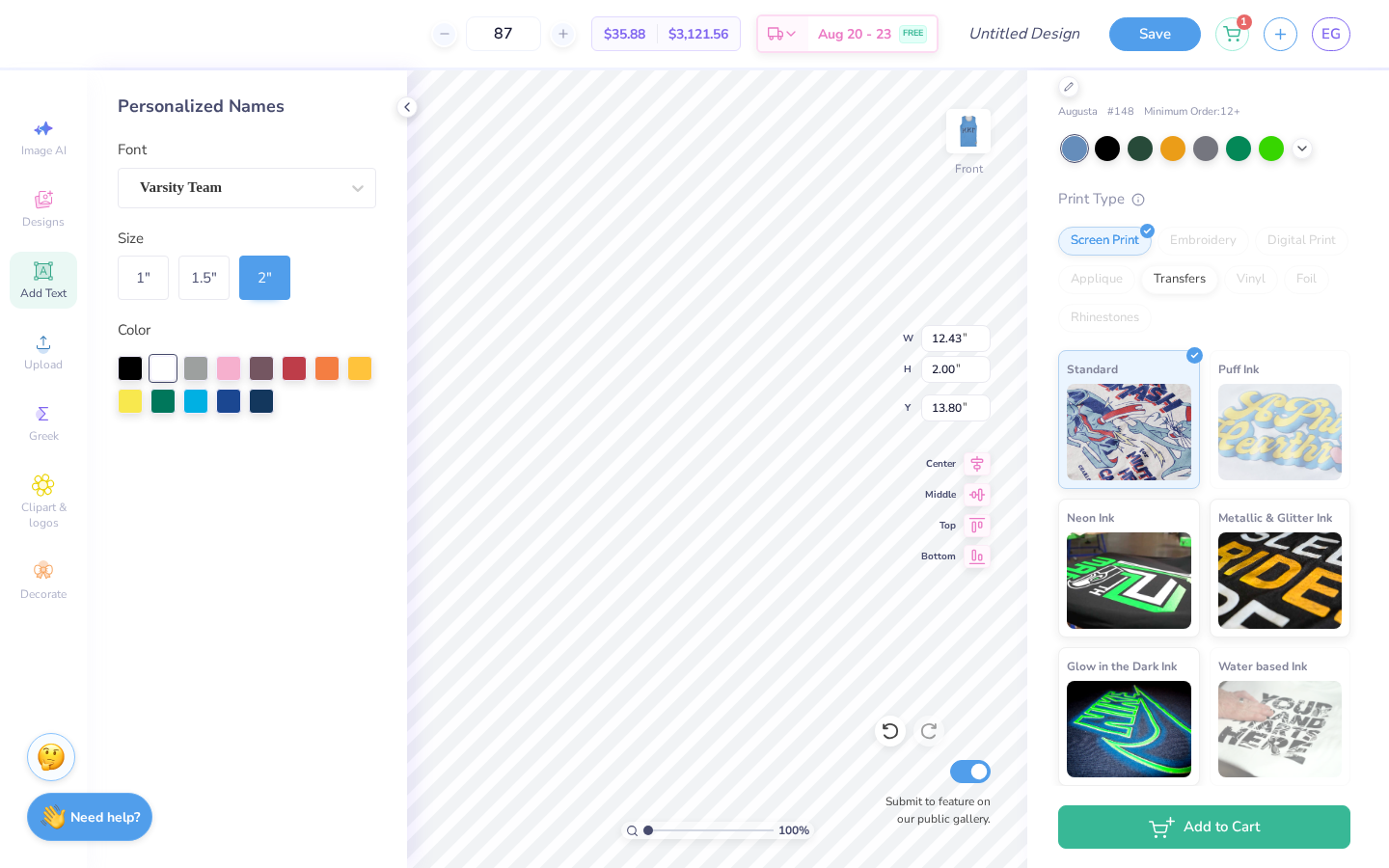 type on "6.78" 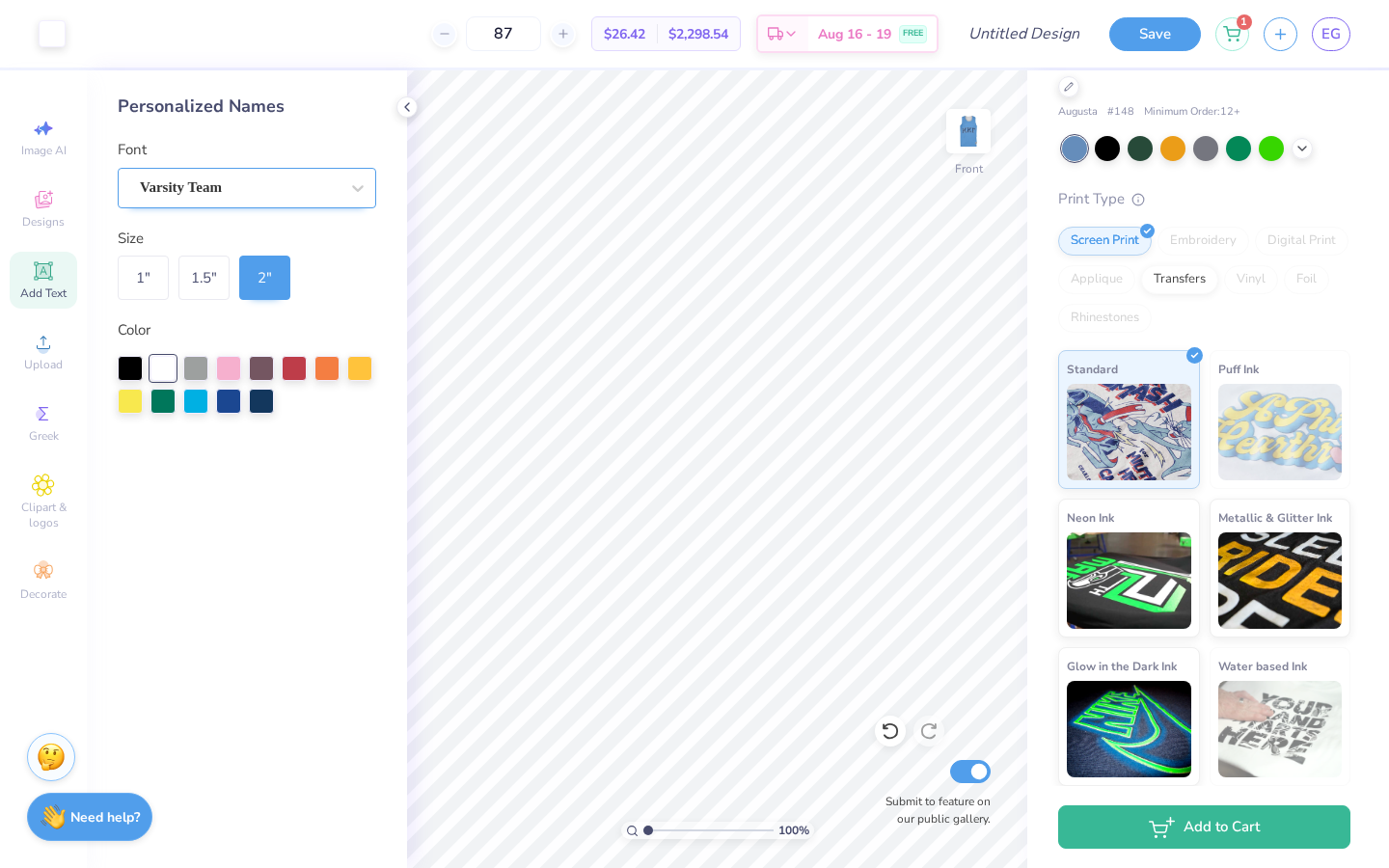 click on "Varsity Team" at bounding box center (239, 187) 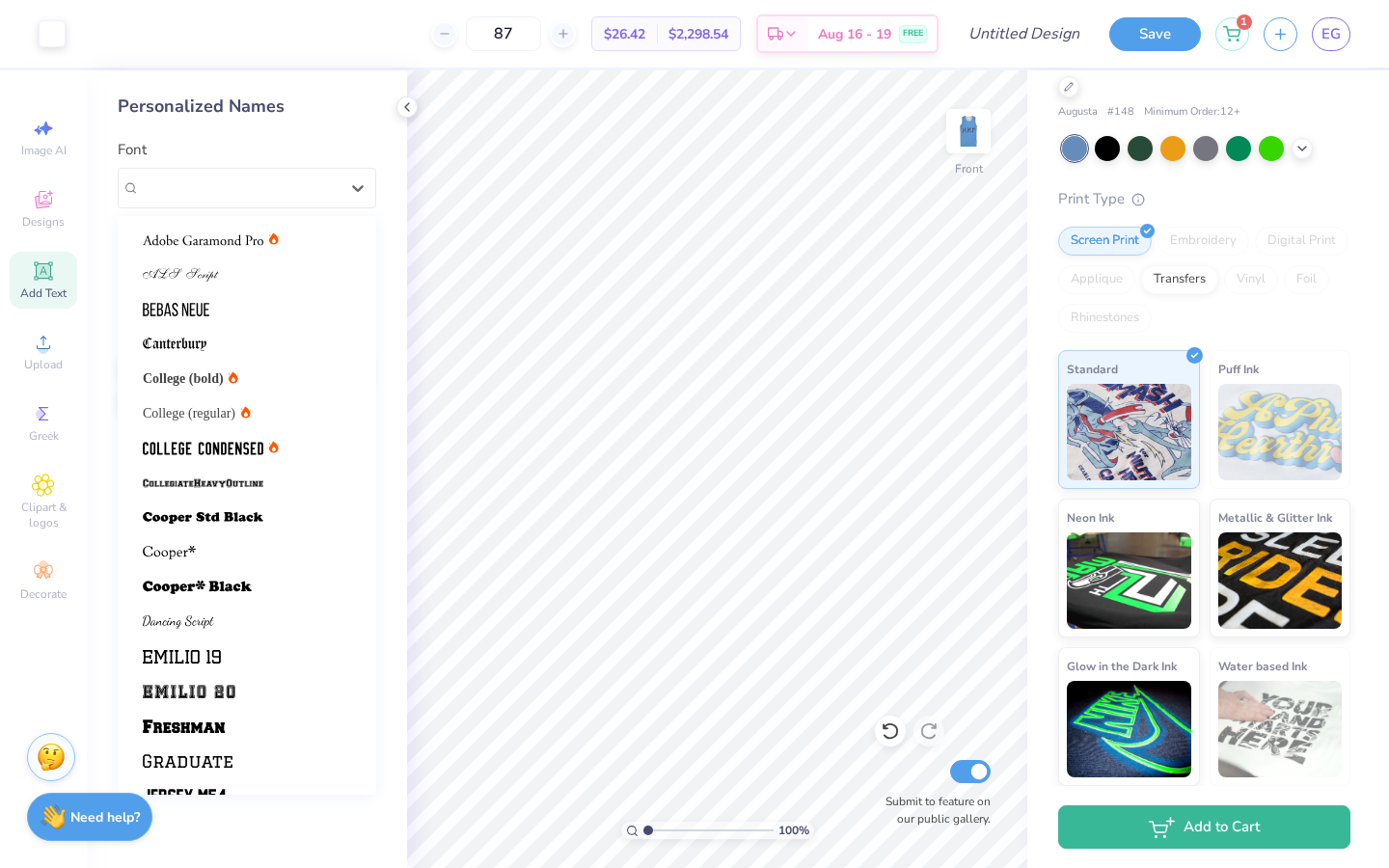click 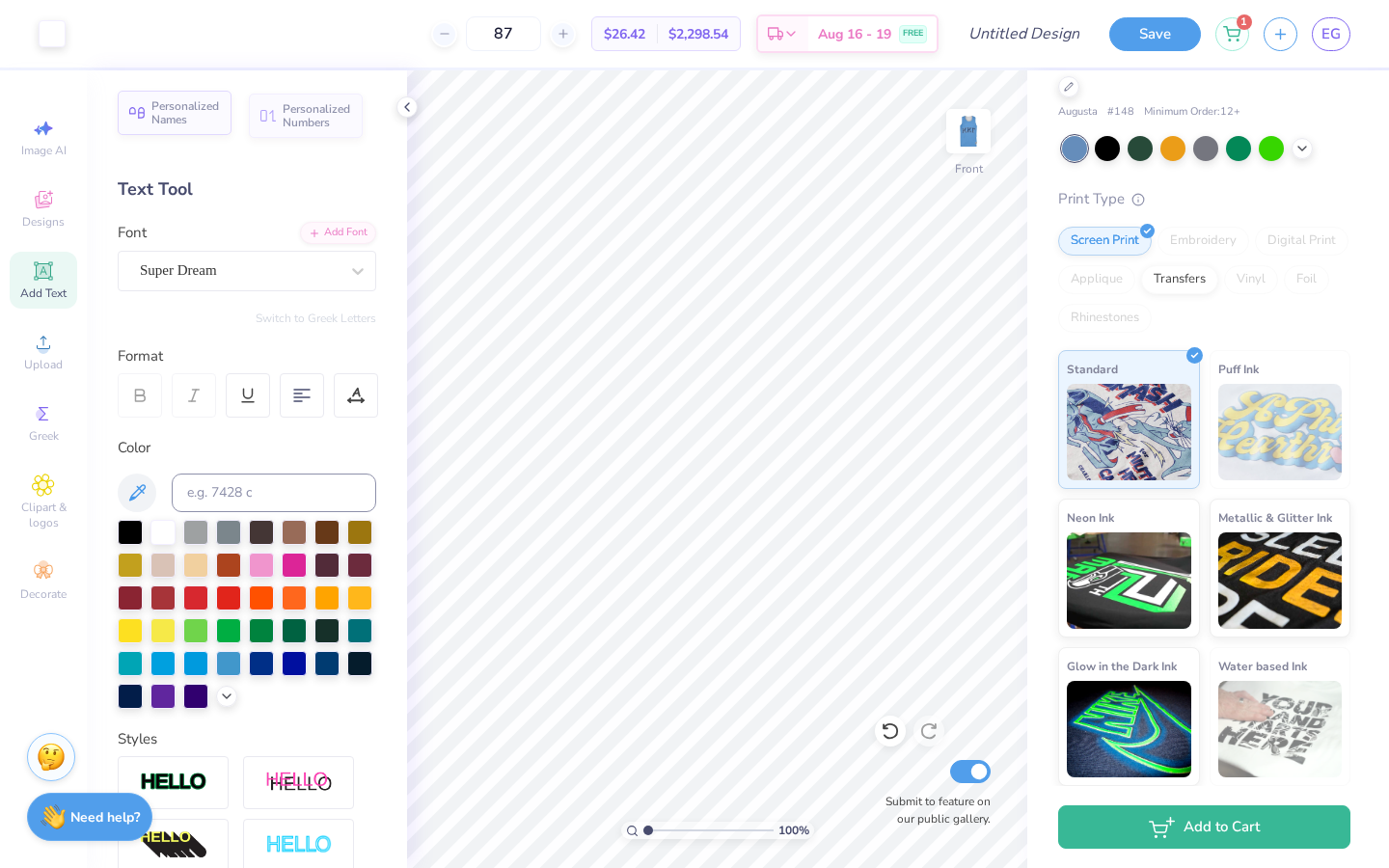 click on "Personalized Names" at bounding box center (185, 113) 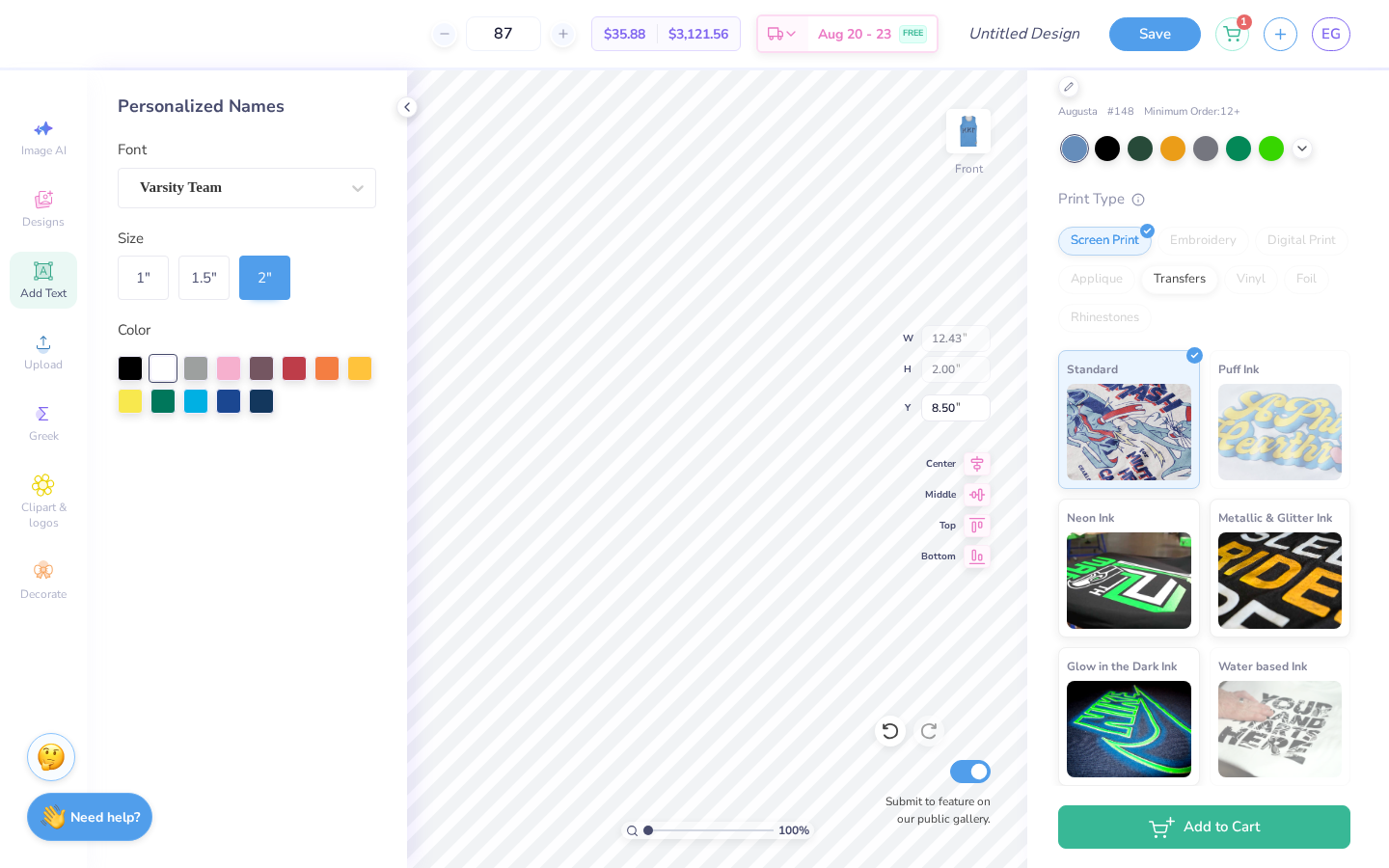 type on "16.00" 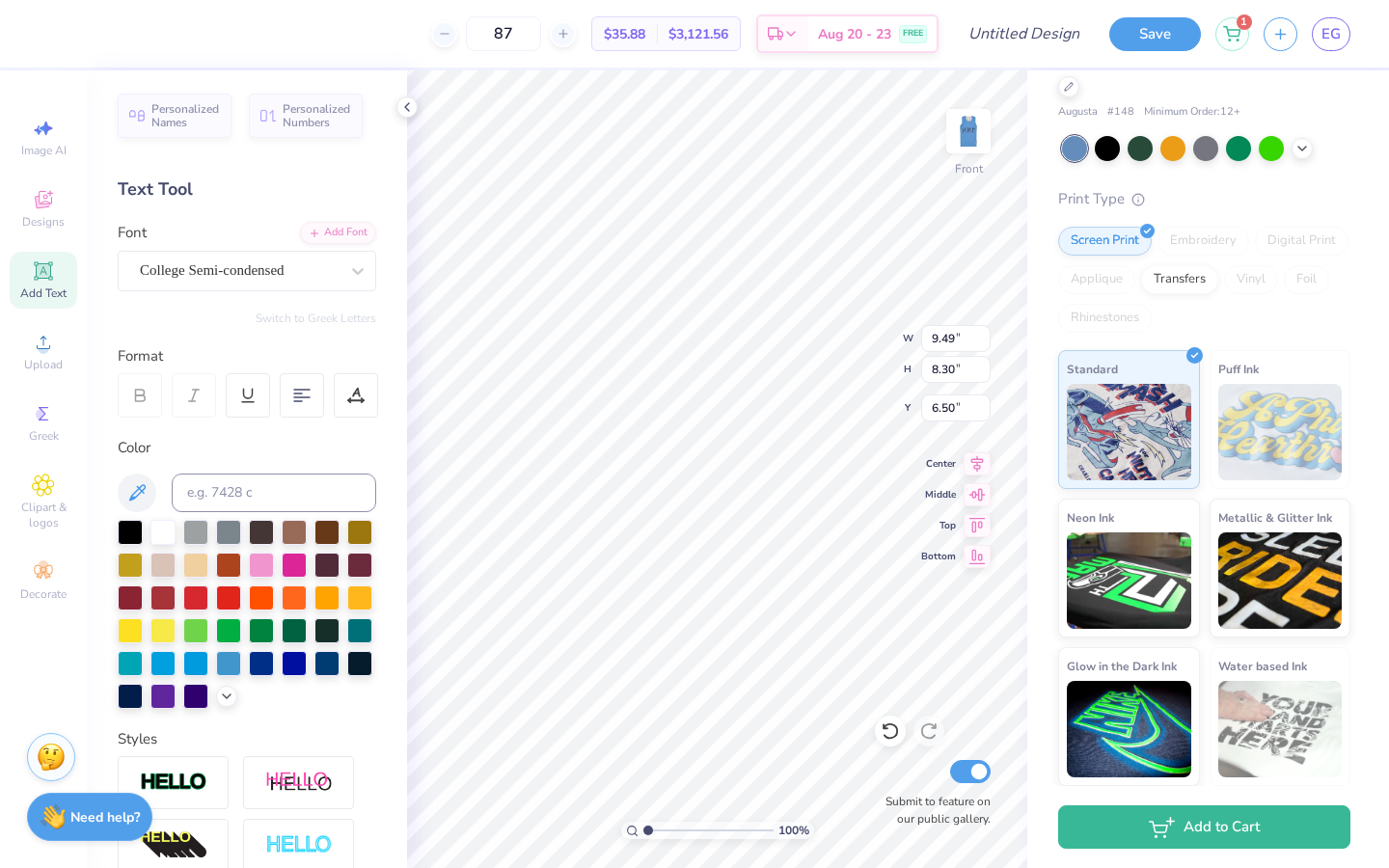 type on "5.35" 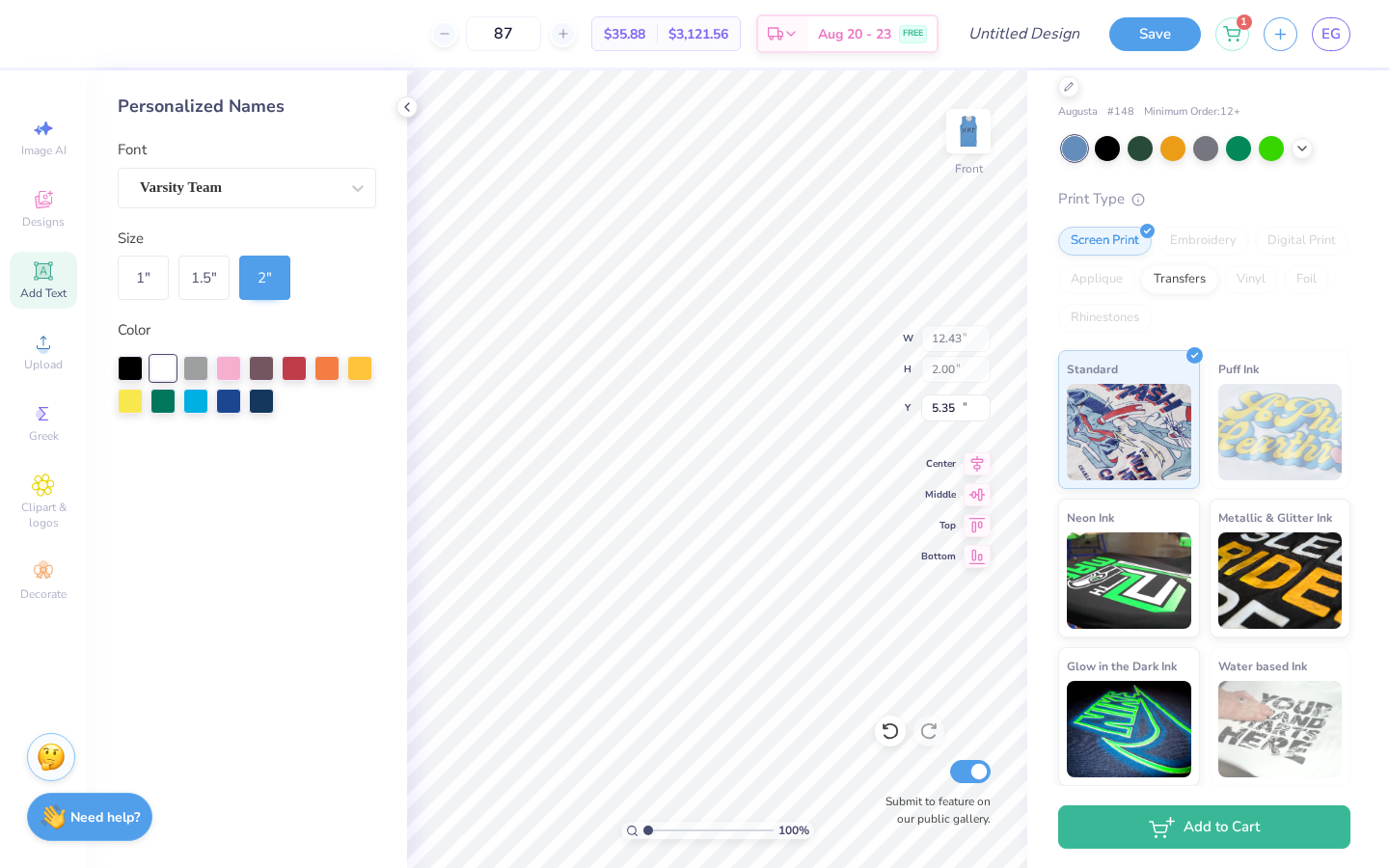 type on "12.43" 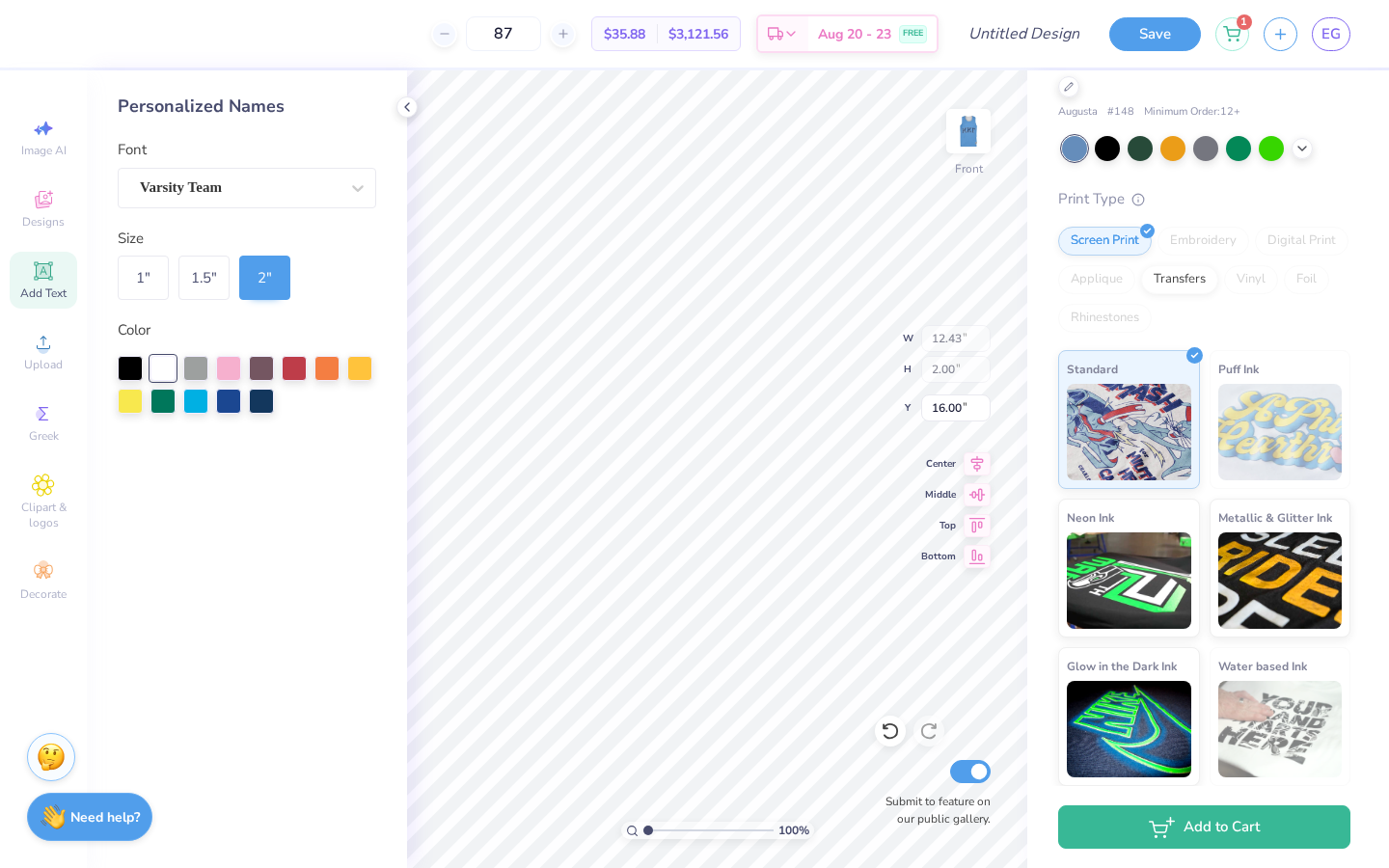 type on "15.34" 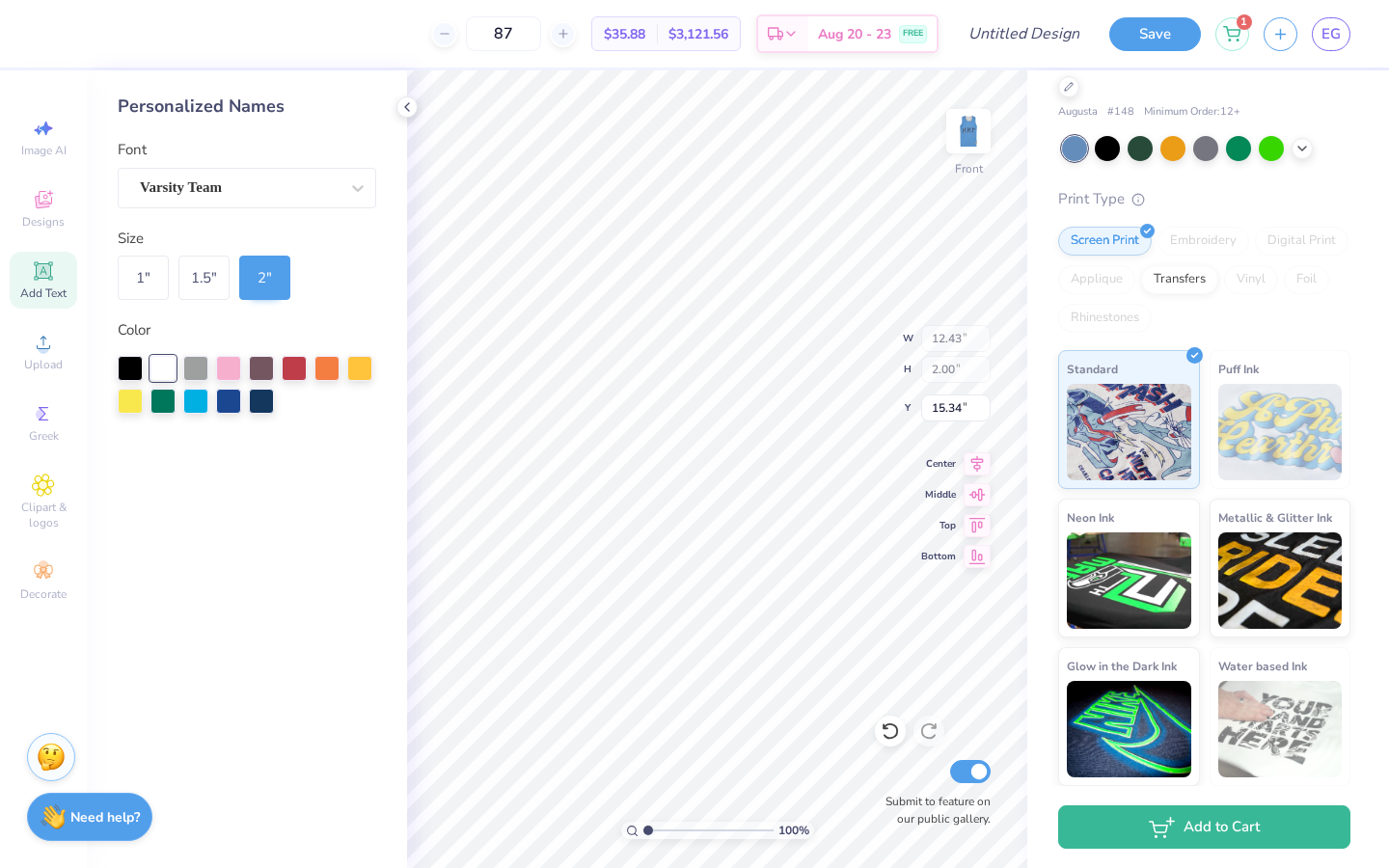 type on "9.49" 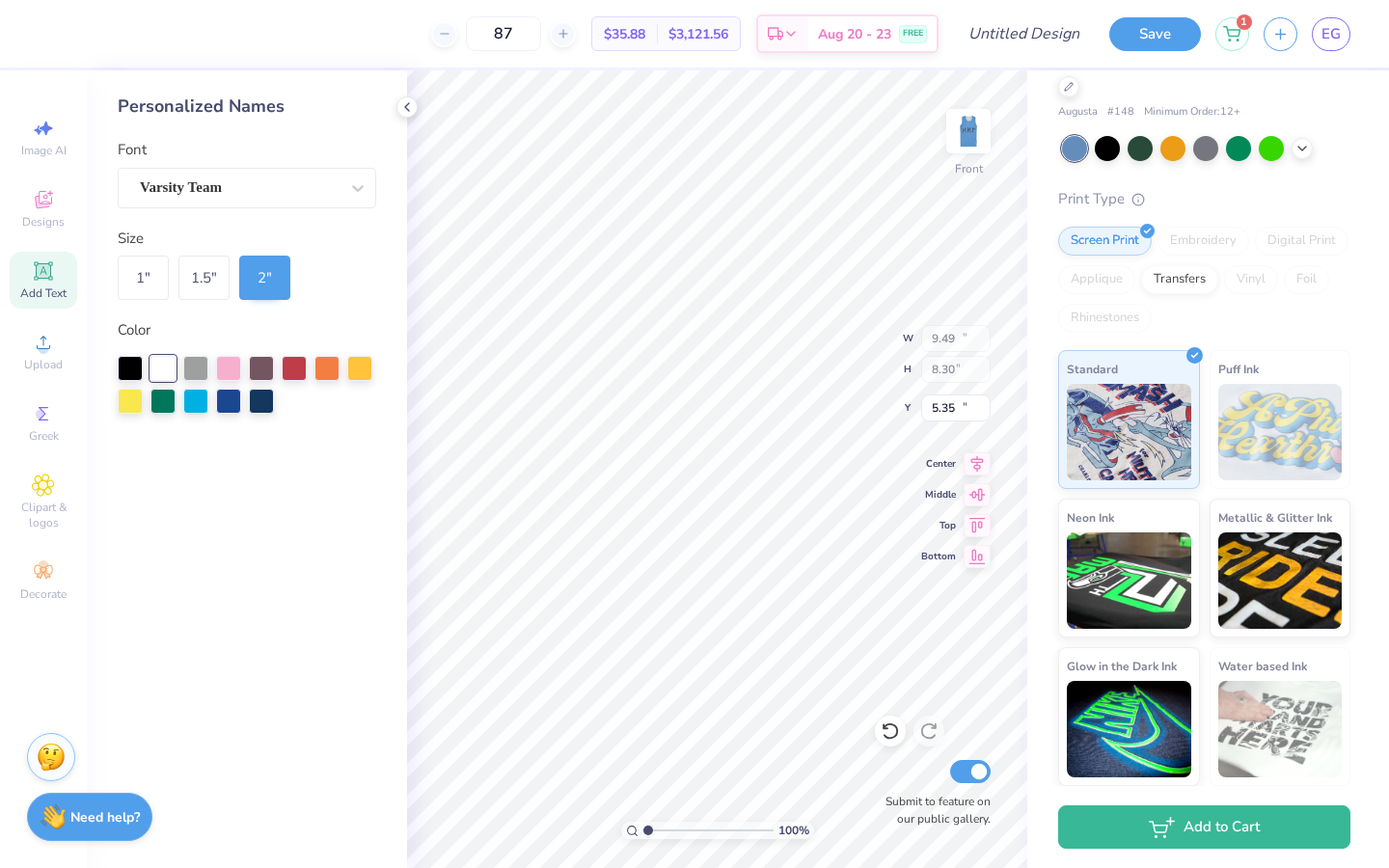 type on "12.43" 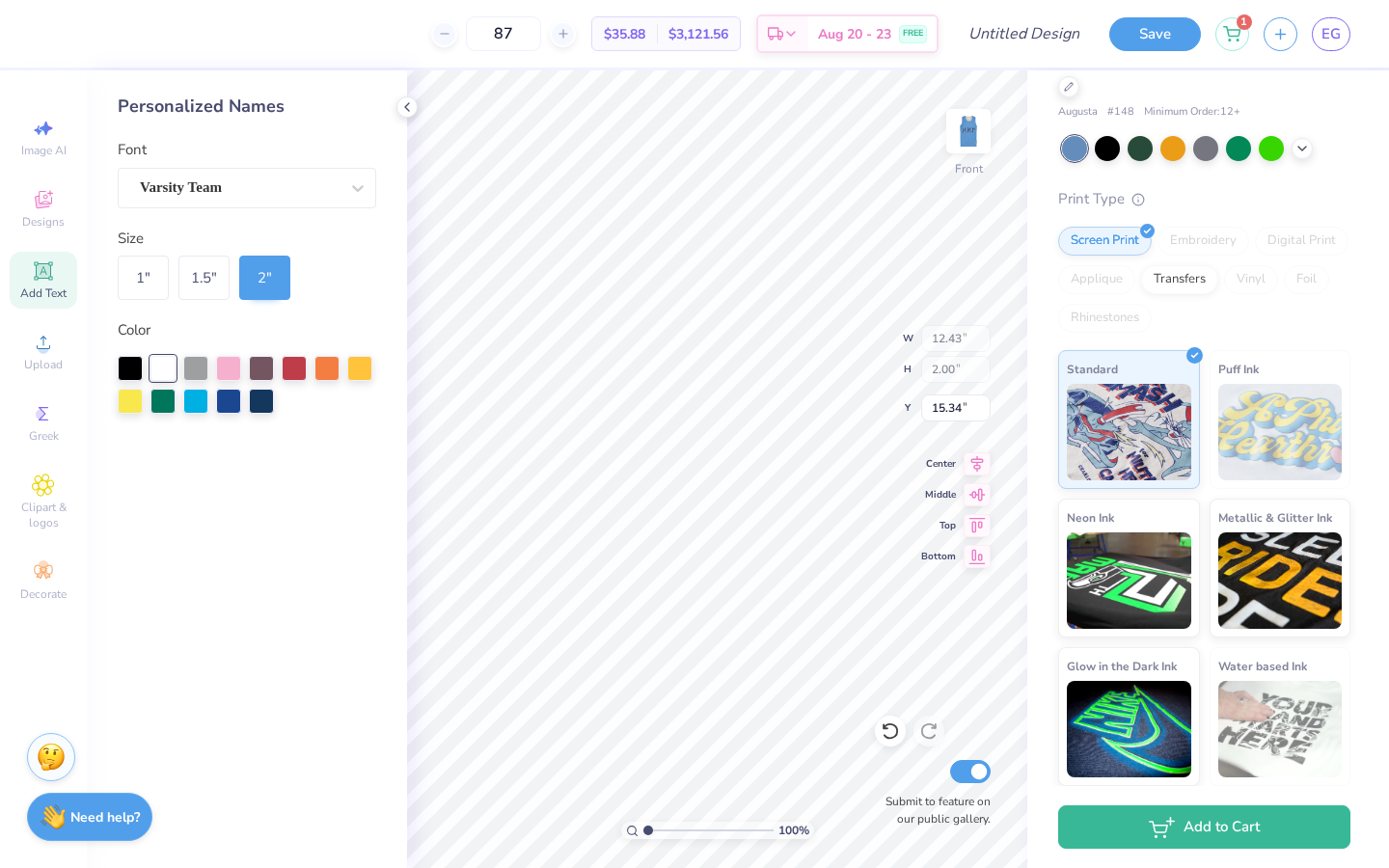 type on "3.89" 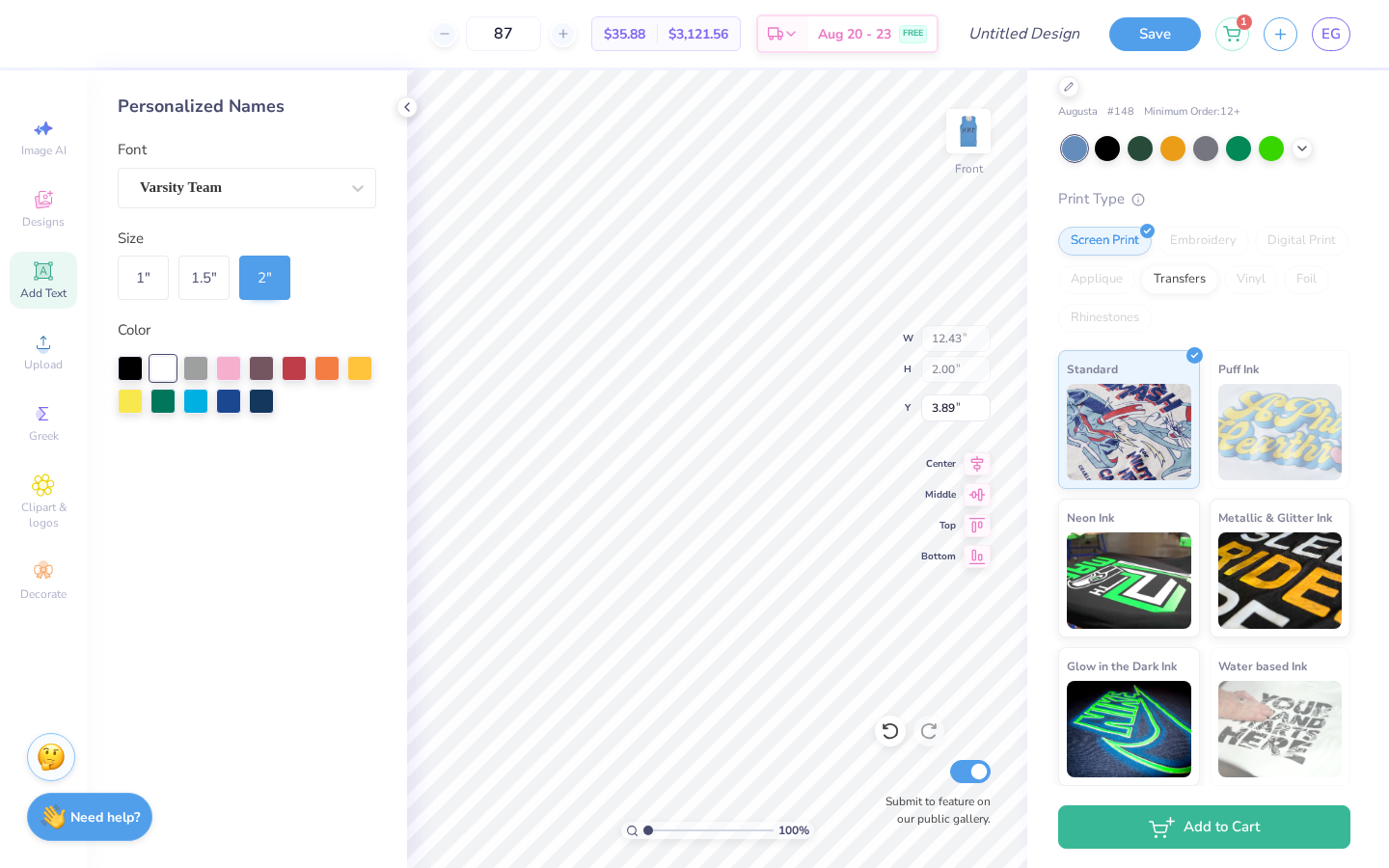 type on "9.49" 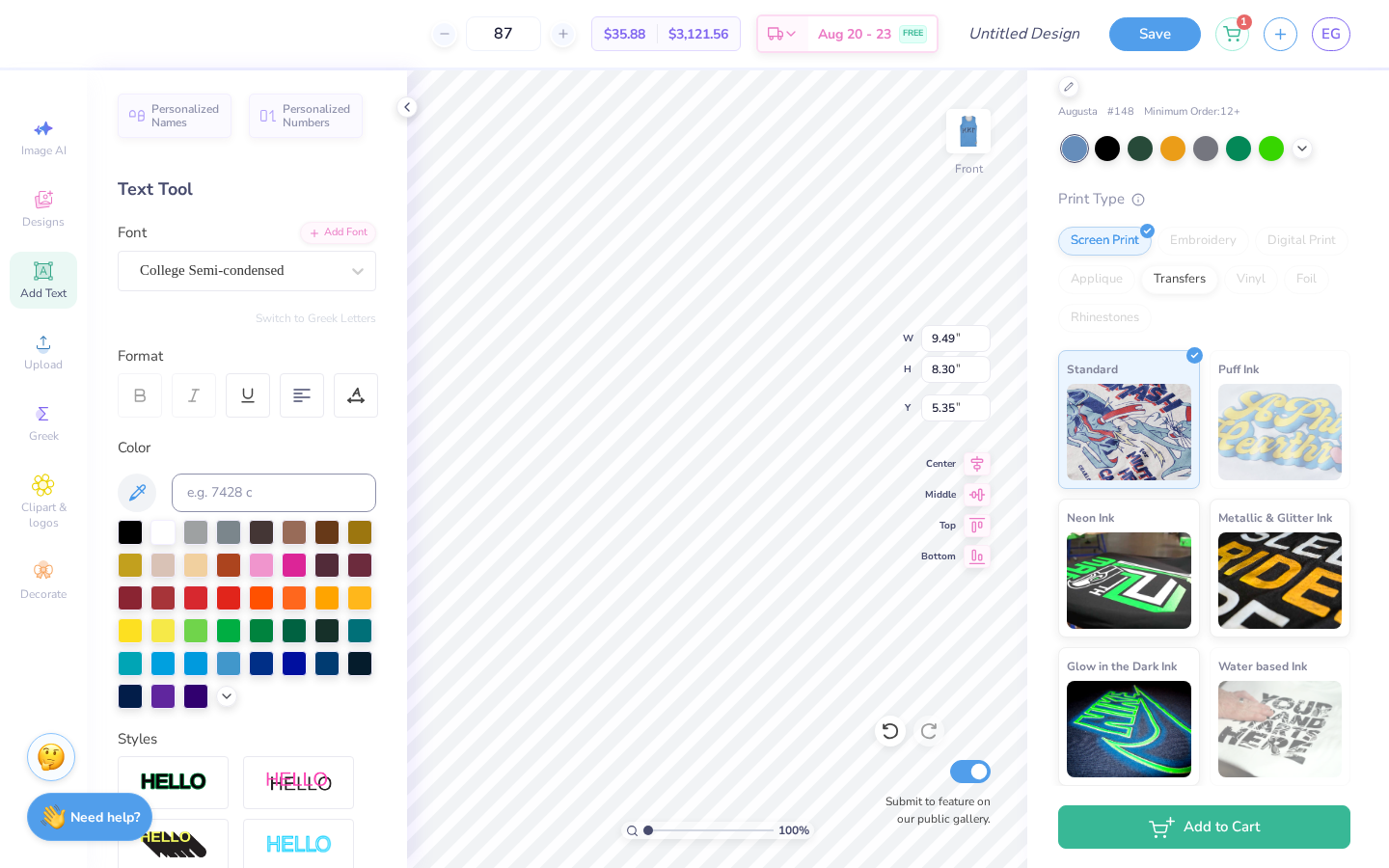 type on "9.13" 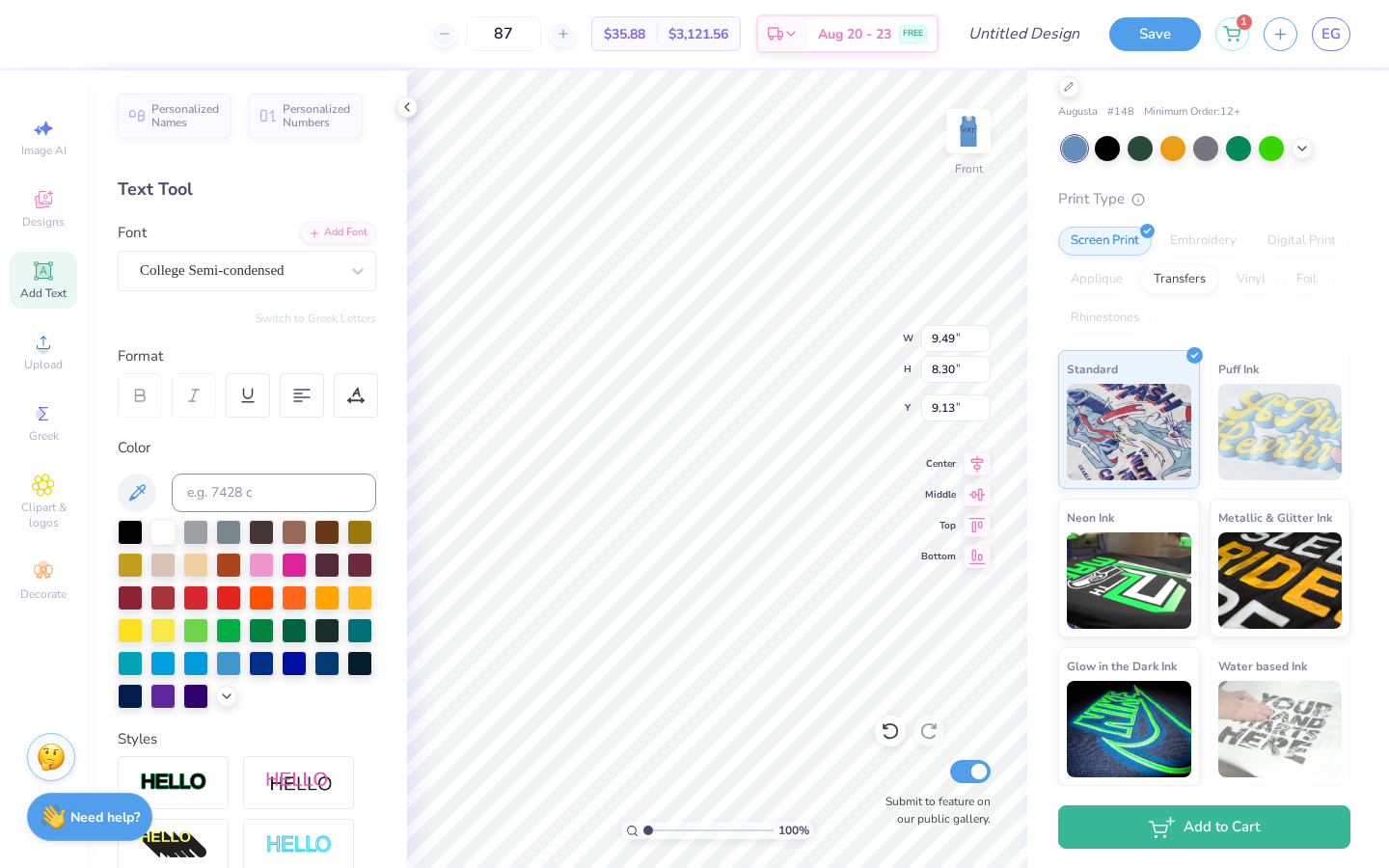 type on "12.43" 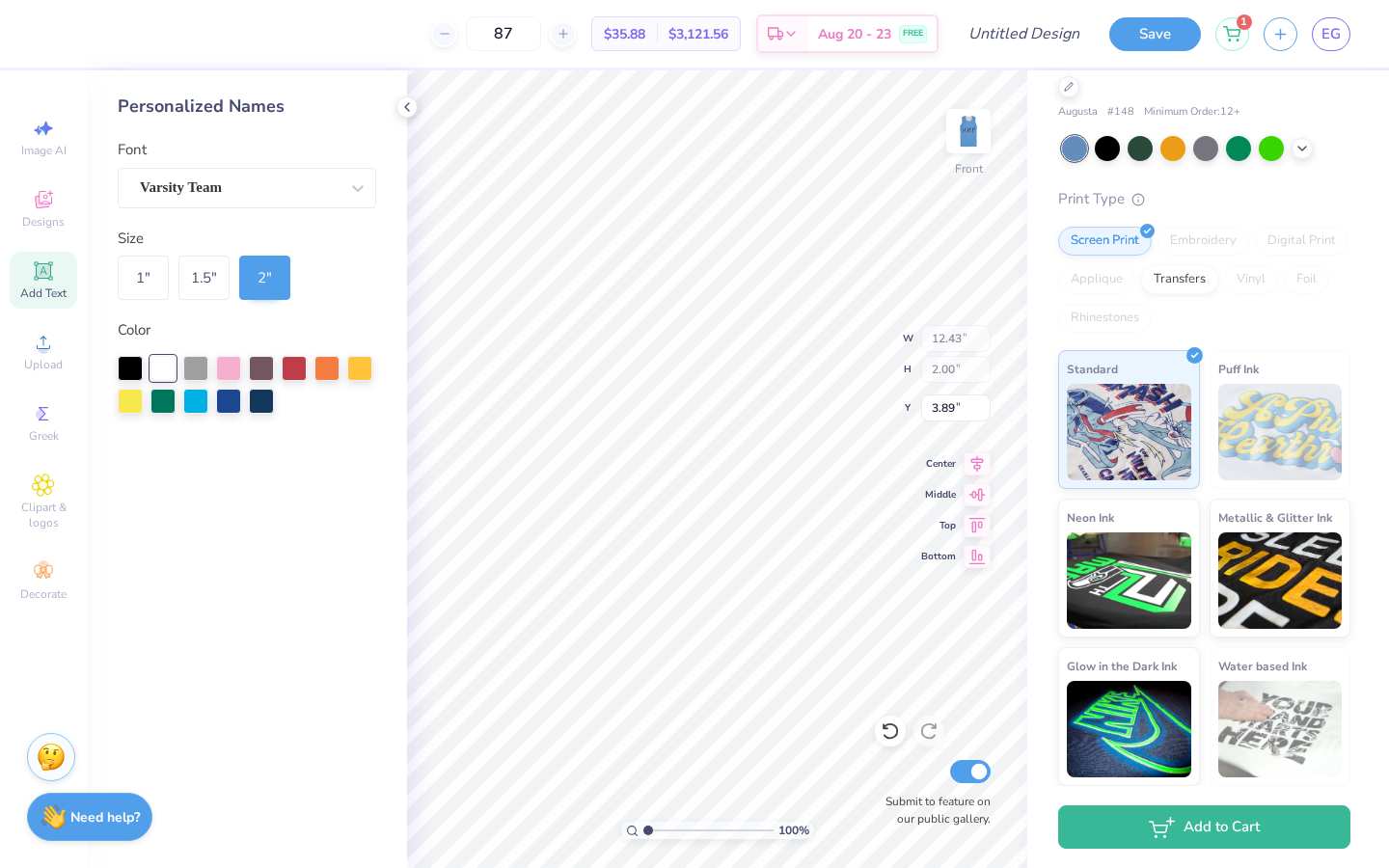 type on "5.77" 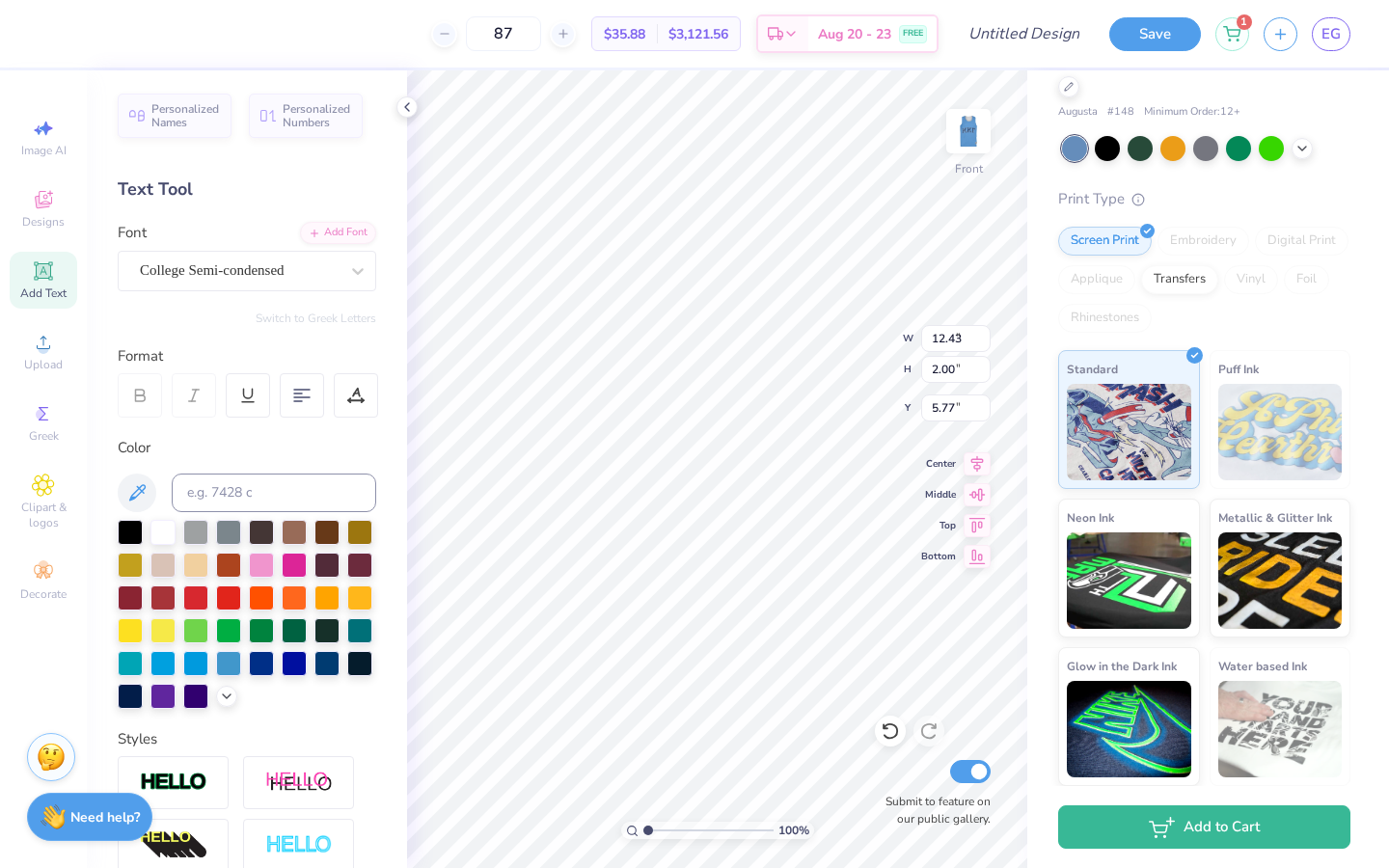 type on "9.49" 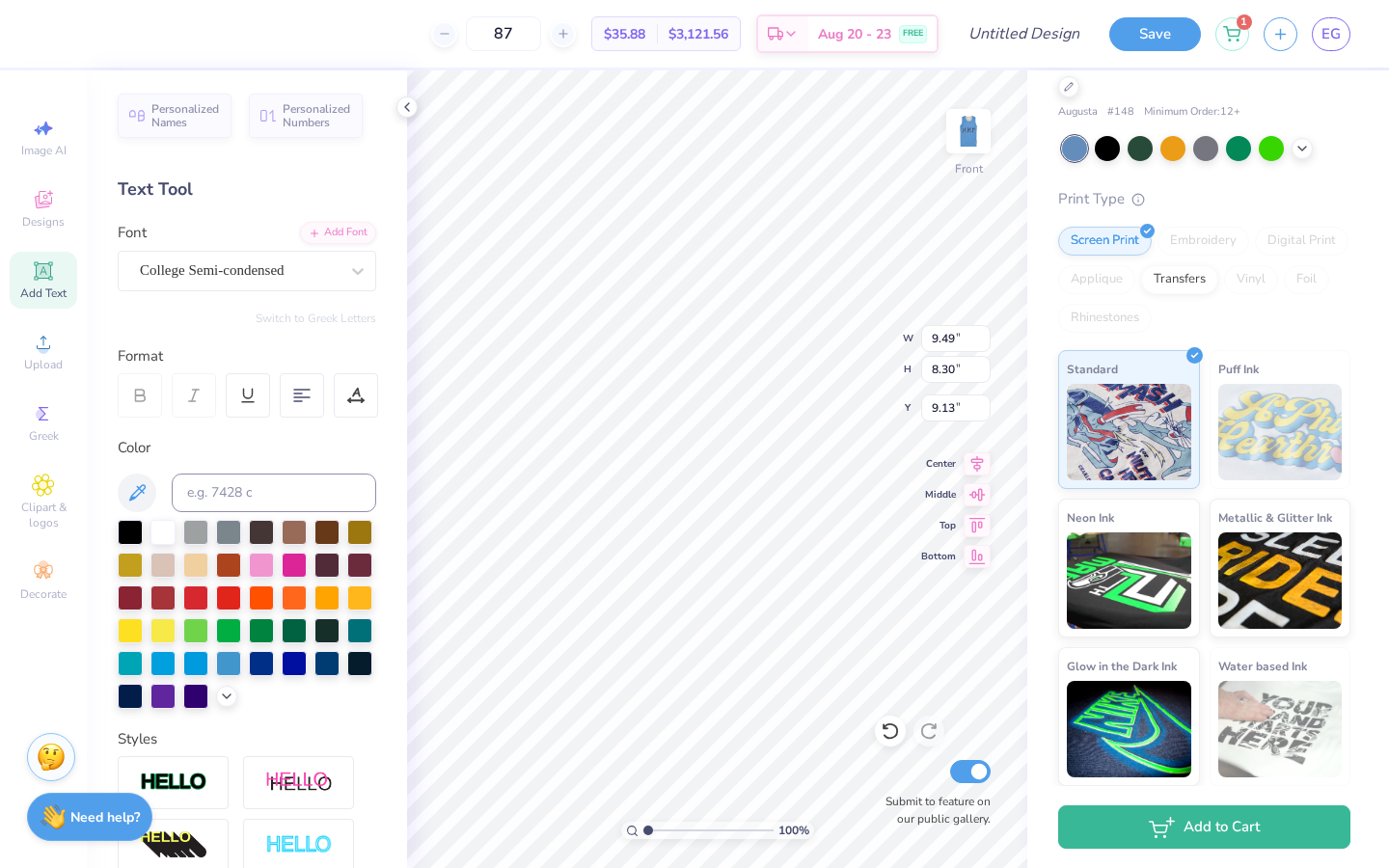 type on "12.43" 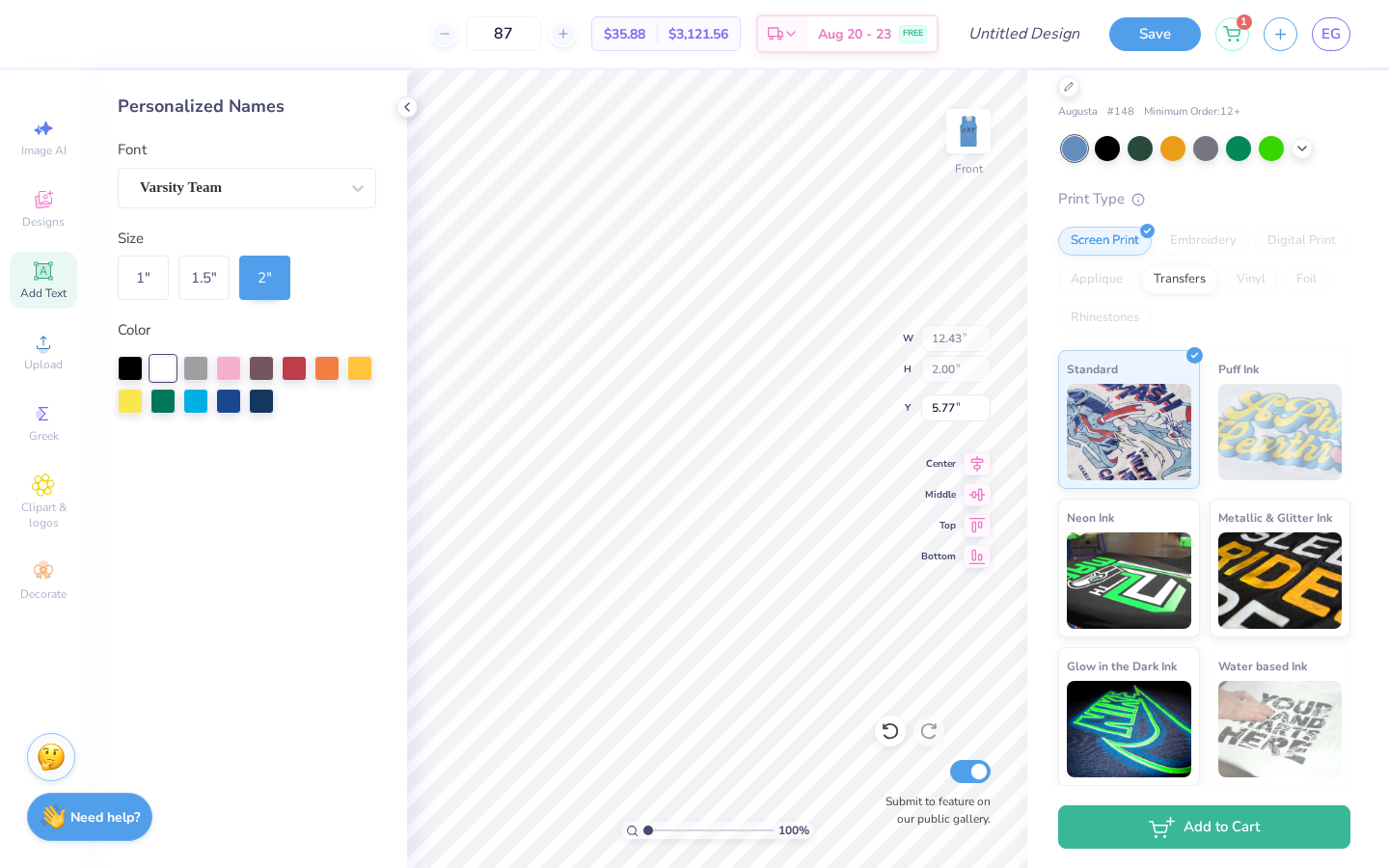 type on "5.93" 